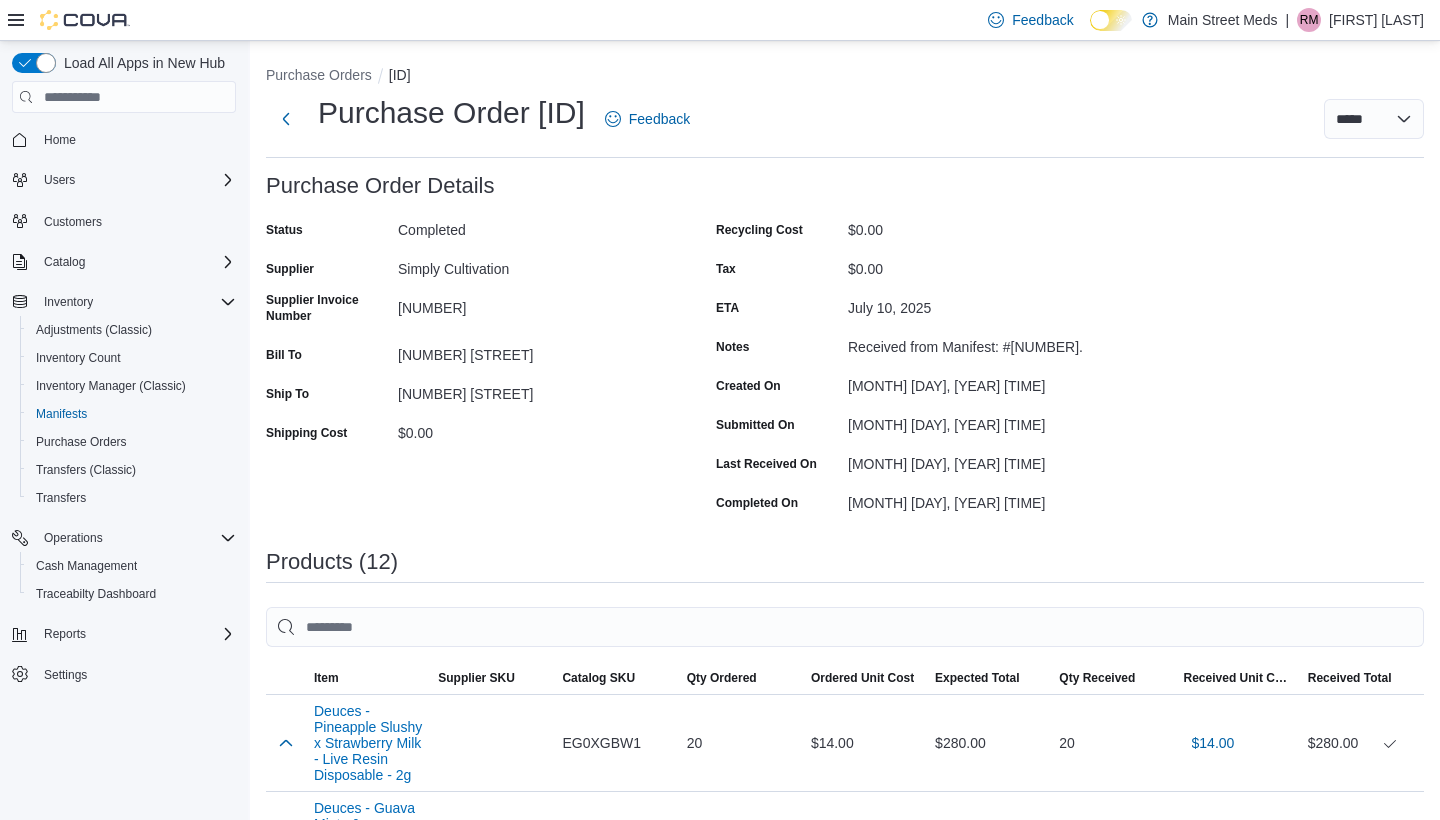 scroll, scrollTop: 0, scrollLeft: 0, axis: both 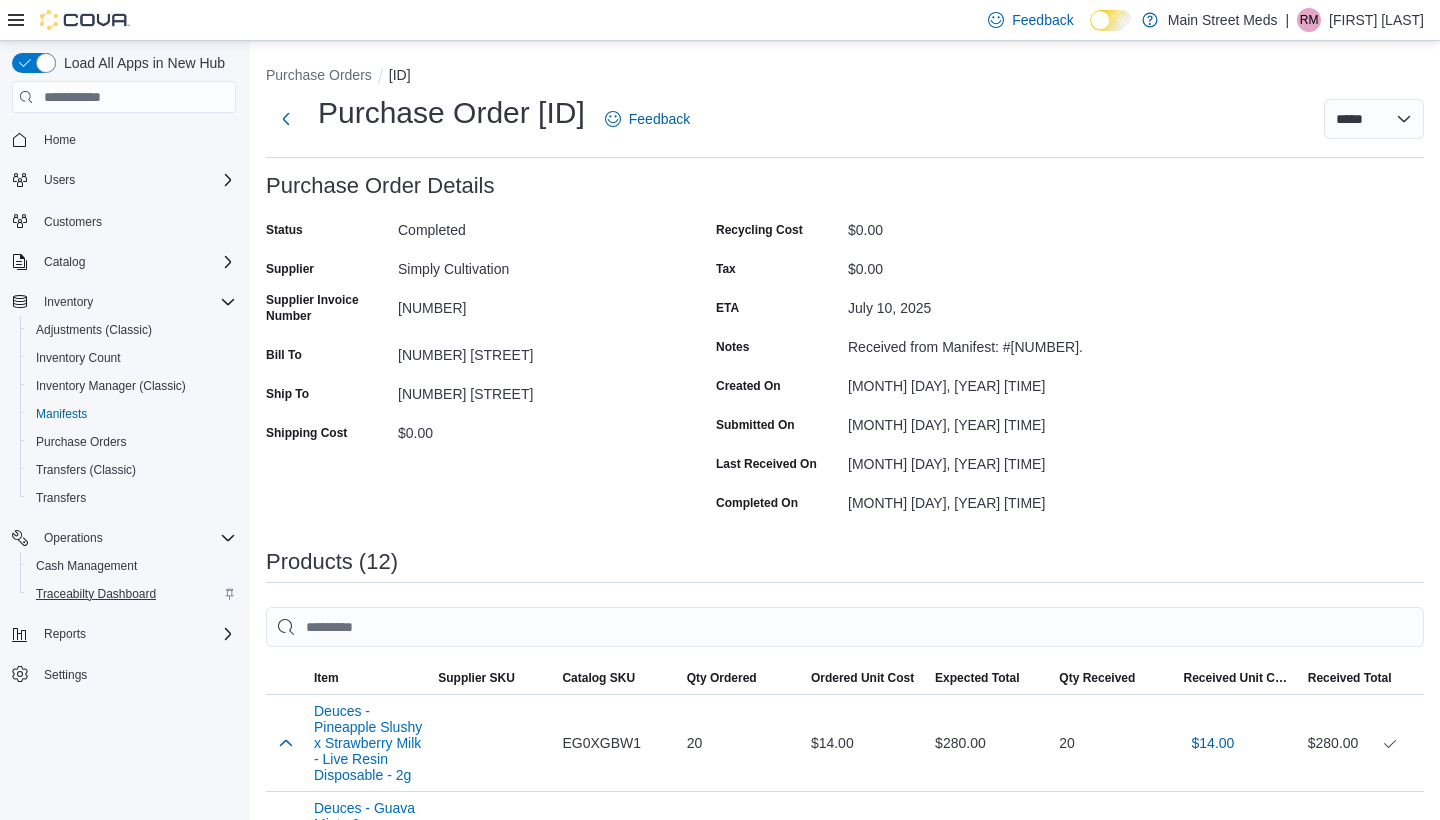 click on "Traceabilty Dashboard" at bounding box center [96, 594] 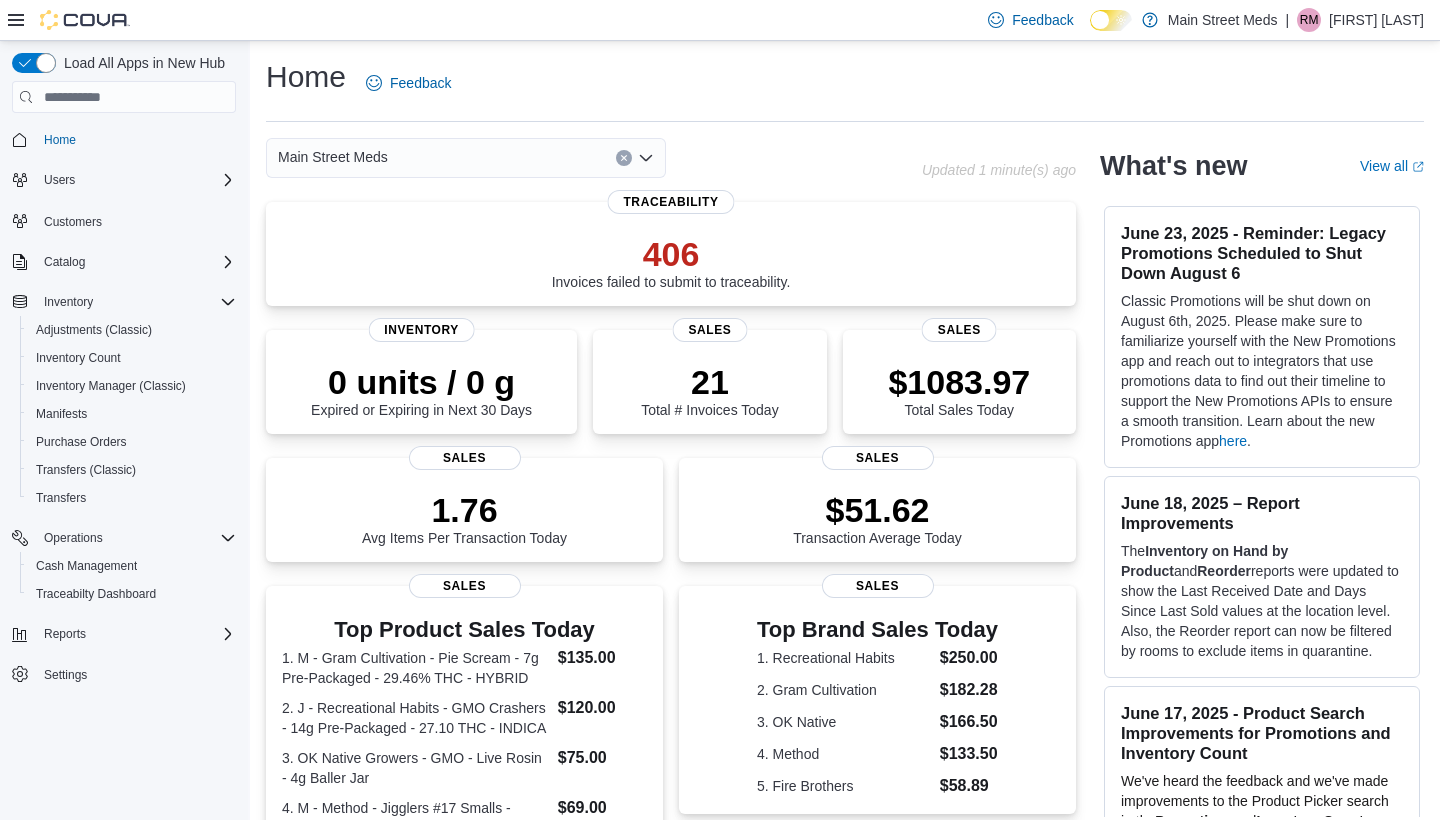scroll, scrollTop: 0, scrollLeft: 0, axis: both 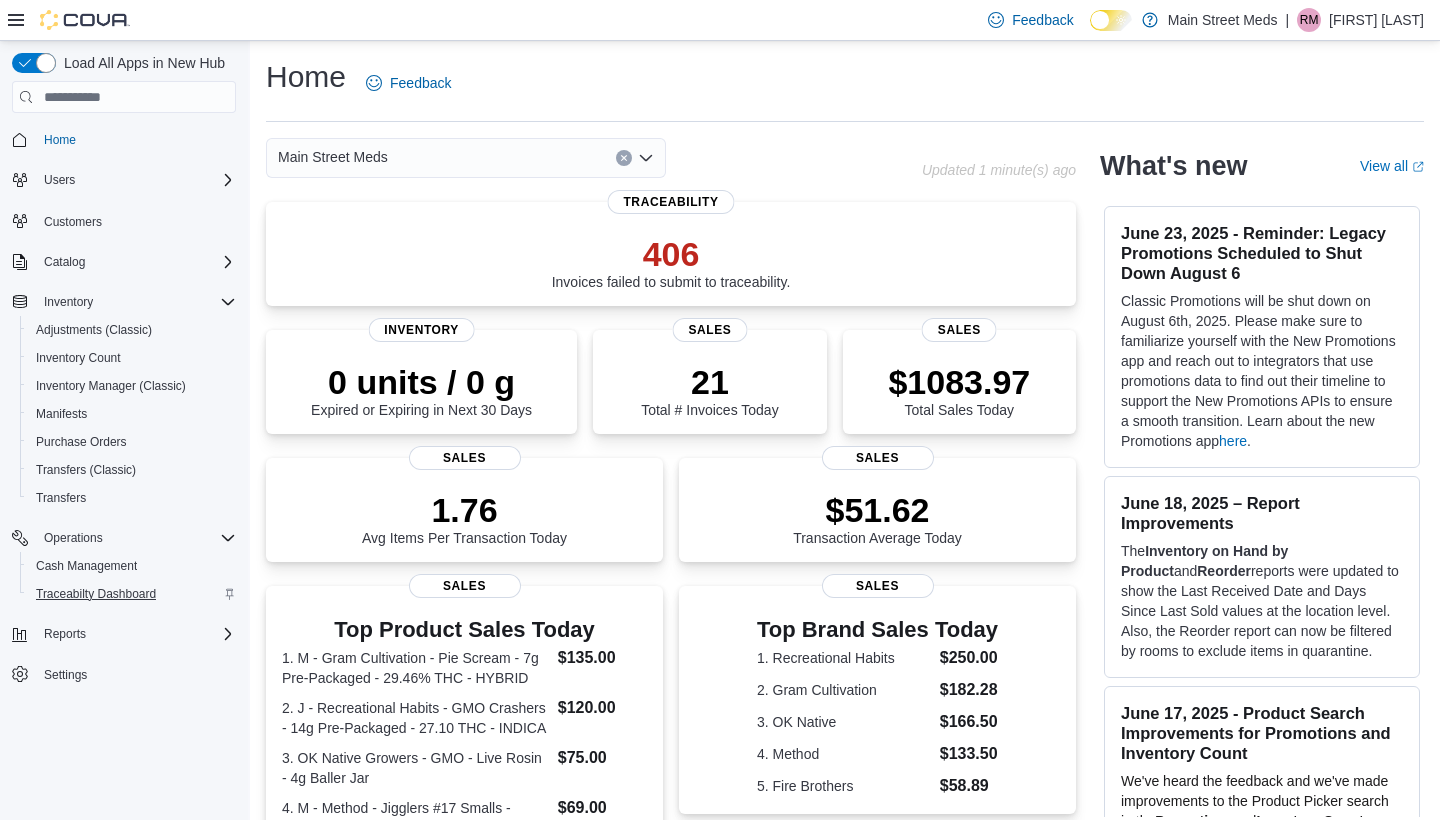 click on "Traceabilty Dashboard" at bounding box center (96, 594) 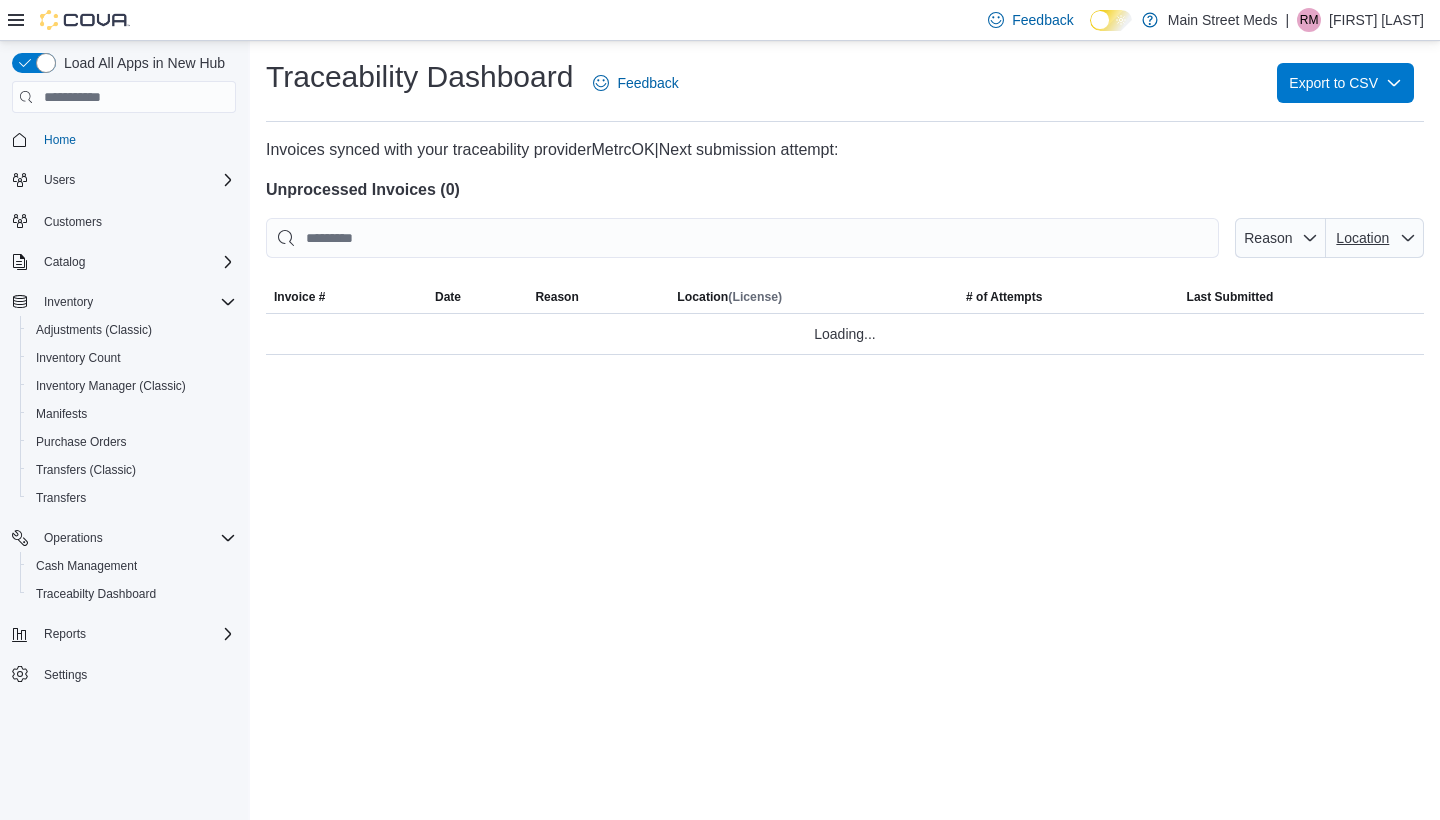 click on "Location" at bounding box center (1375, 238) 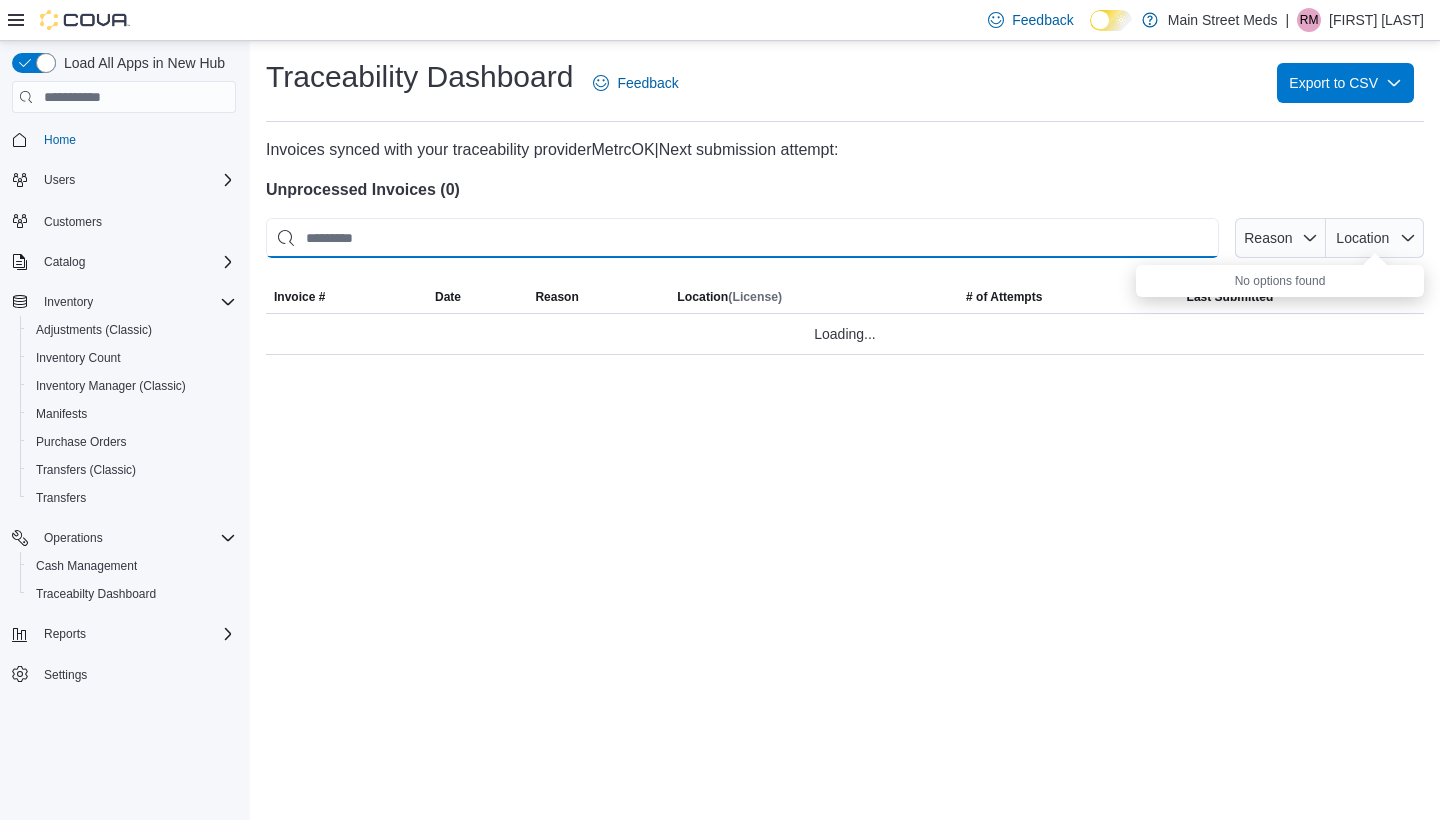 click at bounding box center (742, 238) 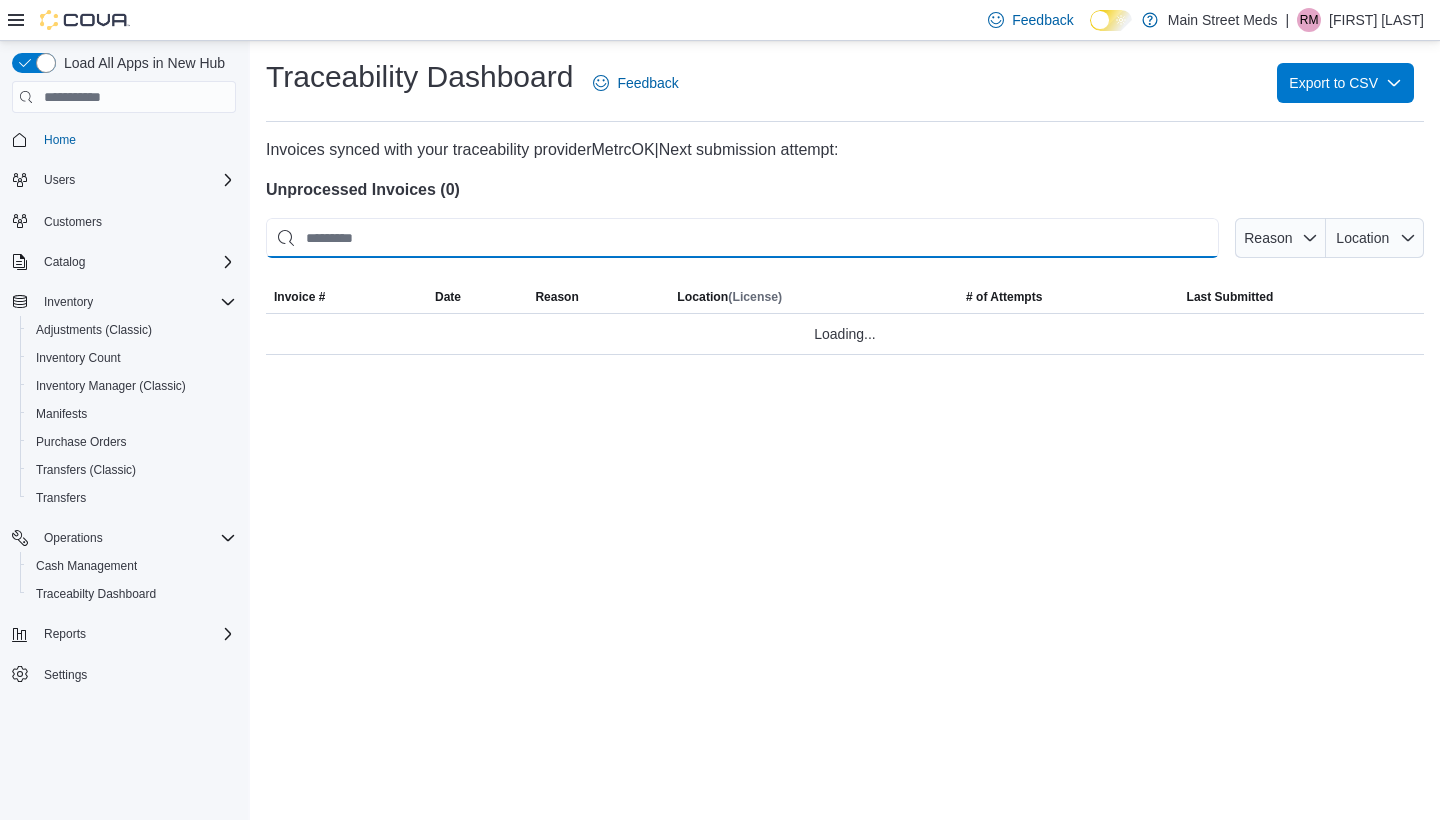 scroll, scrollTop: 0, scrollLeft: 0, axis: both 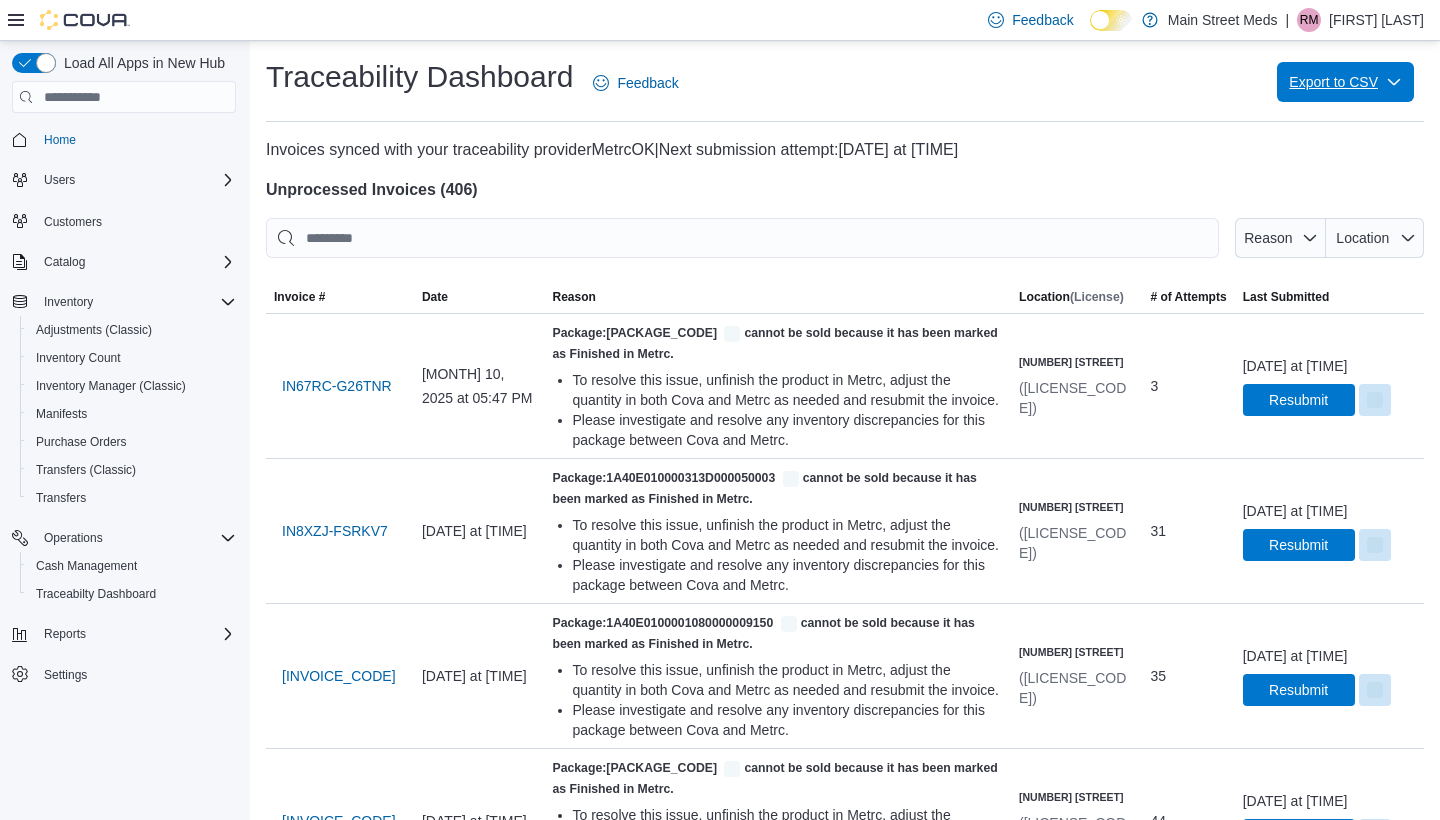 click on "Export to CSV" at bounding box center [1345, 82] 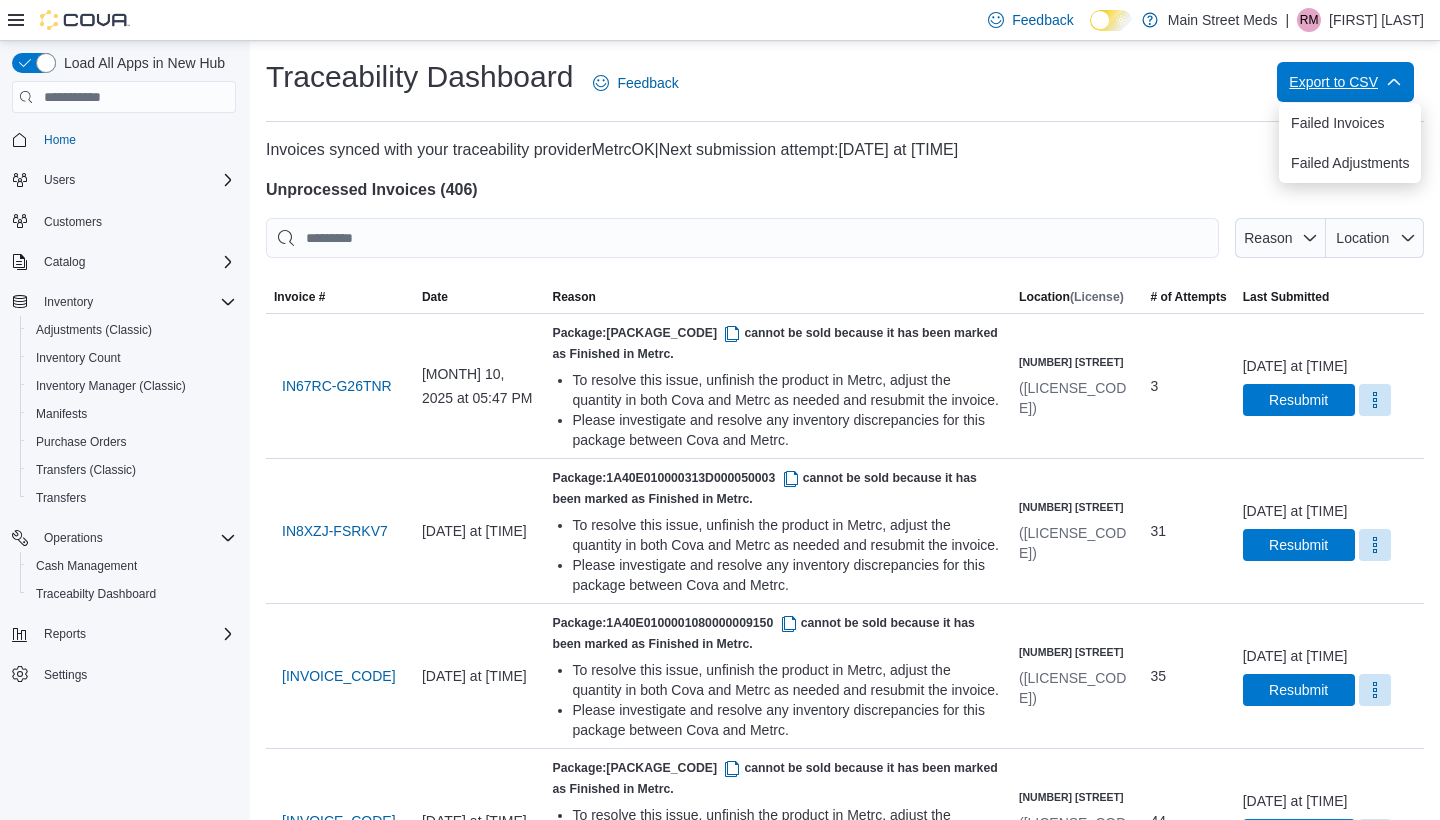 click on "Export to CSV" at bounding box center (1345, 82) 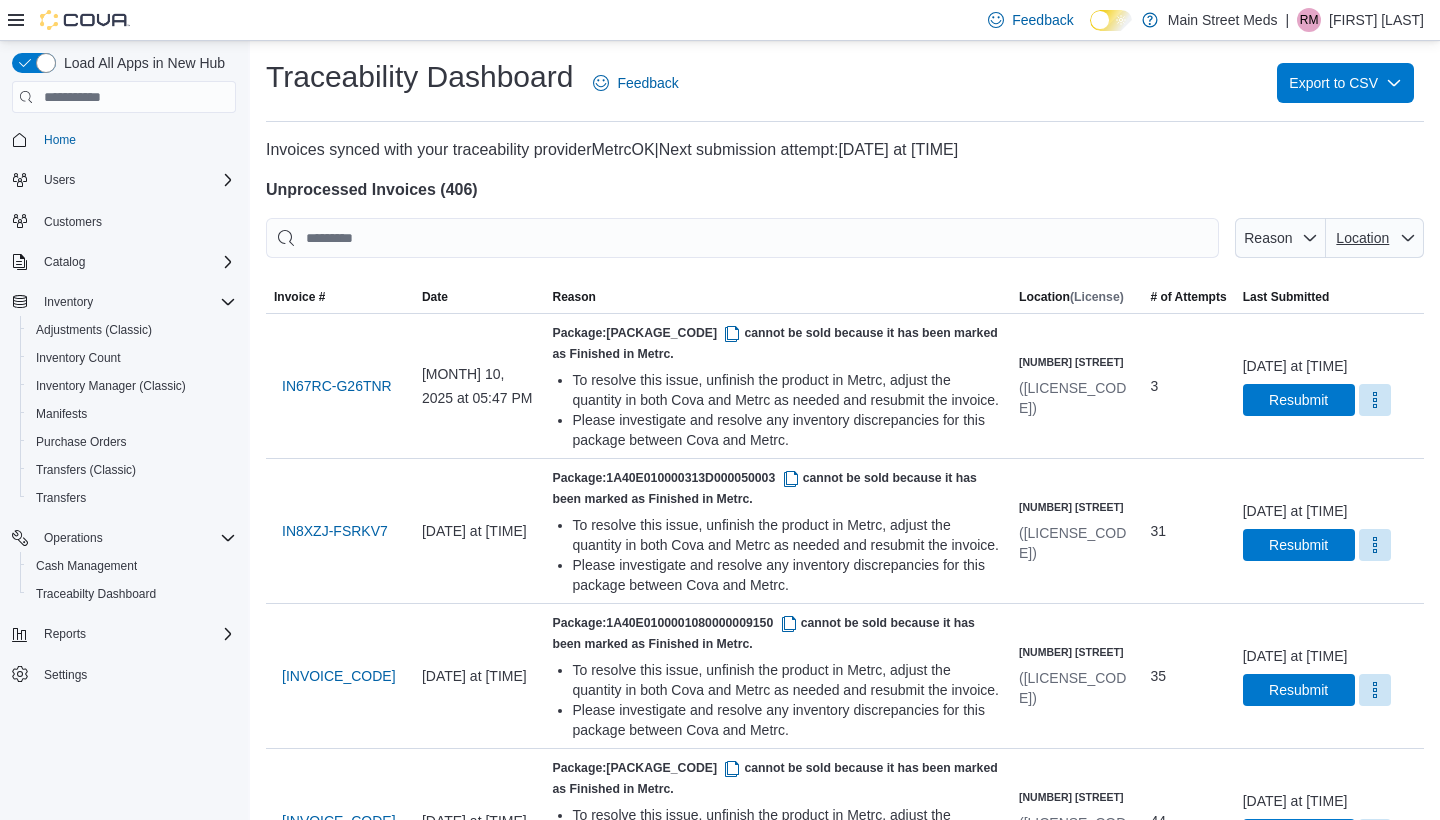 click on "Location" at bounding box center (1363, 238) 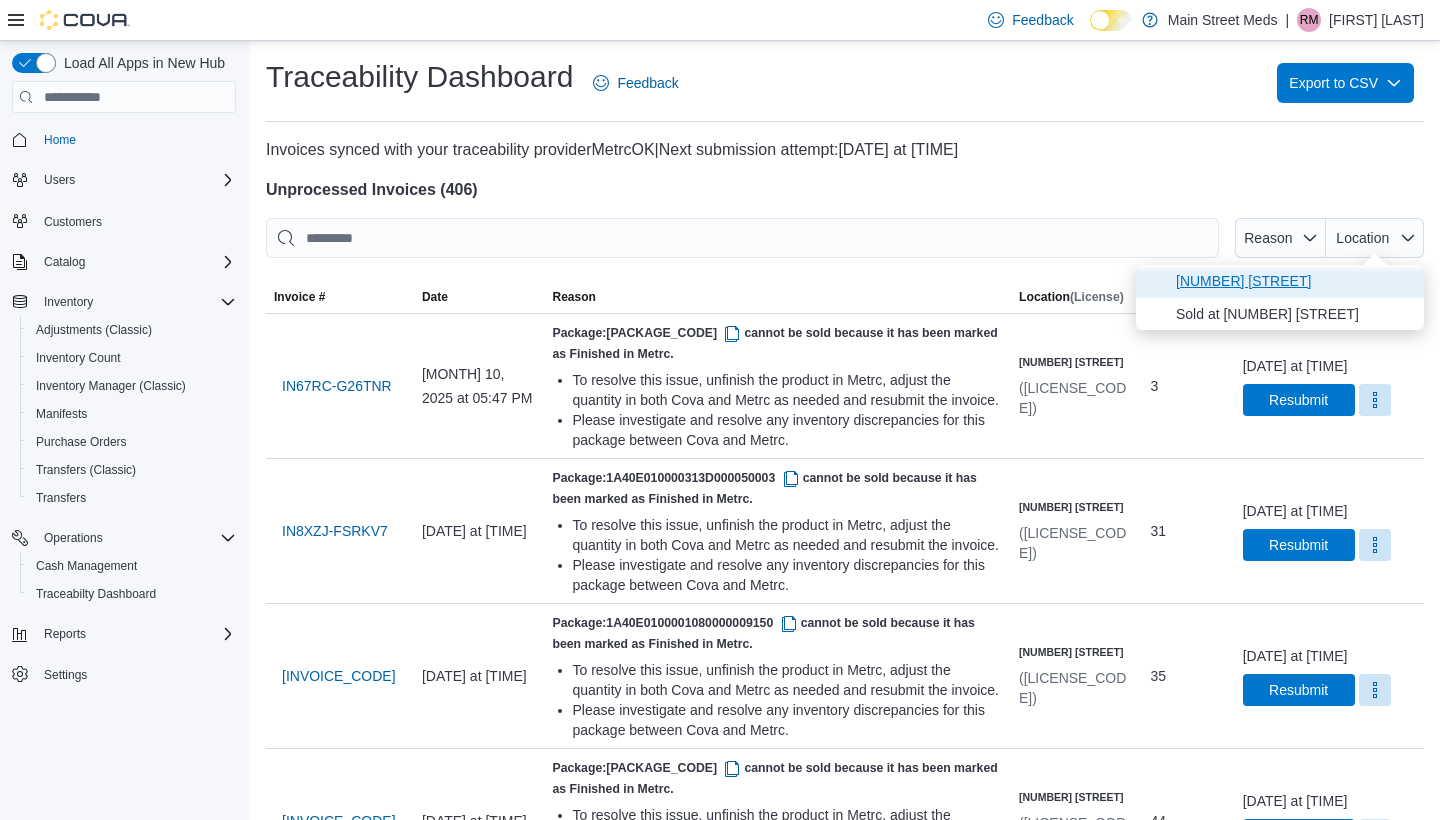 click on "[NUMBER] [STREET]" at bounding box center [1294, 281] 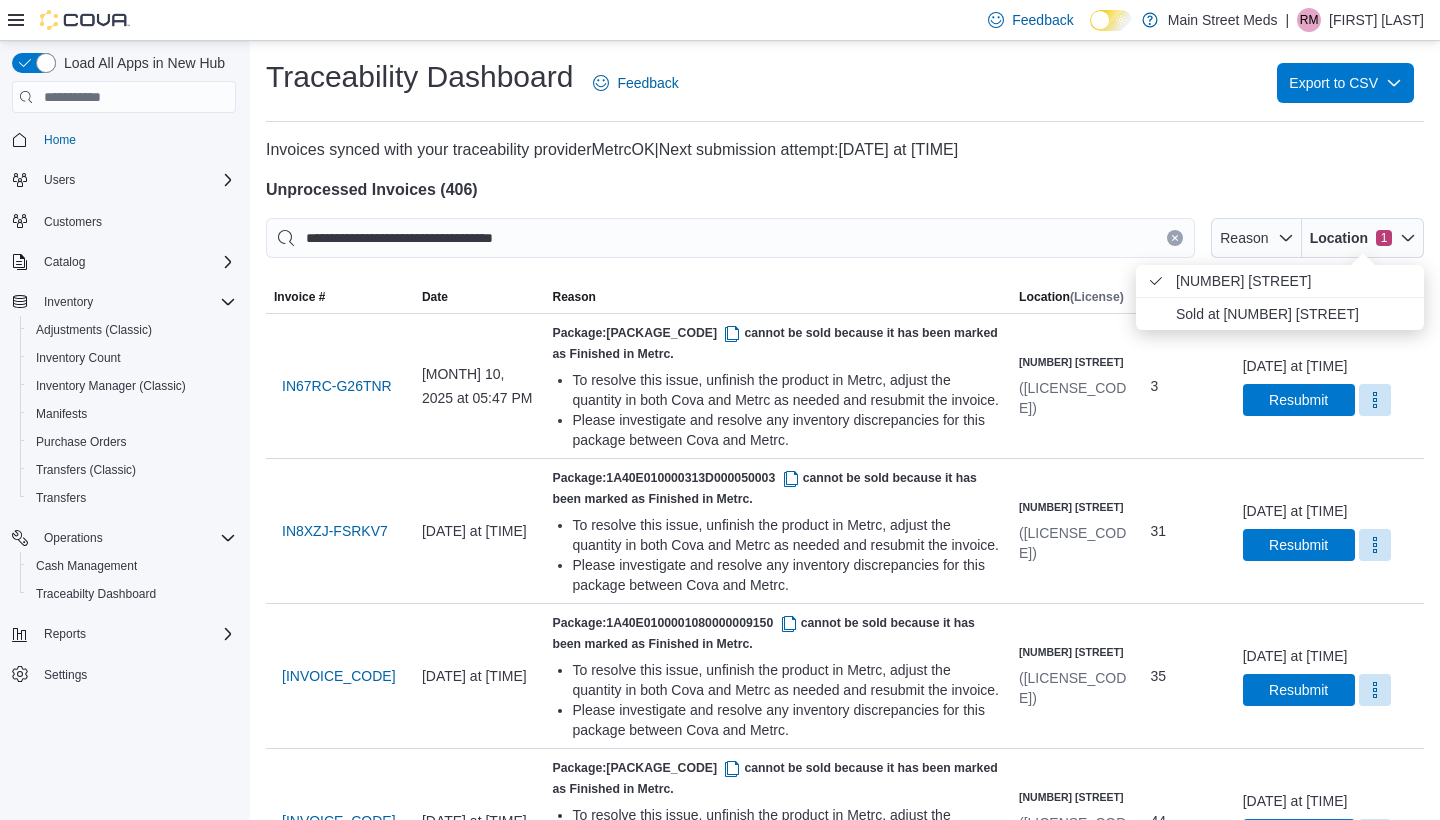click on "Reason" at bounding box center (778, 297) 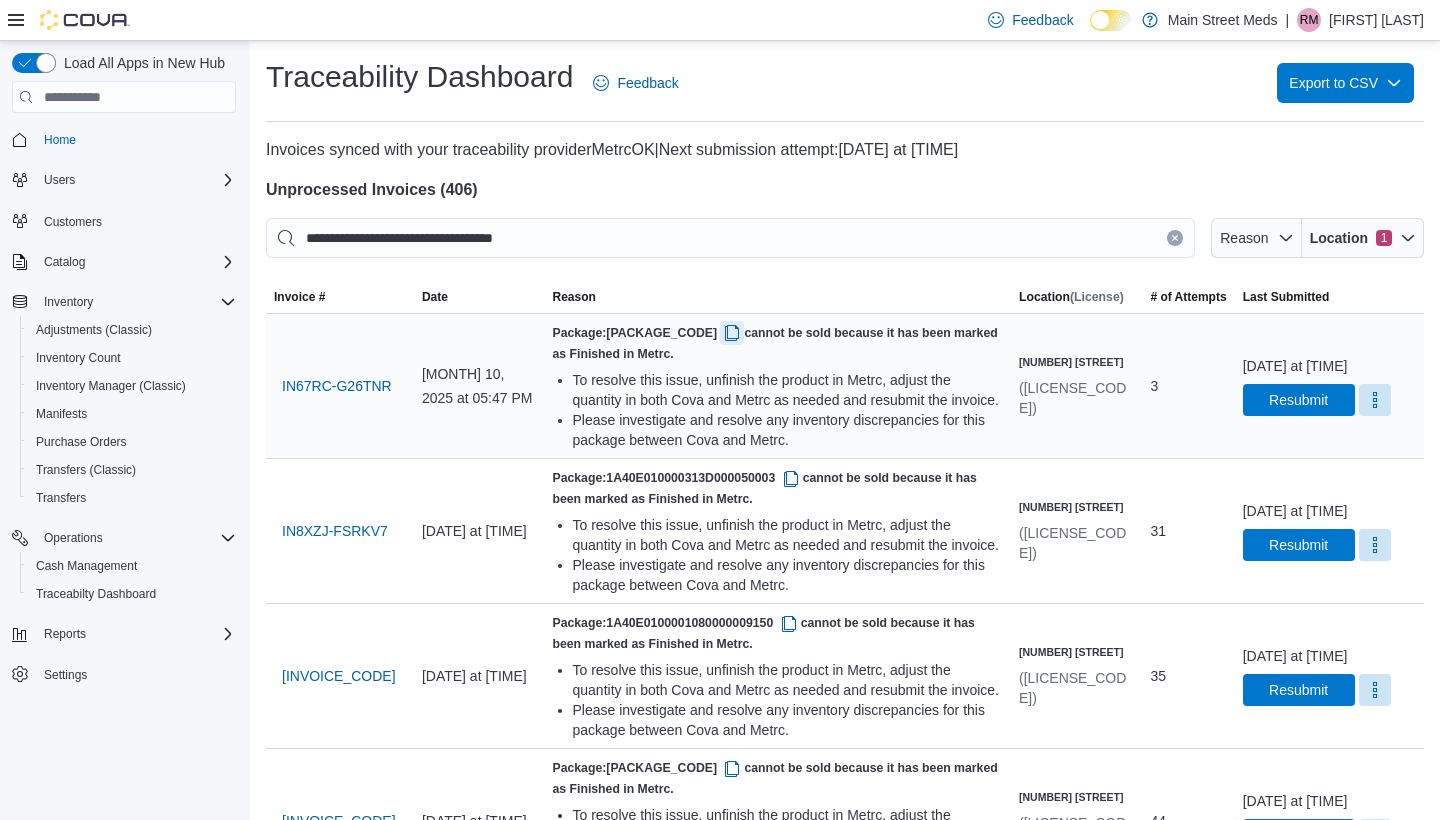 click at bounding box center [732, 333] 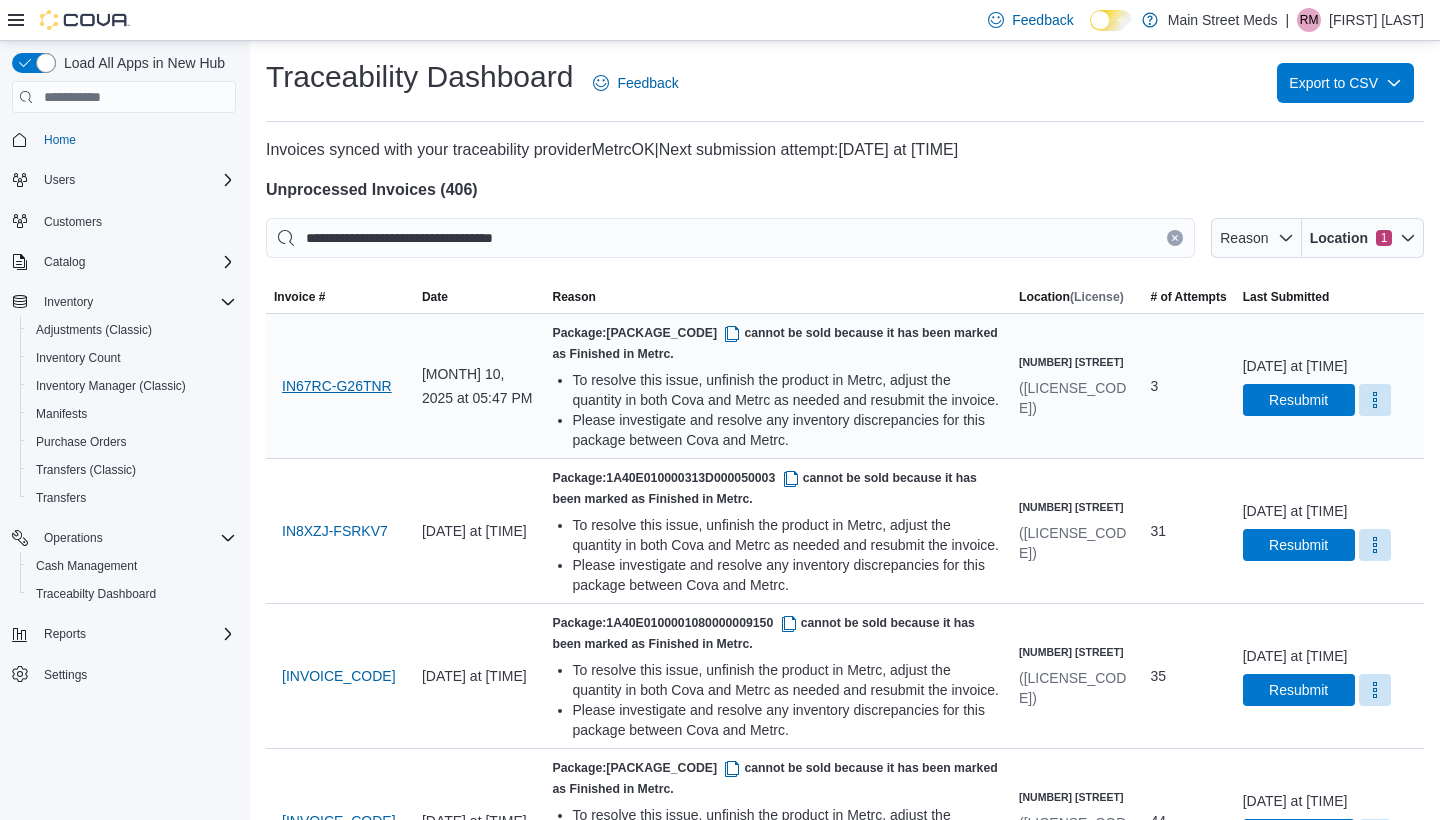 click on "IN67RC-G26TNR" at bounding box center [337, 386] 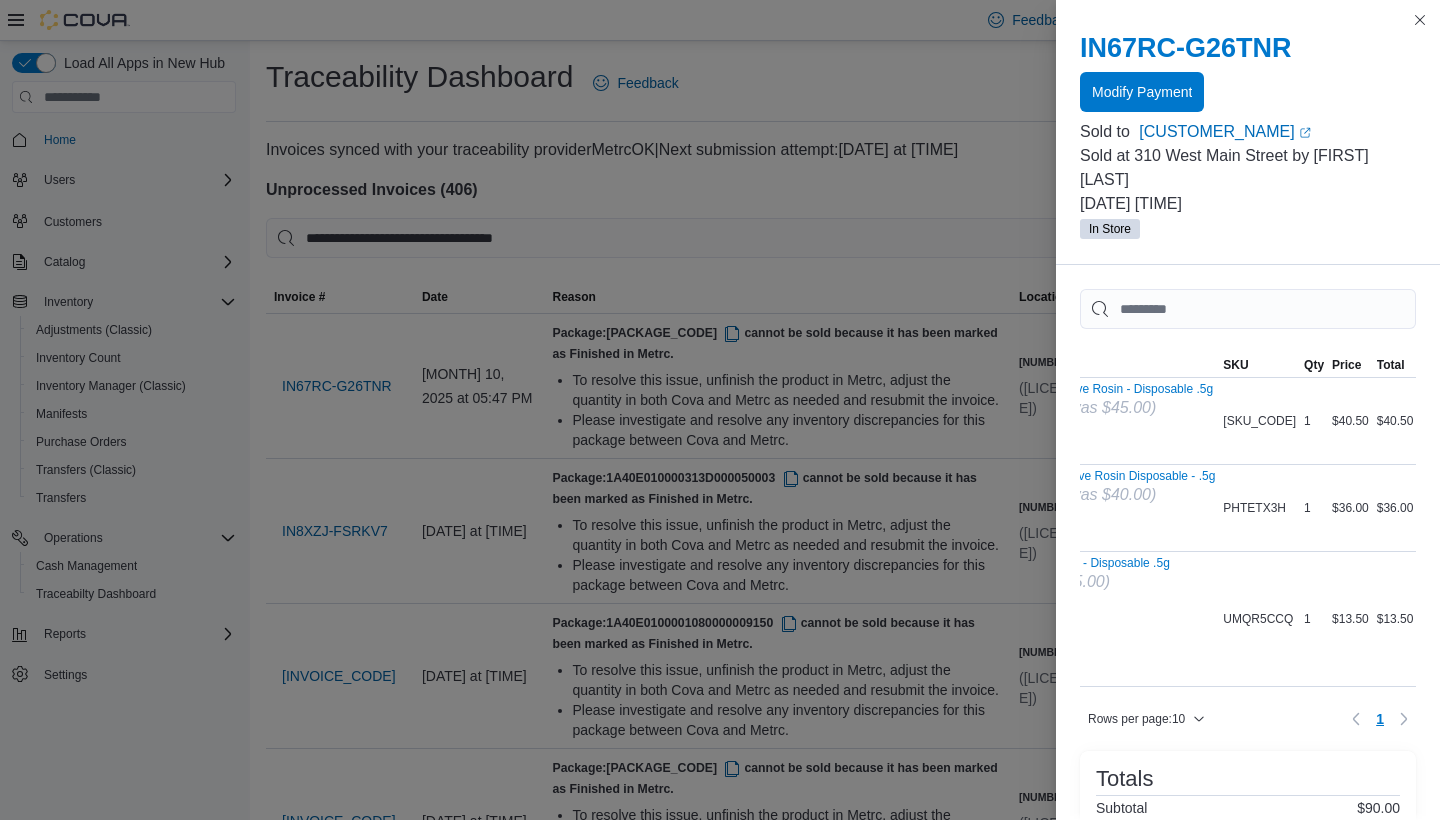 scroll, scrollTop: 0, scrollLeft: 206, axis: horizontal 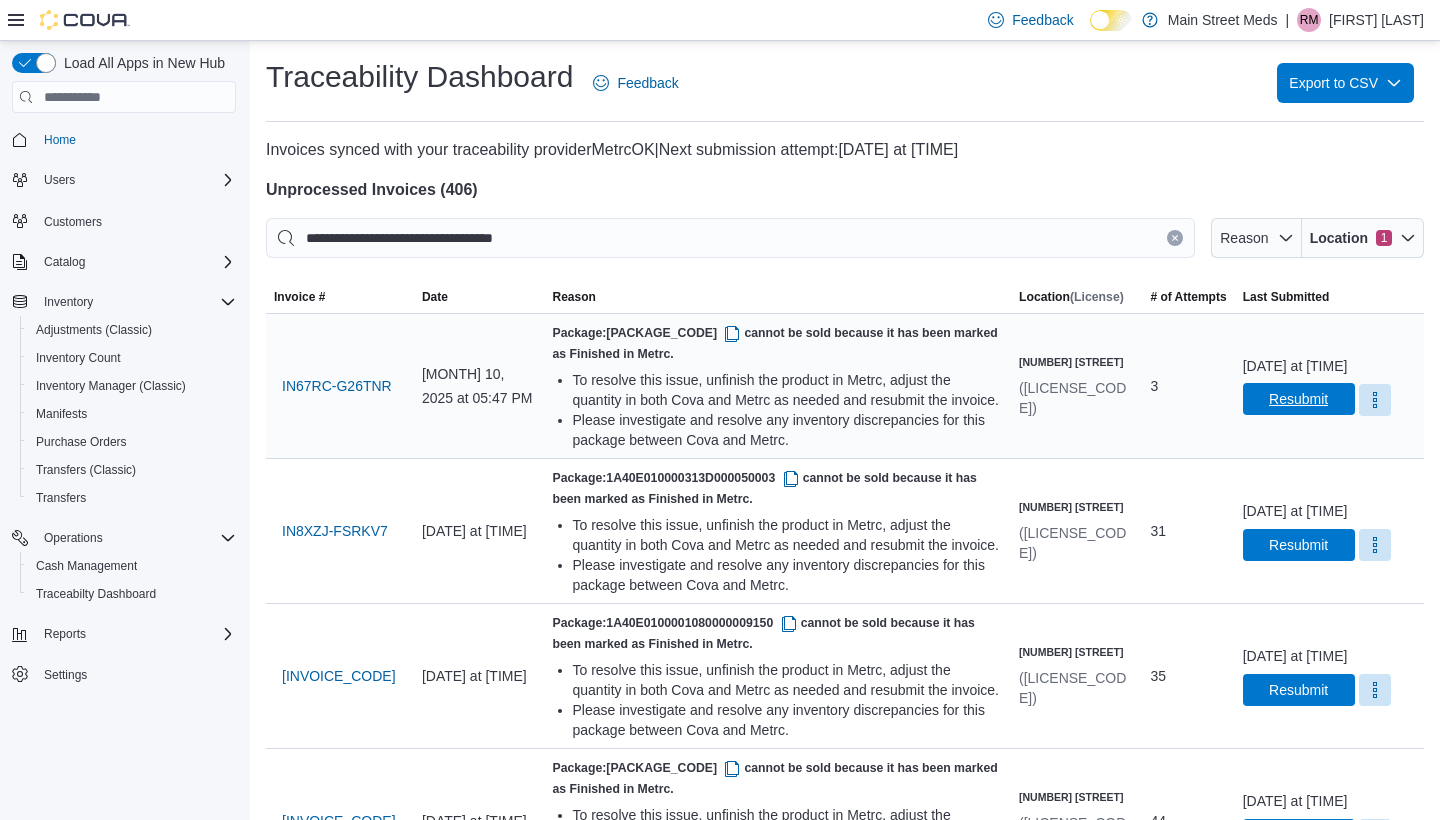 click on "Resubmit" at bounding box center (1299, 399) 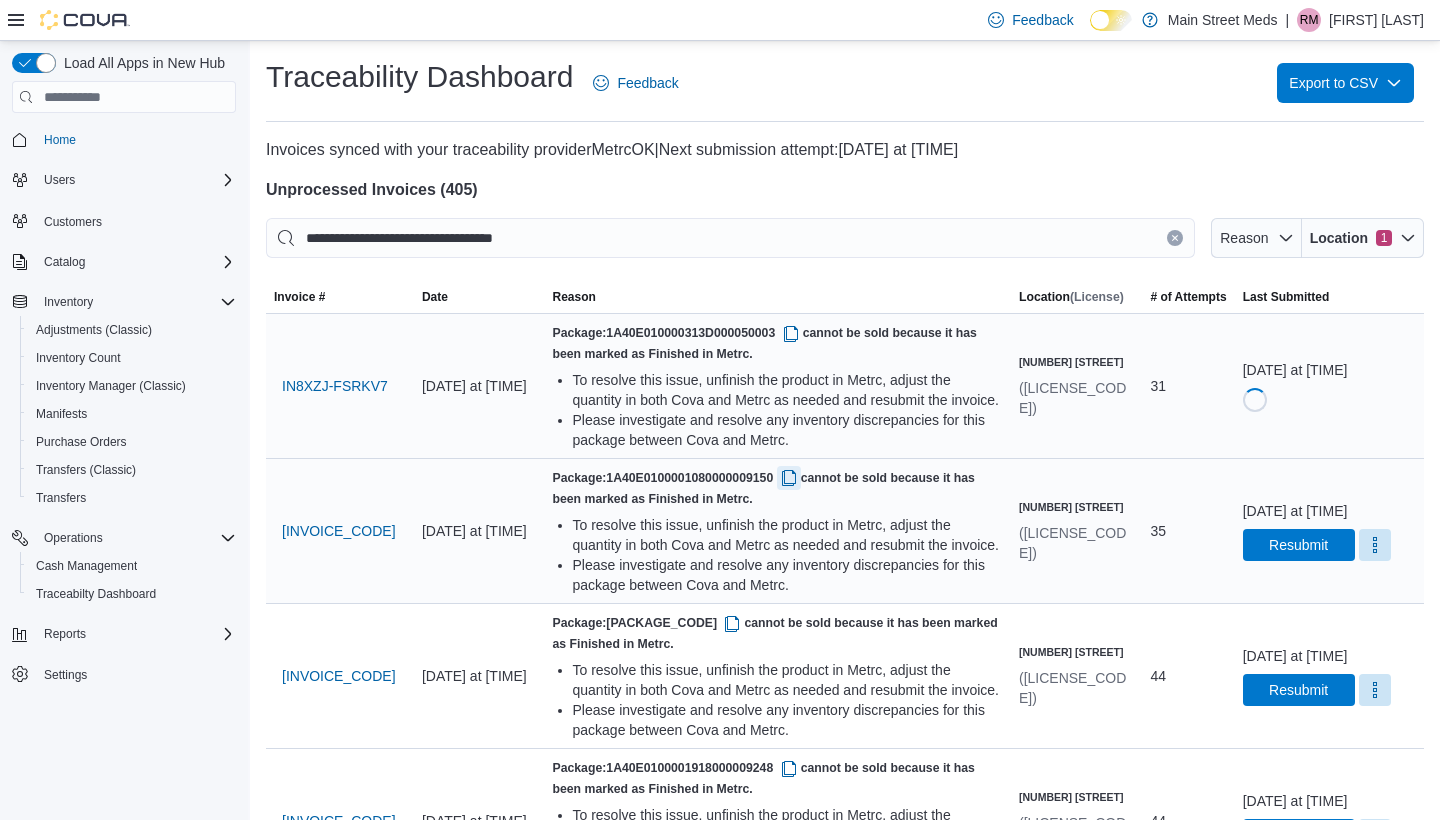 click at bounding box center (789, 478) 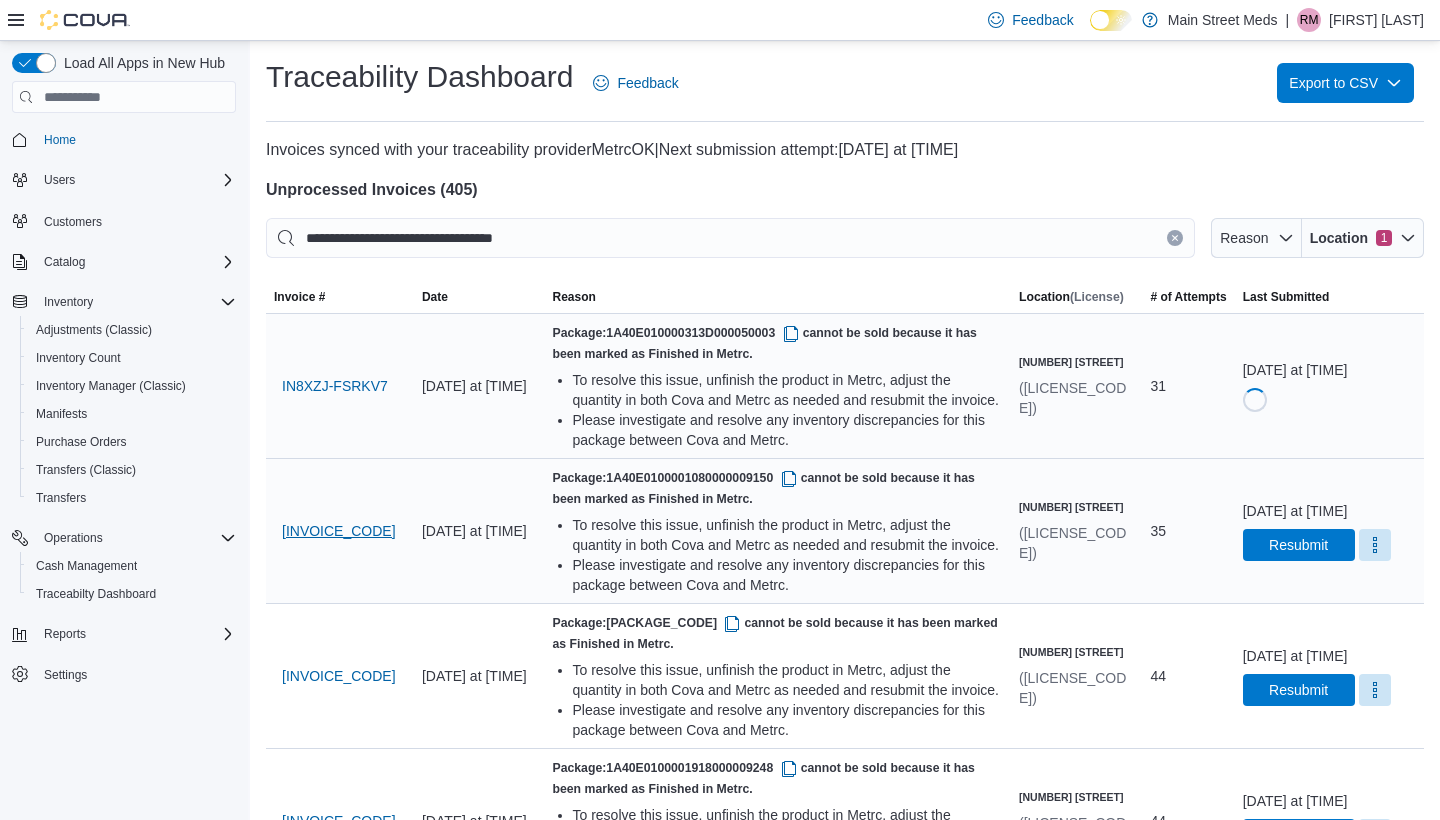 click on "[INVOICE_CODE]" at bounding box center (339, 531) 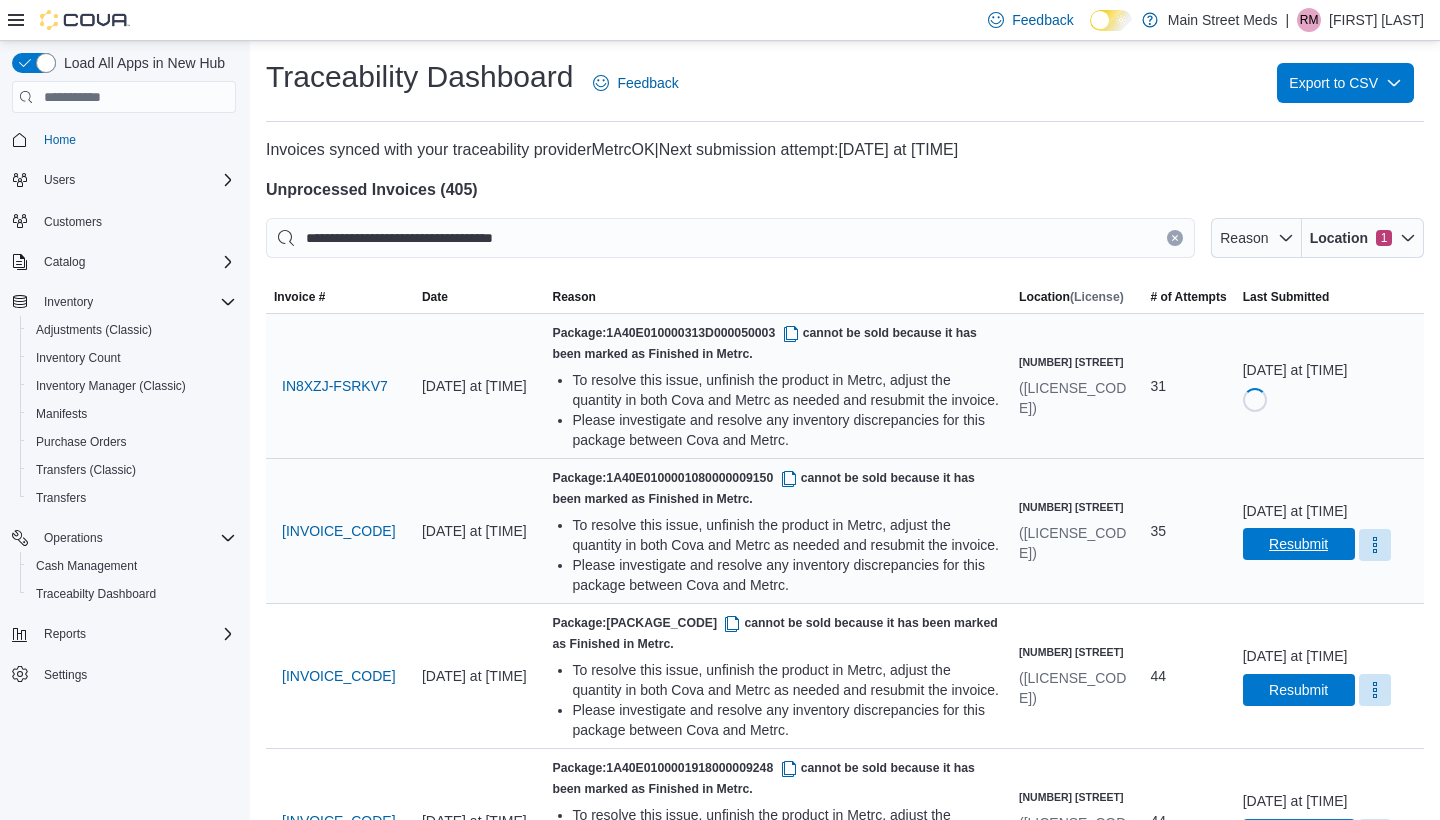 click on "Resubmit" at bounding box center [1299, 544] 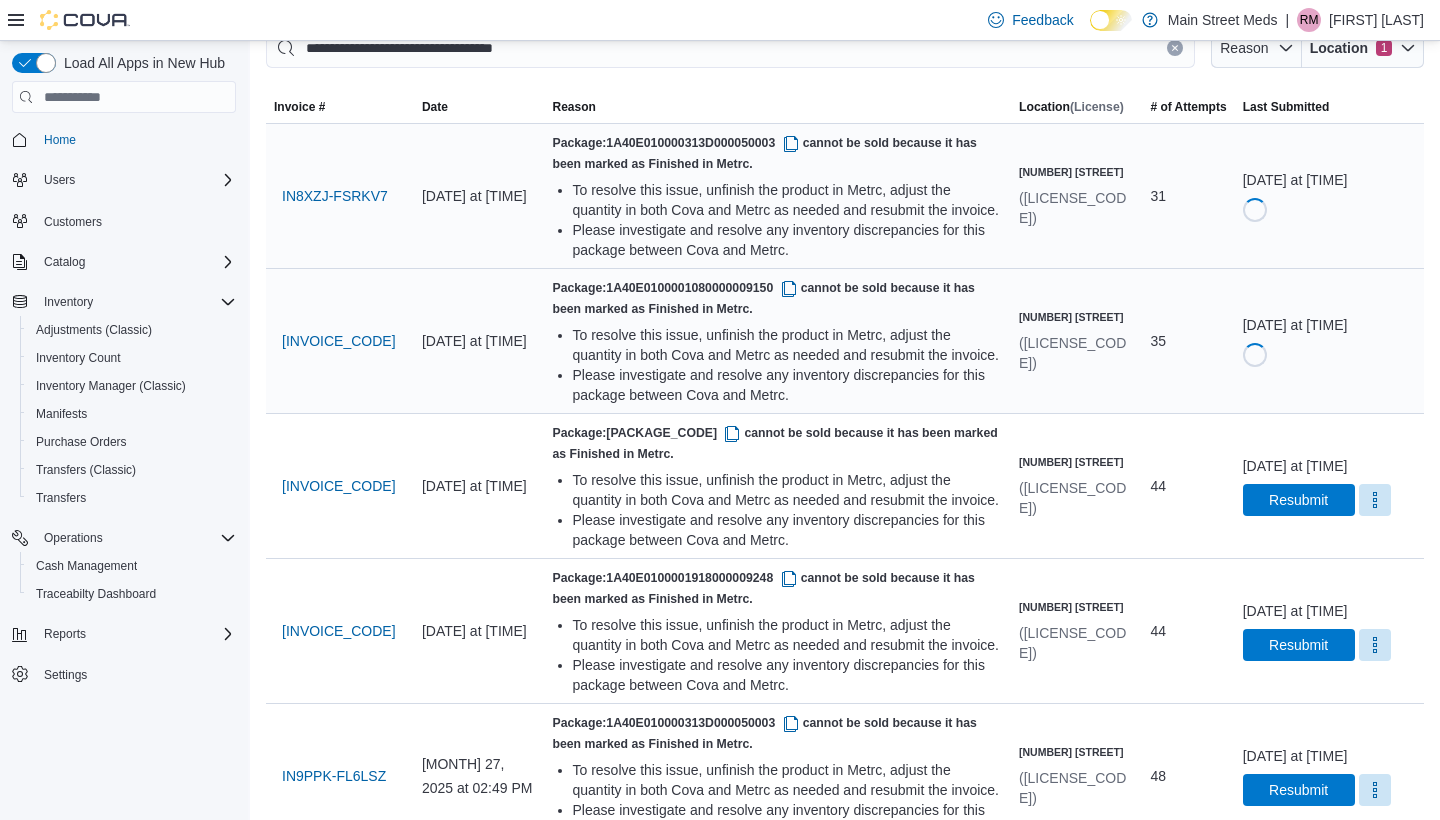 scroll, scrollTop: 385, scrollLeft: 0, axis: vertical 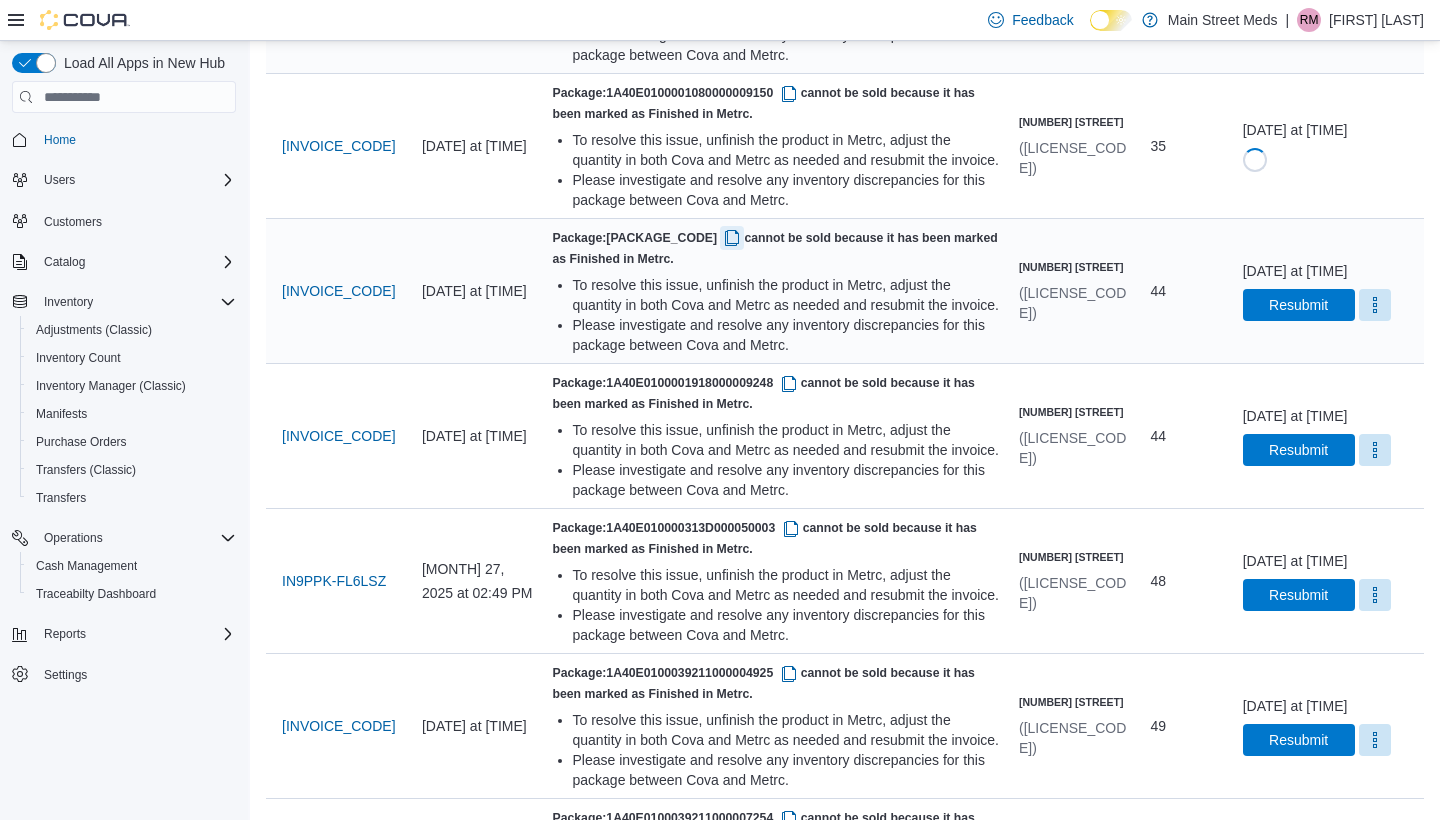 click at bounding box center (732, 238) 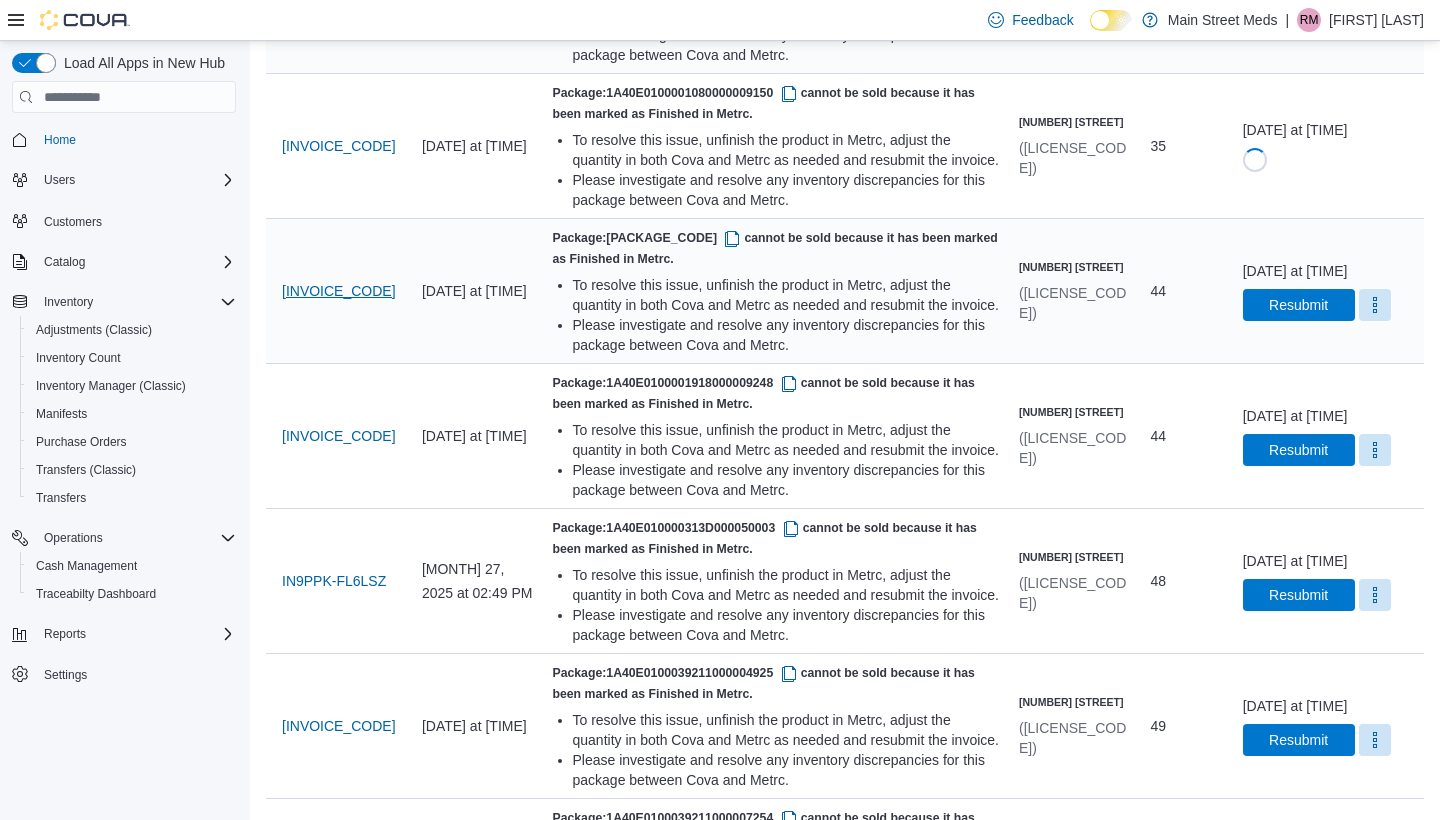 click on "[INVOICE_CODE]" at bounding box center (339, 291) 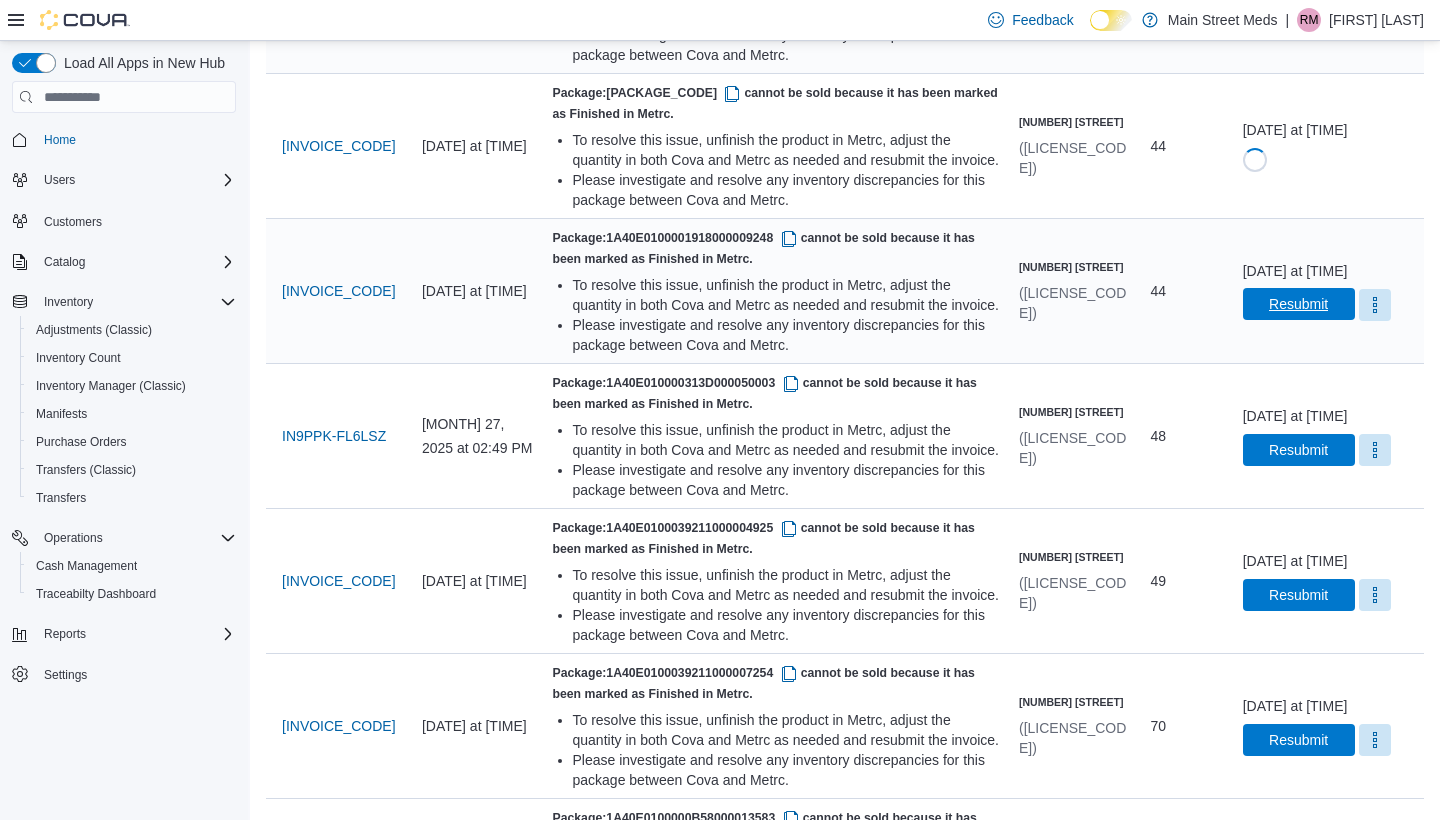 click on "Resubmit" at bounding box center (1298, 304) 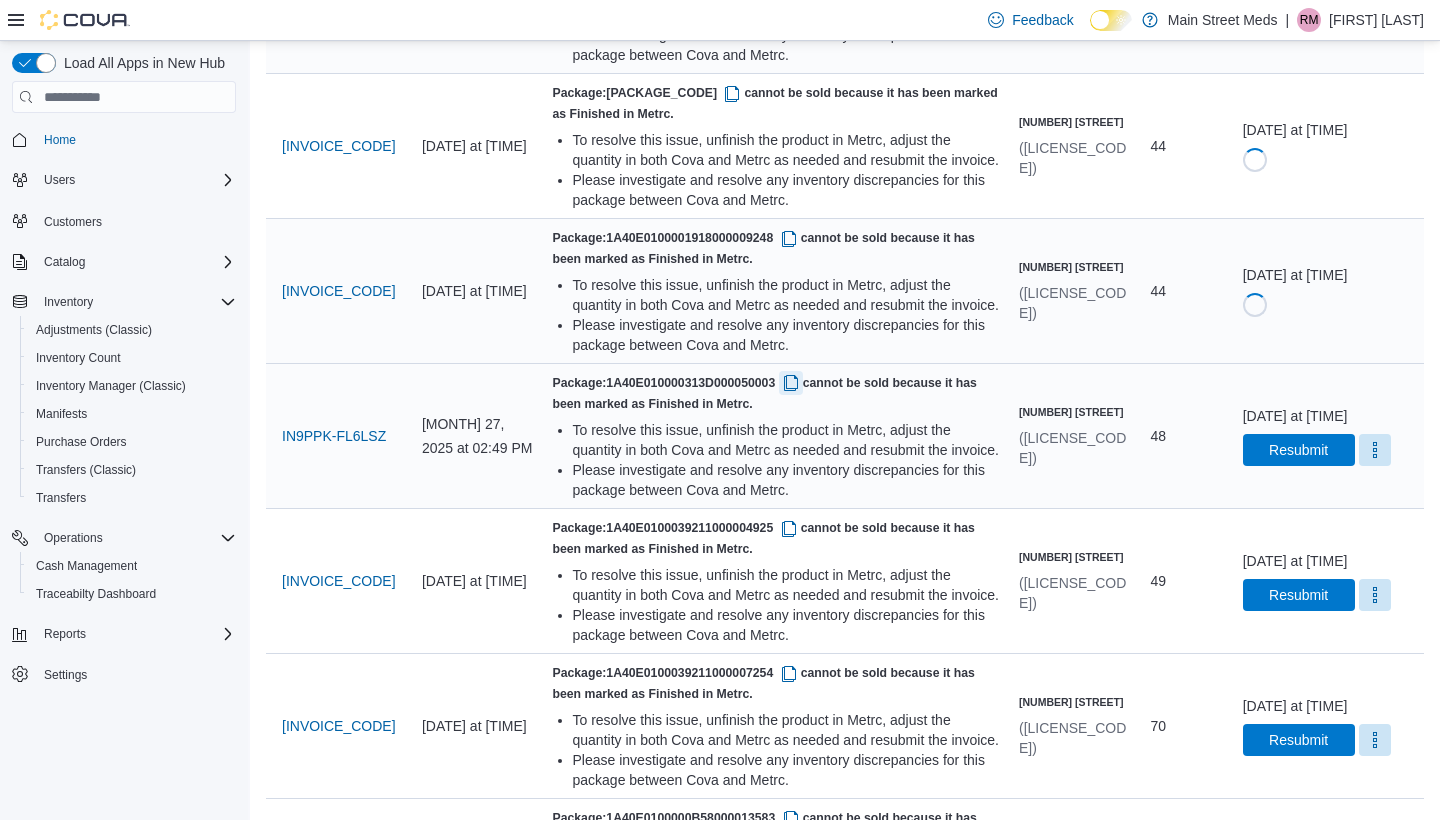 click at bounding box center [791, 383] 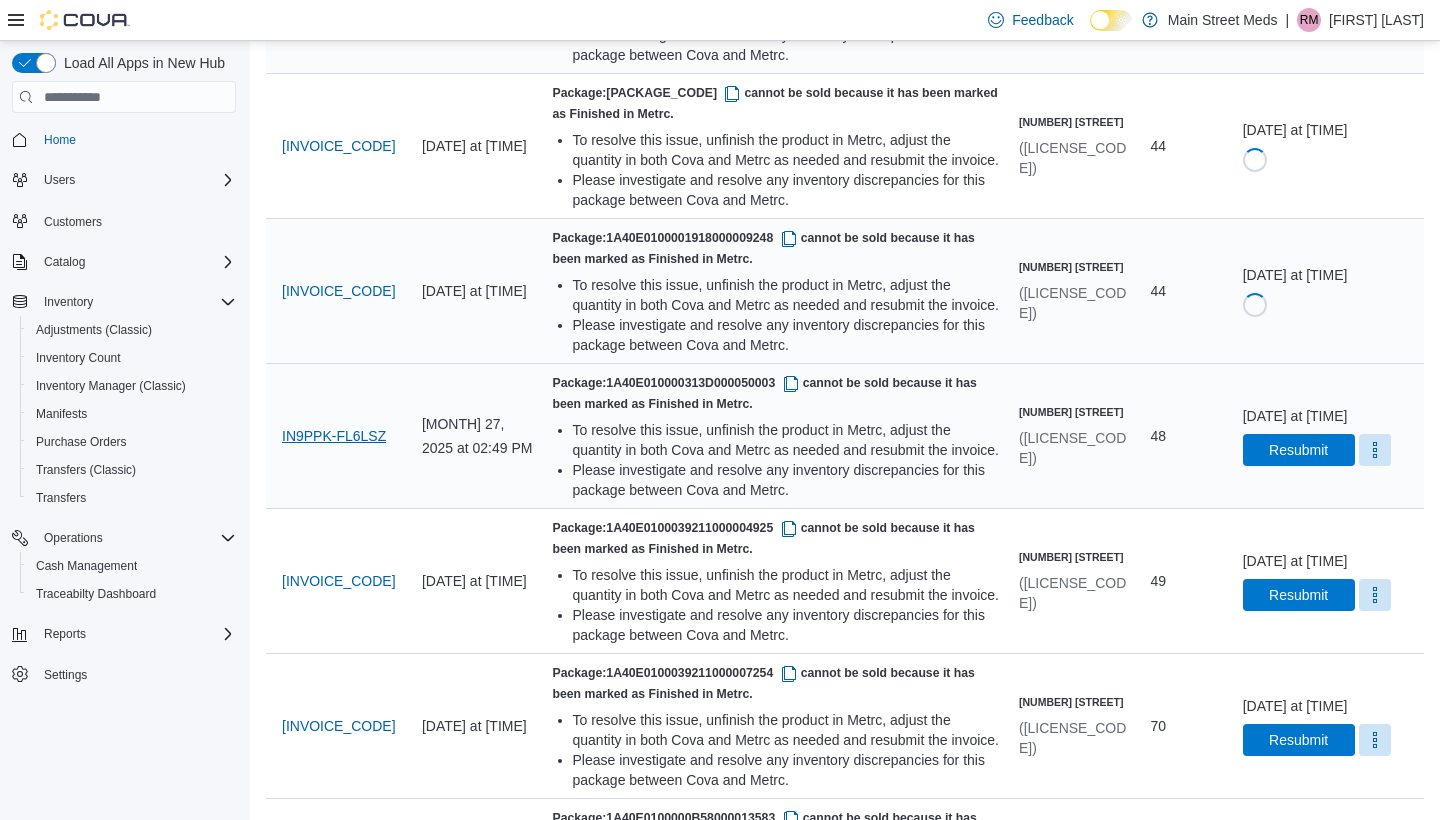 click on "IN9PPK-FL6LSZ" at bounding box center (334, 436) 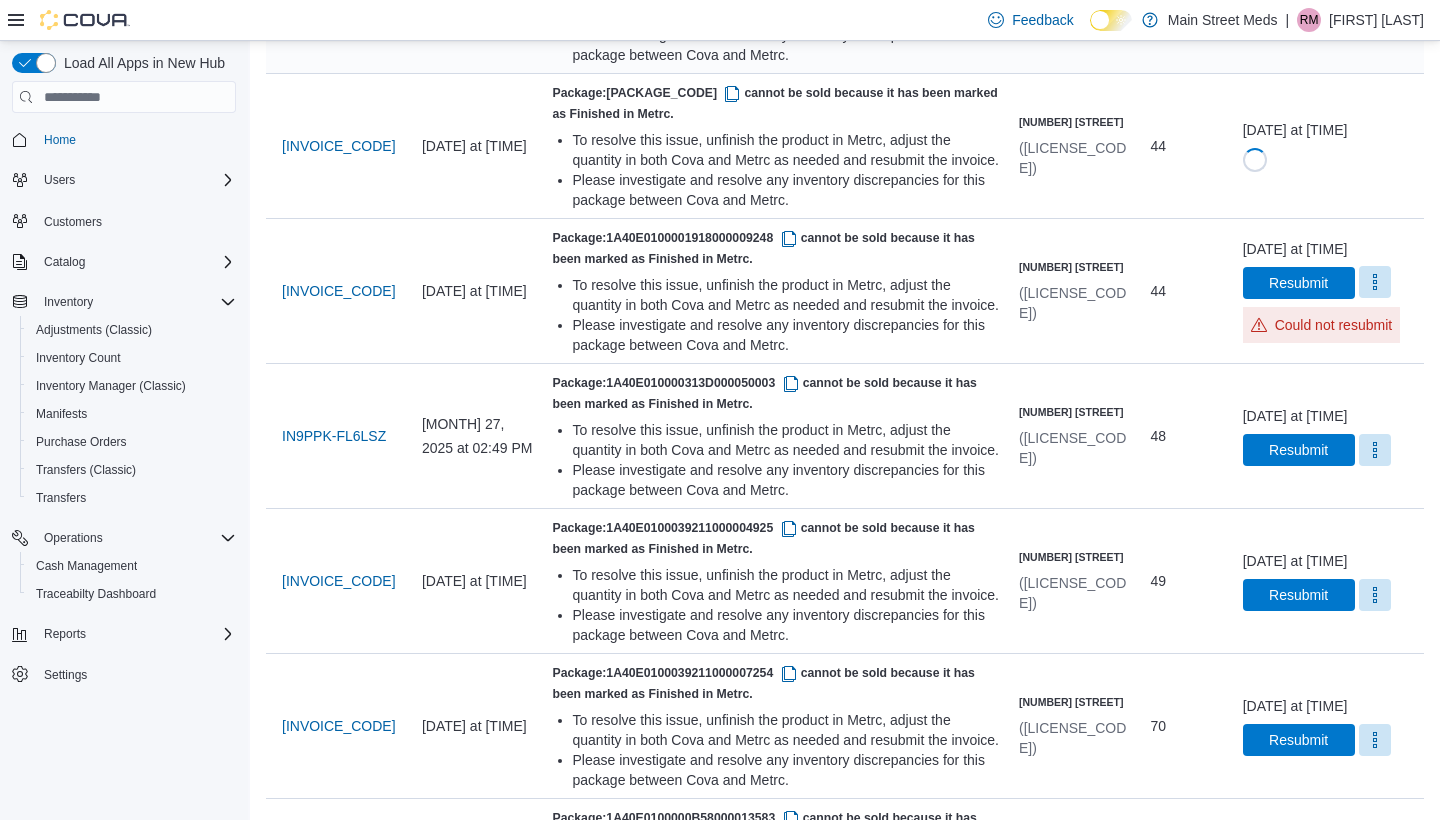 click at bounding box center [1375, 282] 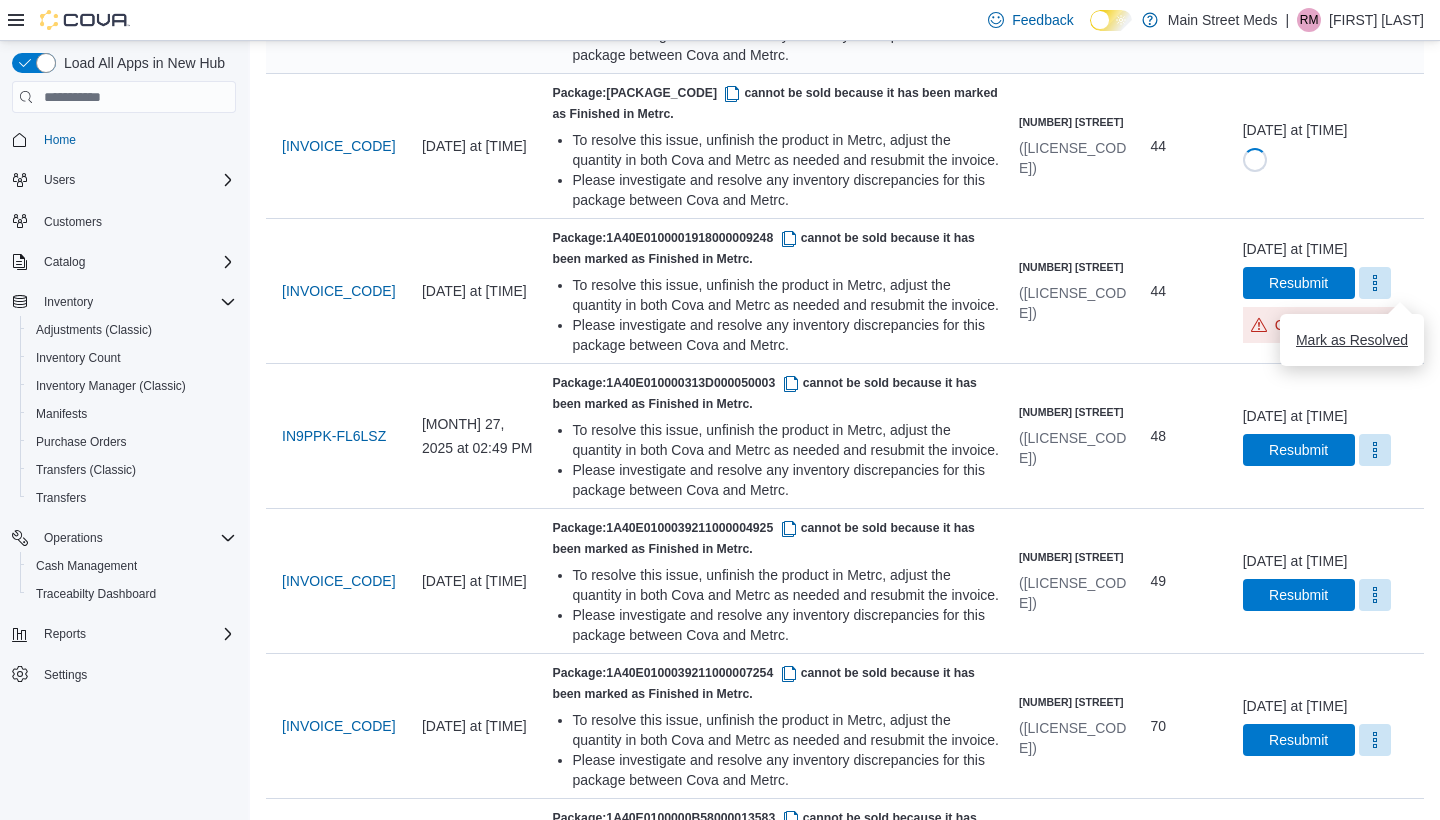click on "Mark as Resolved" at bounding box center (1352, 340) 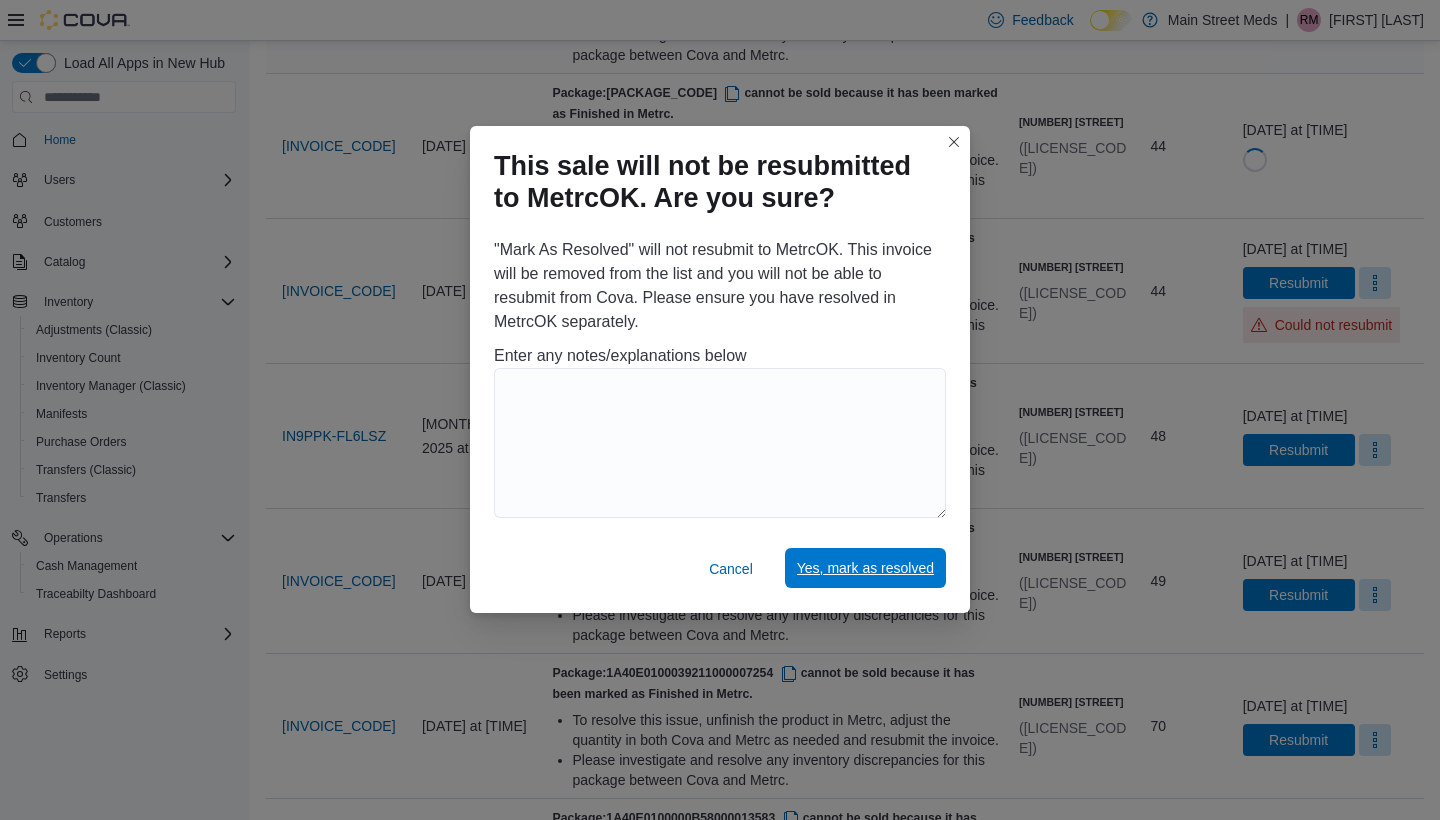click on "Yes, mark as resolved" at bounding box center [865, 568] 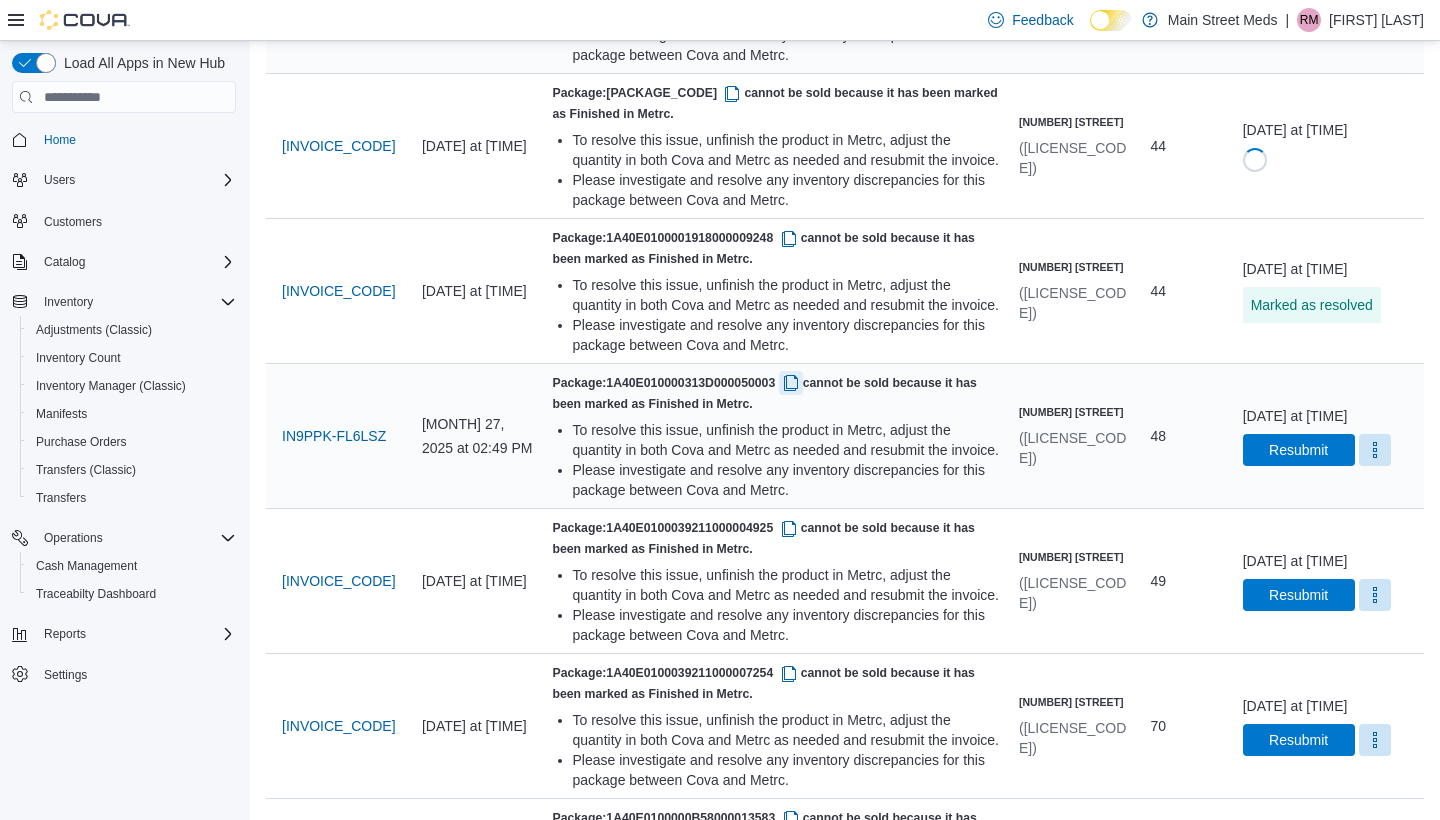click at bounding box center [791, 383] 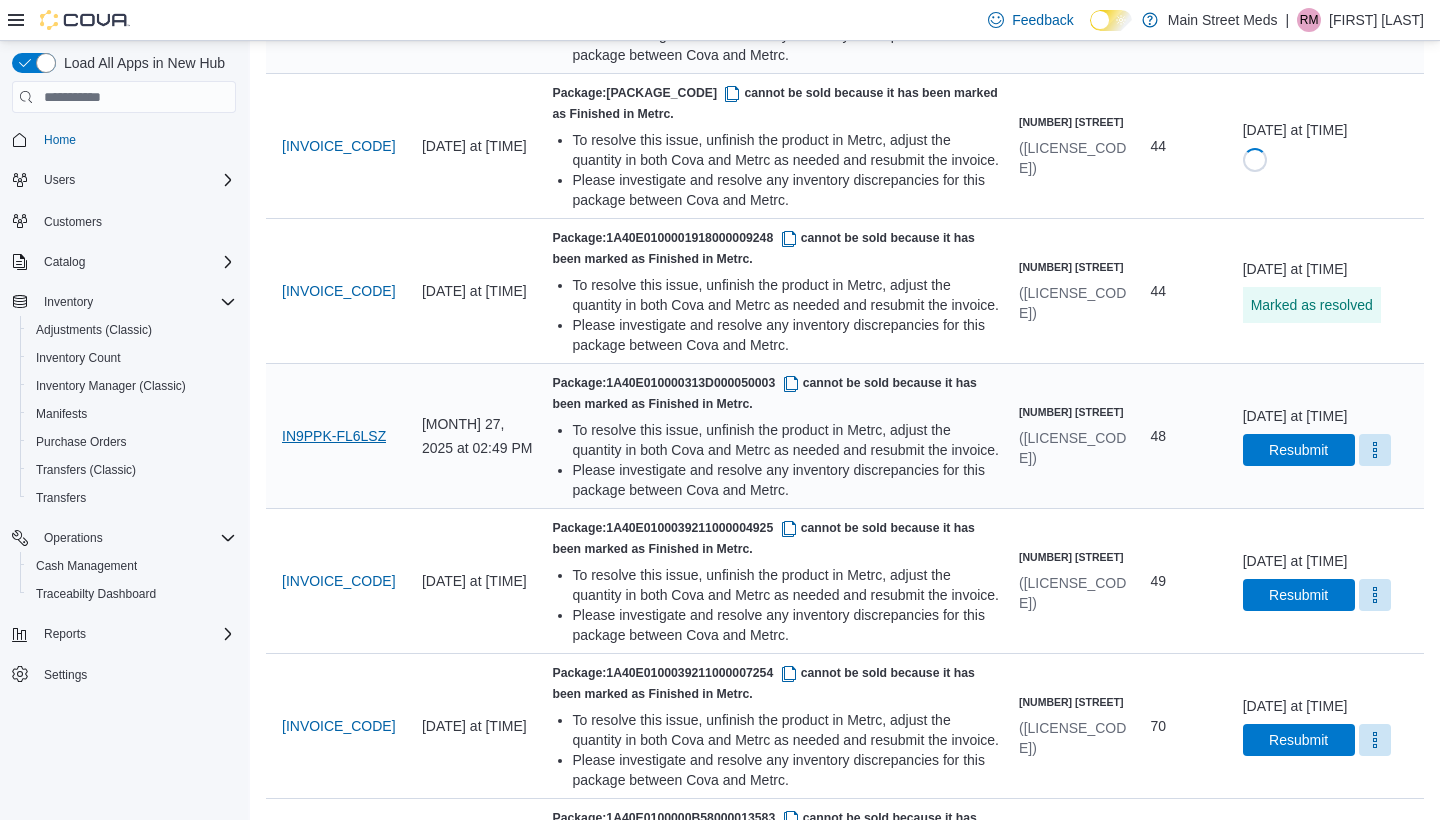 click on "IN9PPK-FL6LSZ" at bounding box center [334, 436] 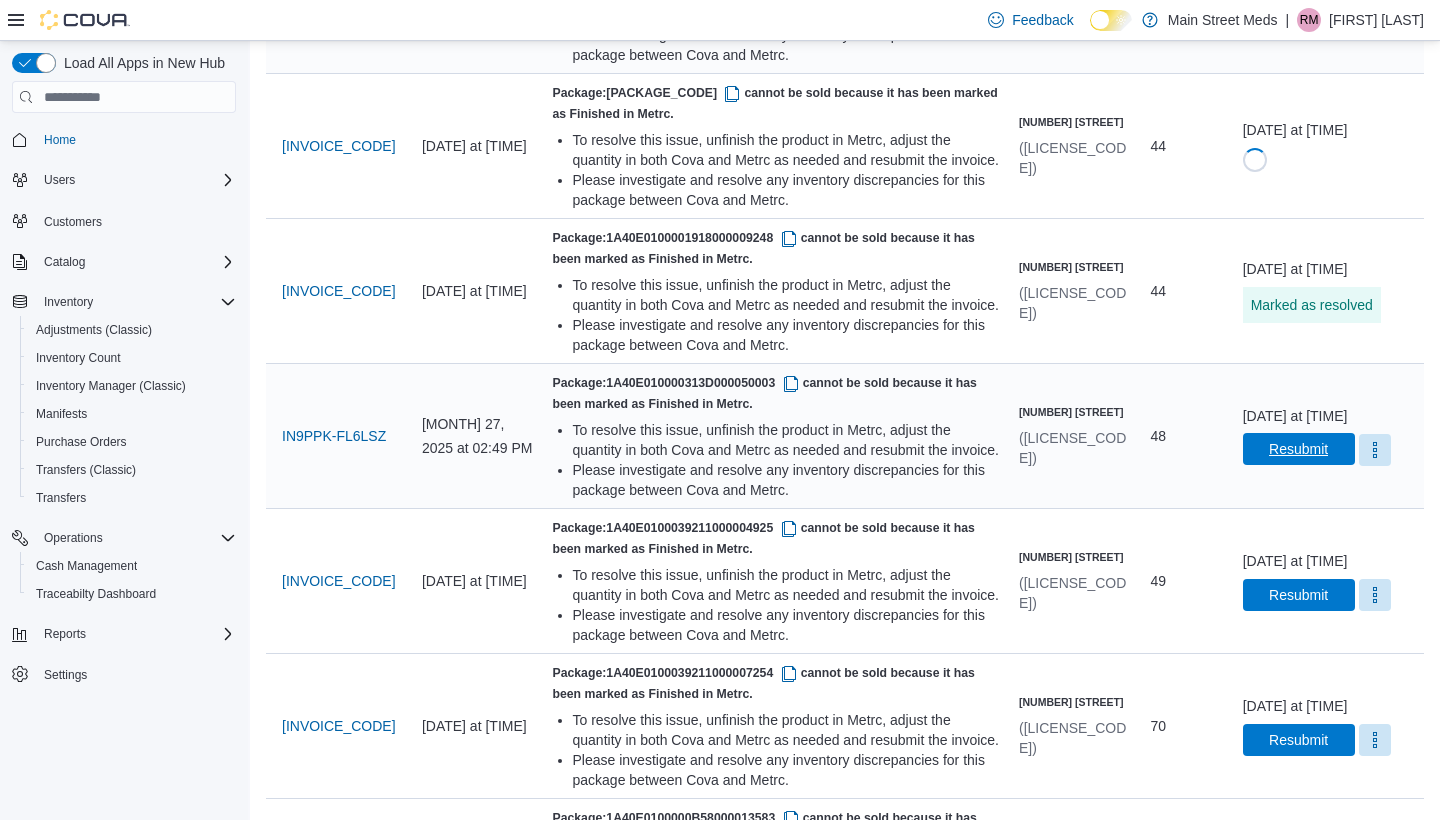 click on "Resubmit" at bounding box center (1298, 449) 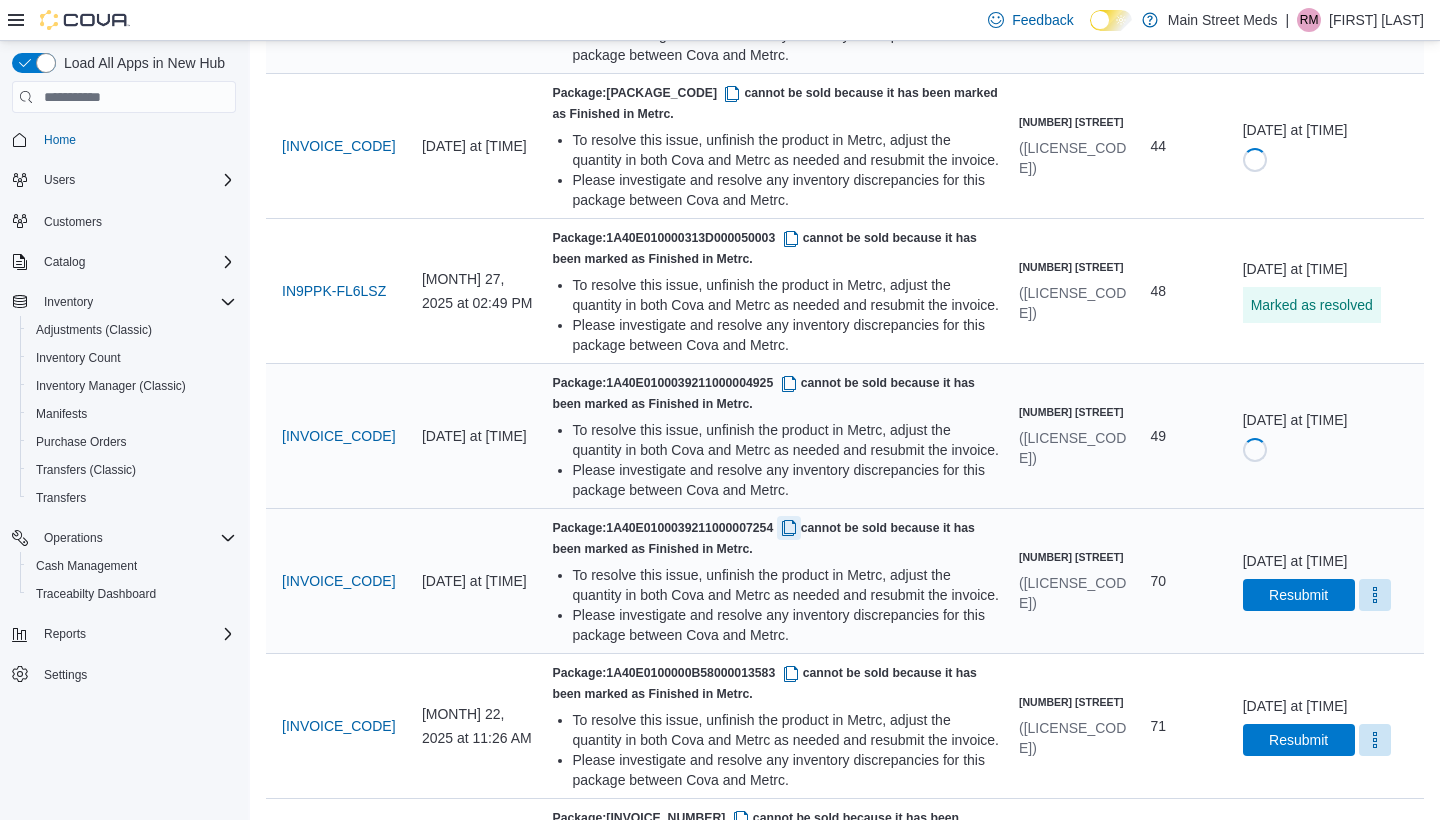 click at bounding box center (789, 528) 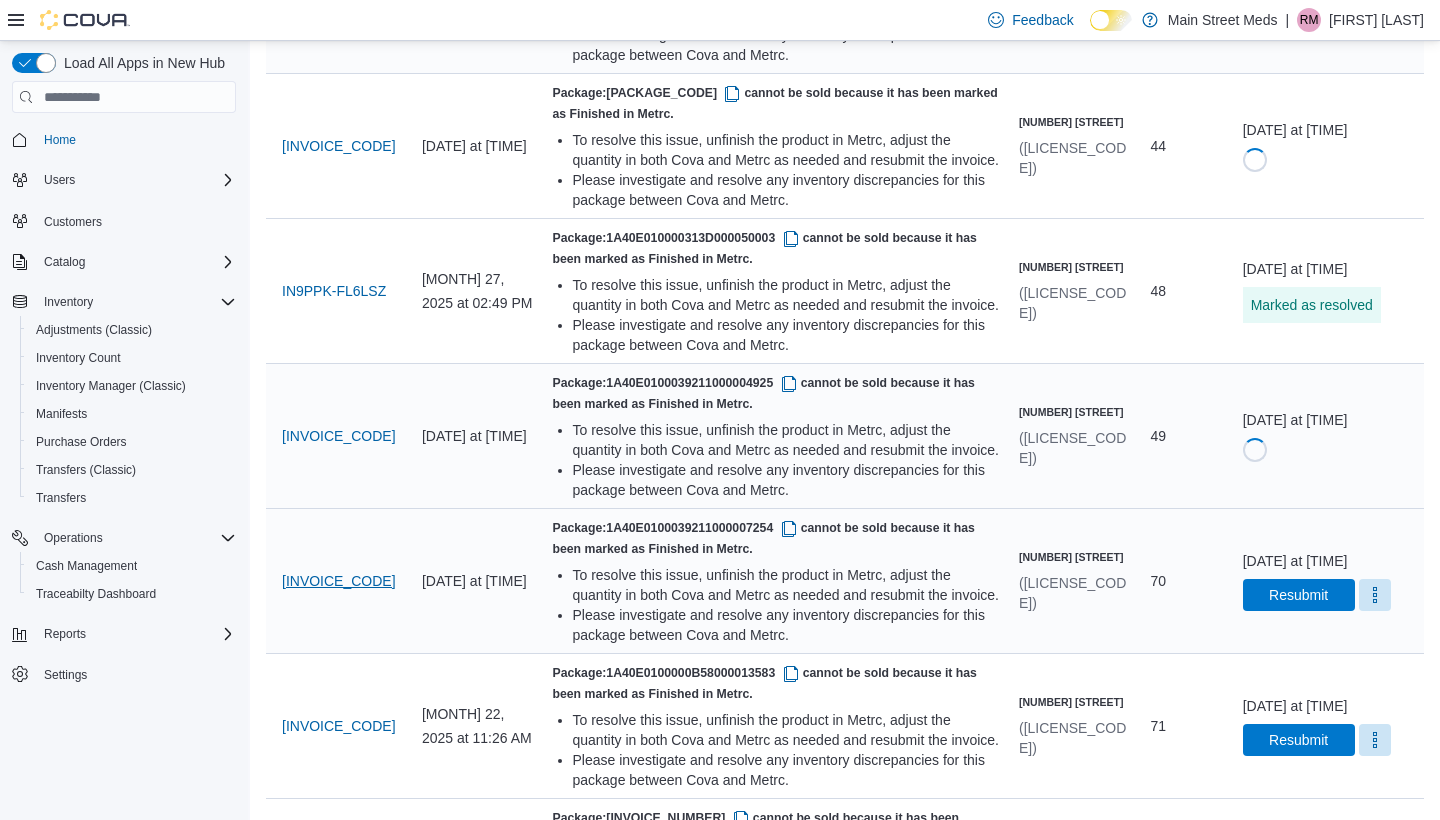 click on "[INVOICE_CODE]" at bounding box center (339, 581) 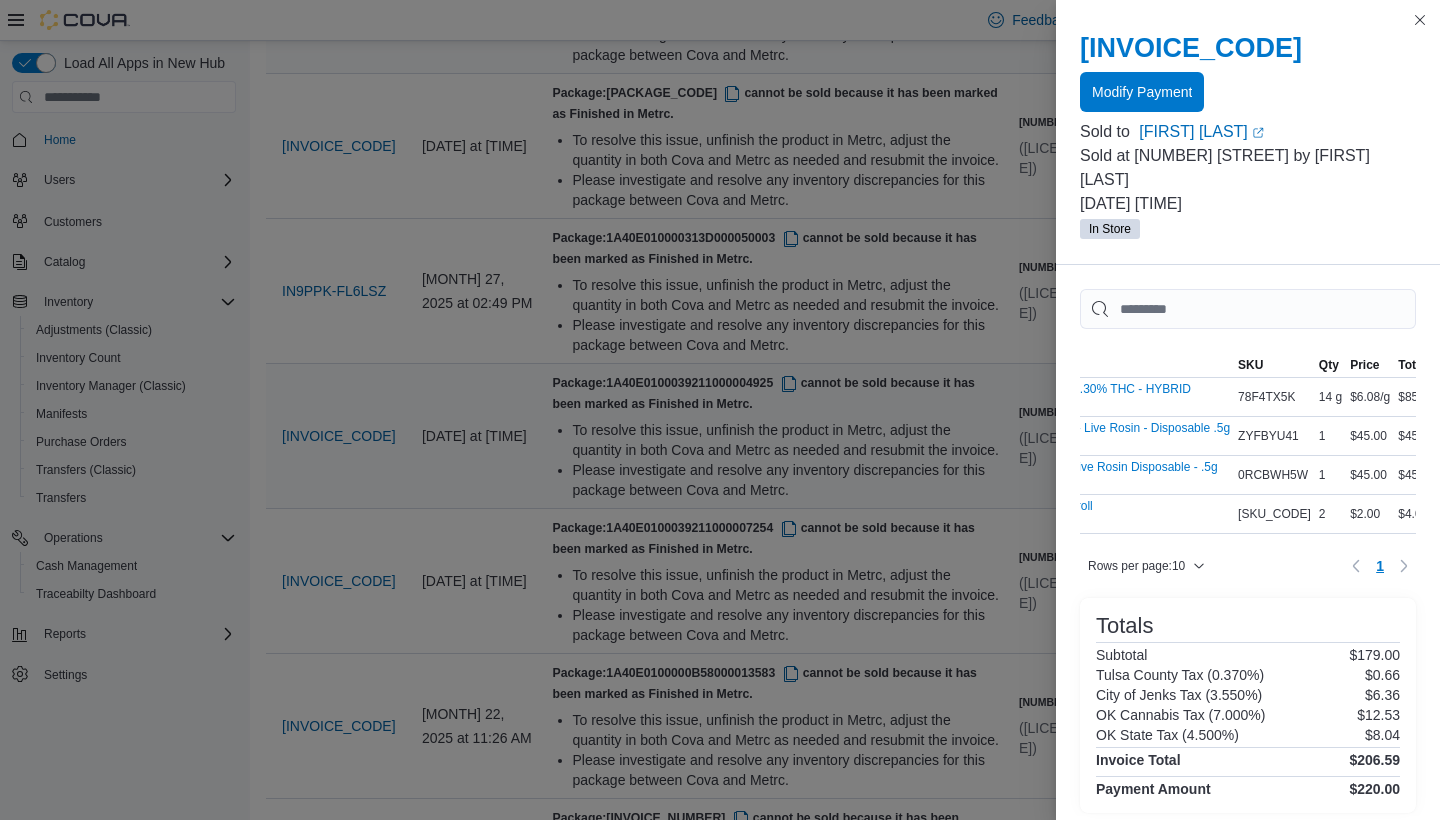 scroll, scrollTop: 0, scrollLeft: 187, axis: horizontal 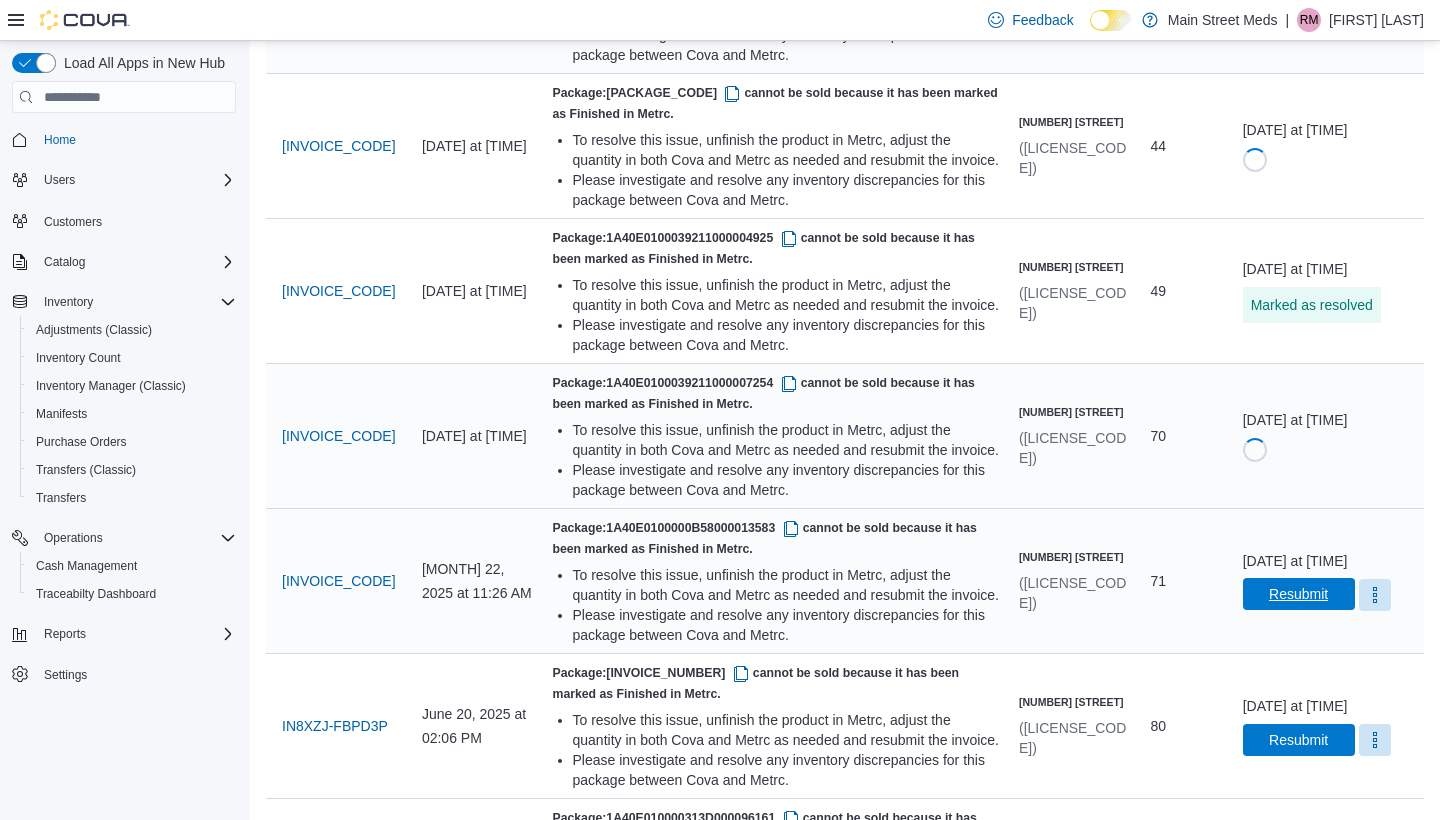 click on "Resubmit" at bounding box center [1298, 594] 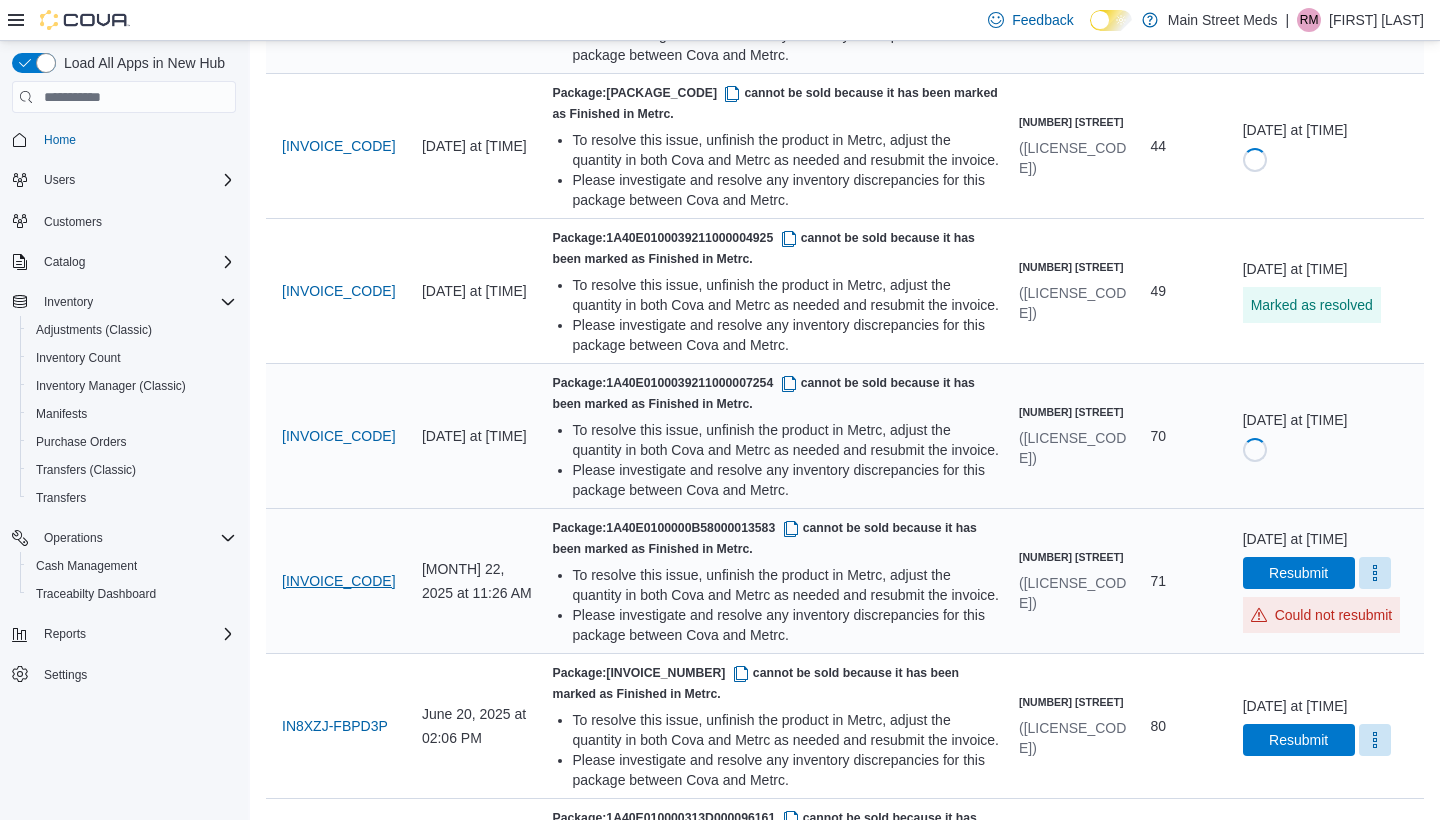 click on "[INVOICE_CODE]" at bounding box center [339, 581] 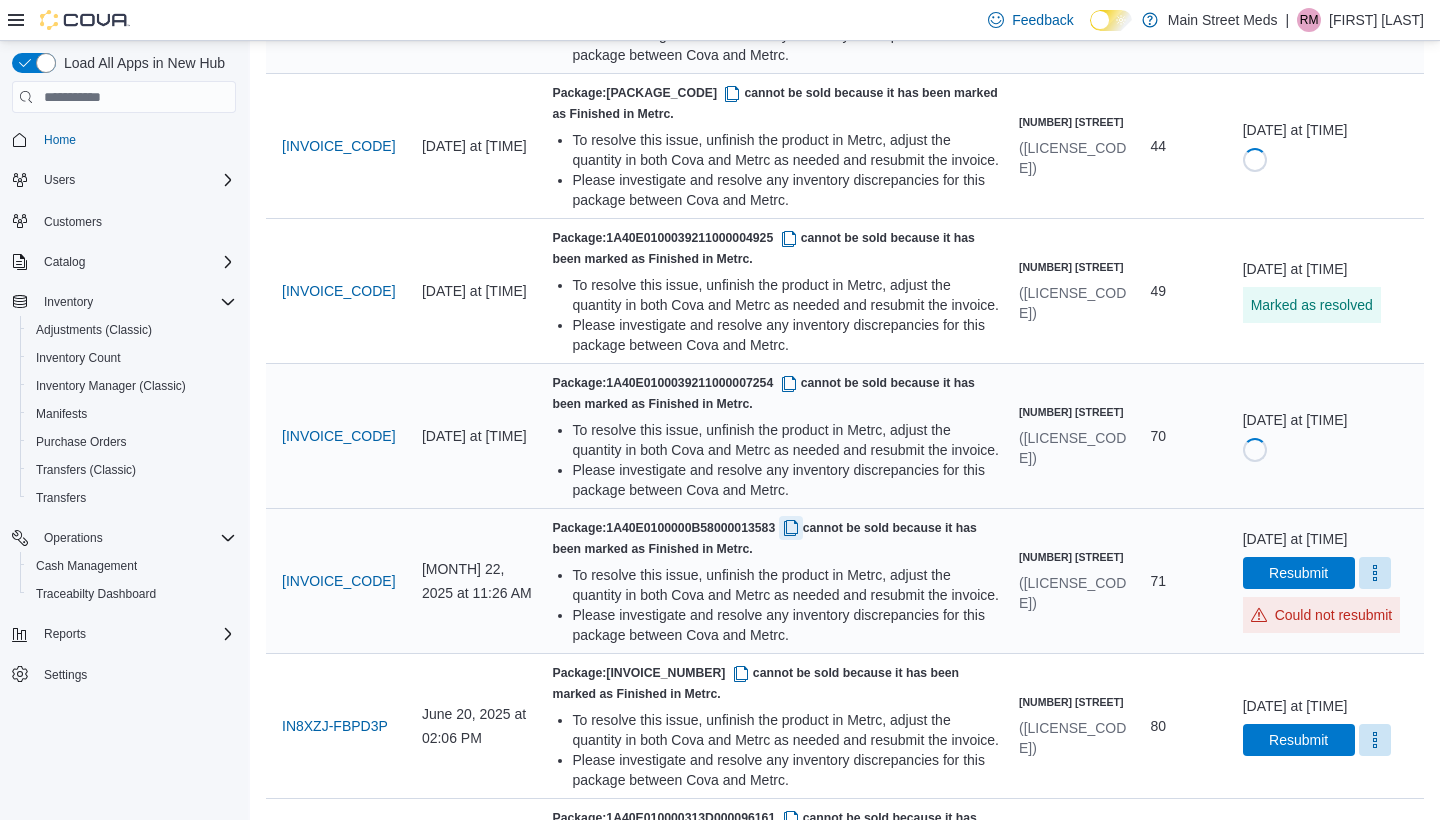 click at bounding box center [791, 528] 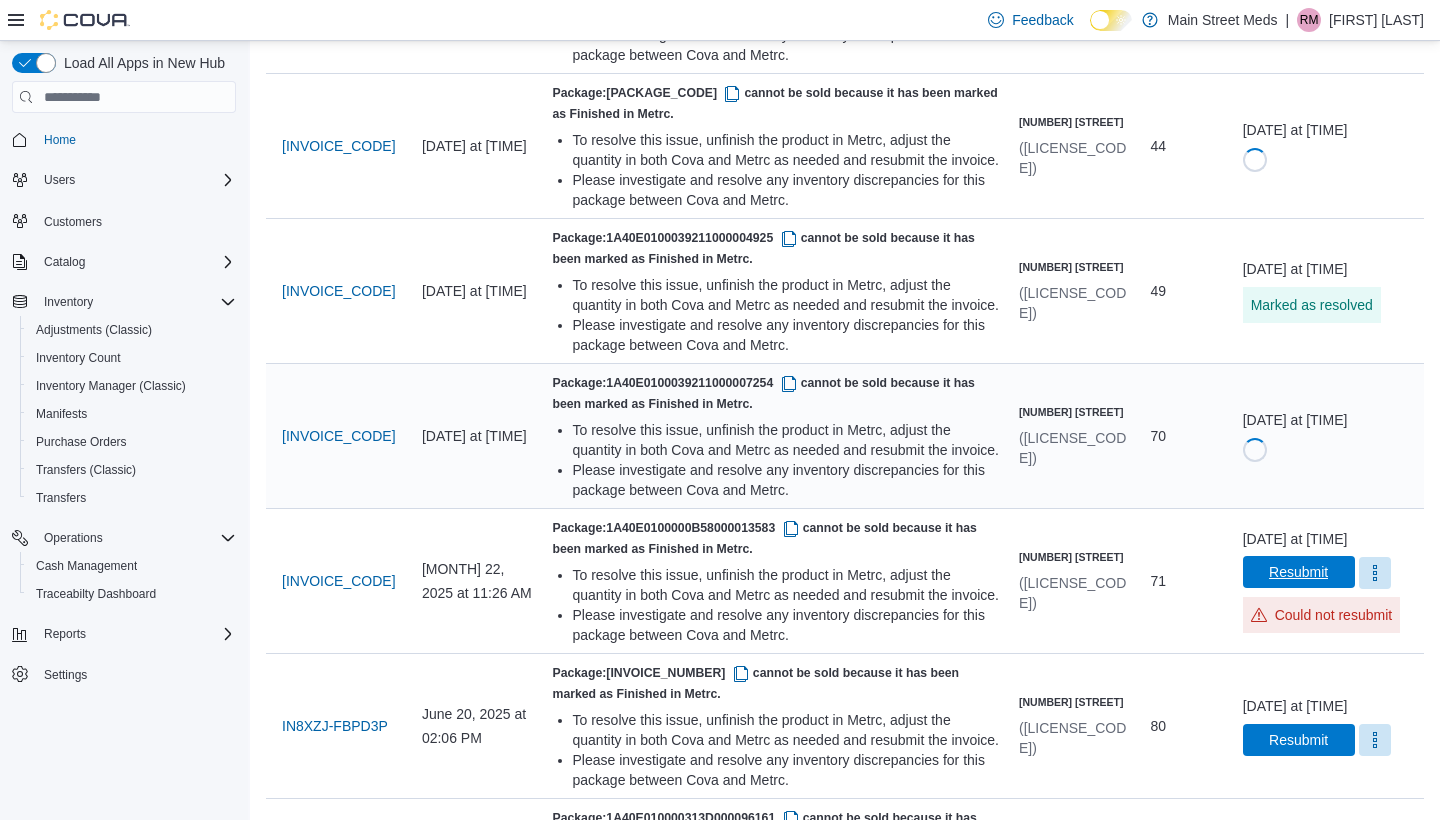 click on "Resubmit" at bounding box center (1299, 572) 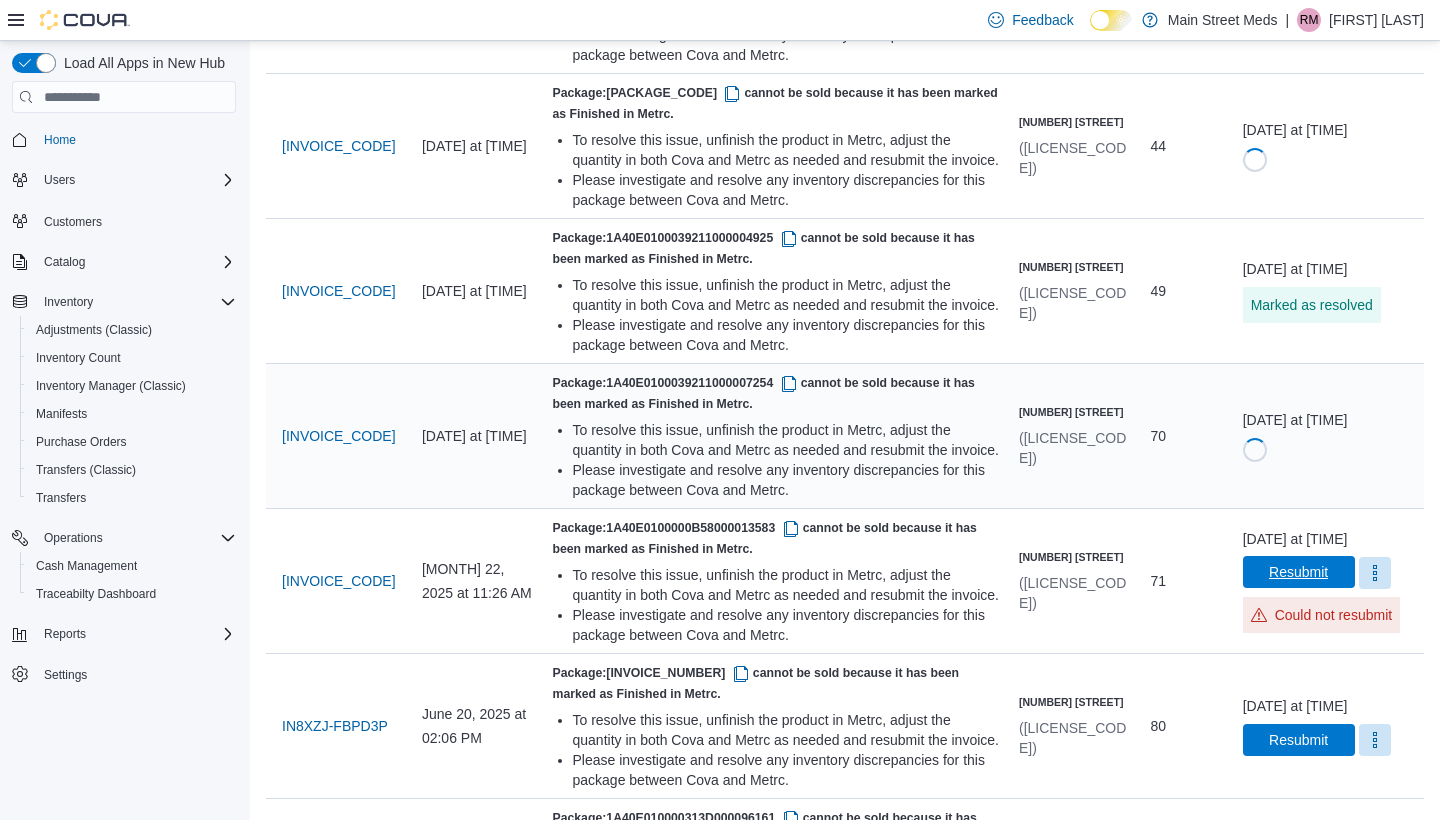 click on "Resubmit" at bounding box center (1298, 572) 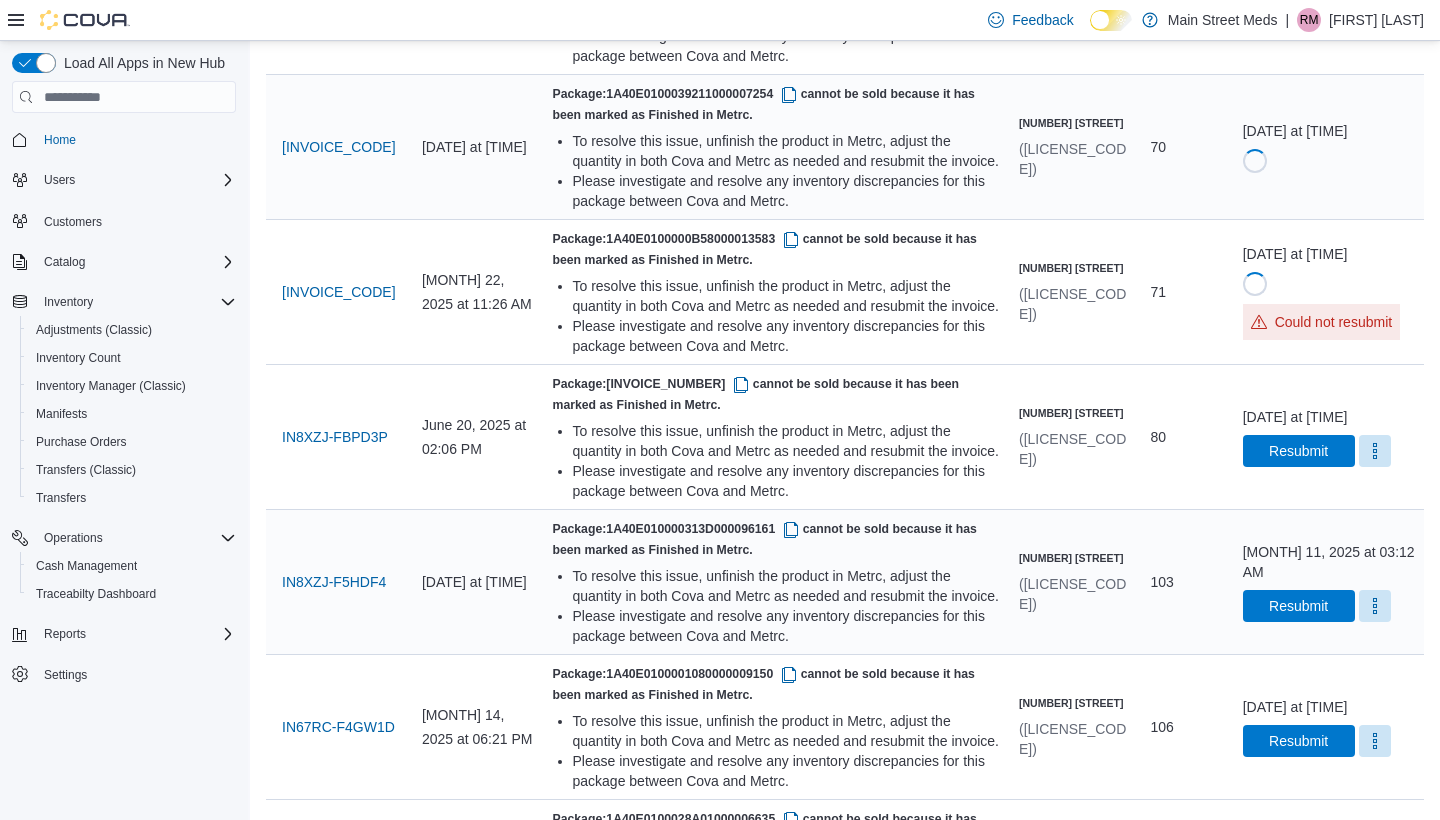 scroll, scrollTop: 666, scrollLeft: 0, axis: vertical 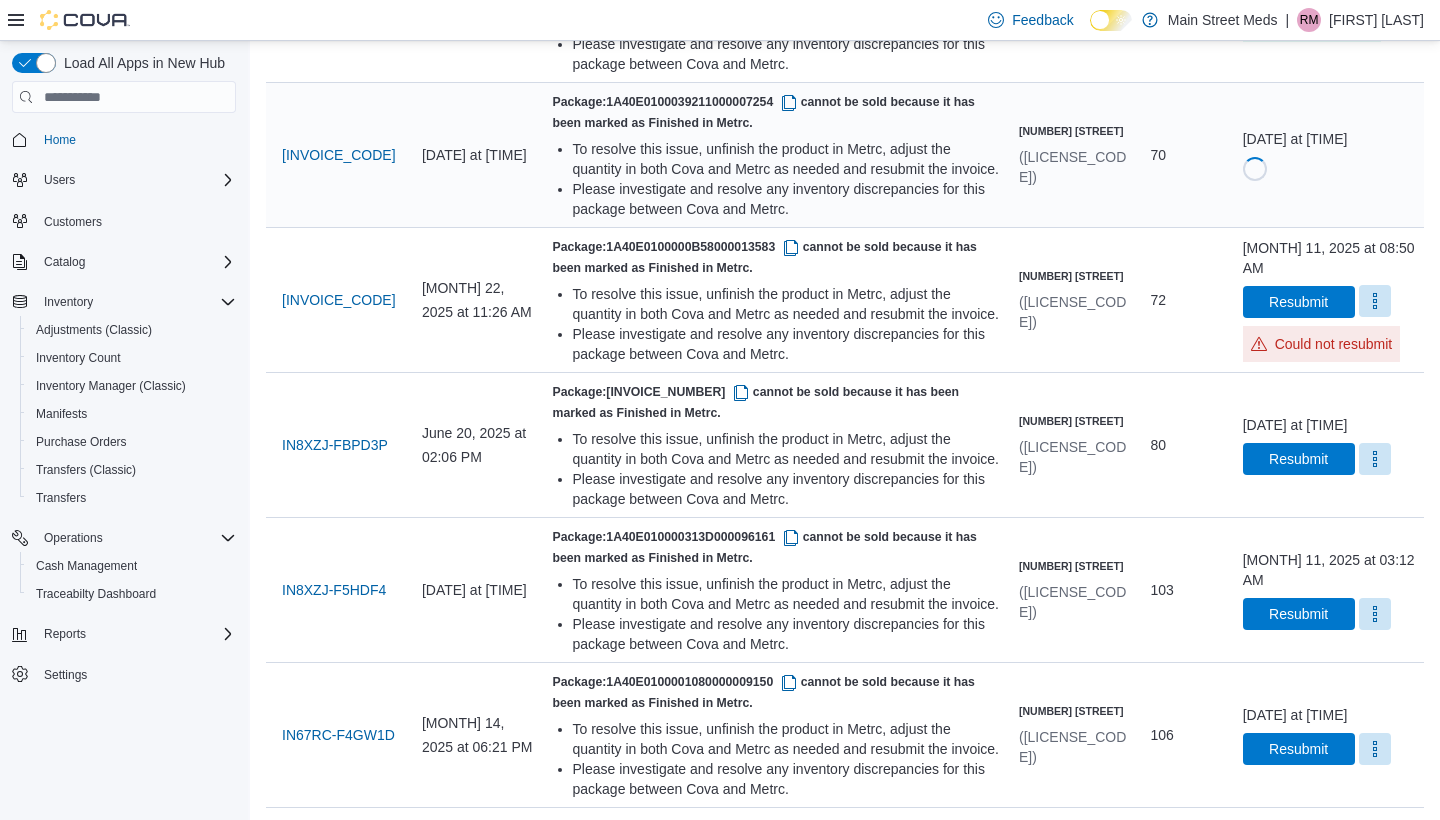 click at bounding box center (1375, 301) 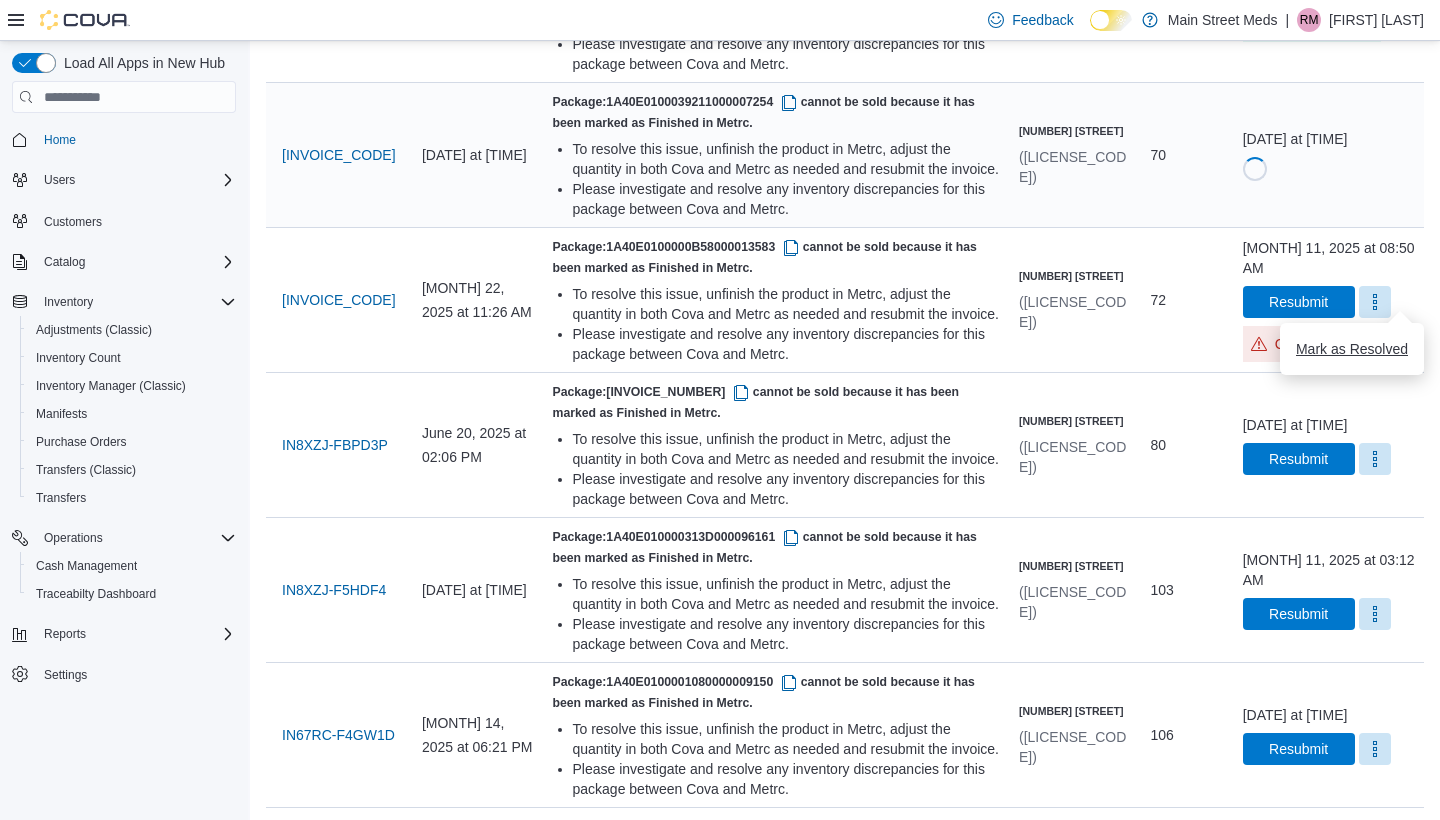 click on "Mark as Resolved" at bounding box center [1352, 349] 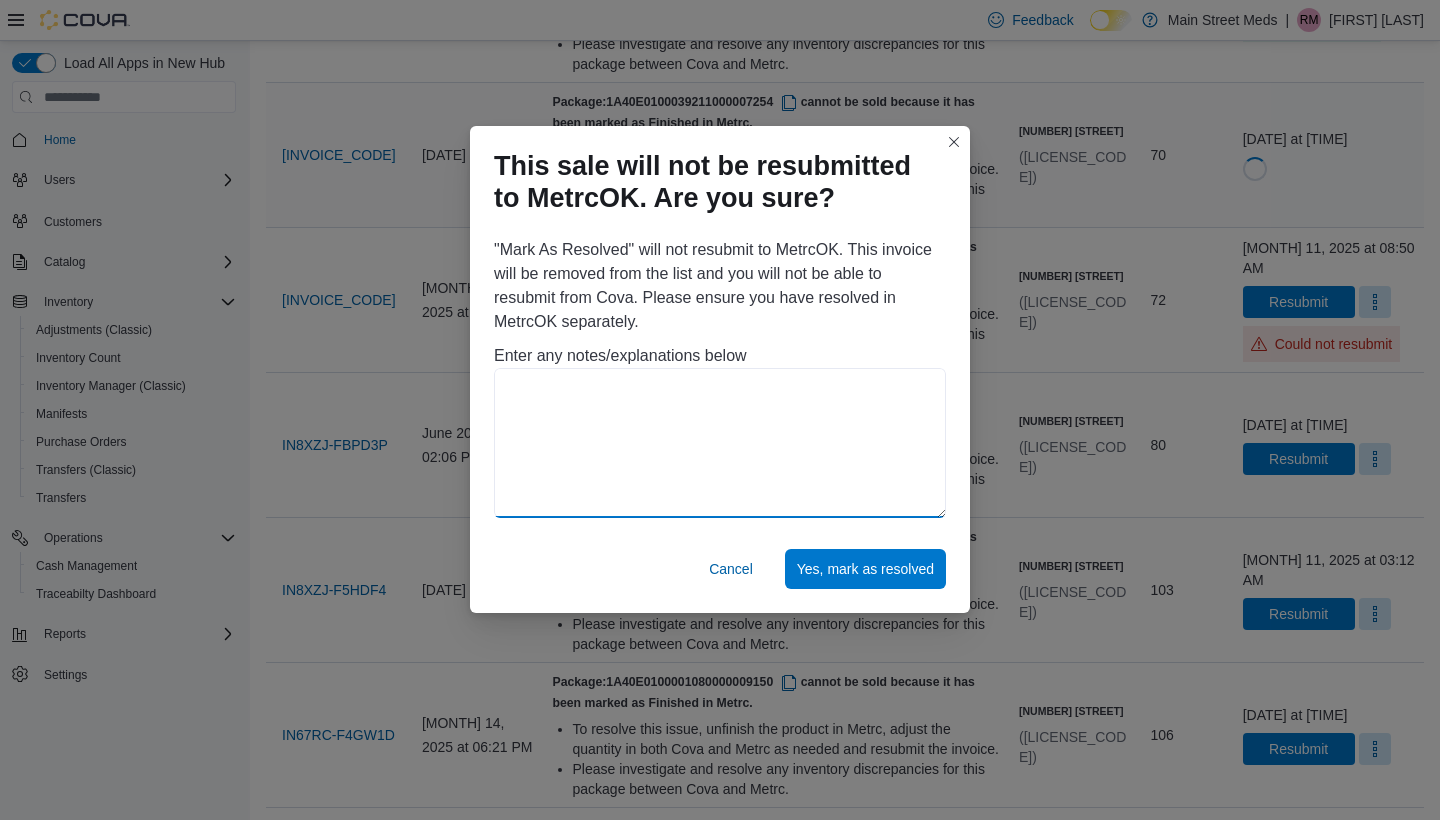 click at bounding box center (720, 443) 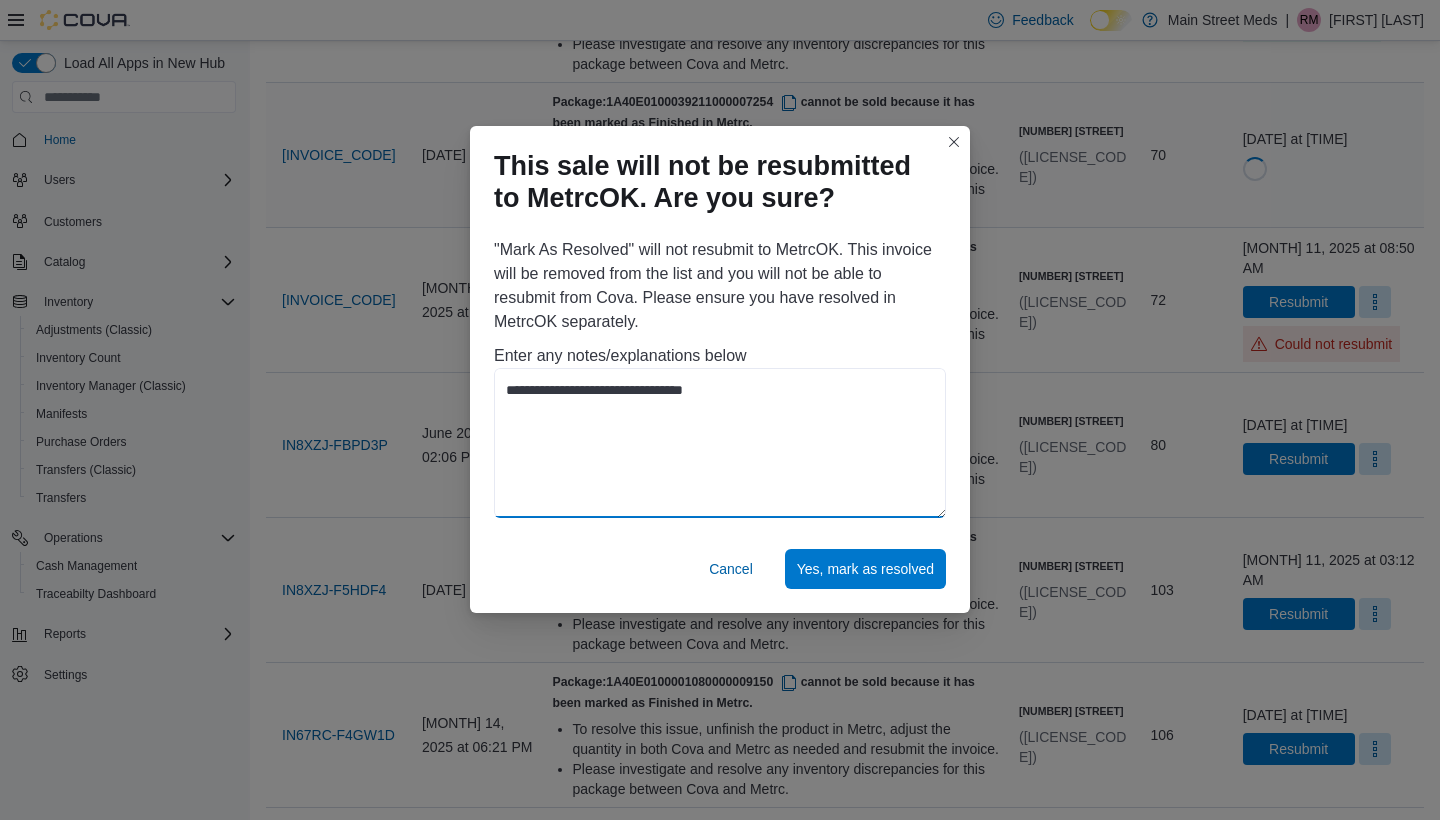 type on "**********" 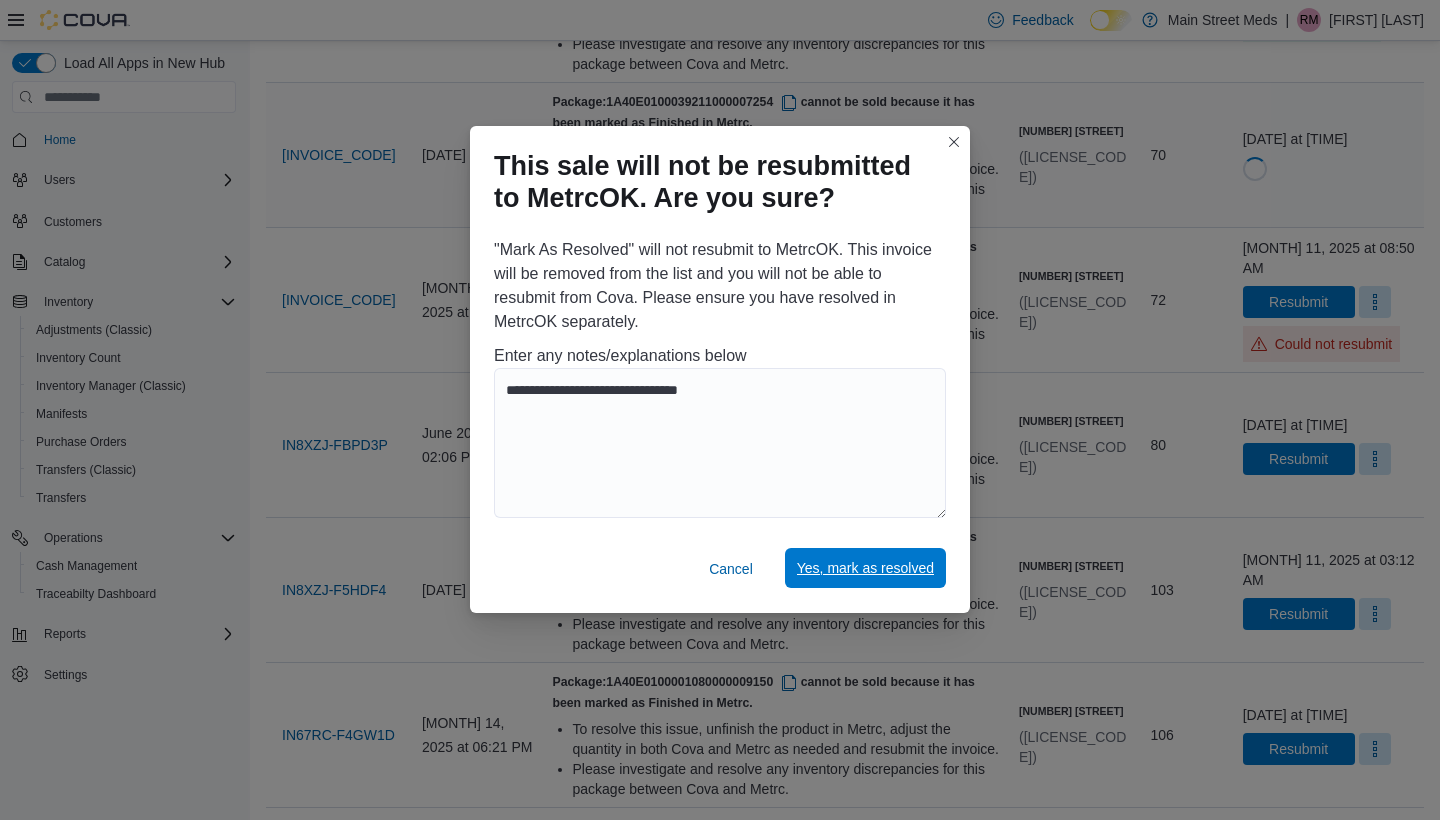 drag, startPoint x: 494, startPoint y: 471, endPoint x: 837, endPoint y: 579, distance: 359.60117 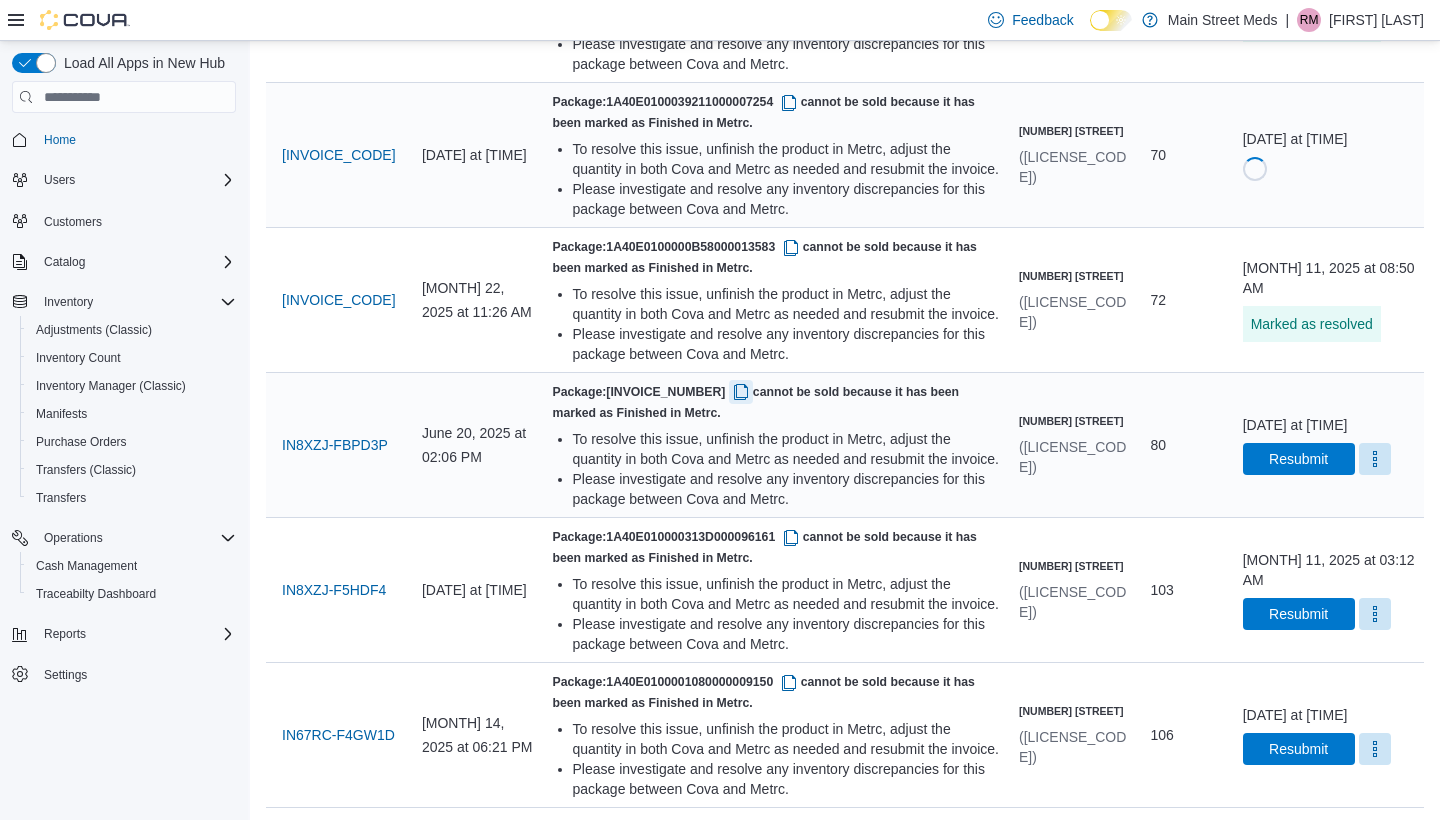 click at bounding box center (741, 392) 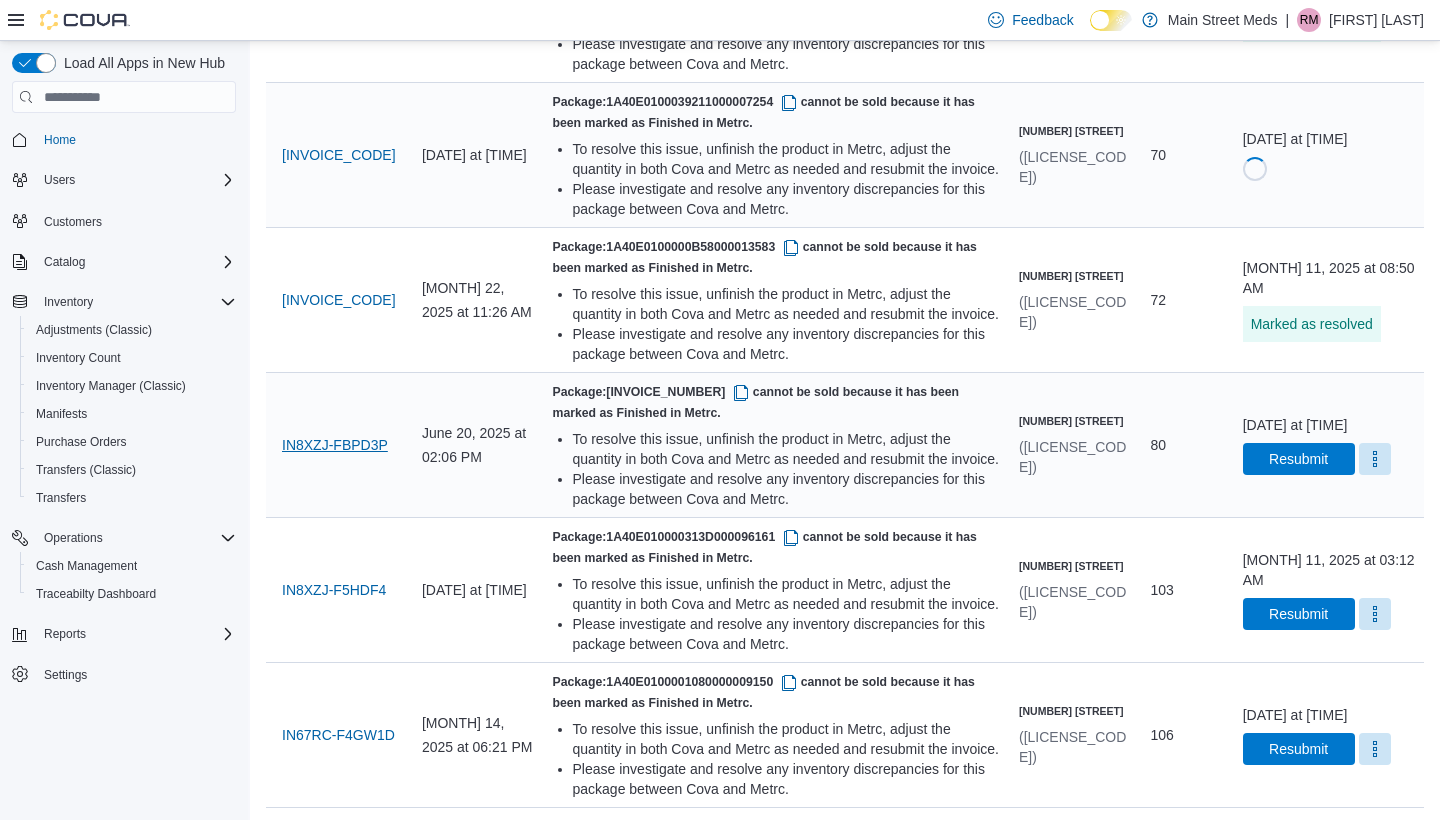 click on "IN8XZJ-FBPD3P" at bounding box center [335, 445] 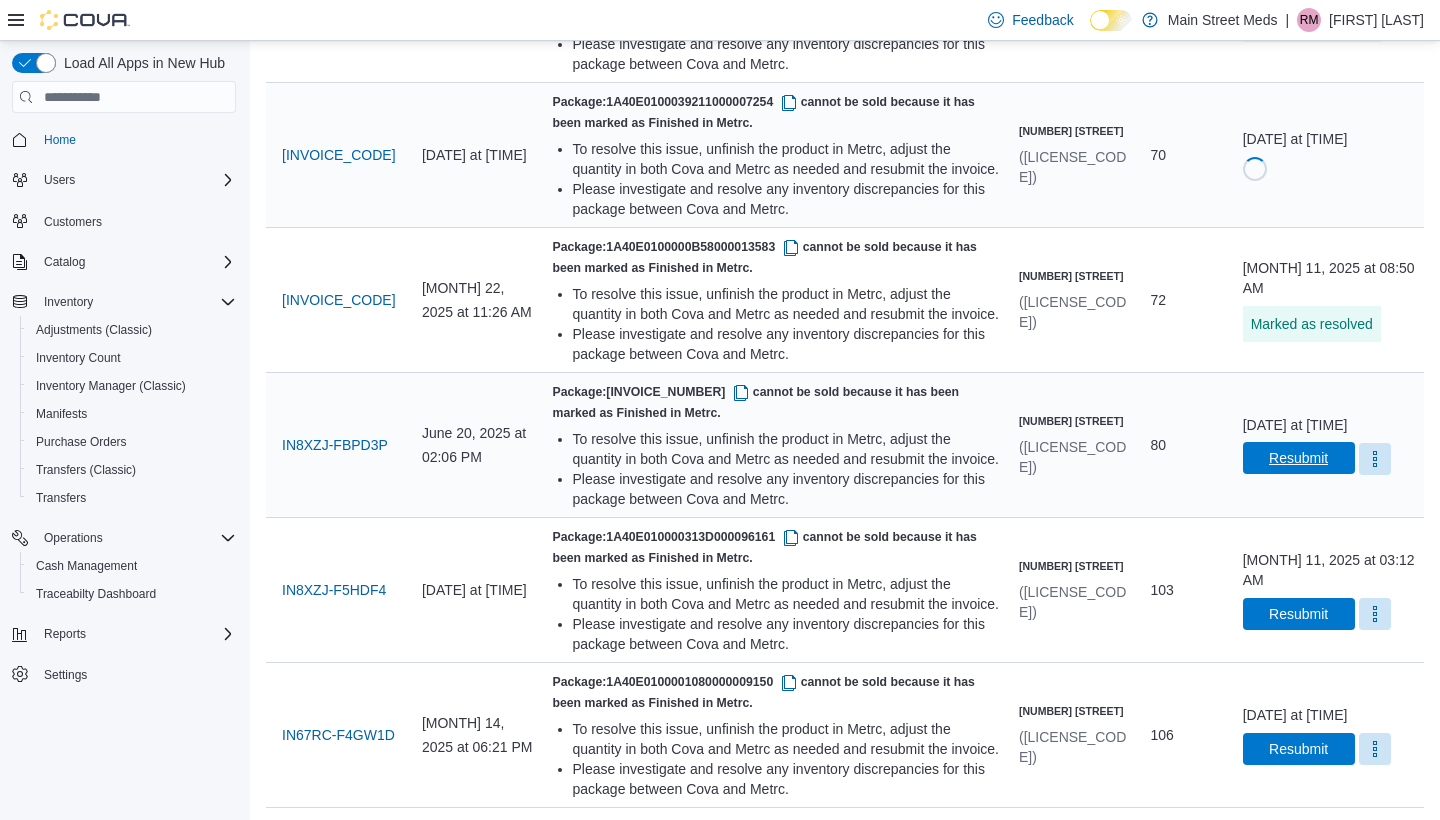 click on "Resubmit" at bounding box center [1298, 458] 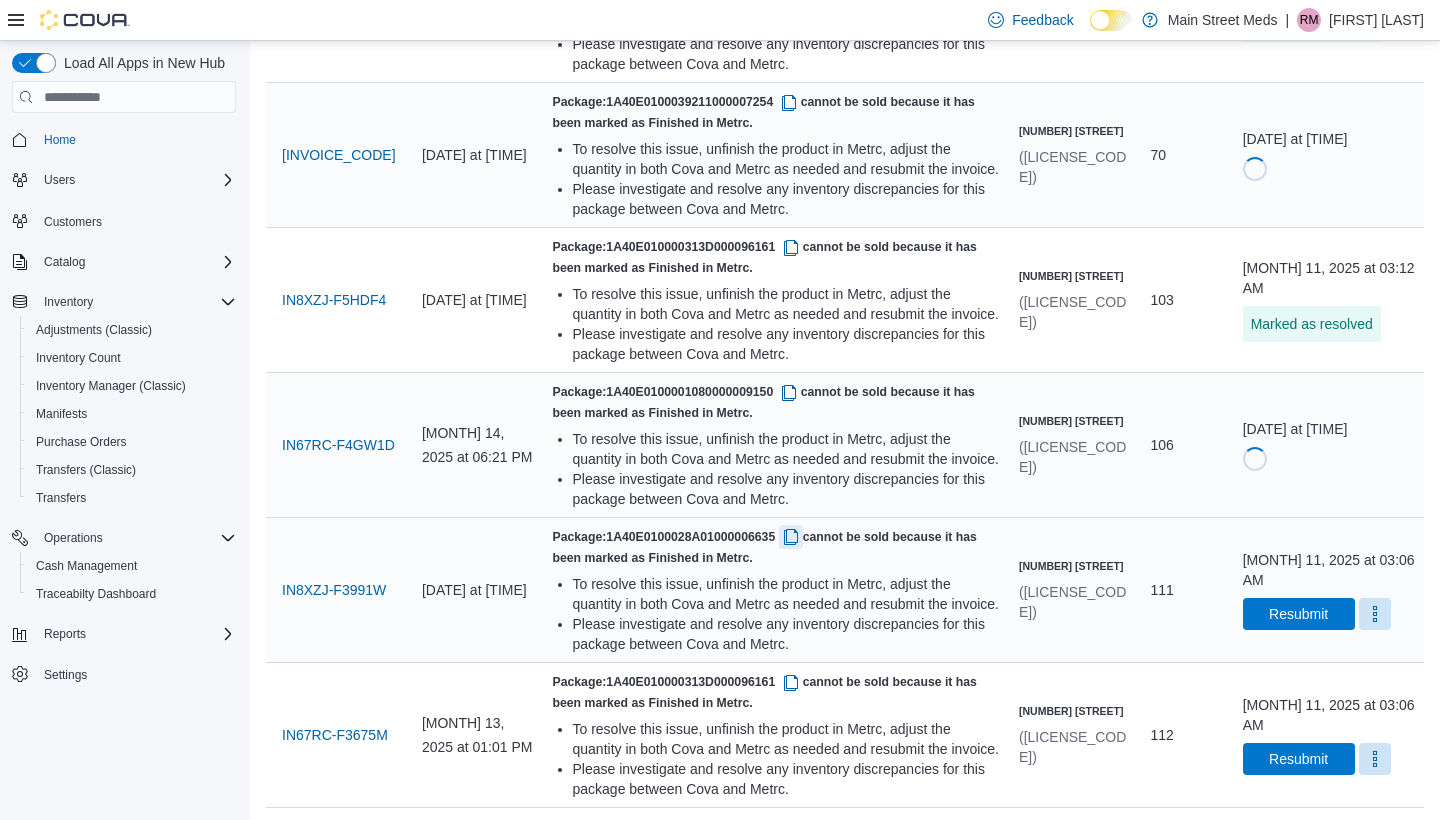 click at bounding box center [791, 537] 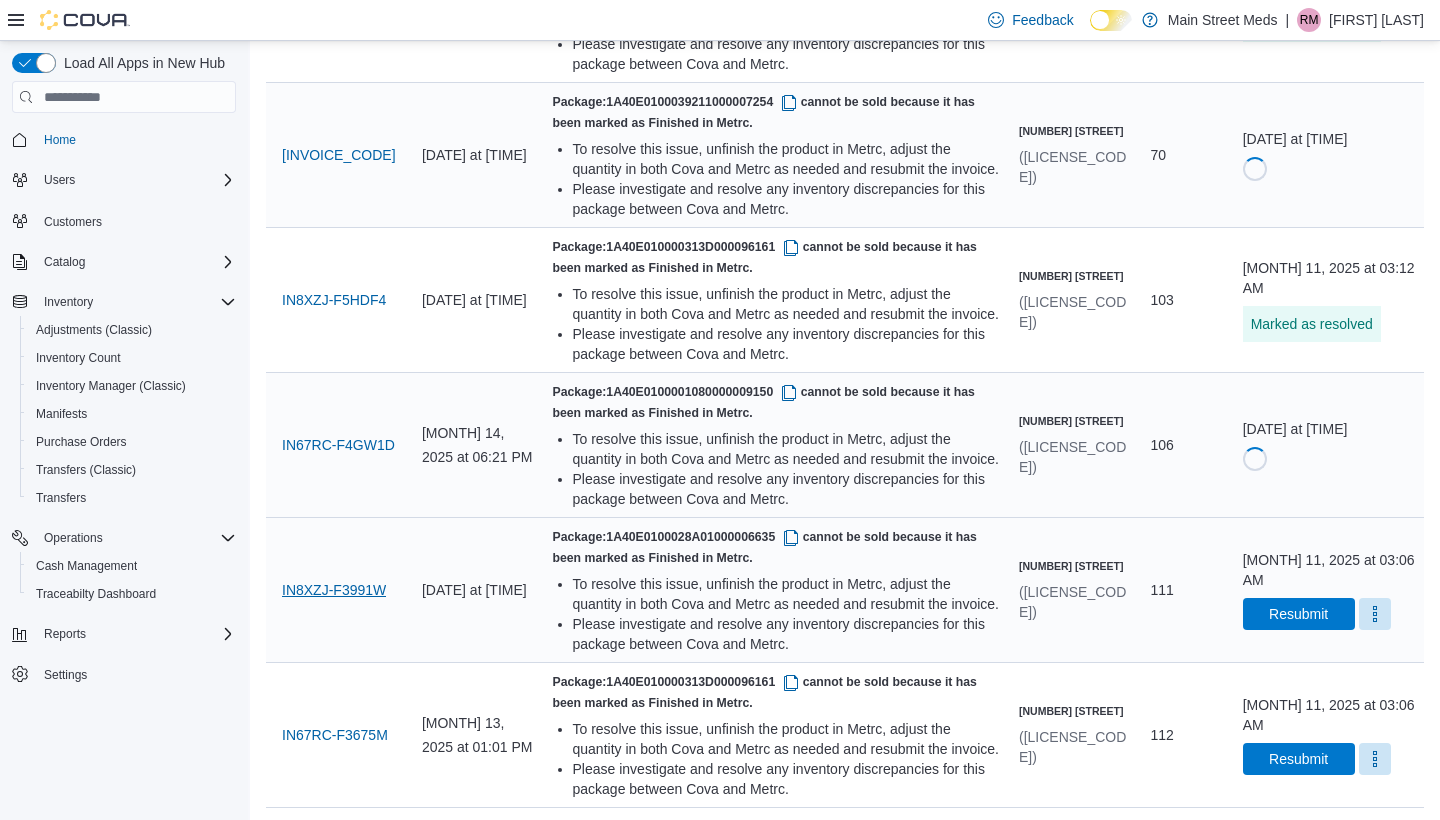click on "IN8XZJ-F3991W" at bounding box center (334, 590) 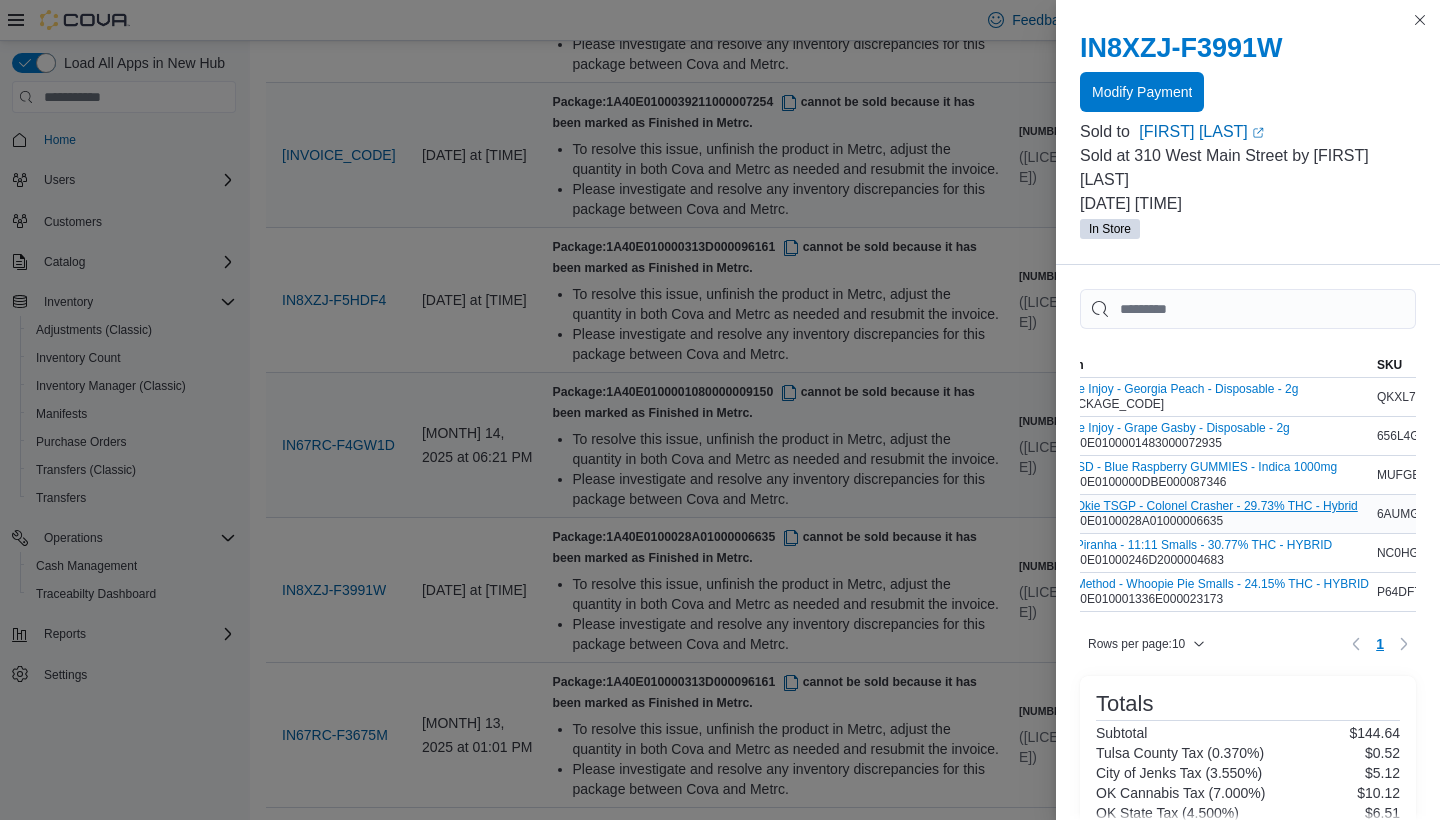 scroll, scrollTop: 0, scrollLeft: 23, axis: horizontal 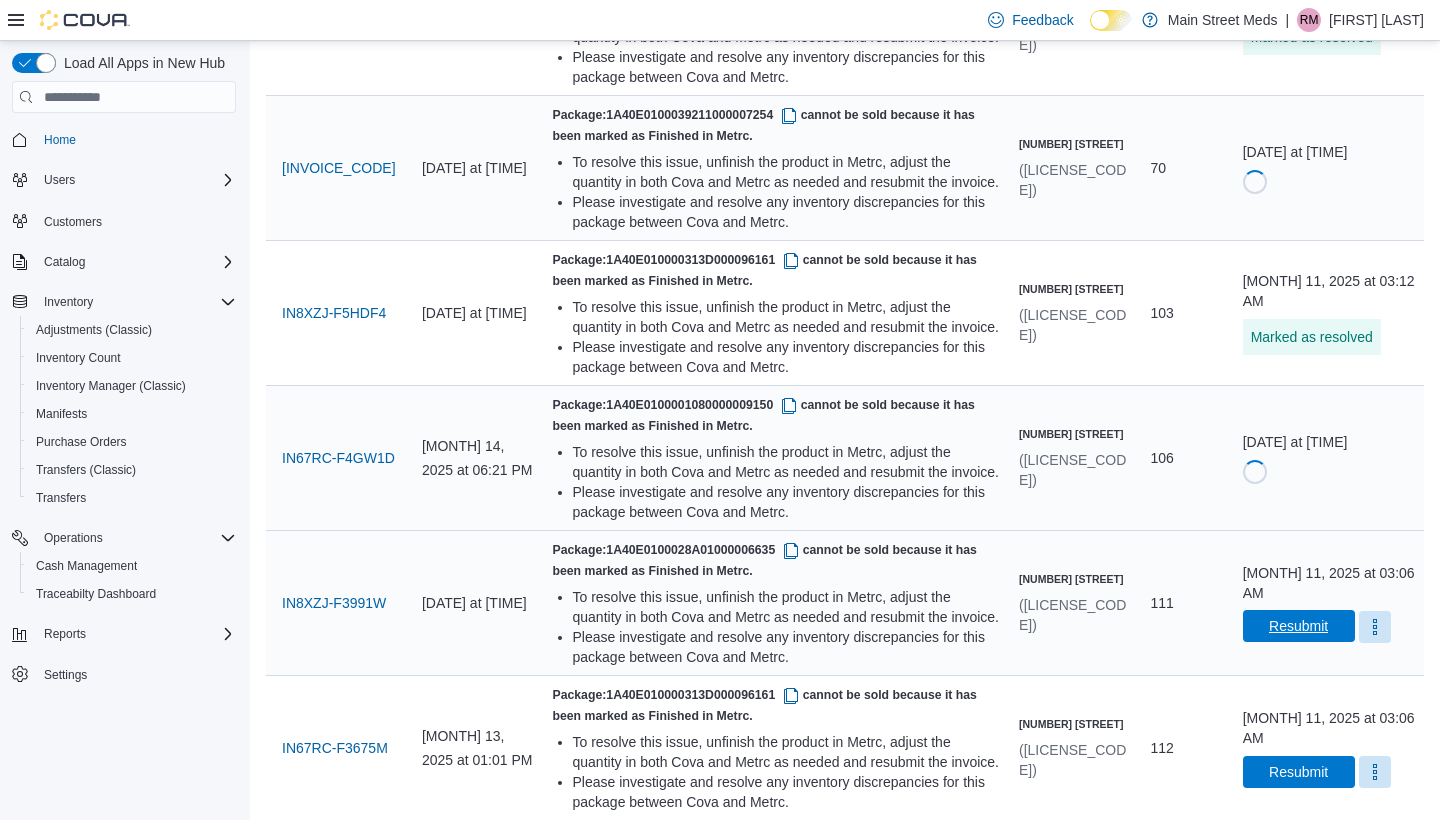 click on "Resubmit" at bounding box center (1298, 626) 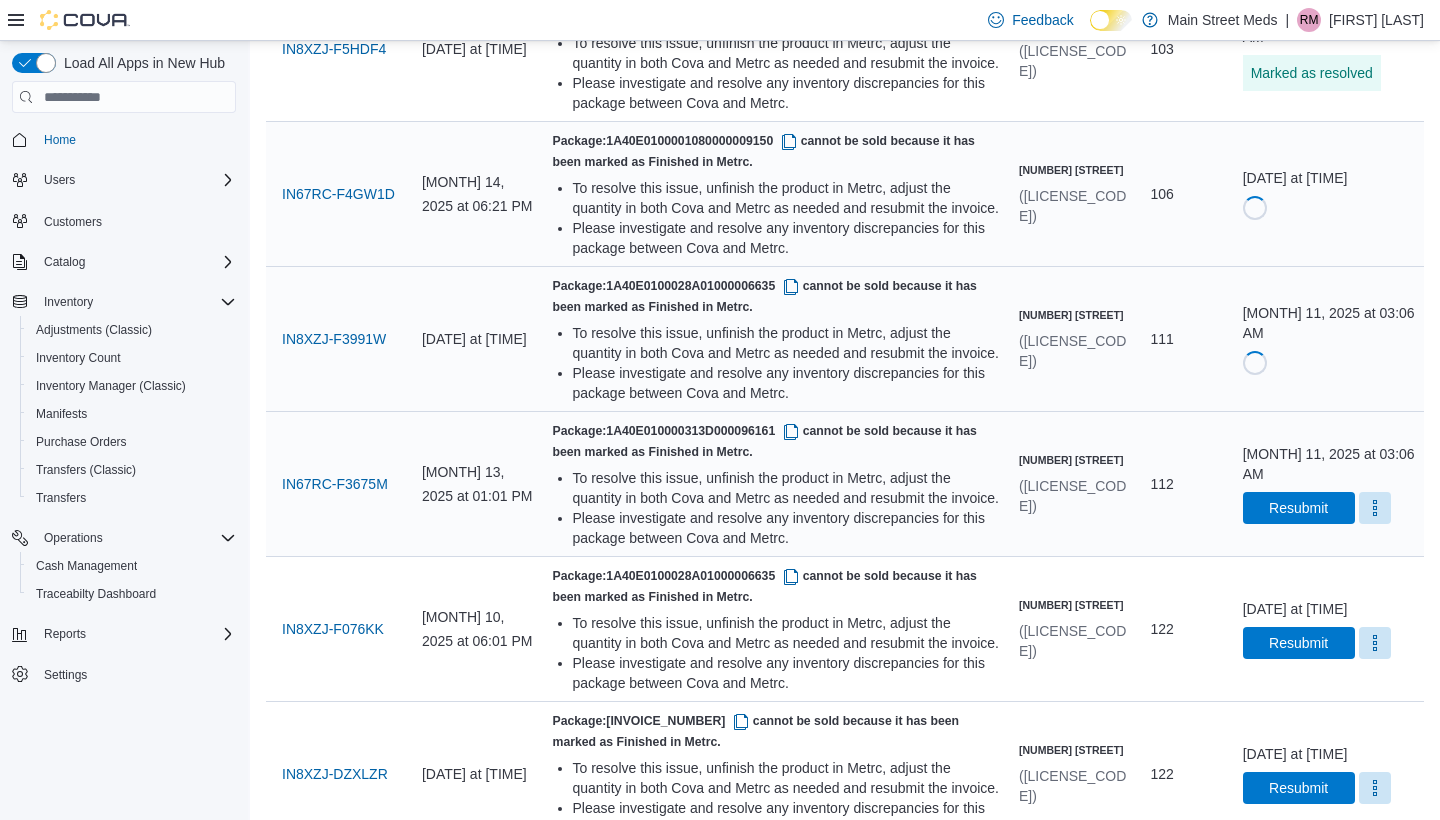 scroll, scrollTop: 921, scrollLeft: 0, axis: vertical 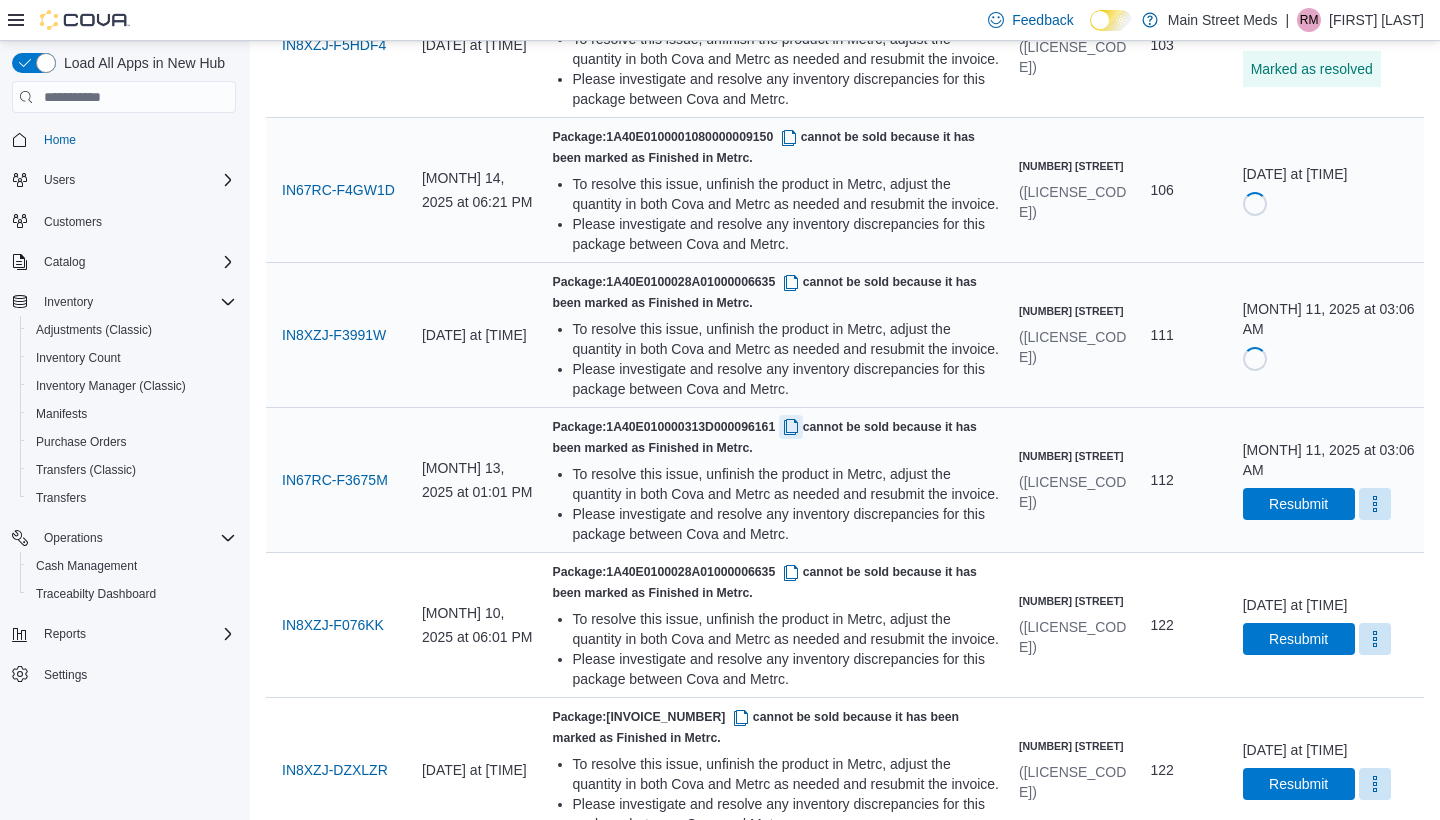 click at bounding box center [791, 427] 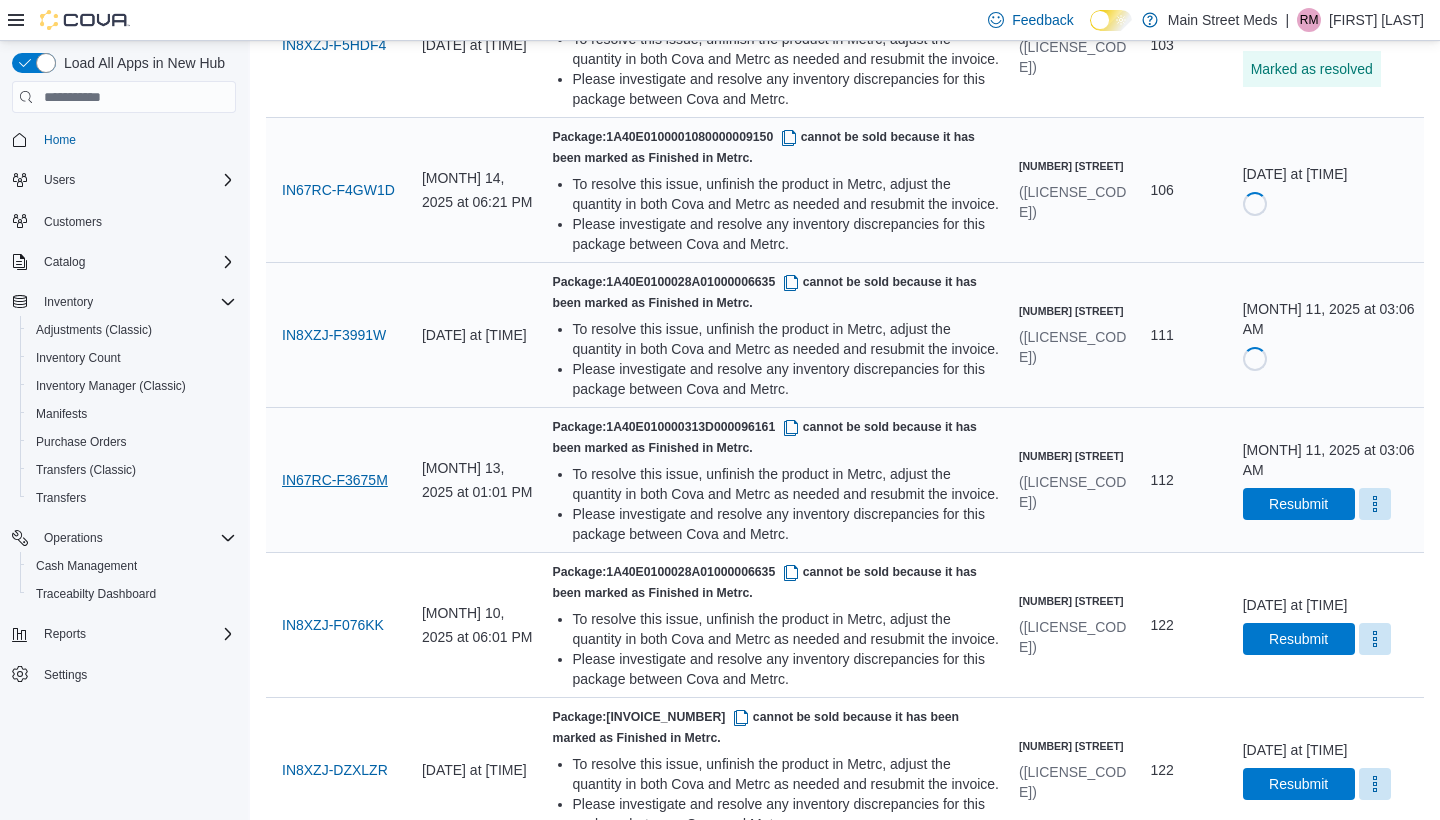 click on "IN67RC-F3675M" at bounding box center (335, 480) 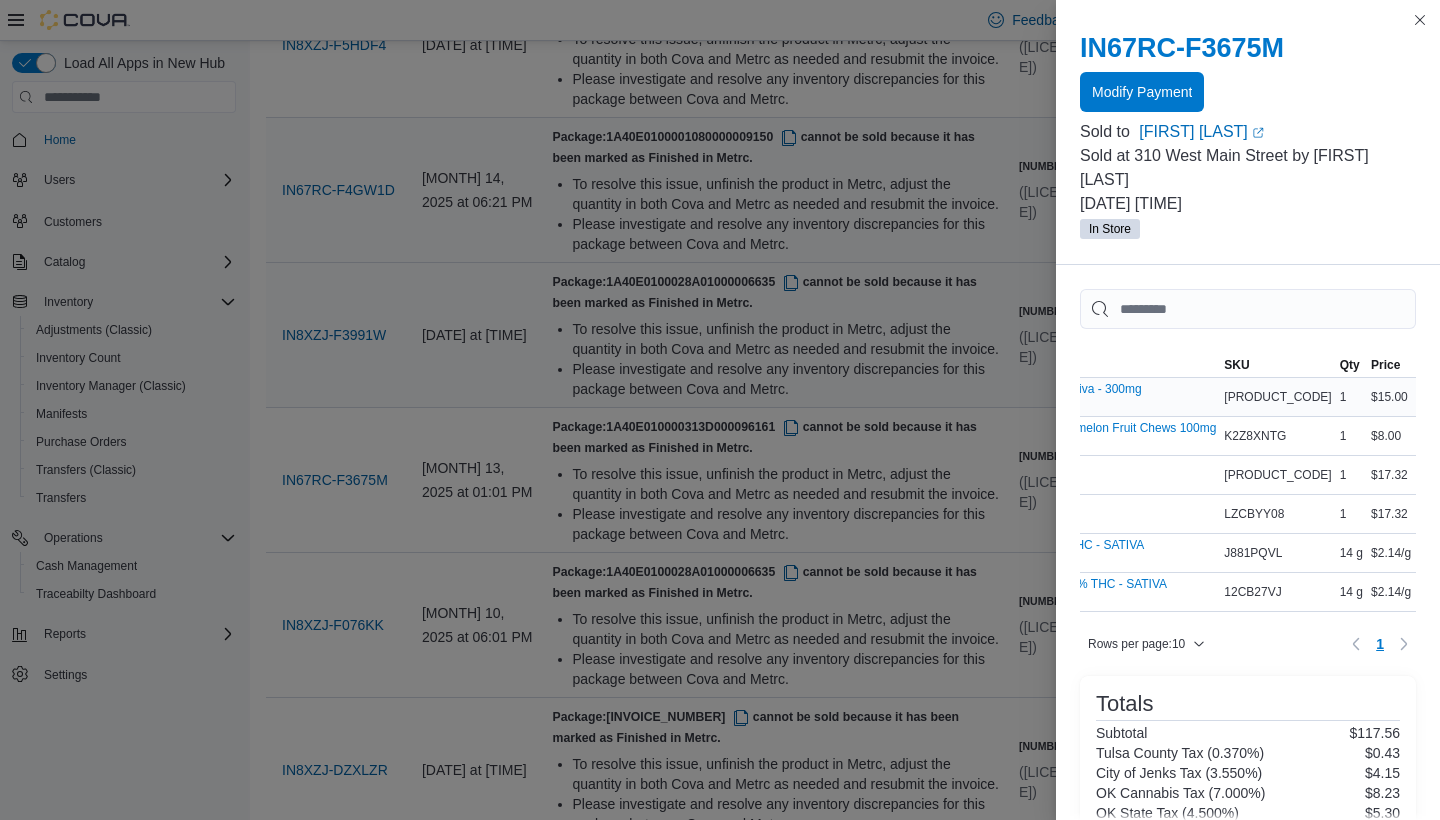 scroll, scrollTop: 0, scrollLeft: 243, axis: horizontal 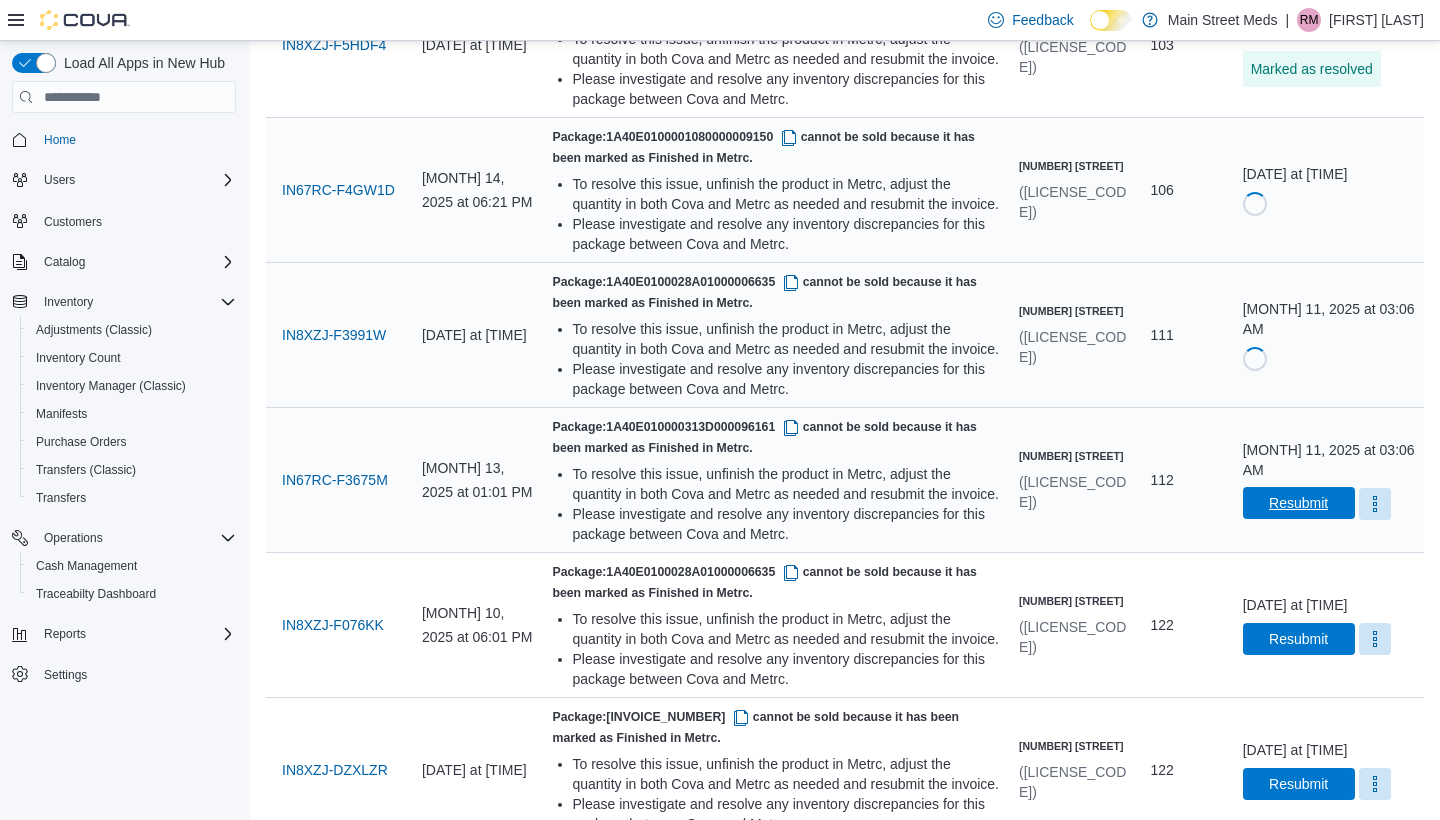 click on "Resubmit" at bounding box center (1299, 503) 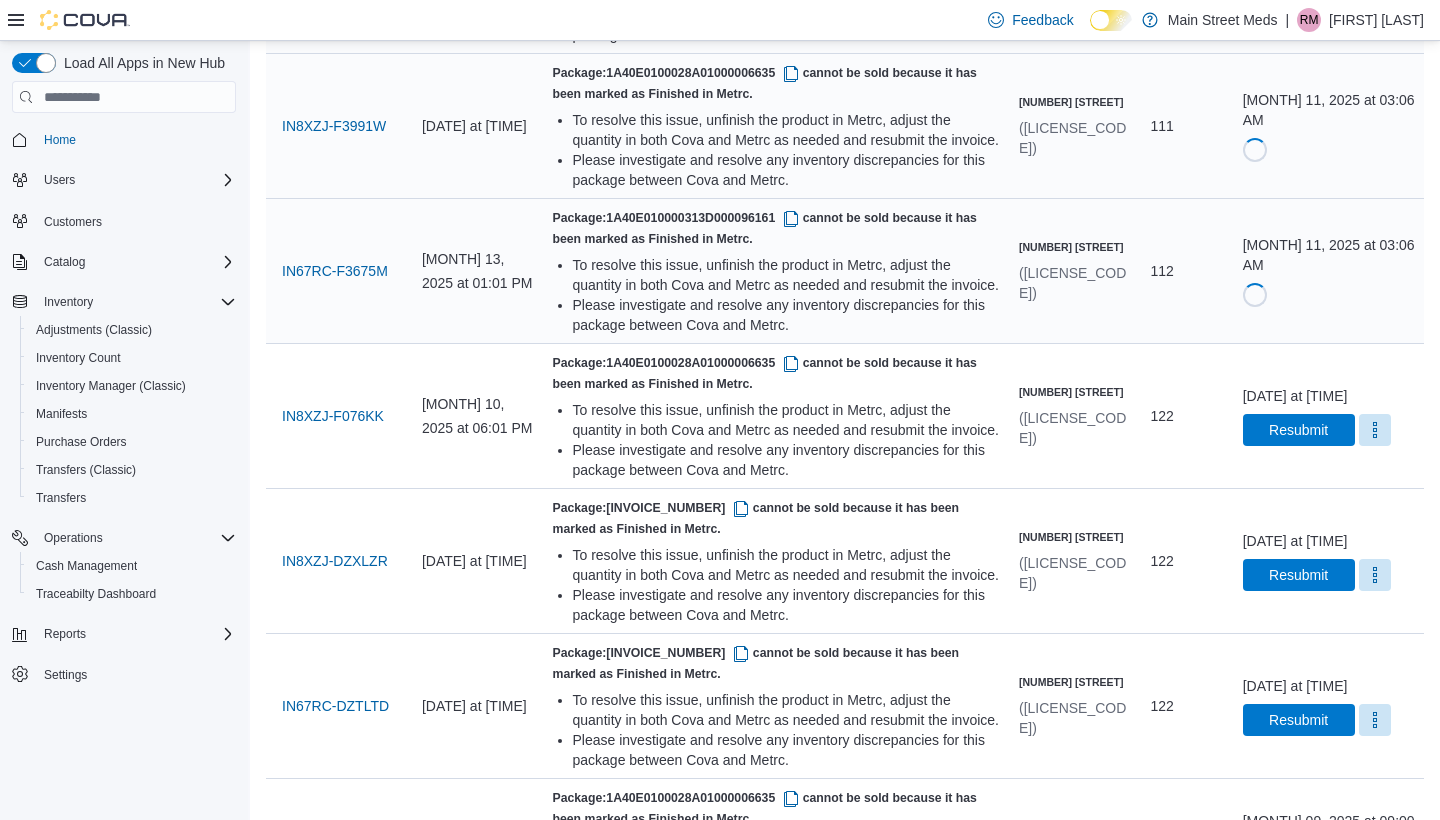 scroll, scrollTop: 1142, scrollLeft: 0, axis: vertical 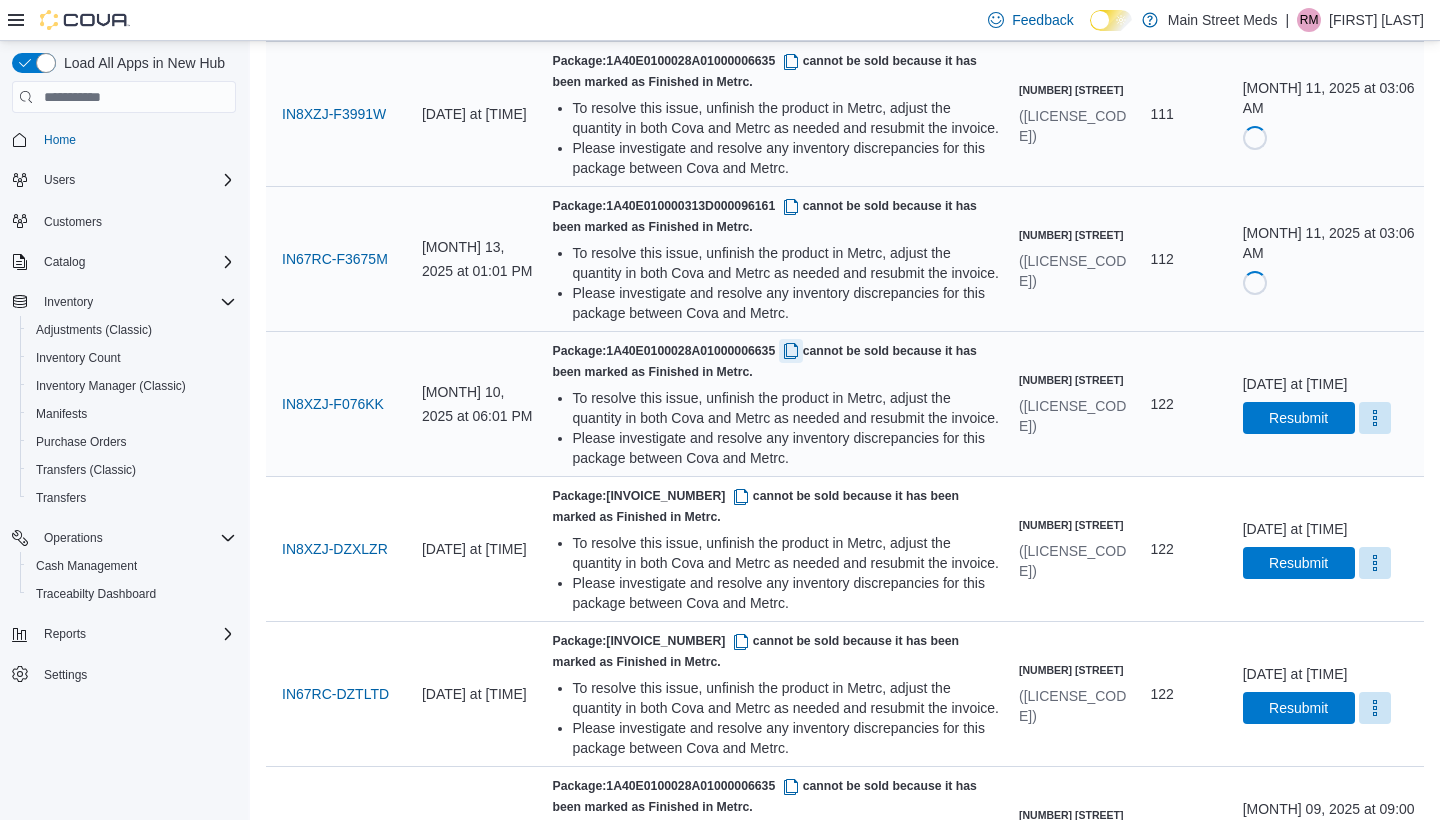 click at bounding box center [791, 351] 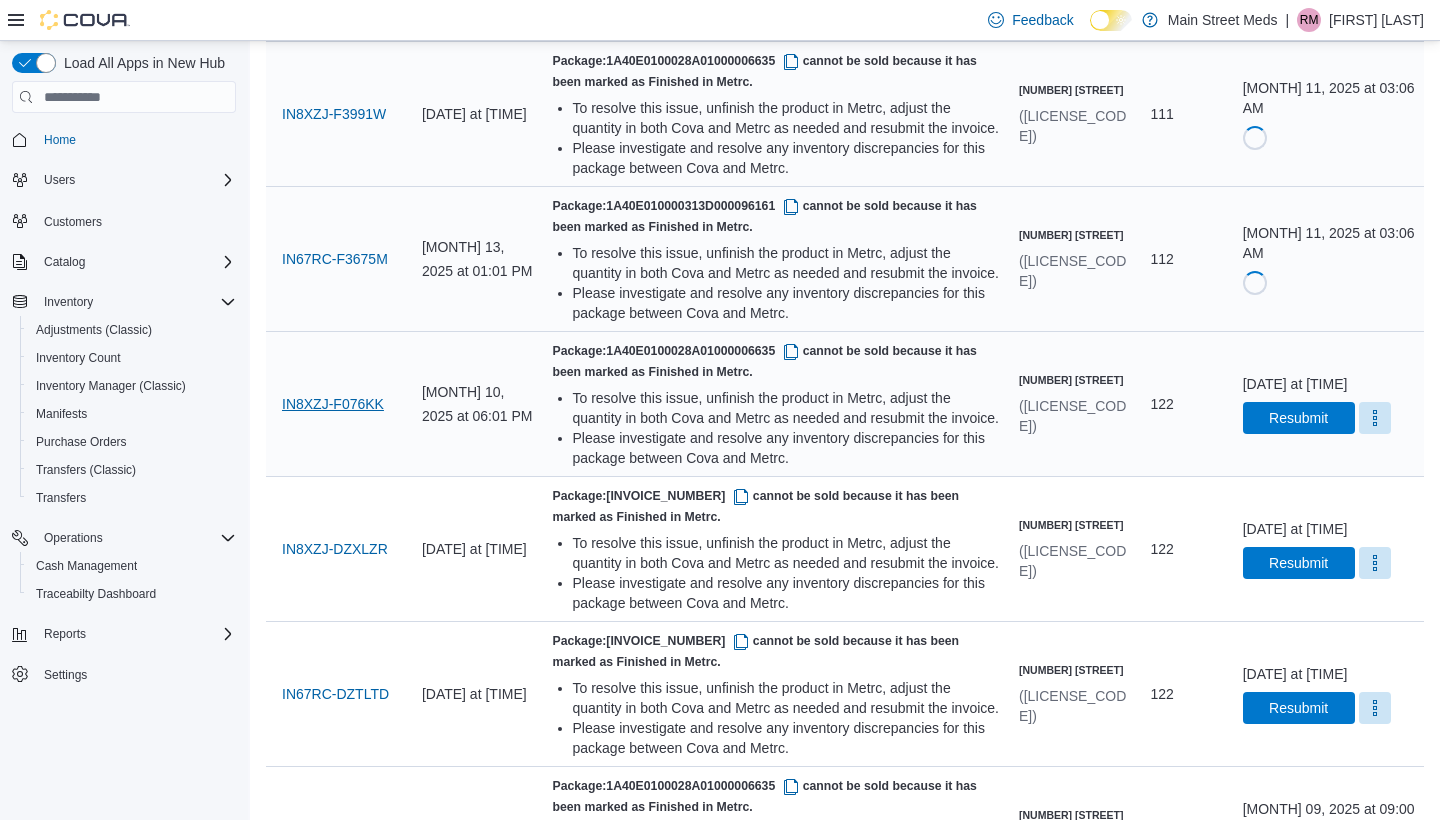 click on "IN8XZJ-F076KK" at bounding box center [333, 404] 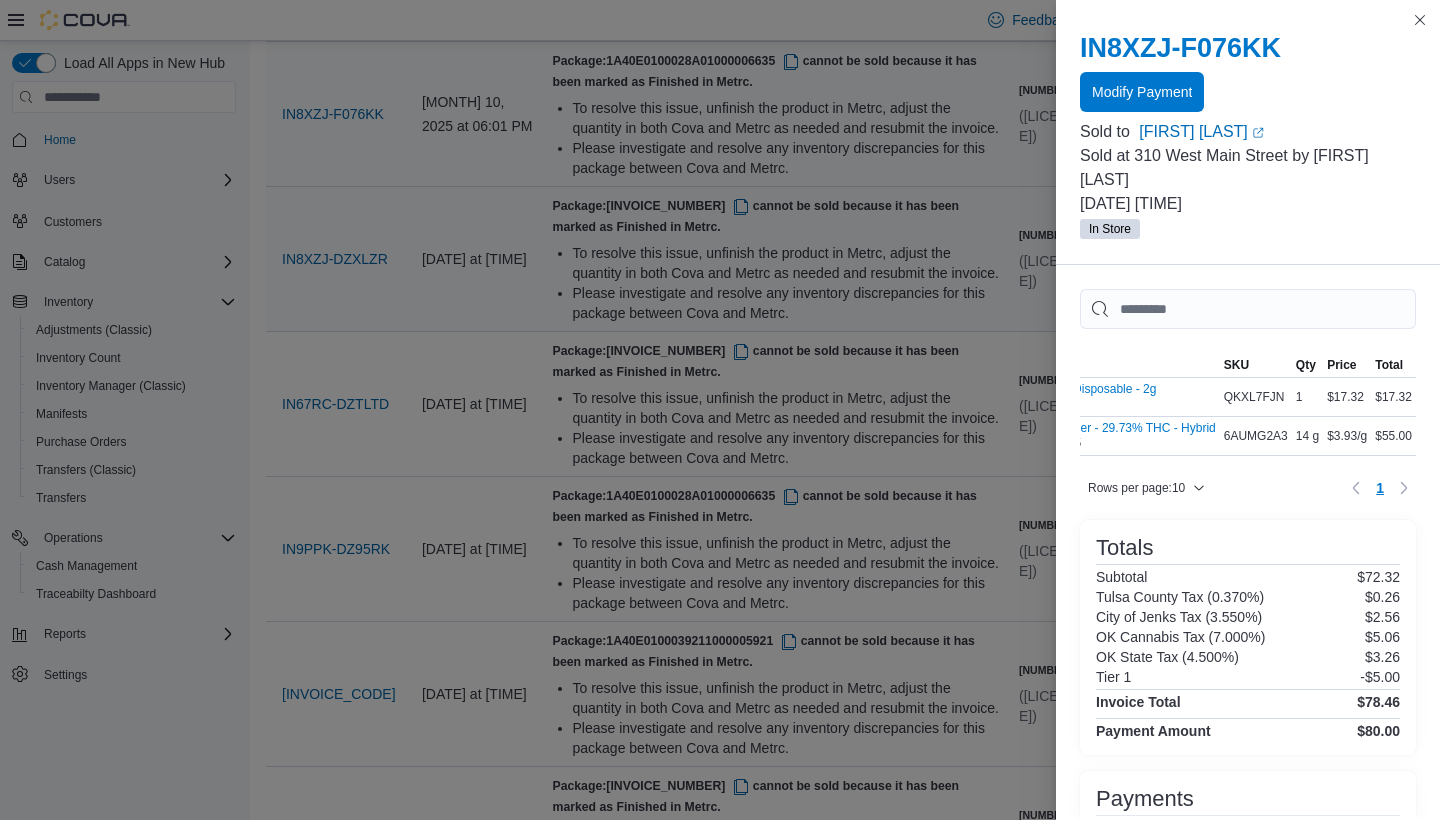 scroll, scrollTop: 0, scrollLeft: 167, axis: horizontal 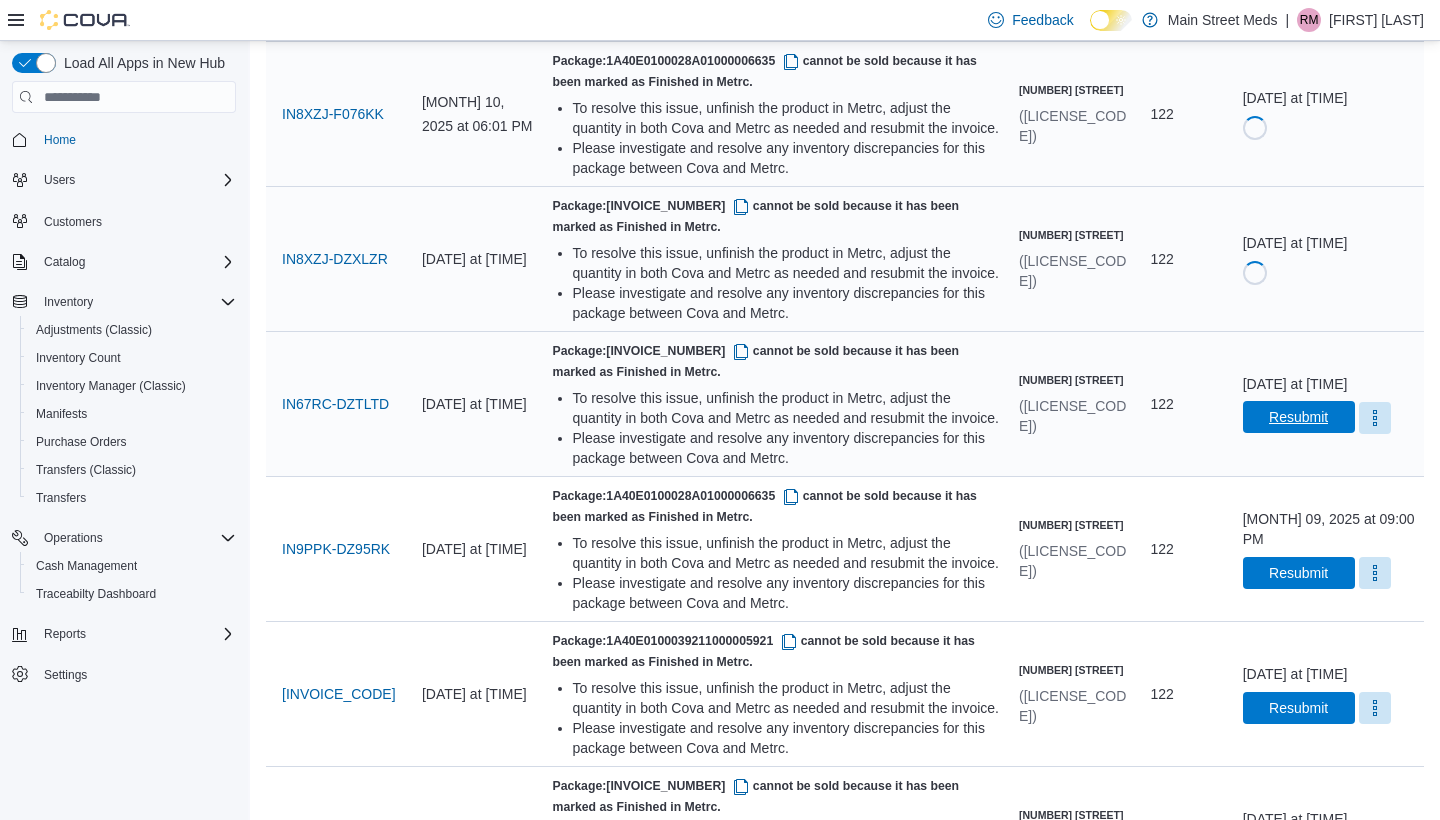 click on "Resubmit" at bounding box center (1298, 417) 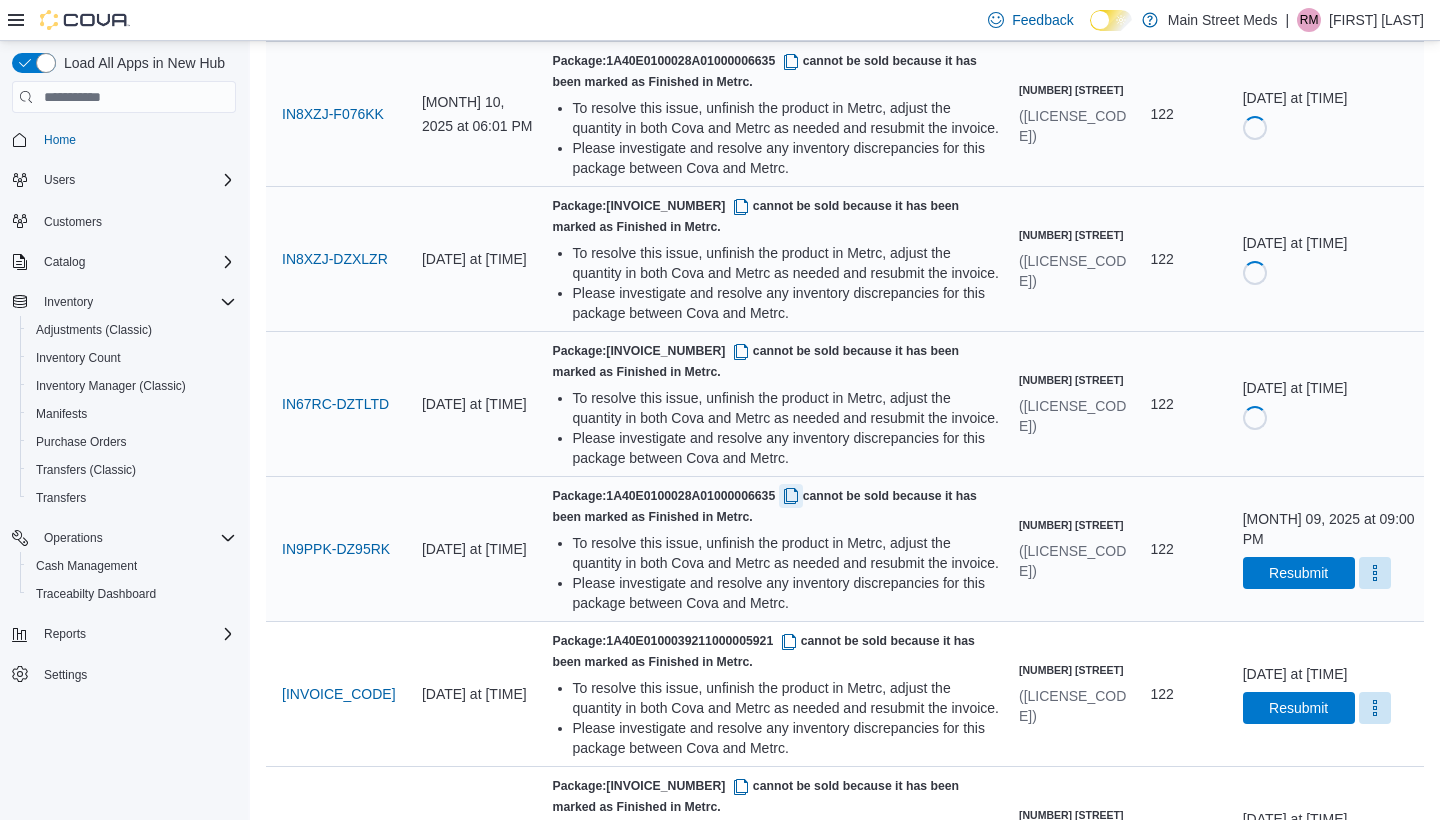 click at bounding box center [791, 496] 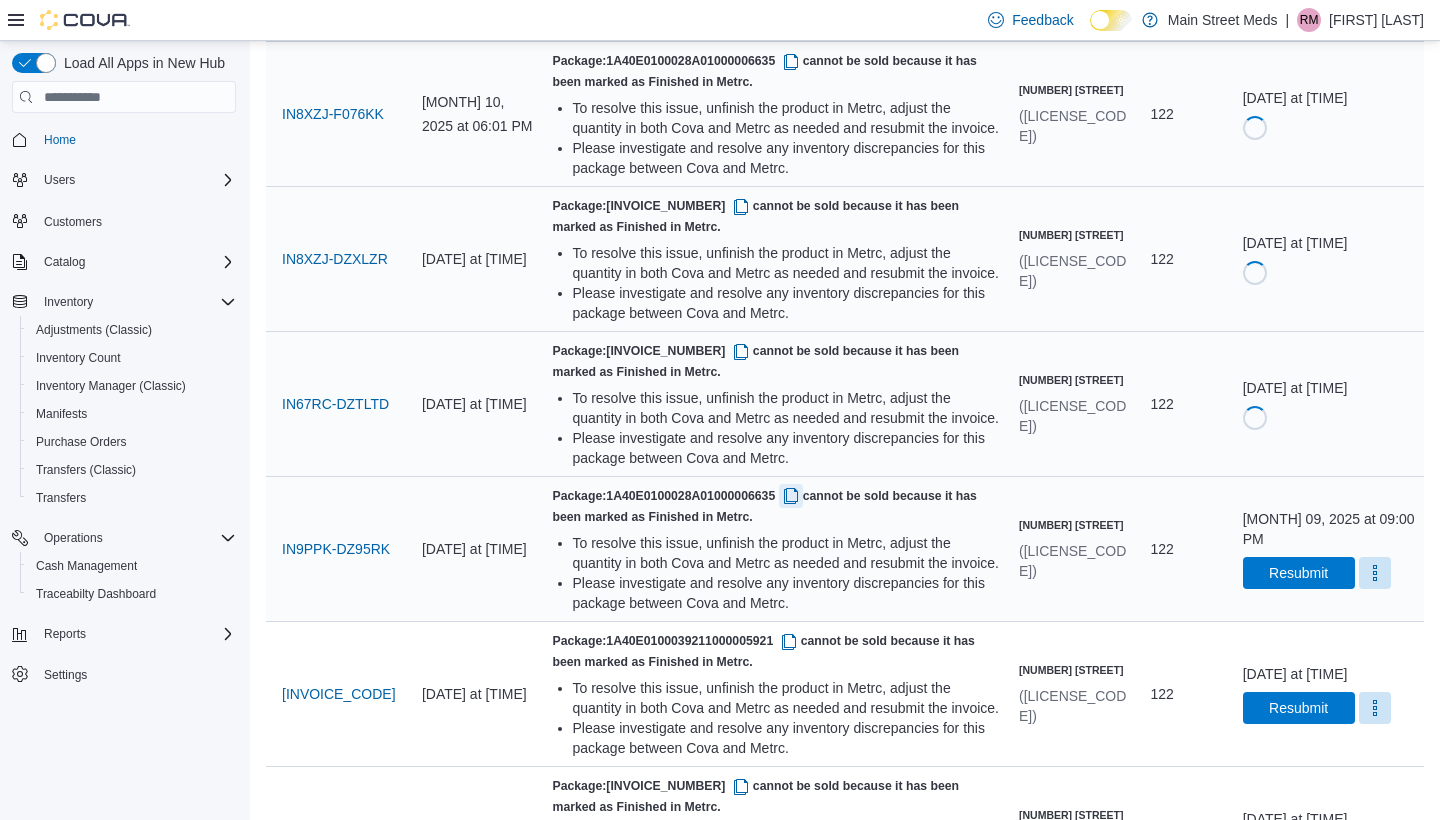 click at bounding box center (791, 496) 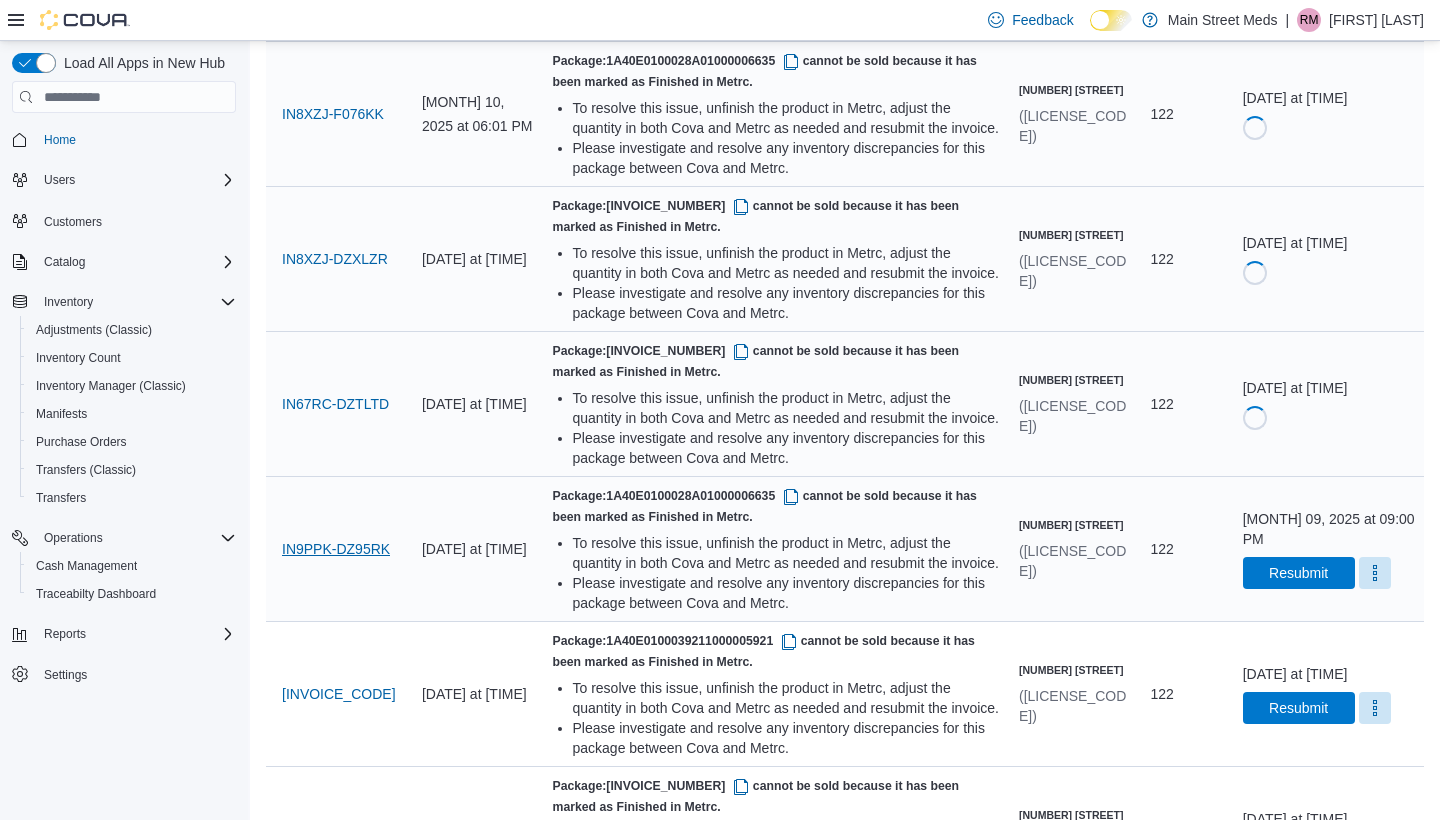 click on "IN9PPK-DZ95RK" at bounding box center (336, 549) 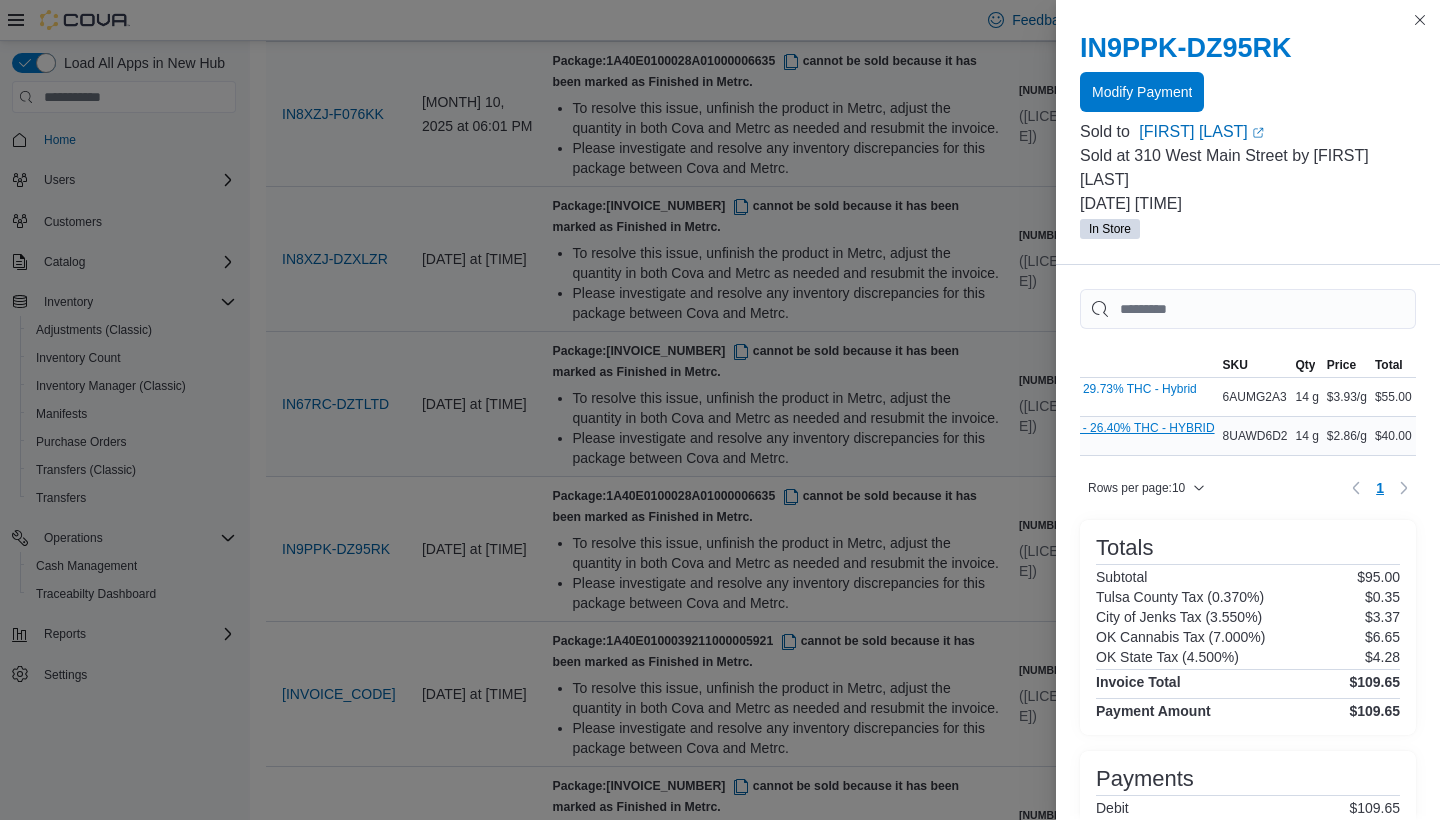 scroll, scrollTop: 0, scrollLeft: 186, axis: horizontal 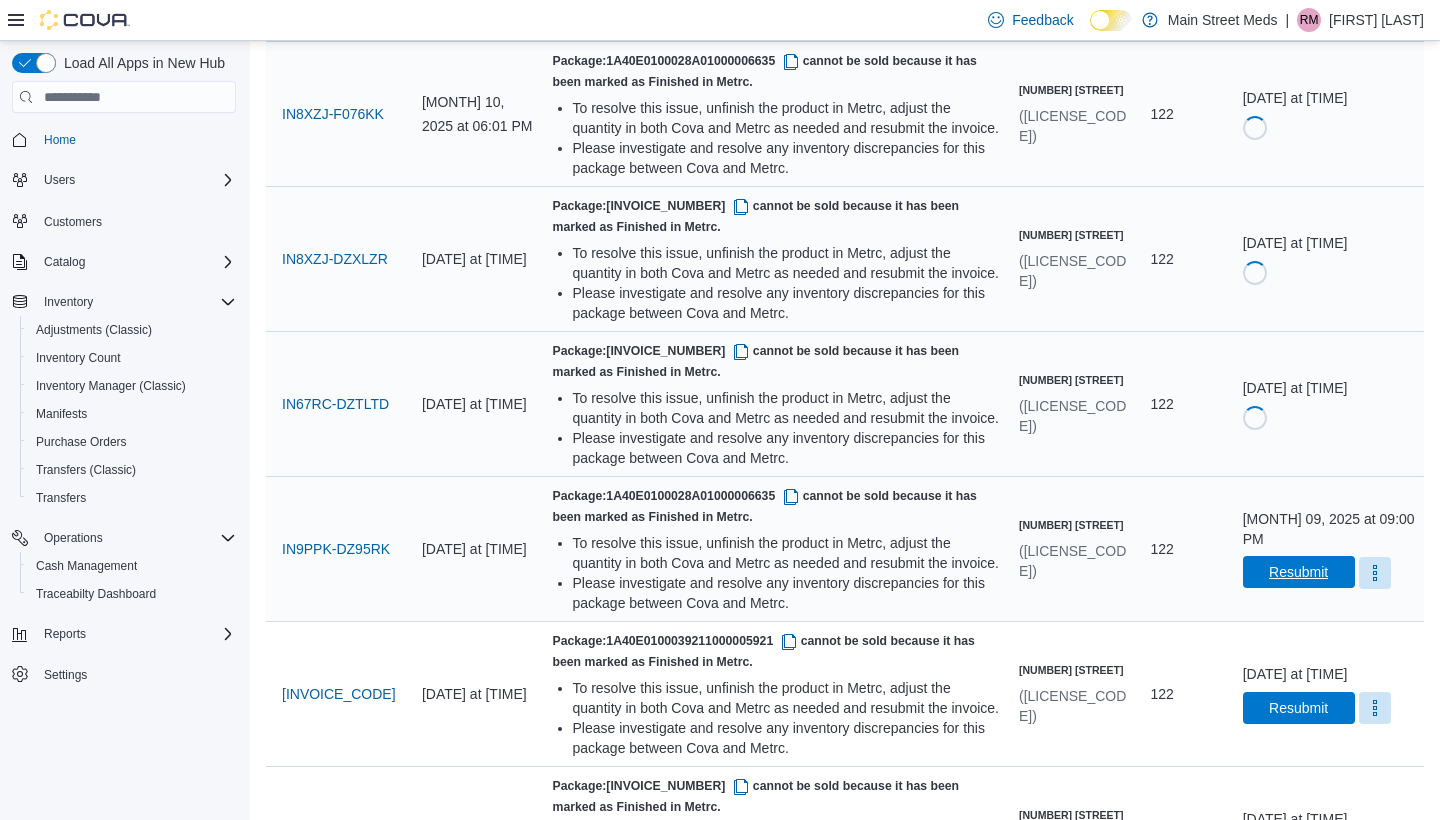 click on "Resubmit" at bounding box center (1298, 572) 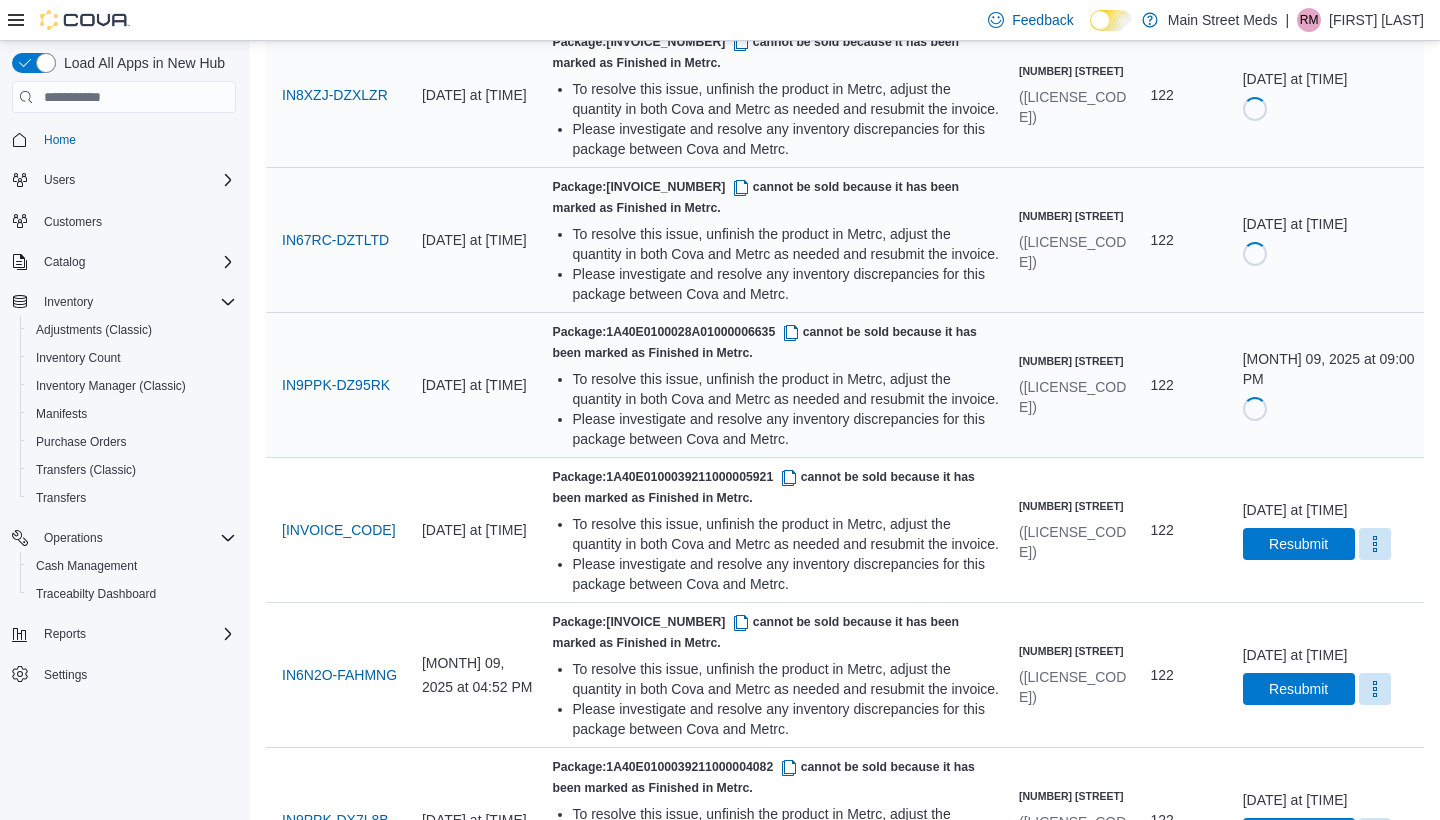 scroll, scrollTop: 1313, scrollLeft: 0, axis: vertical 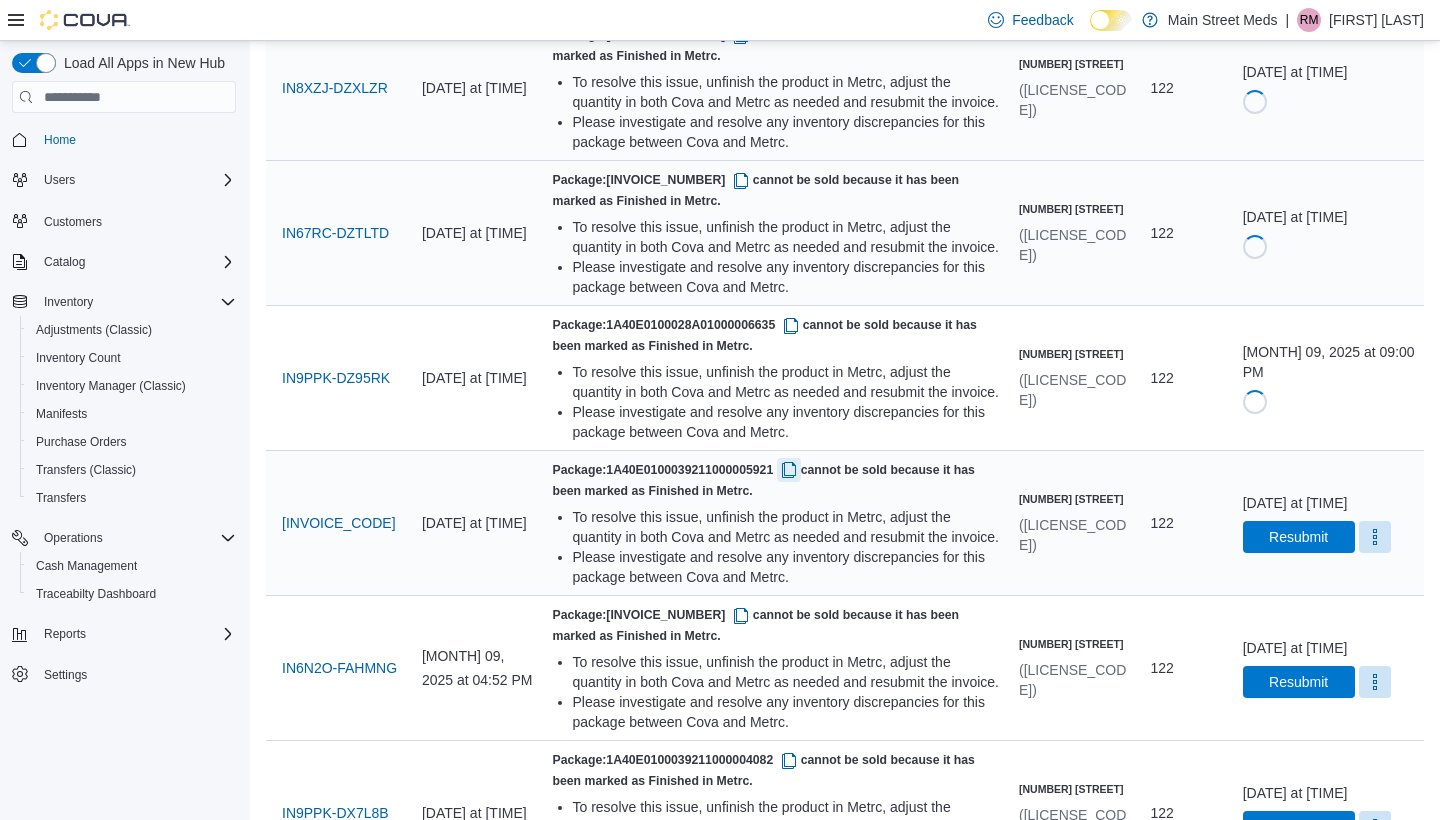 click at bounding box center (789, 470) 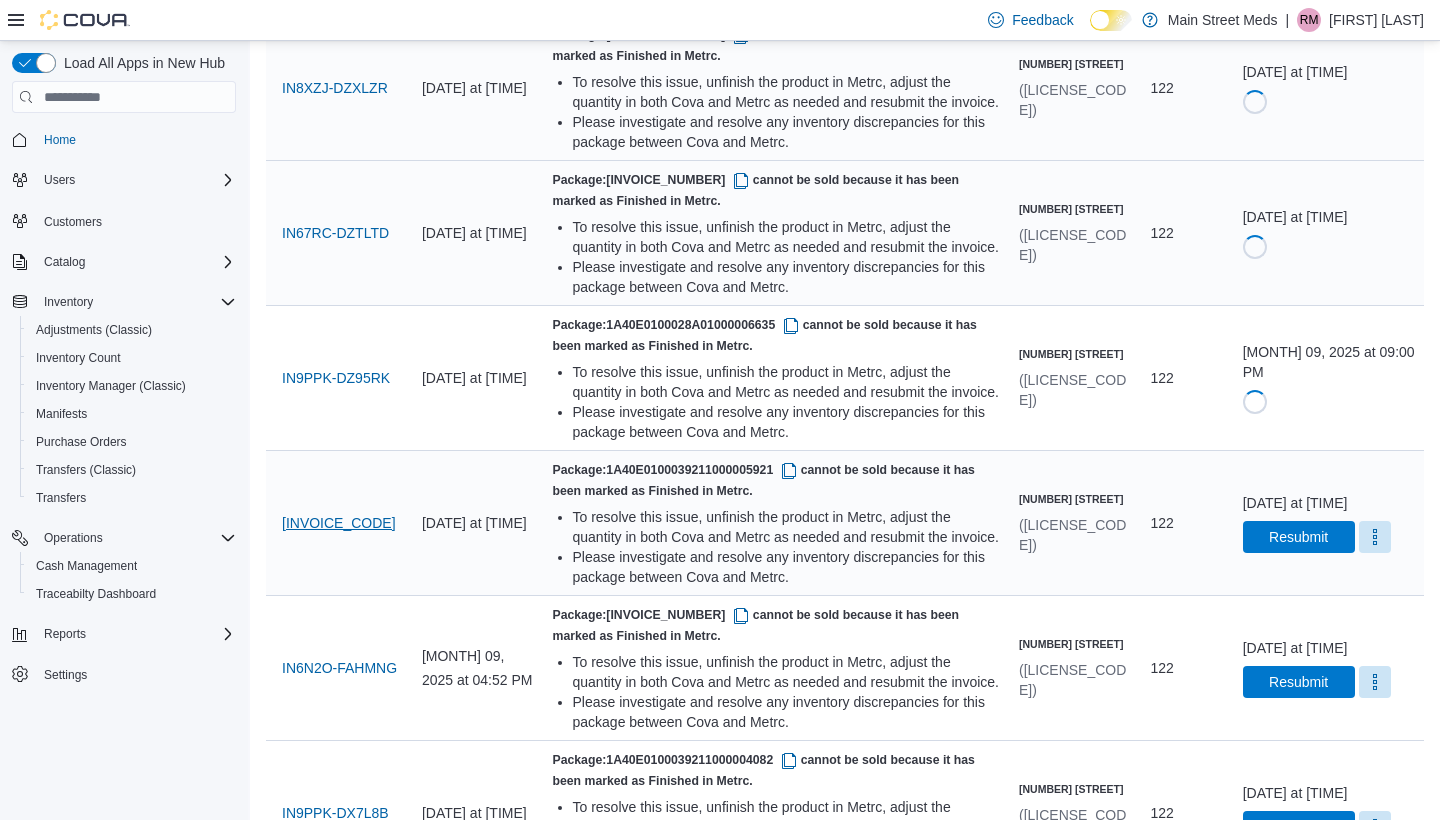 click on "[INVOICE_CODE]" at bounding box center (339, 523) 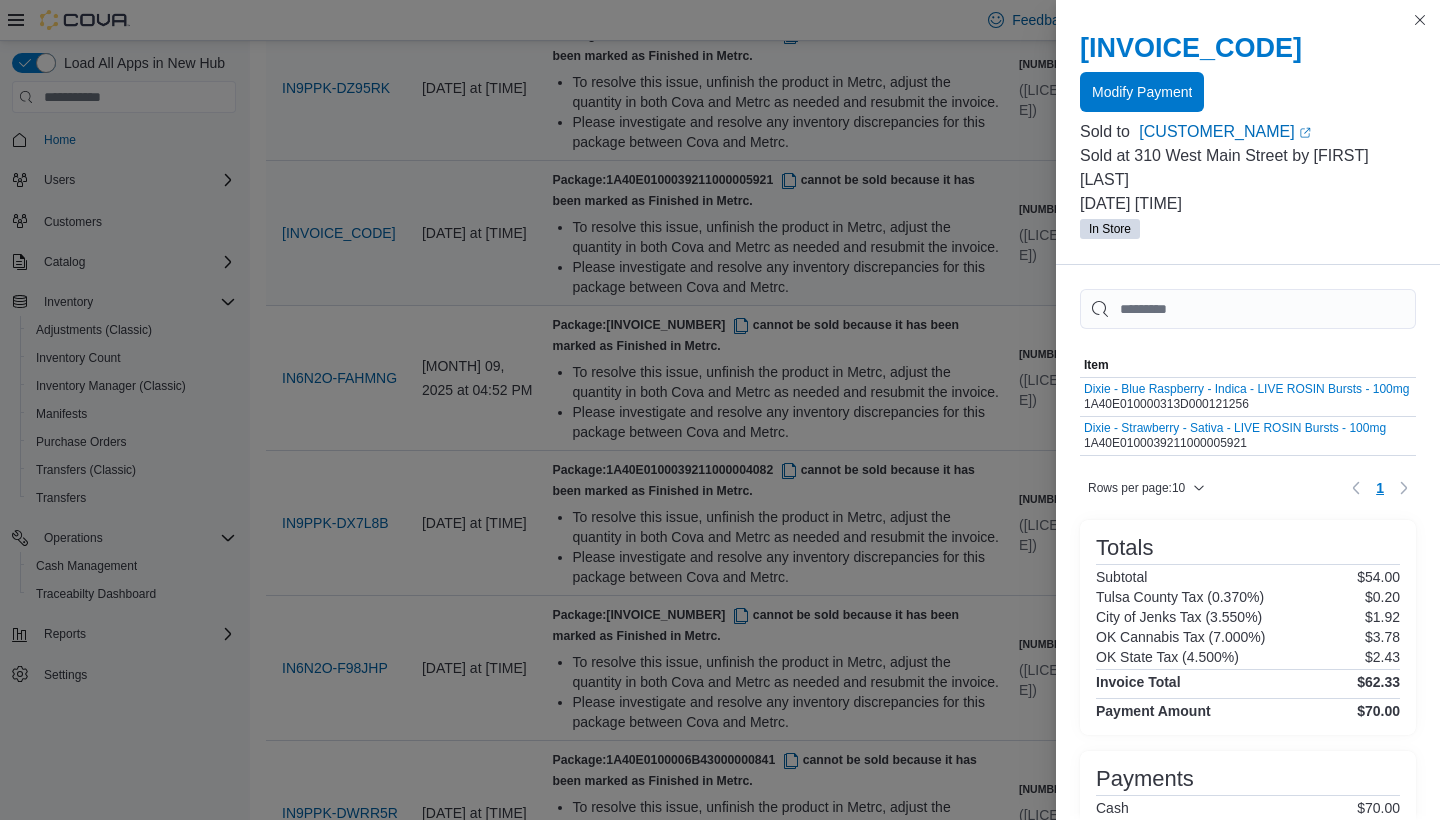 scroll, scrollTop: 1315, scrollLeft: 0, axis: vertical 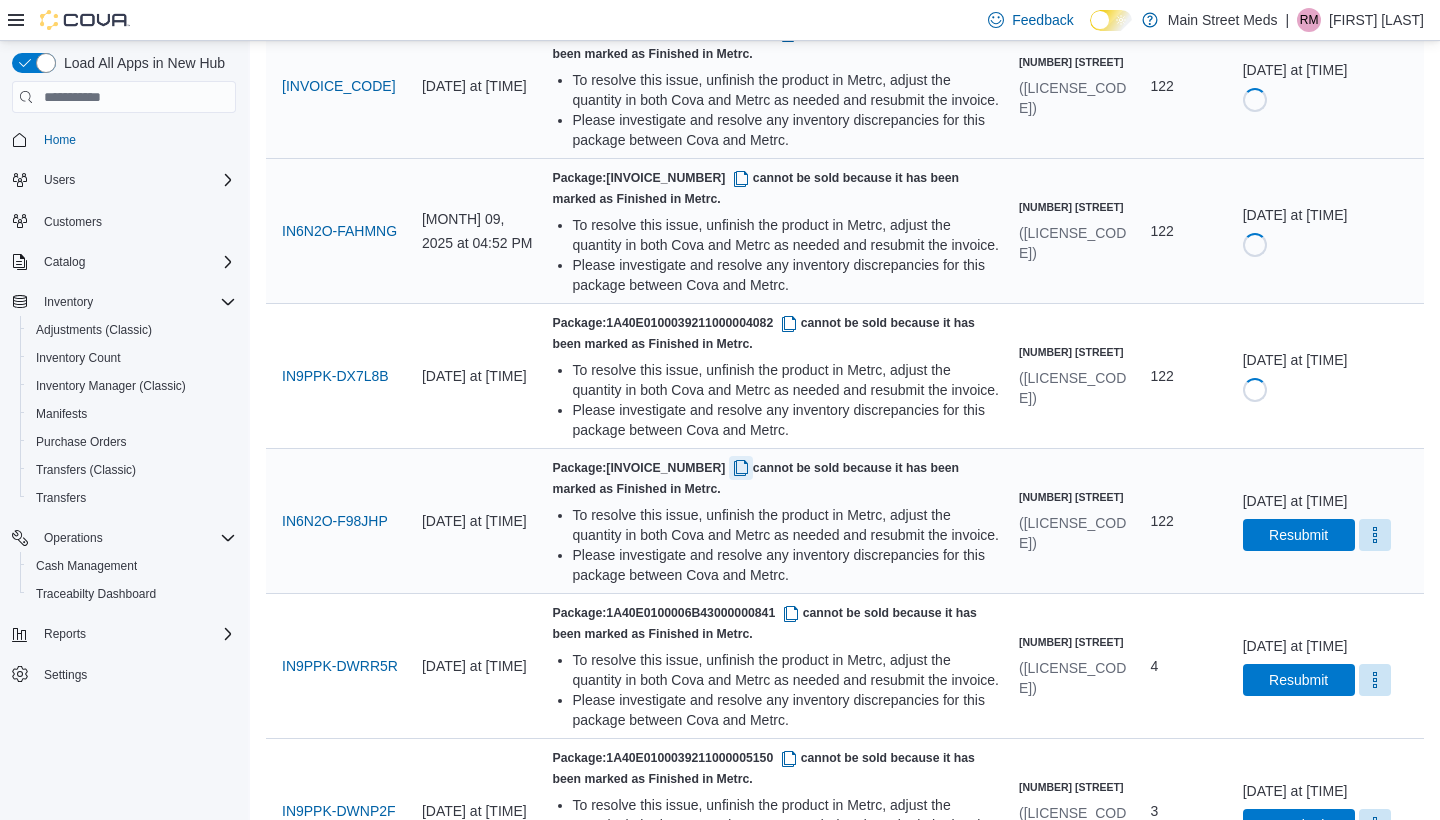 click at bounding box center [741, 468] 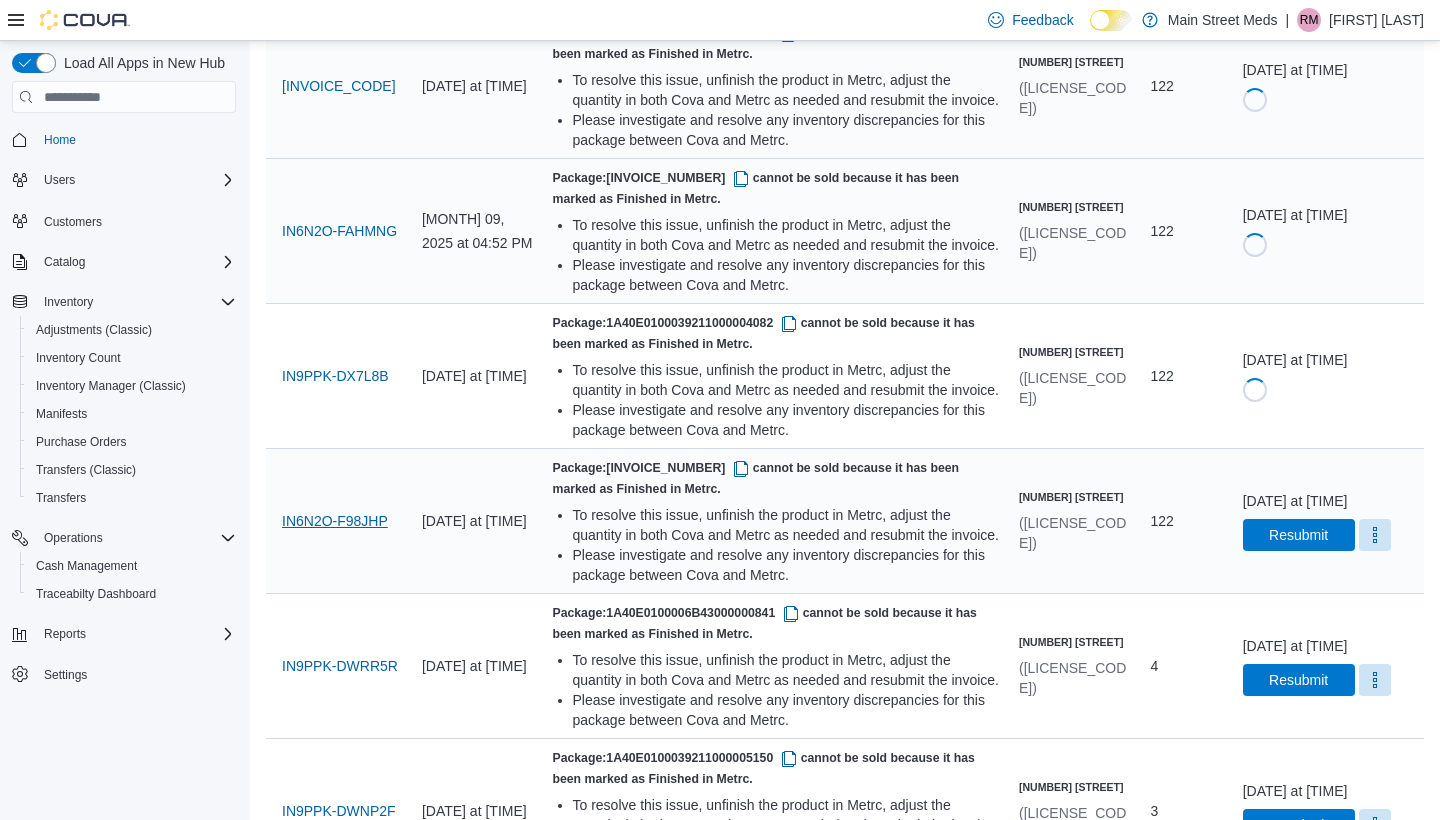 click on "IN6N2O-F98JHP" at bounding box center [335, 521] 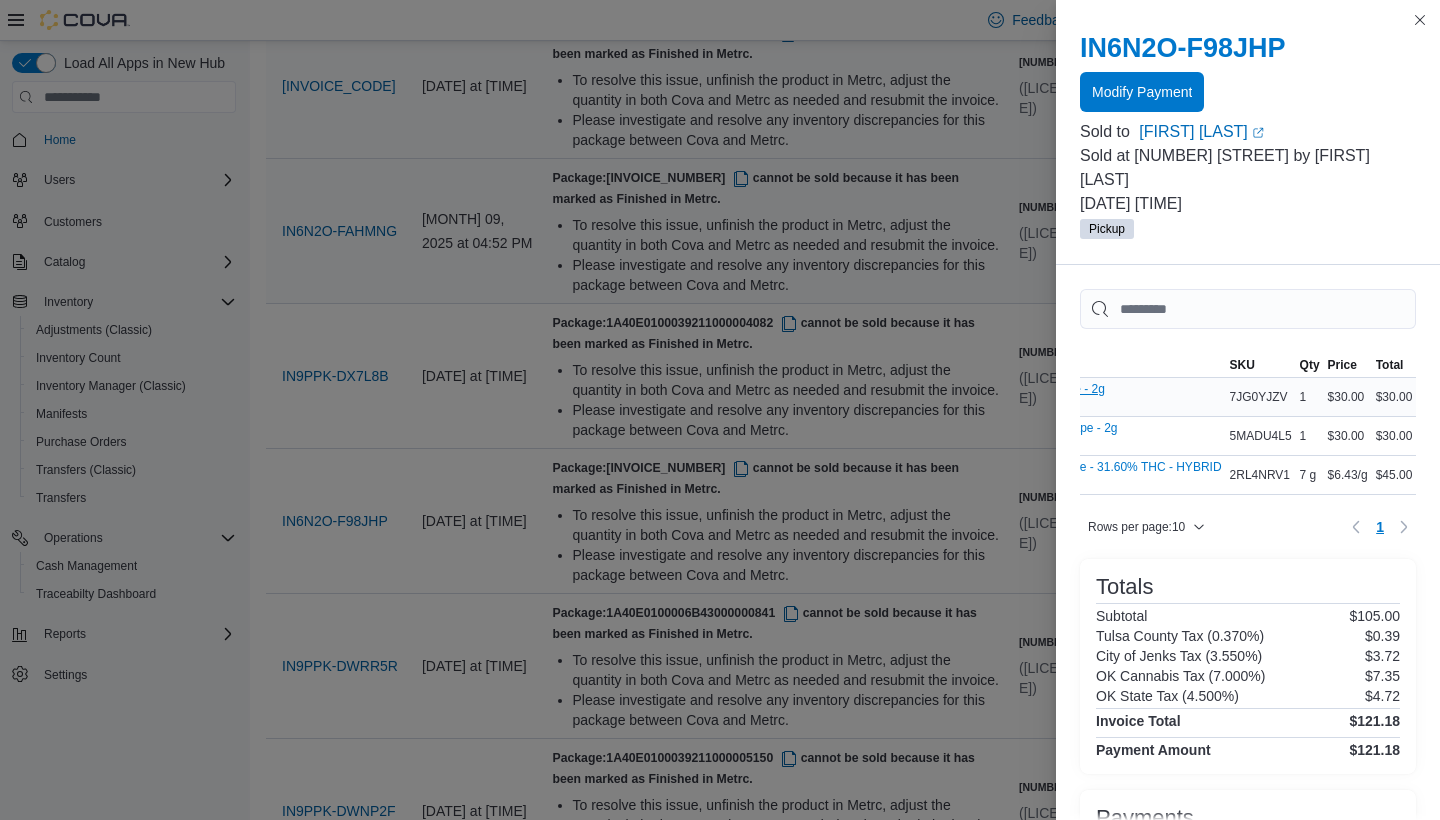 scroll, scrollTop: 0, scrollLeft: 200, axis: horizontal 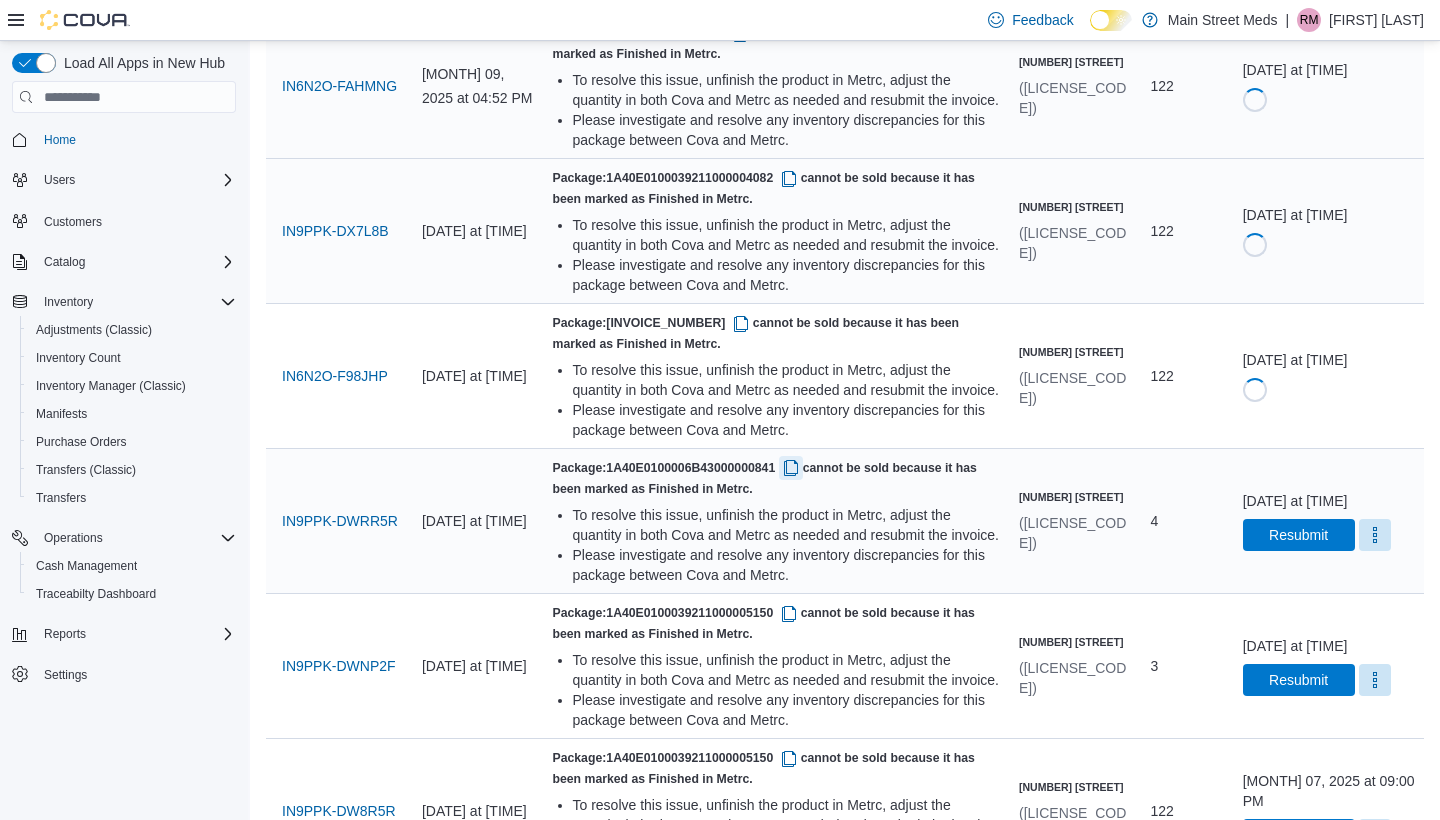 click at bounding box center (791, 468) 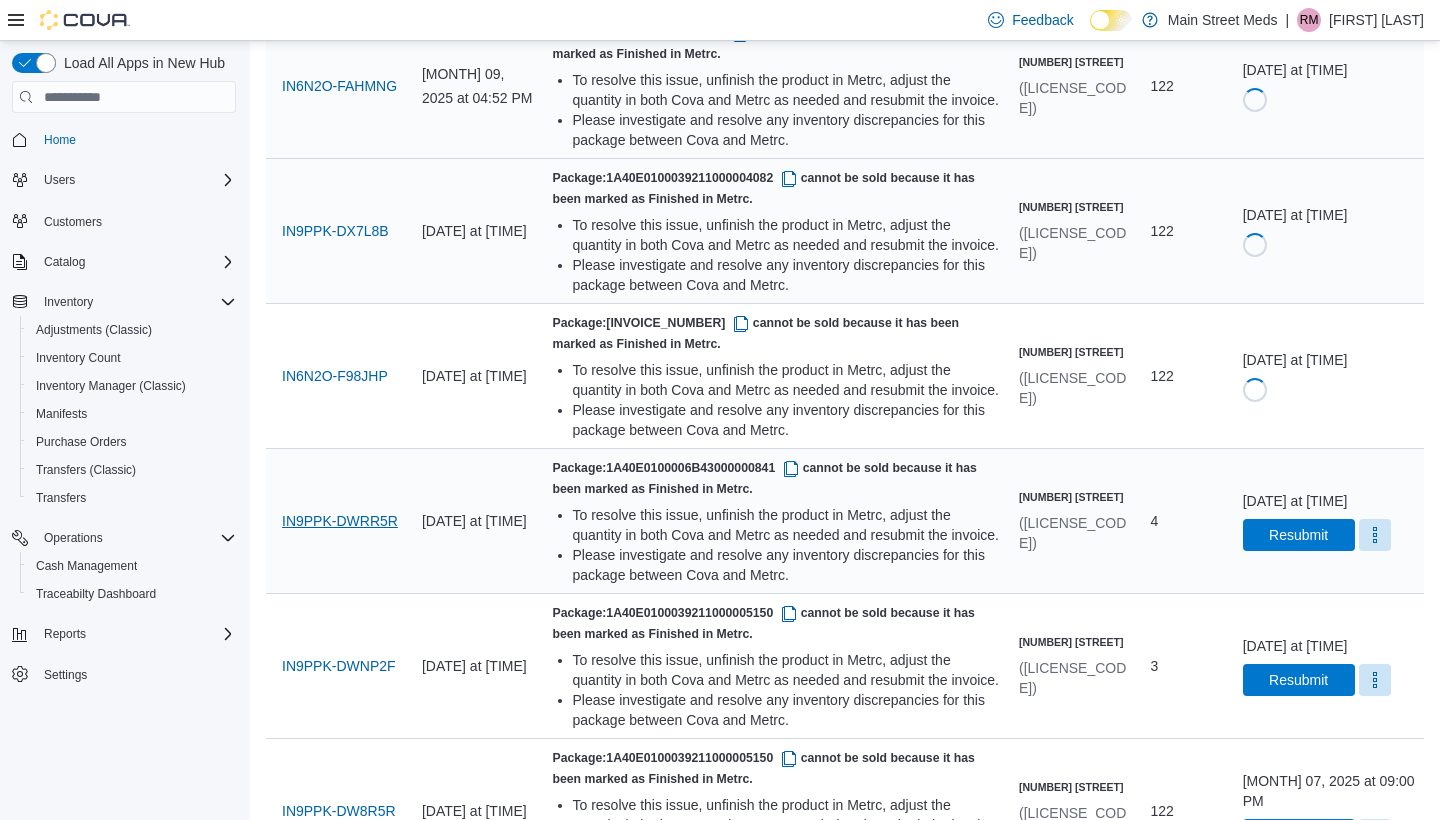 click on "IN9PPK-DWRR5R" at bounding box center [340, 521] 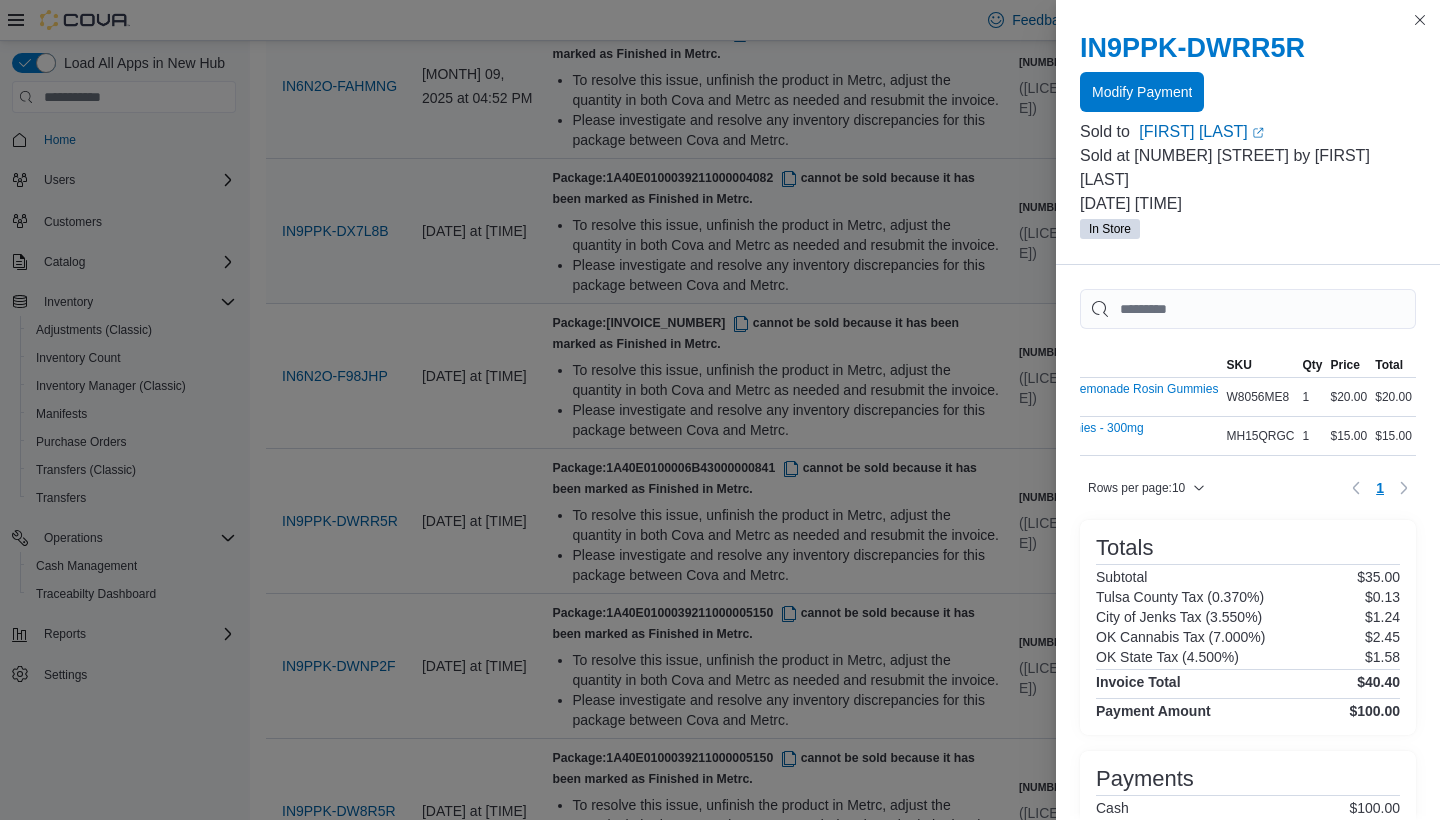 scroll, scrollTop: 0, scrollLeft: 175, axis: horizontal 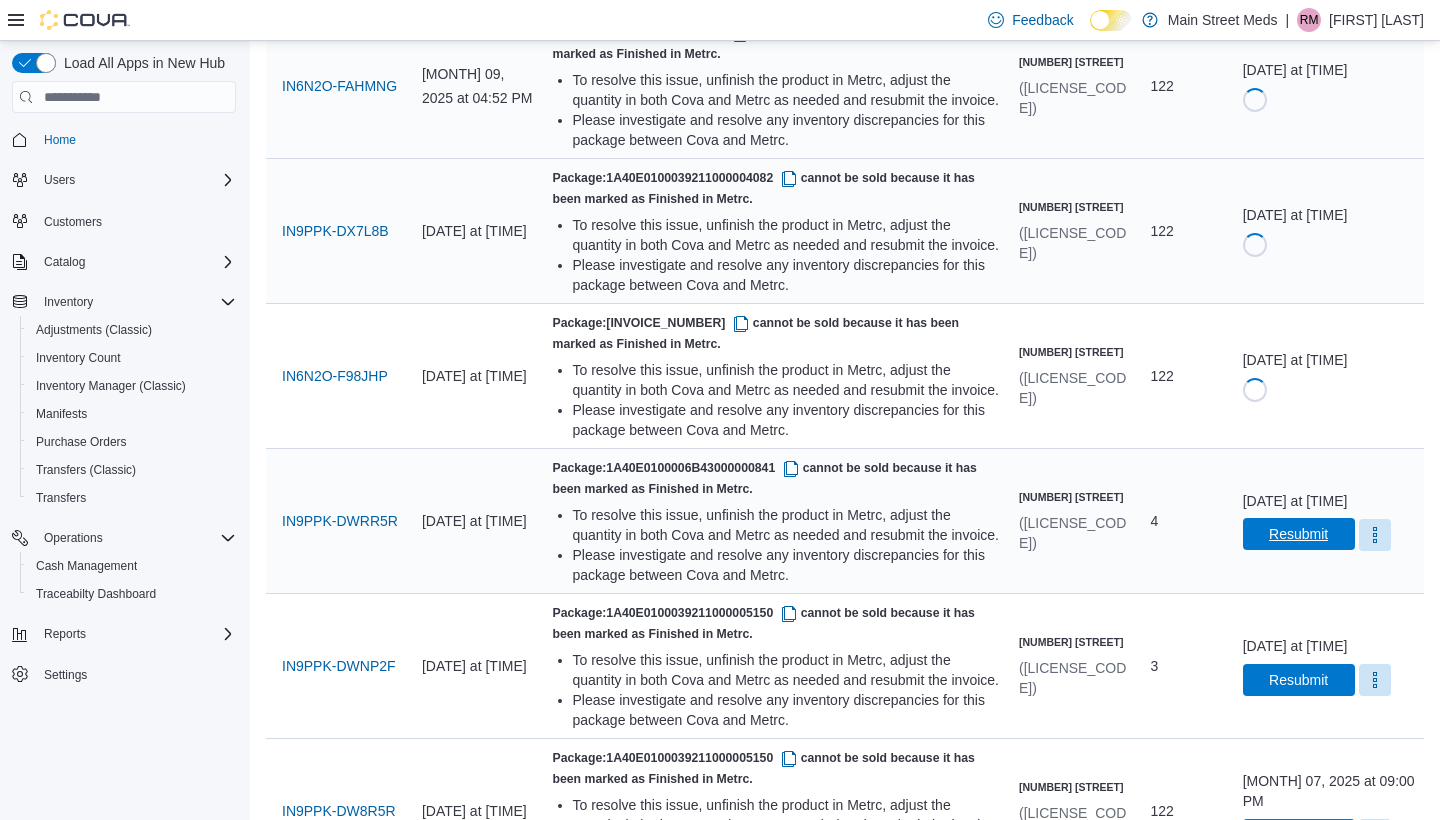 click on "Resubmit" at bounding box center (1298, 534) 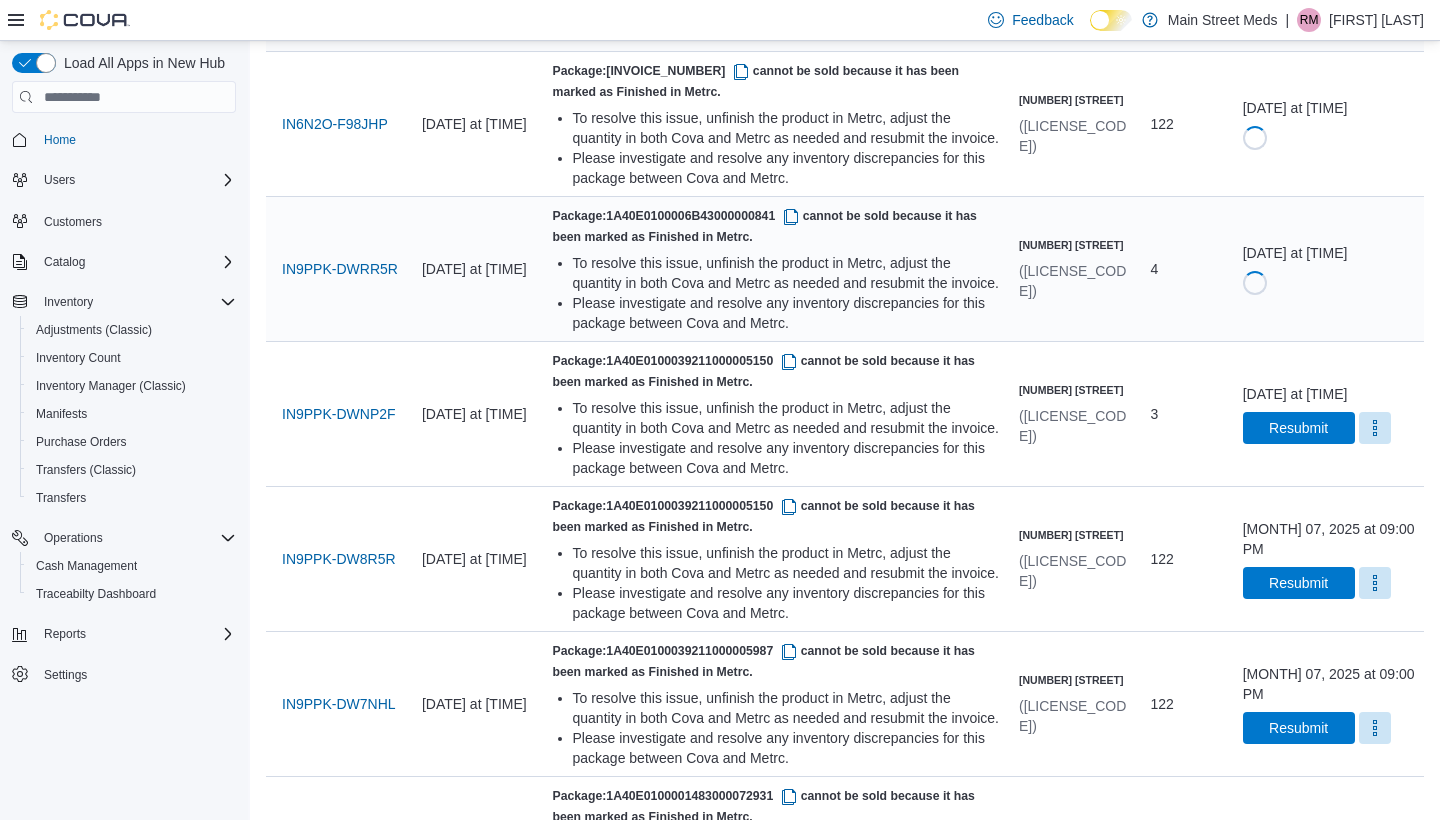 scroll, scrollTop: 1568, scrollLeft: 0, axis: vertical 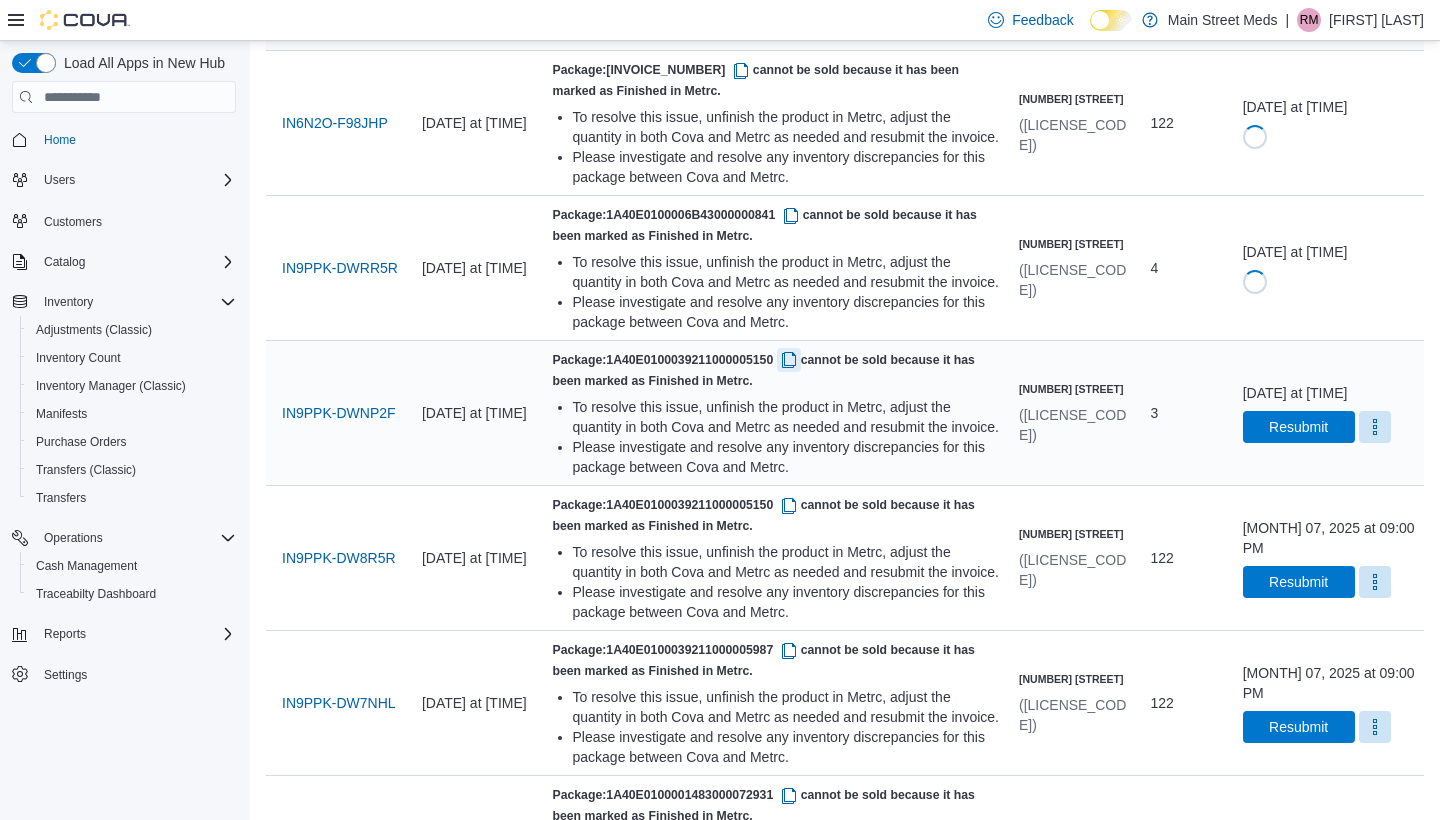 click at bounding box center [789, 360] 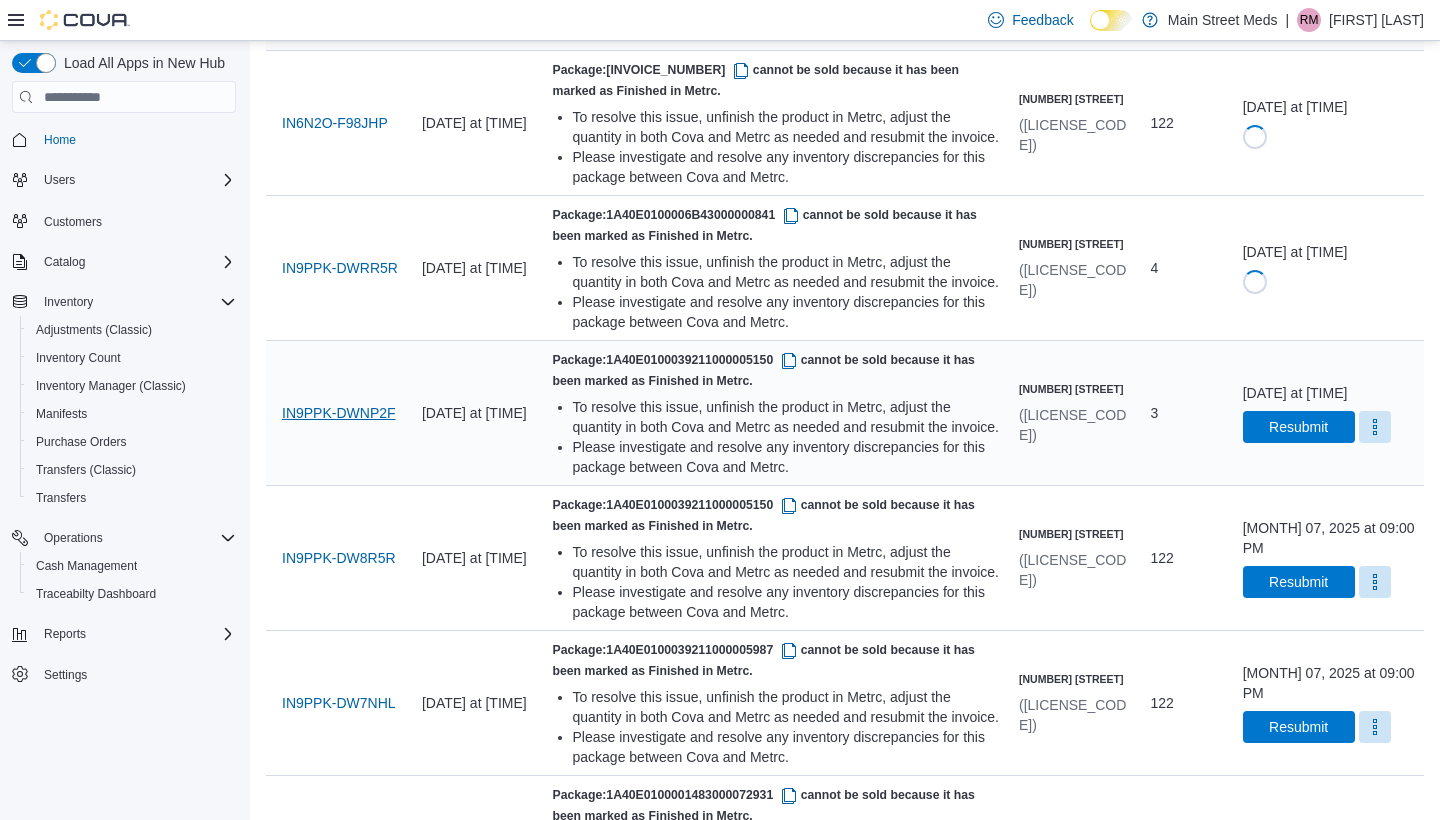 click on "IN9PPK-DWNP2F" at bounding box center [339, 413] 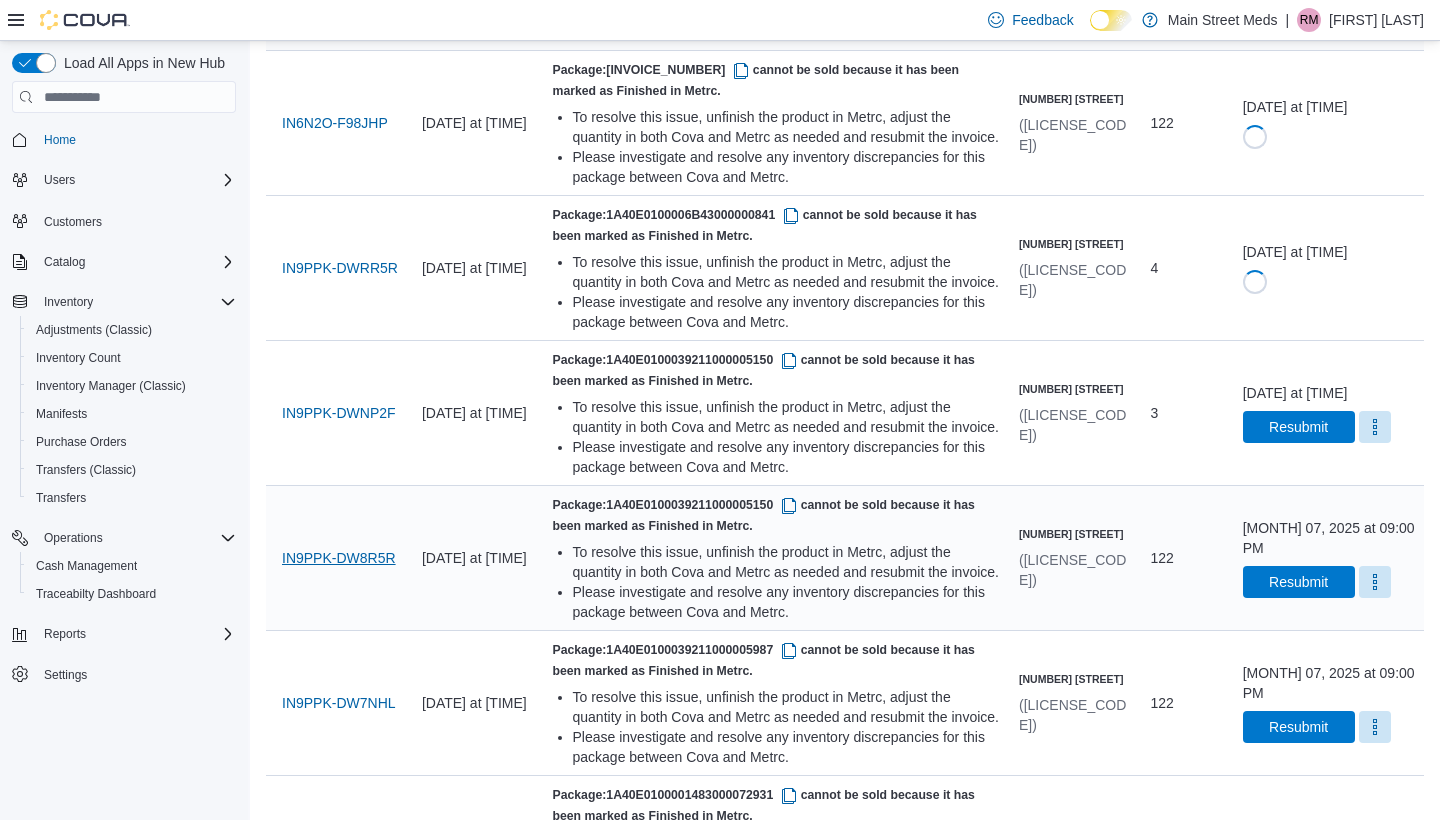 click on "IN9PPK-DW8R5R" at bounding box center (339, 558) 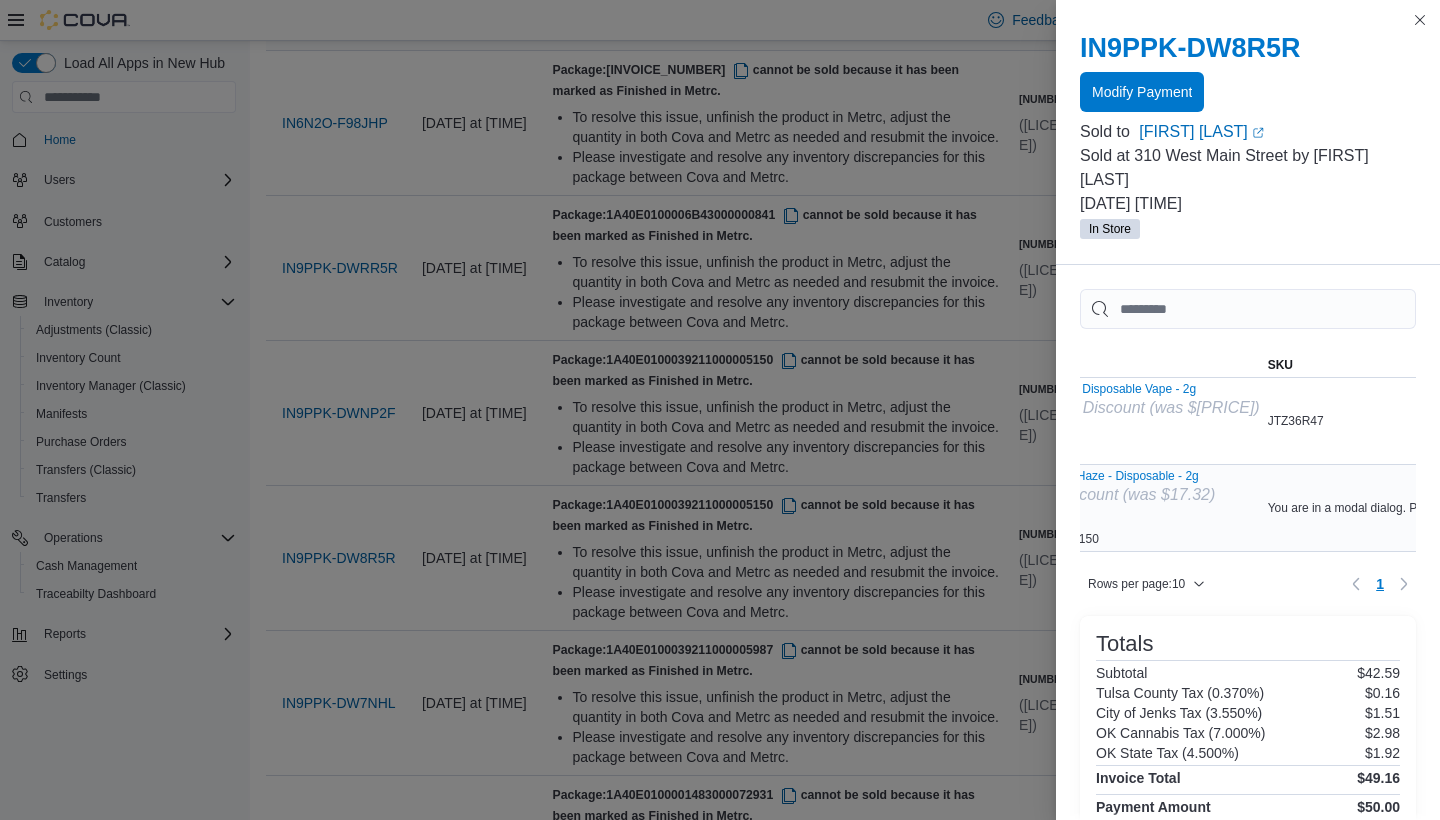 scroll, scrollTop: 0, scrollLeft: 143, axis: horizontal 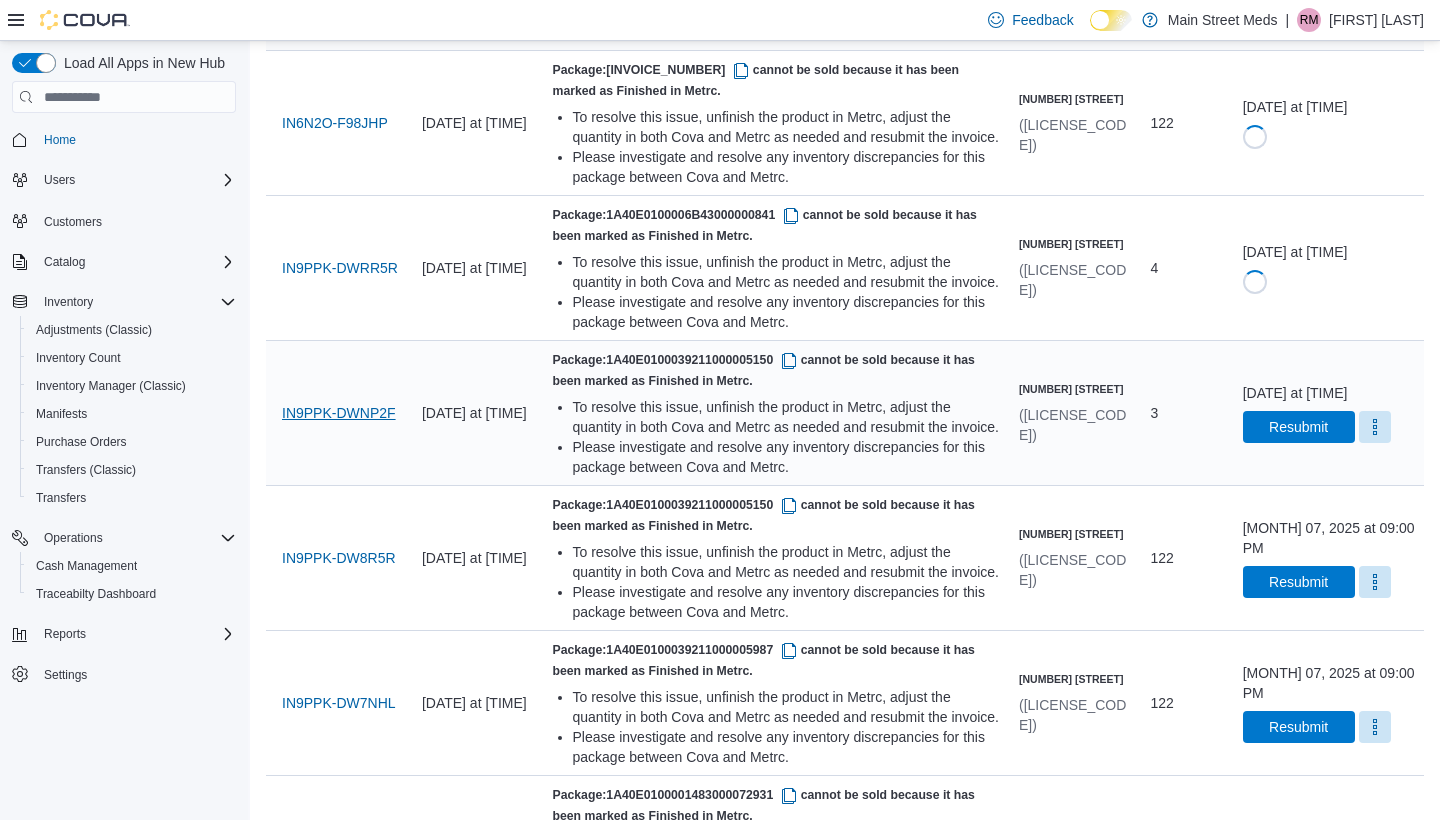 click on "IN9PPK-DWNP2F" at bounding box center [339, 413] 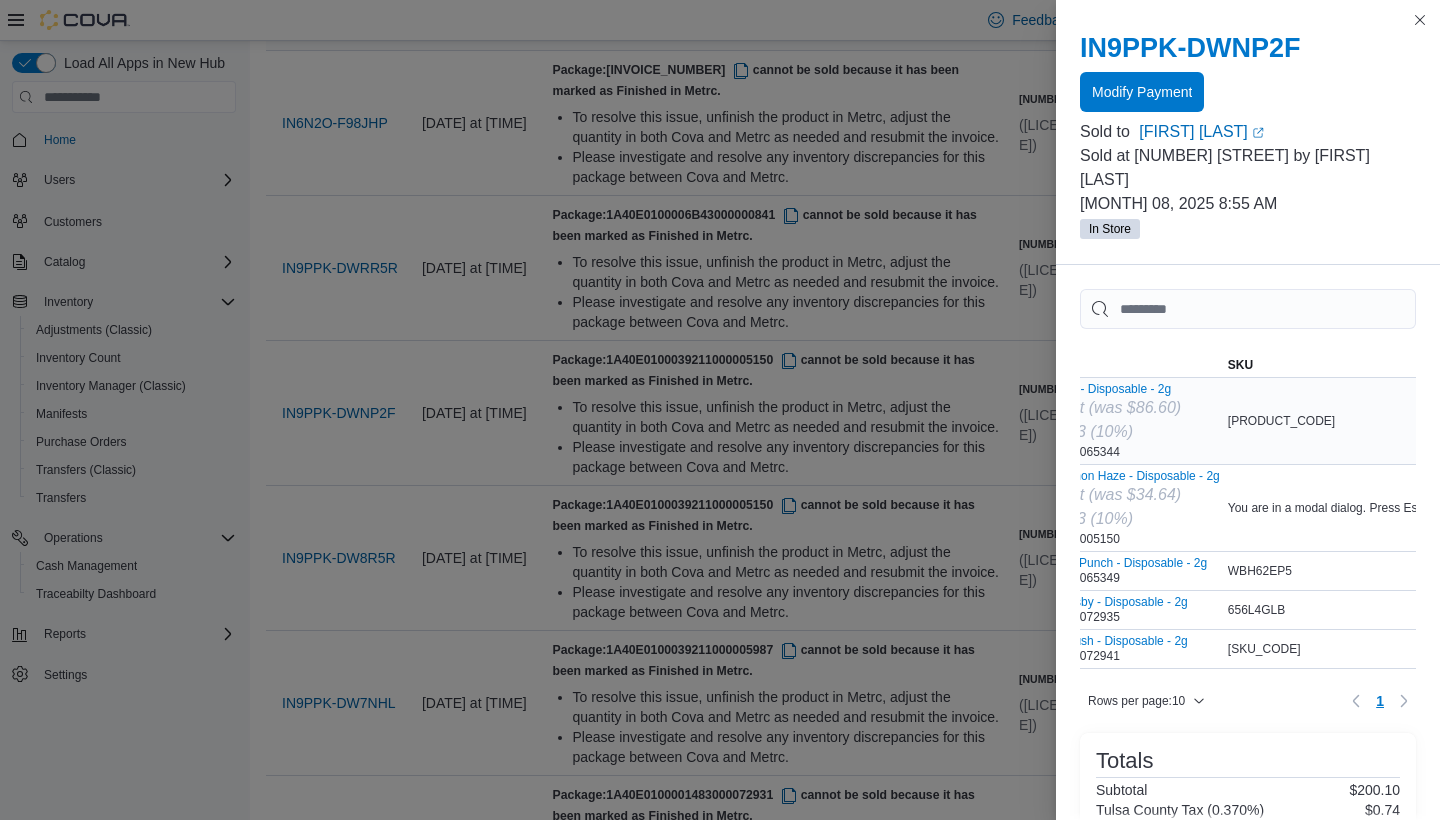 scroll, scrollTop: 0, scrollLeft: 126, axis: horizontal 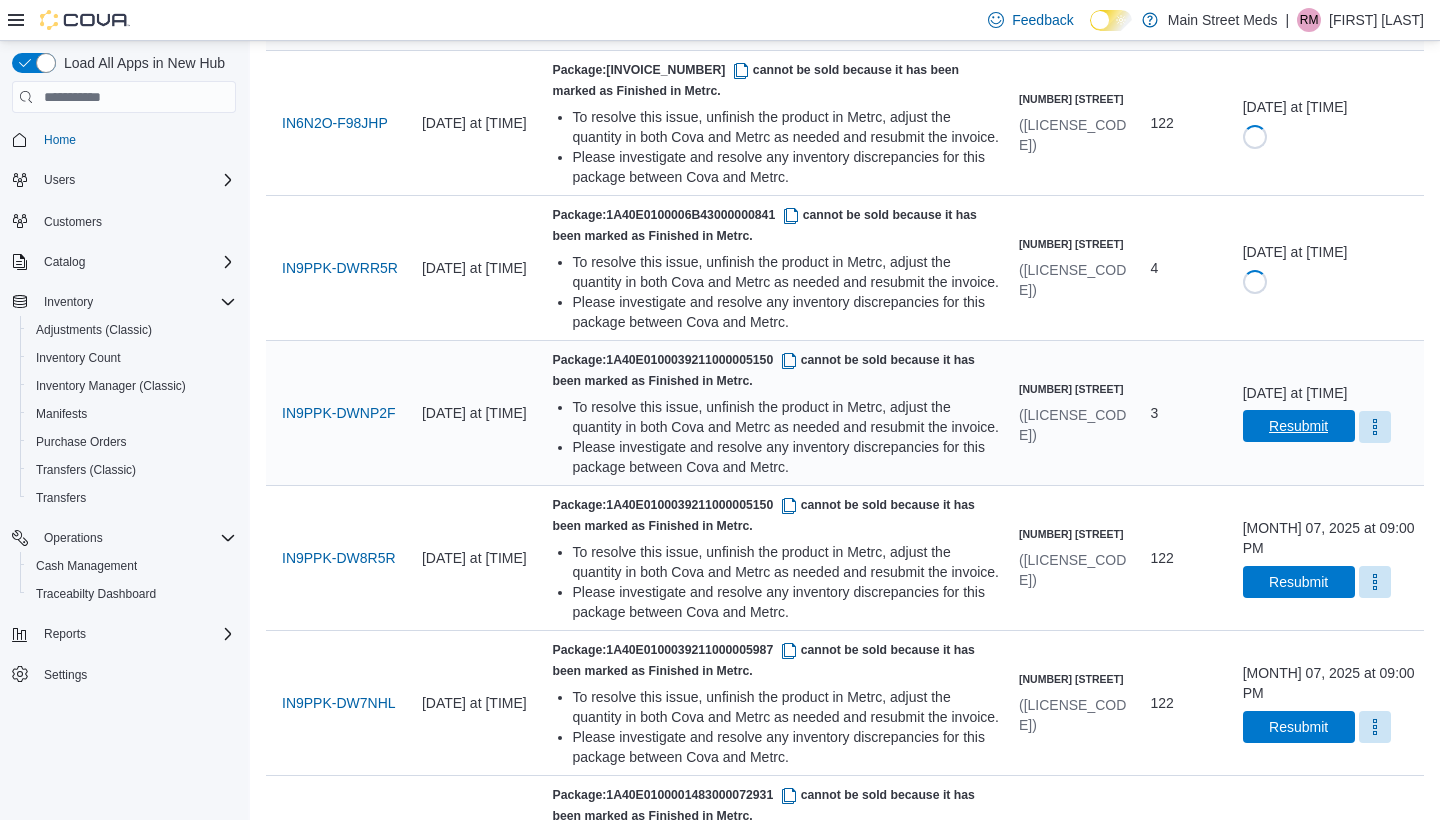 click on "Resubmit" at bounding box center [1298, 426] 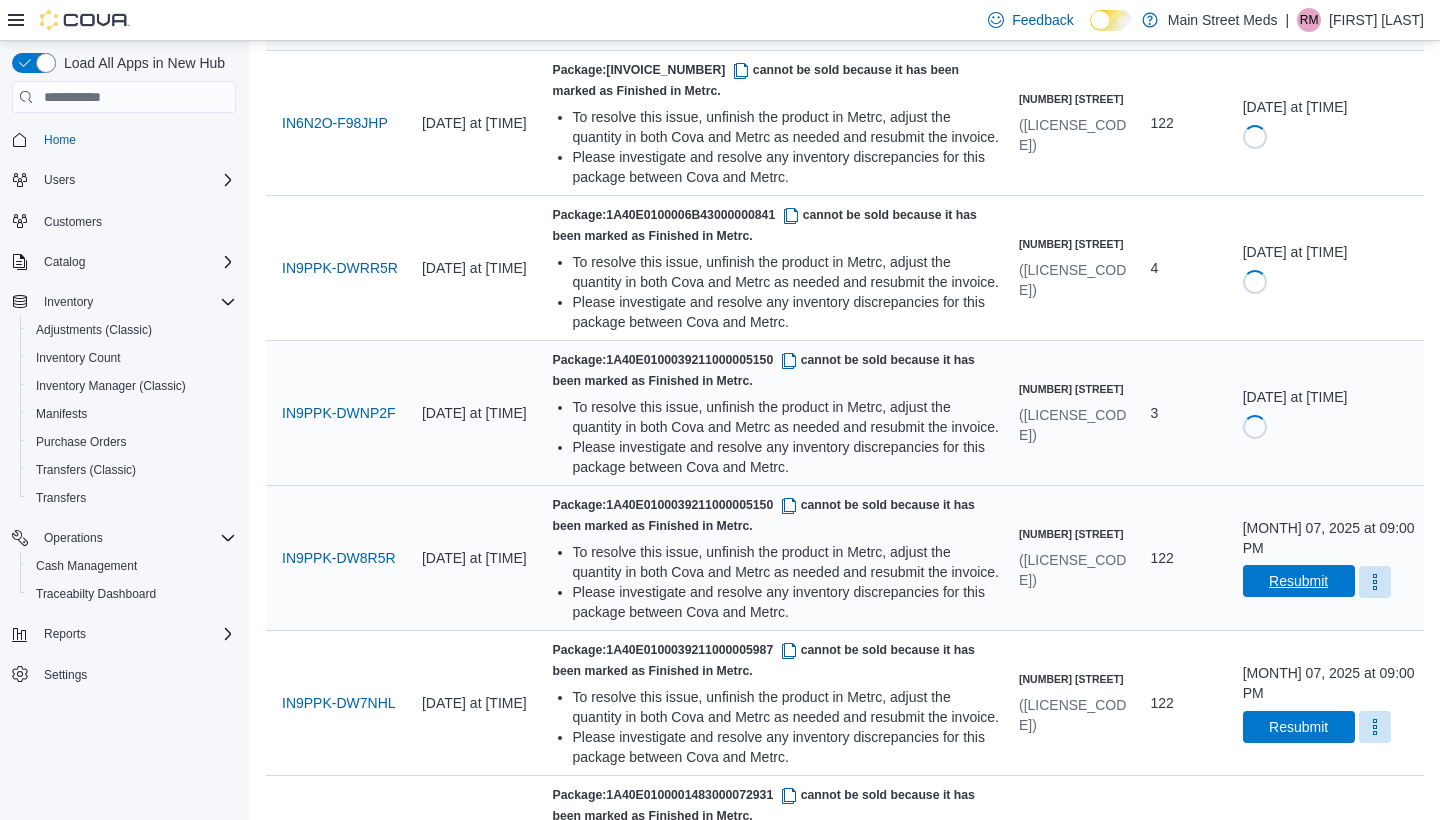 click on "Resubmit" at bounding box center [1298, 581] 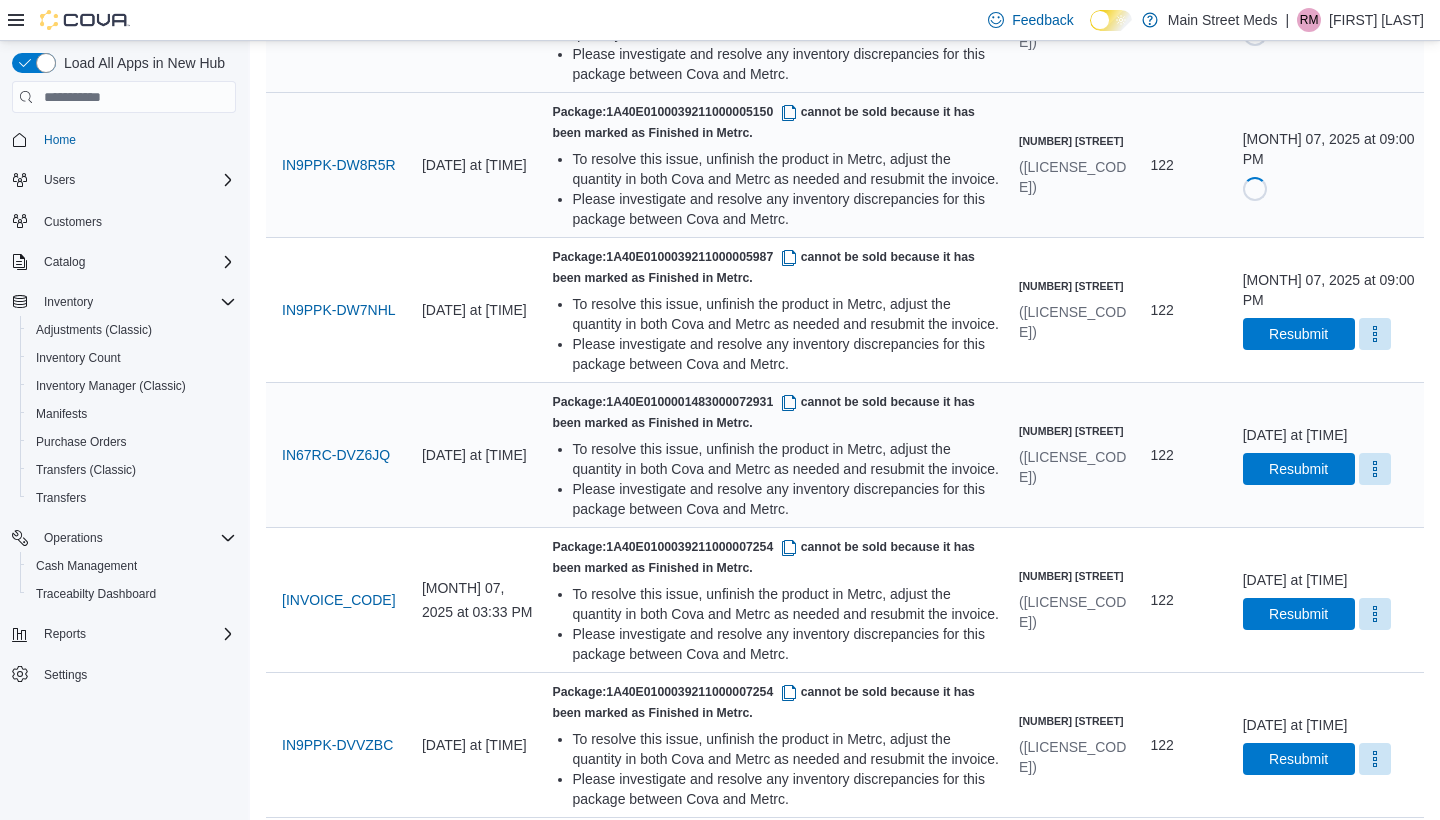 scroll, scrollTop: 1971, scrollLeft: 0, axis: vertical 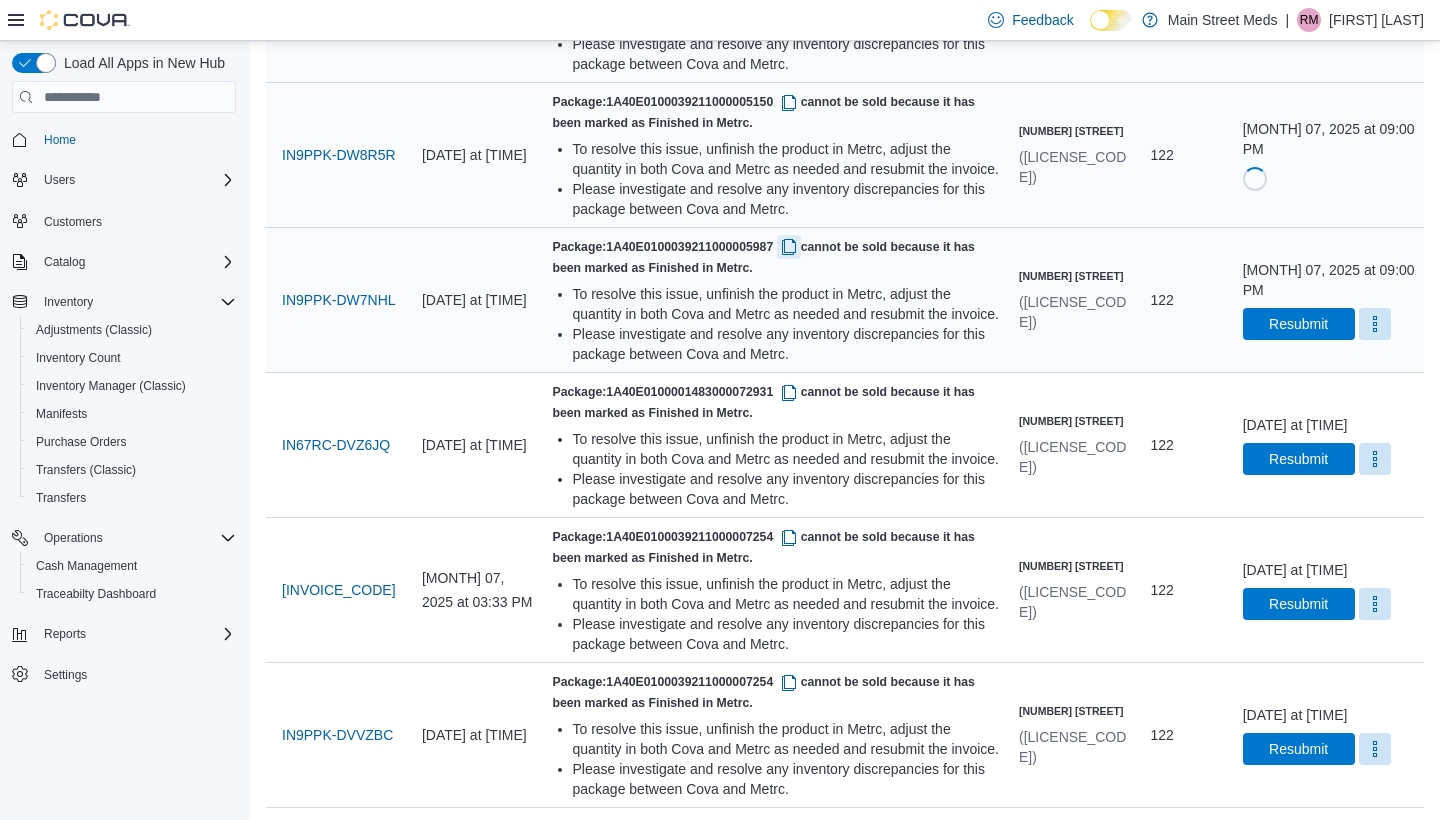 click at bounding box center [789, 247] 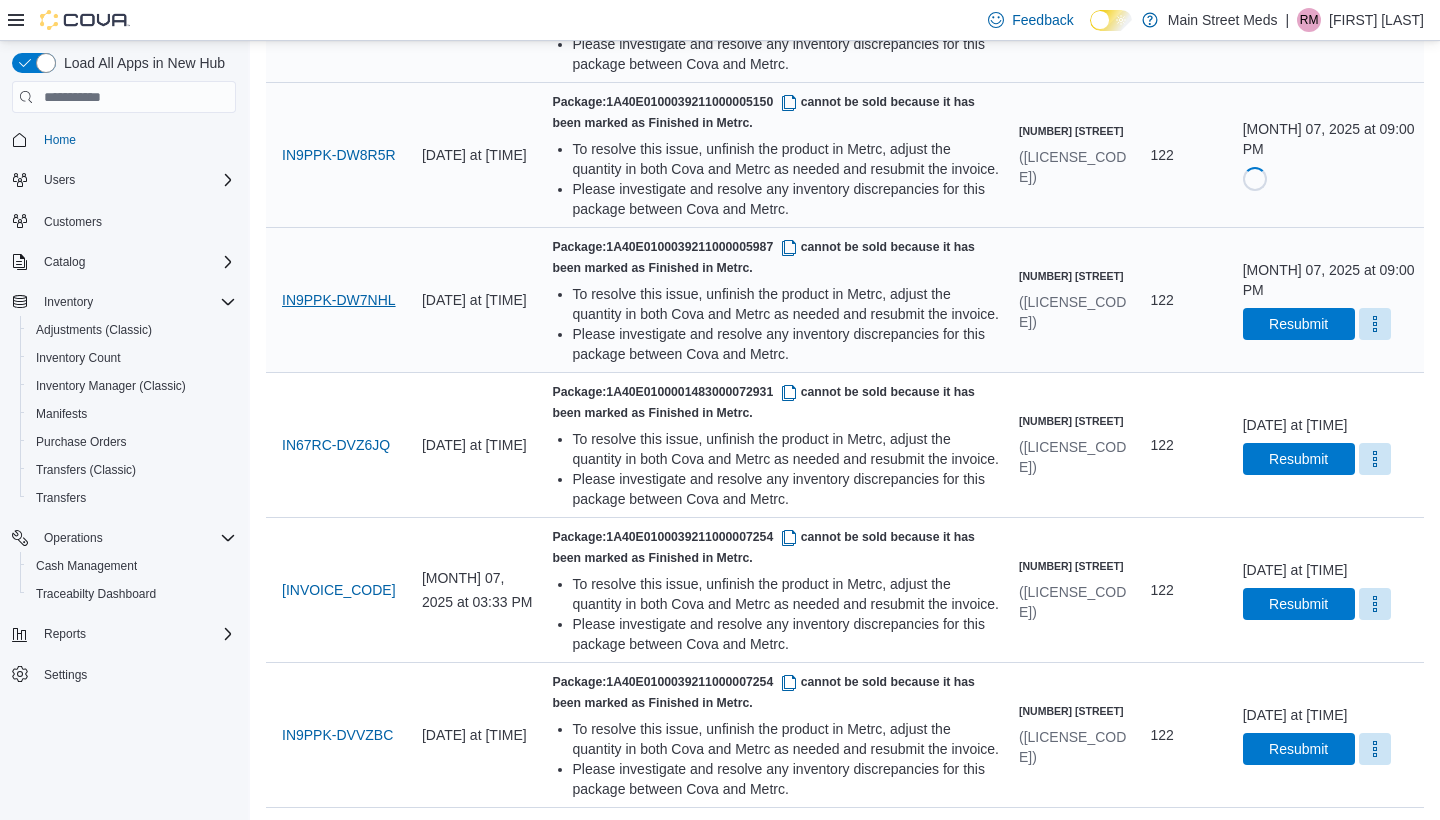 click on "IN9PPK-DW7NHL" at bounding box center (339, 300) 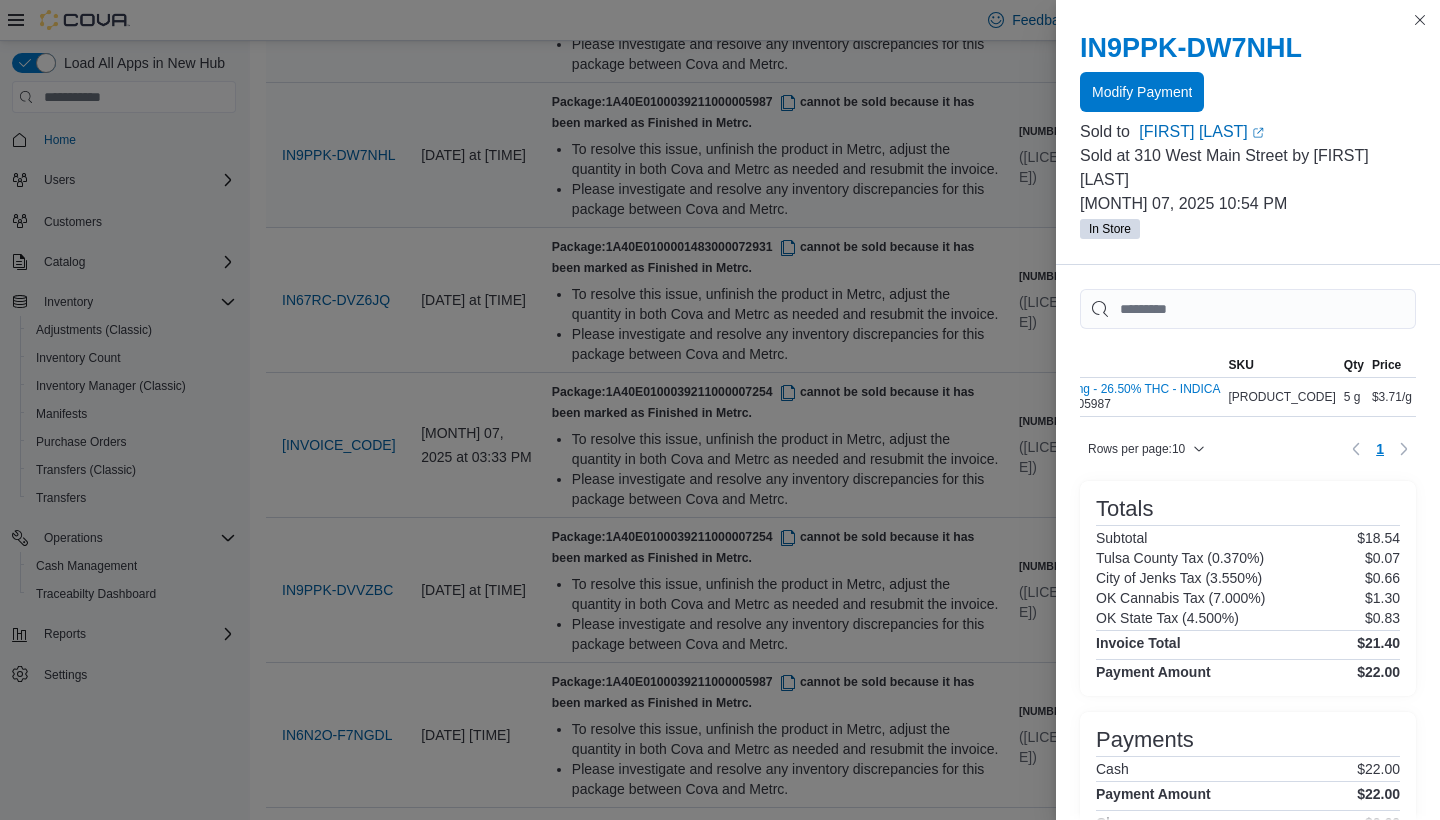 scroll, scrollTop: 0, scrollLeft: 135, axis: horizontal 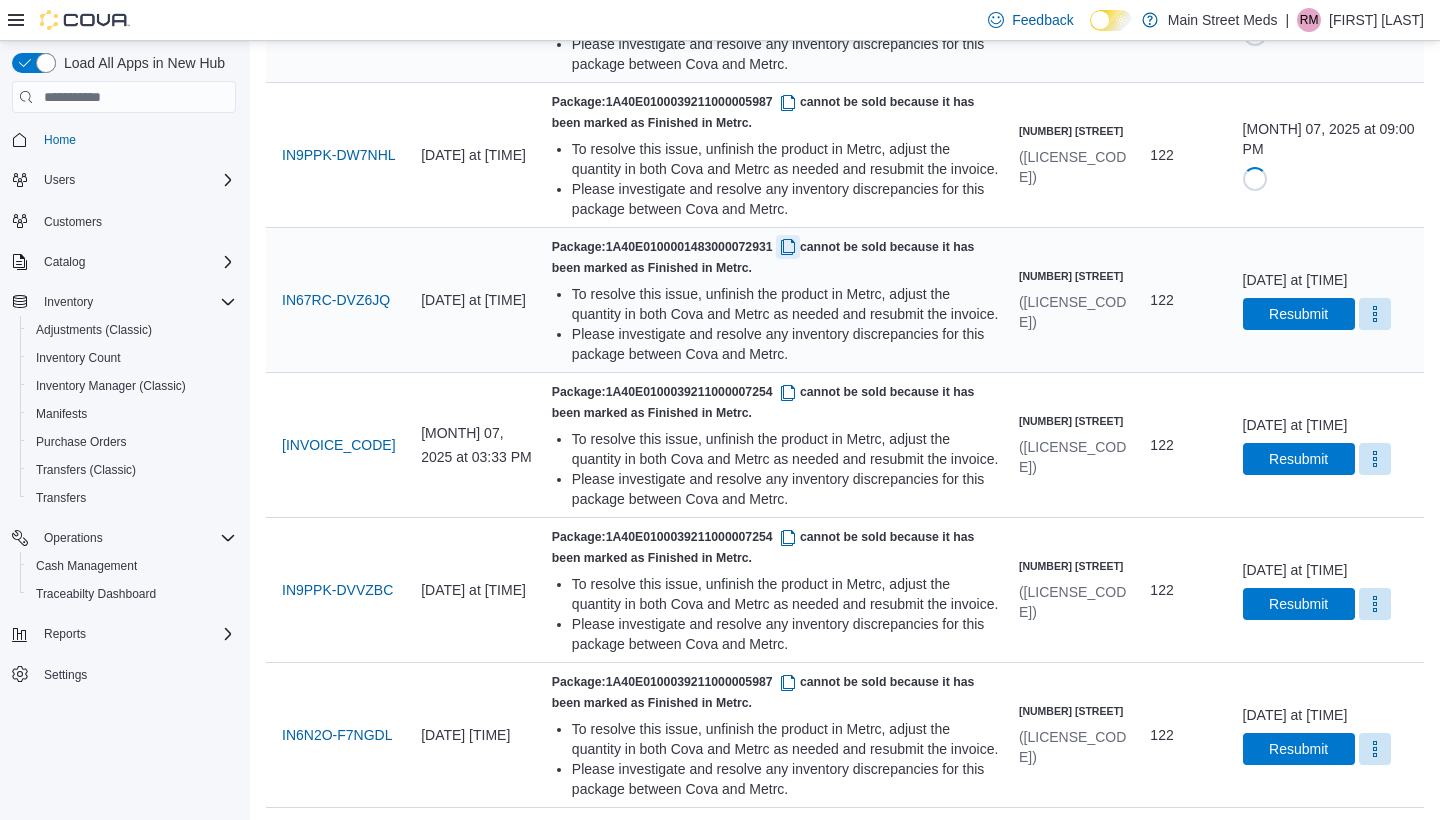 click at bounding box center [788, 247] 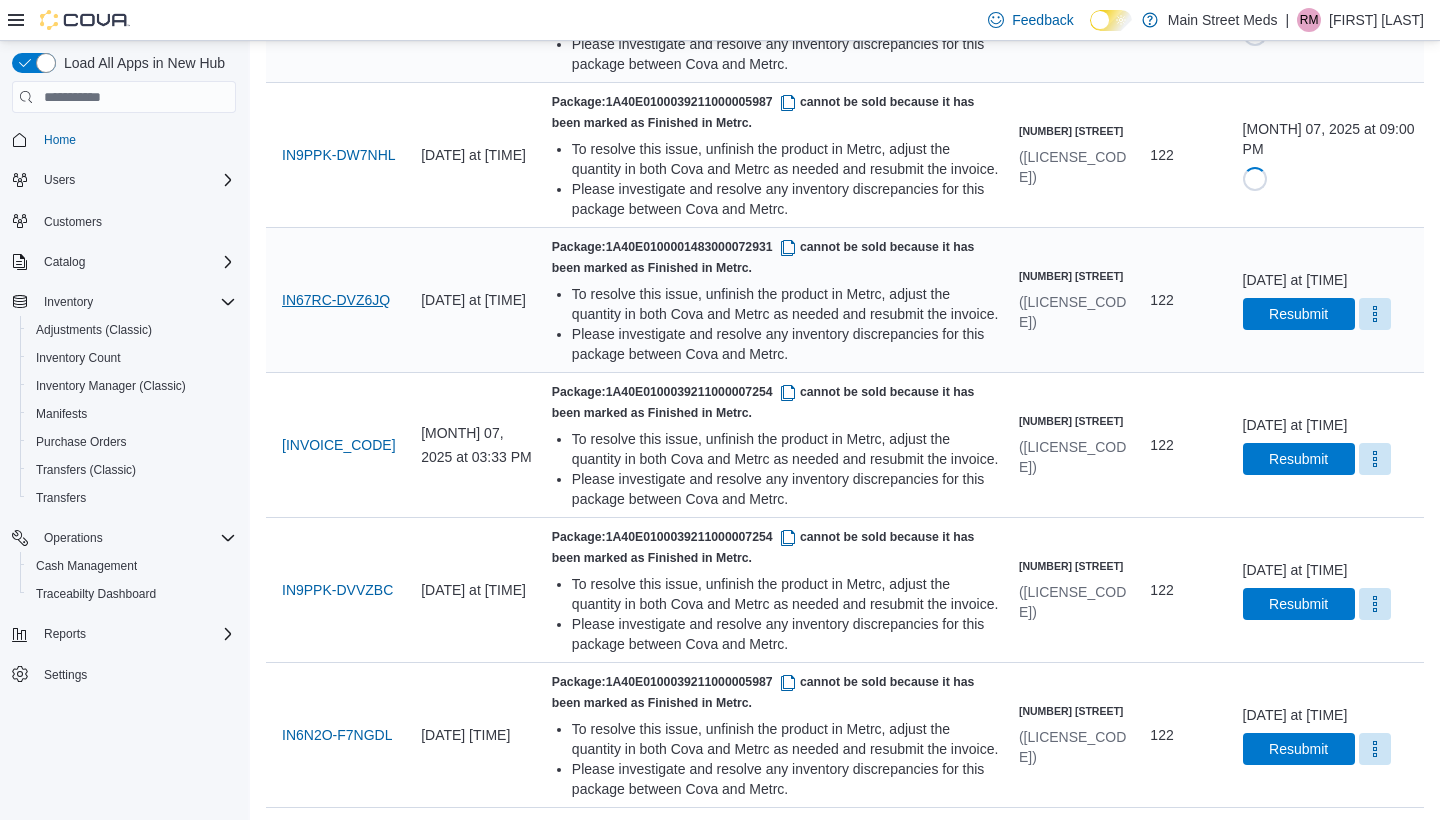 click on "IN67RC-DVZ6JQ" at bounding box center (336, 300) 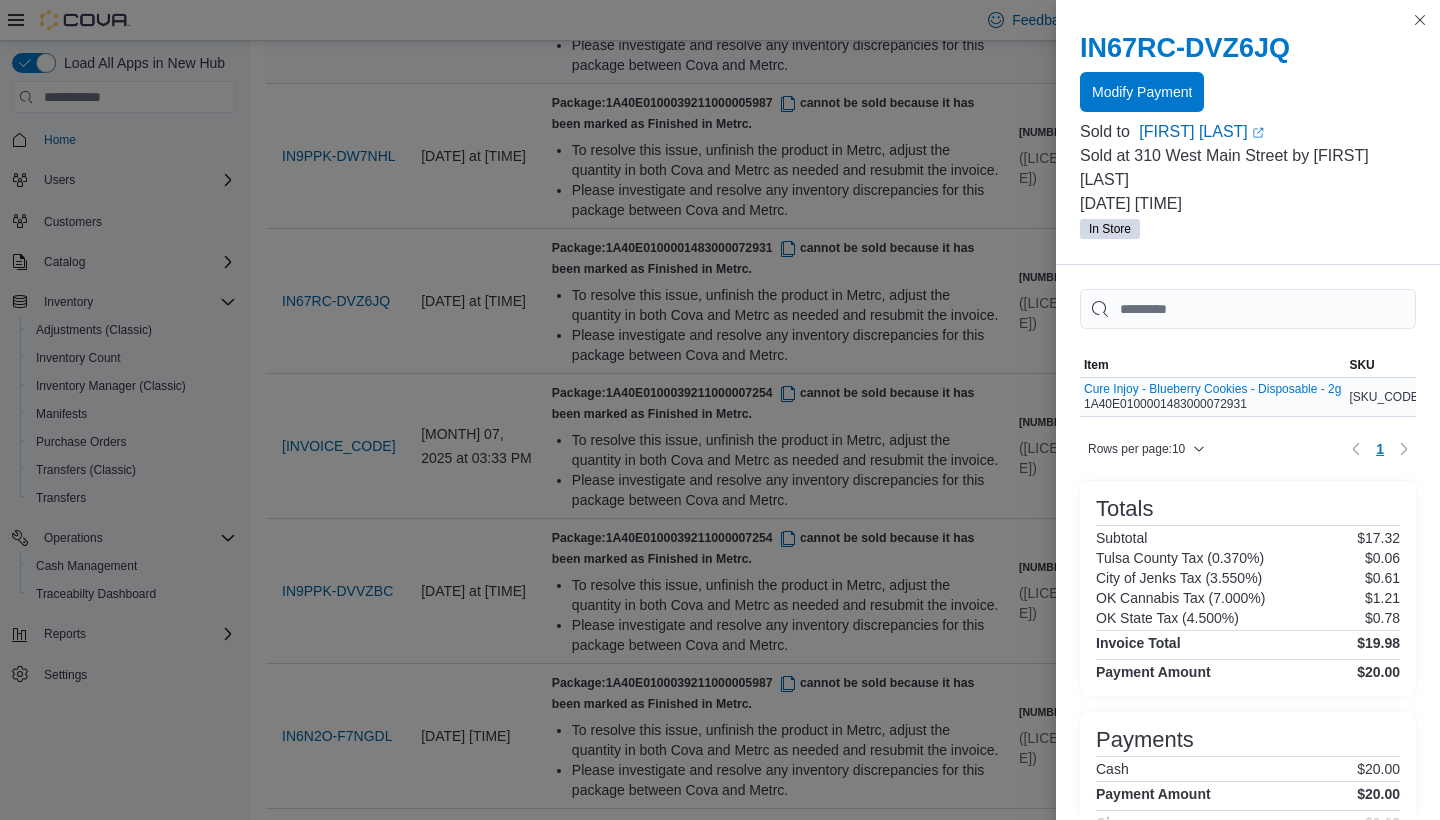 scroll, scrollTop: 1970, scrollLeft: 0, axis: vertical 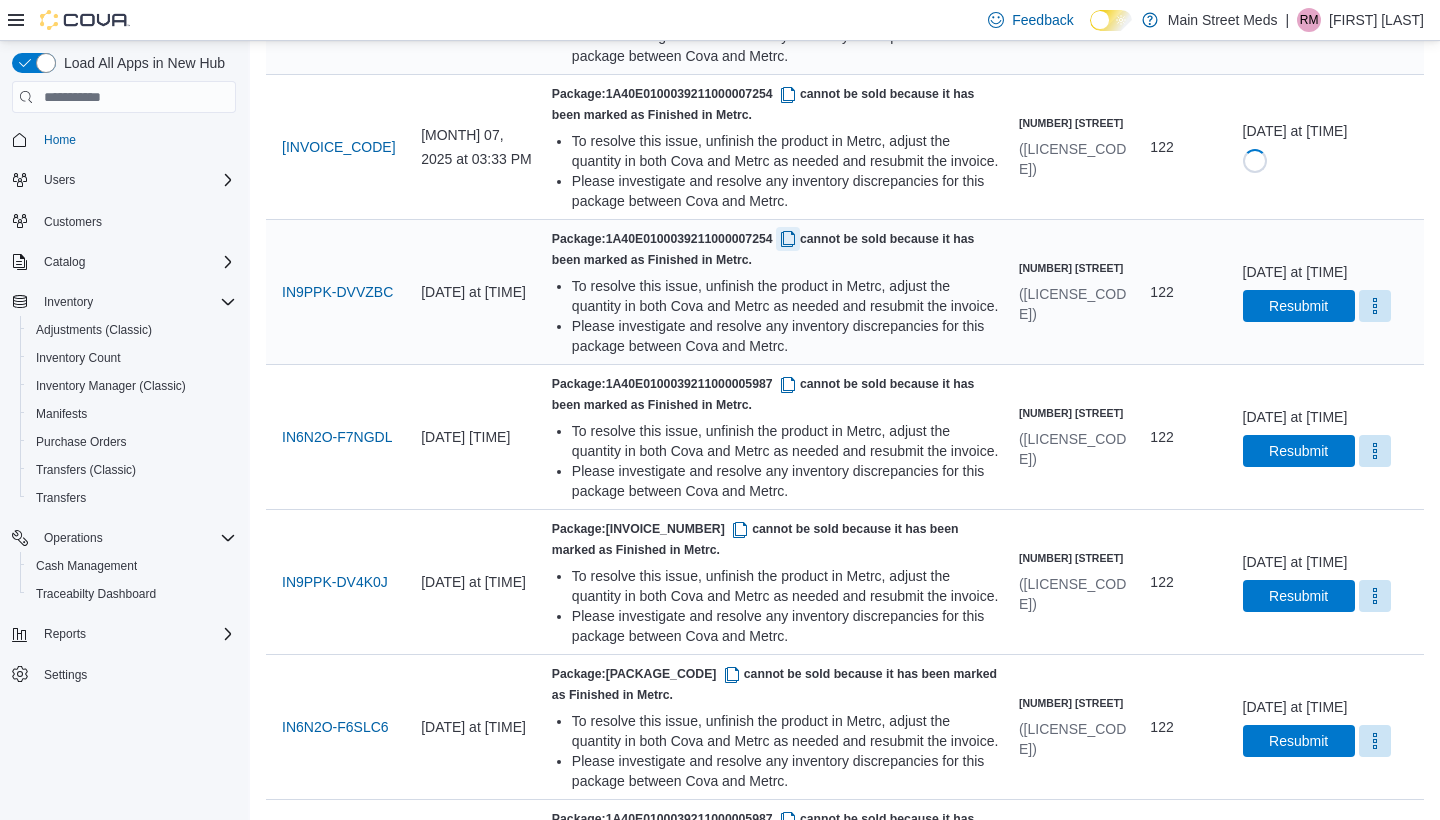 click at bounding box center [788, 239] 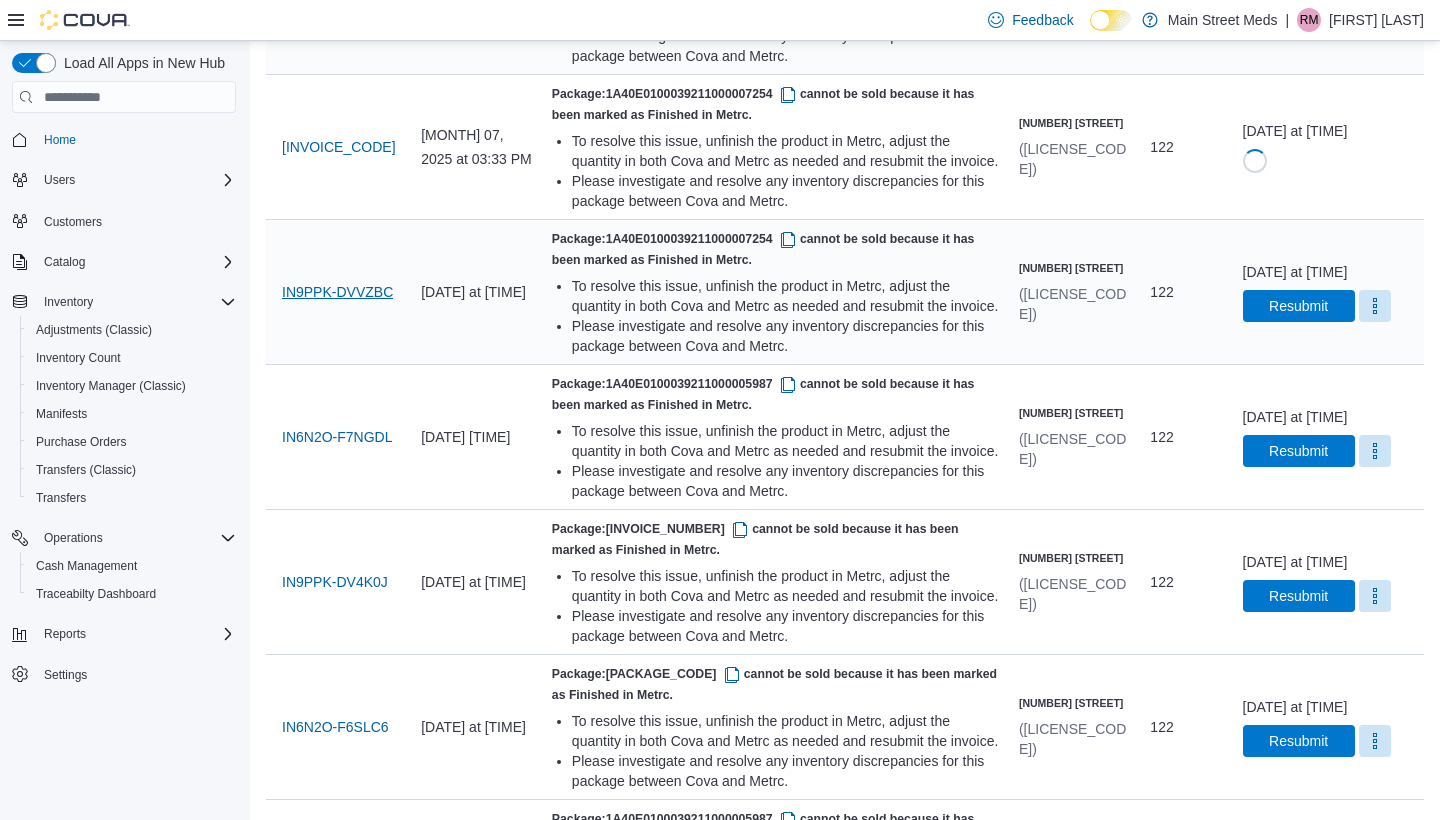 click on "IN9PPK-DVVZBC" at bounding box center (337, 292) 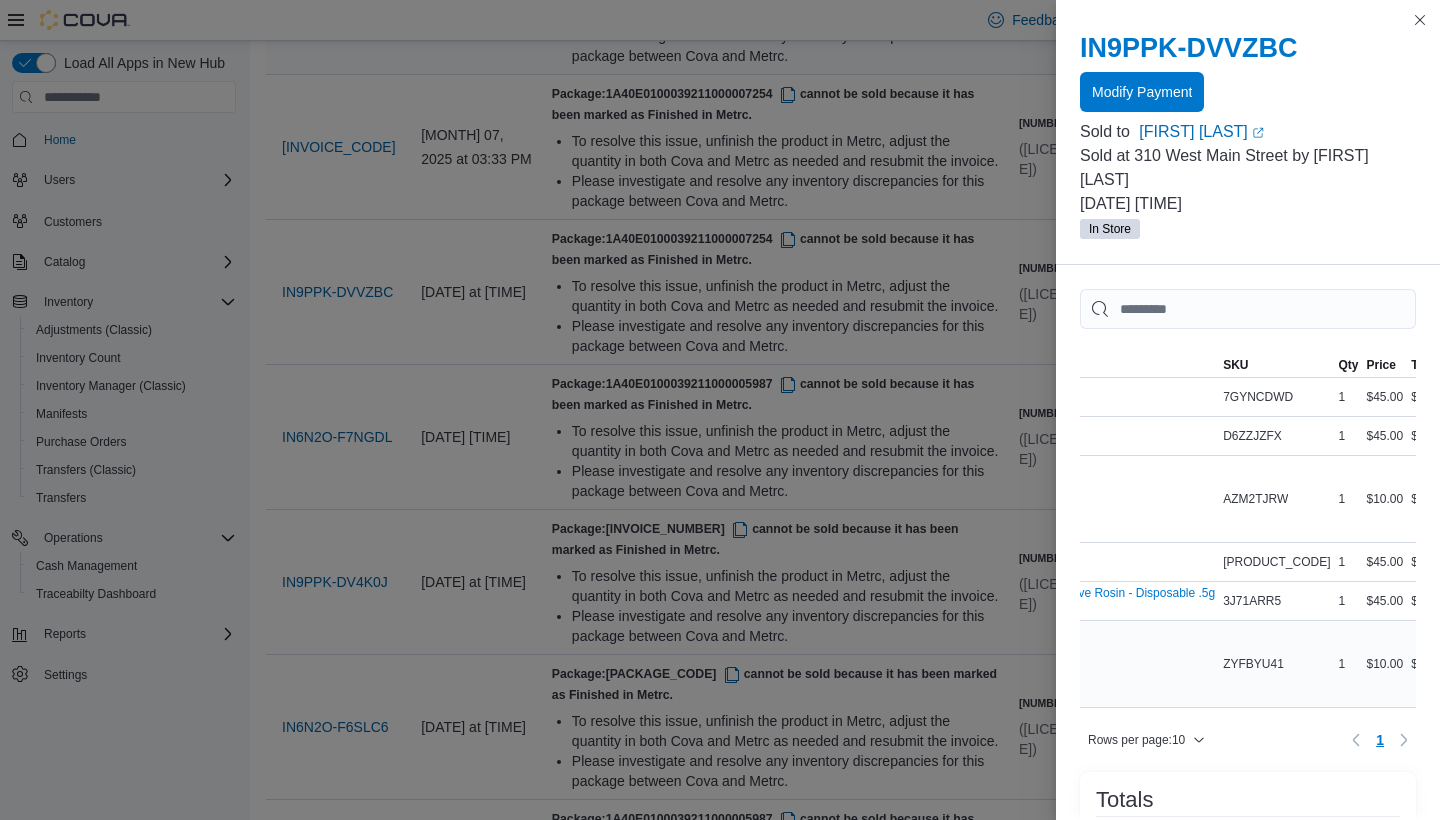 scroll, scrollTop: 0, scrollLeft: 460, axis: horizontal 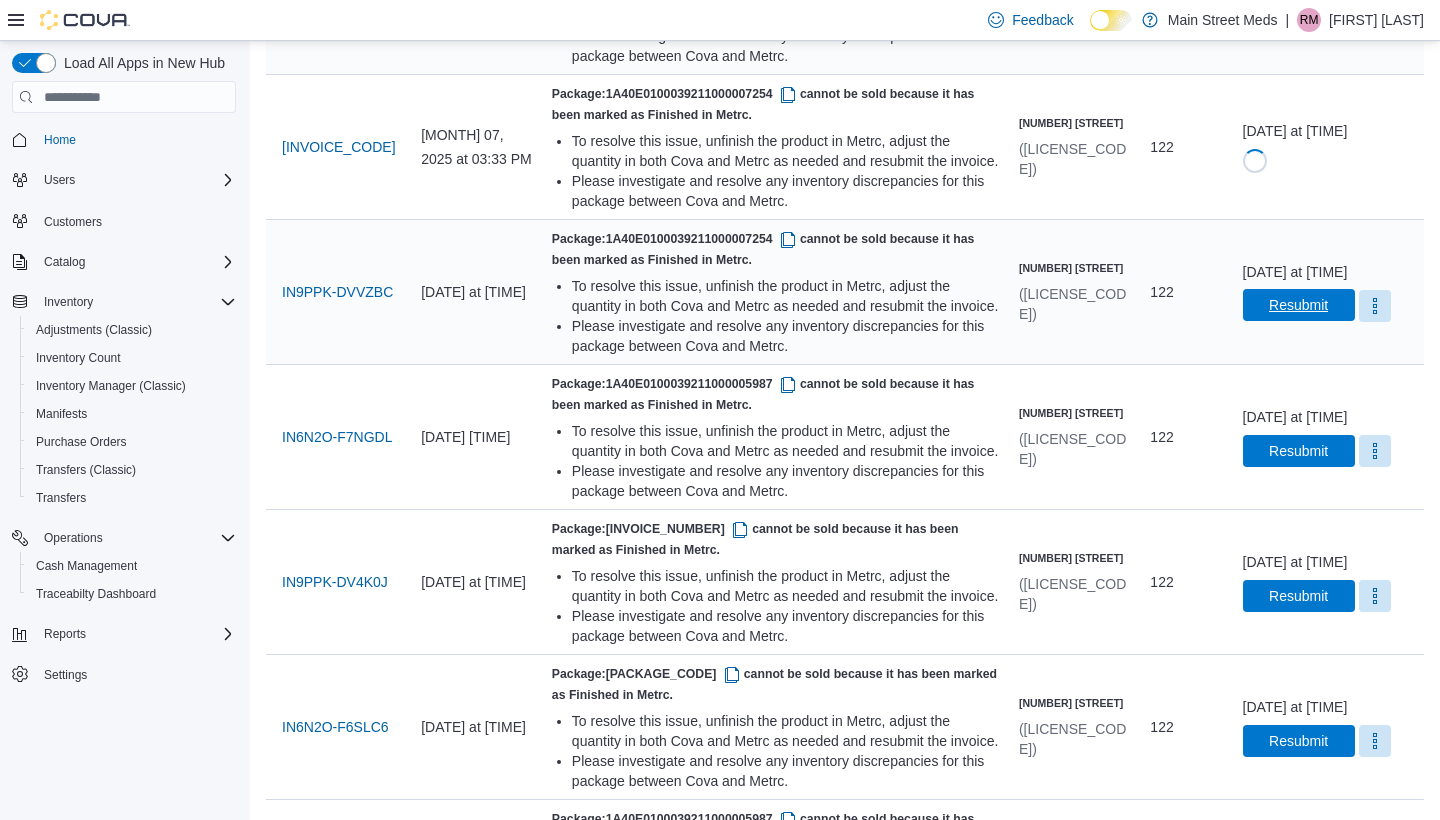 click on "Resubmit" at bounding box center (1298, 305) 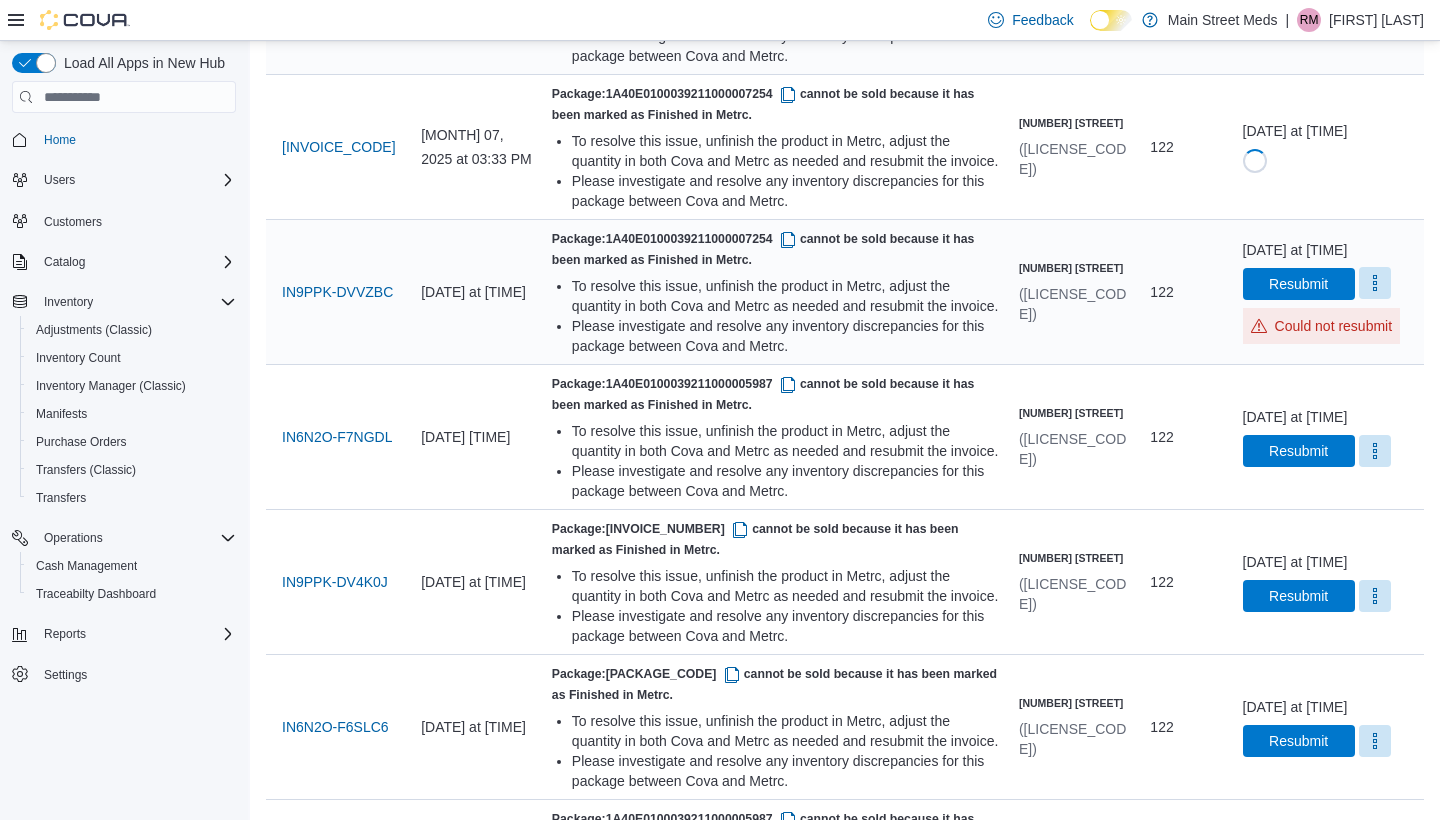 click at bounding box center [1375, 283] 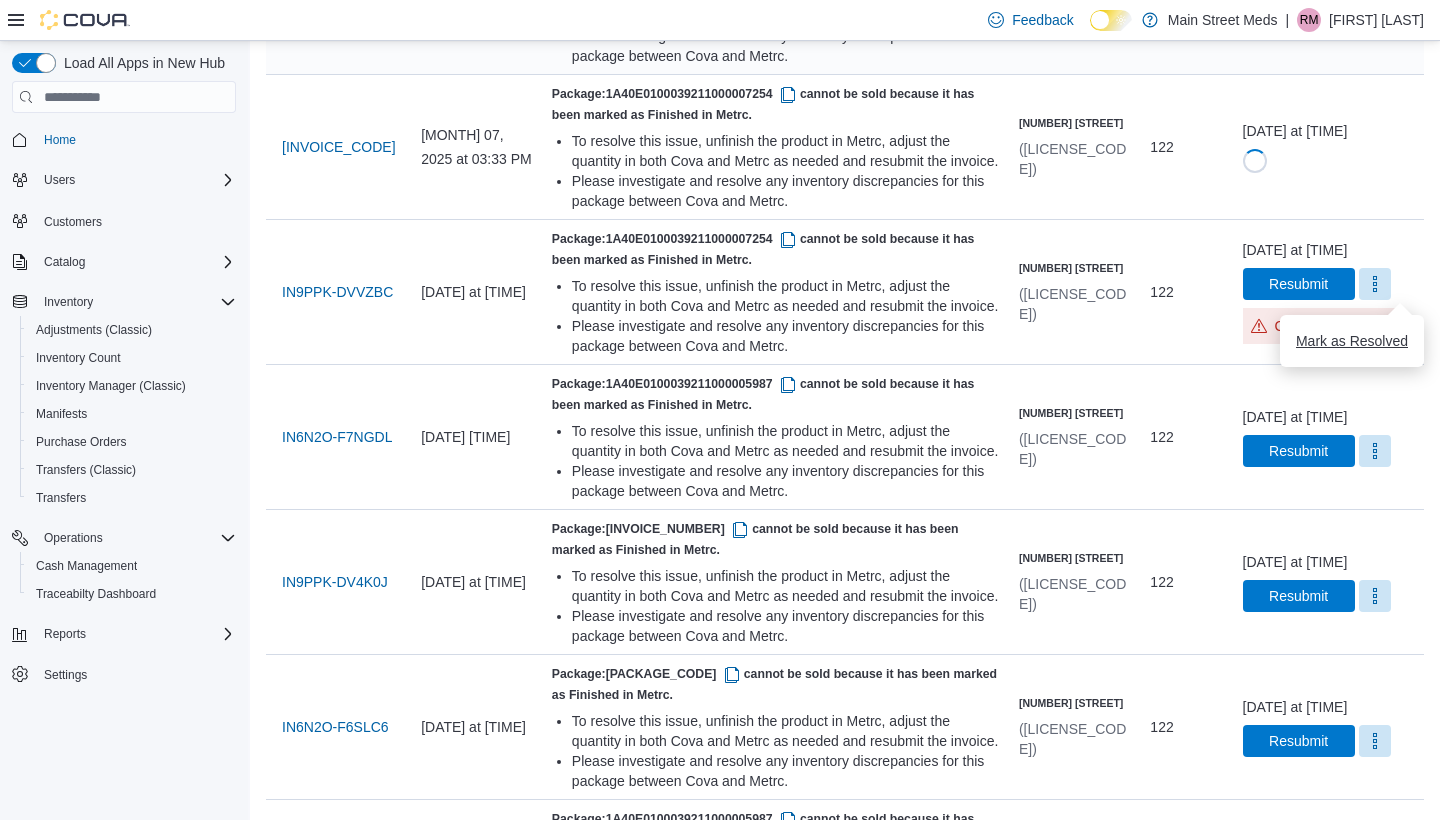 click on "Mark as Resolved" at bounding box center (1352, 341) 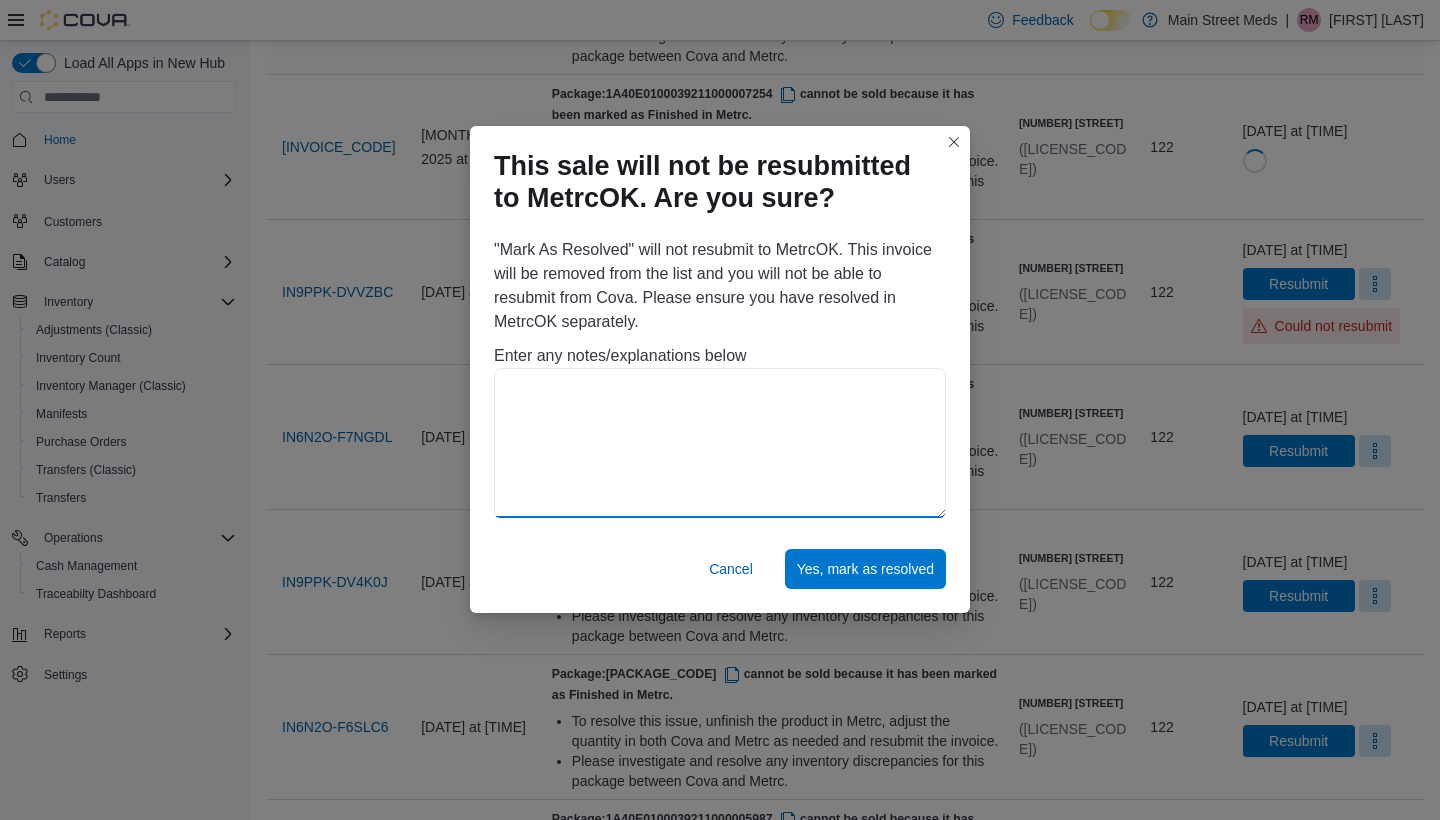 click at bounding box center [720, 443] 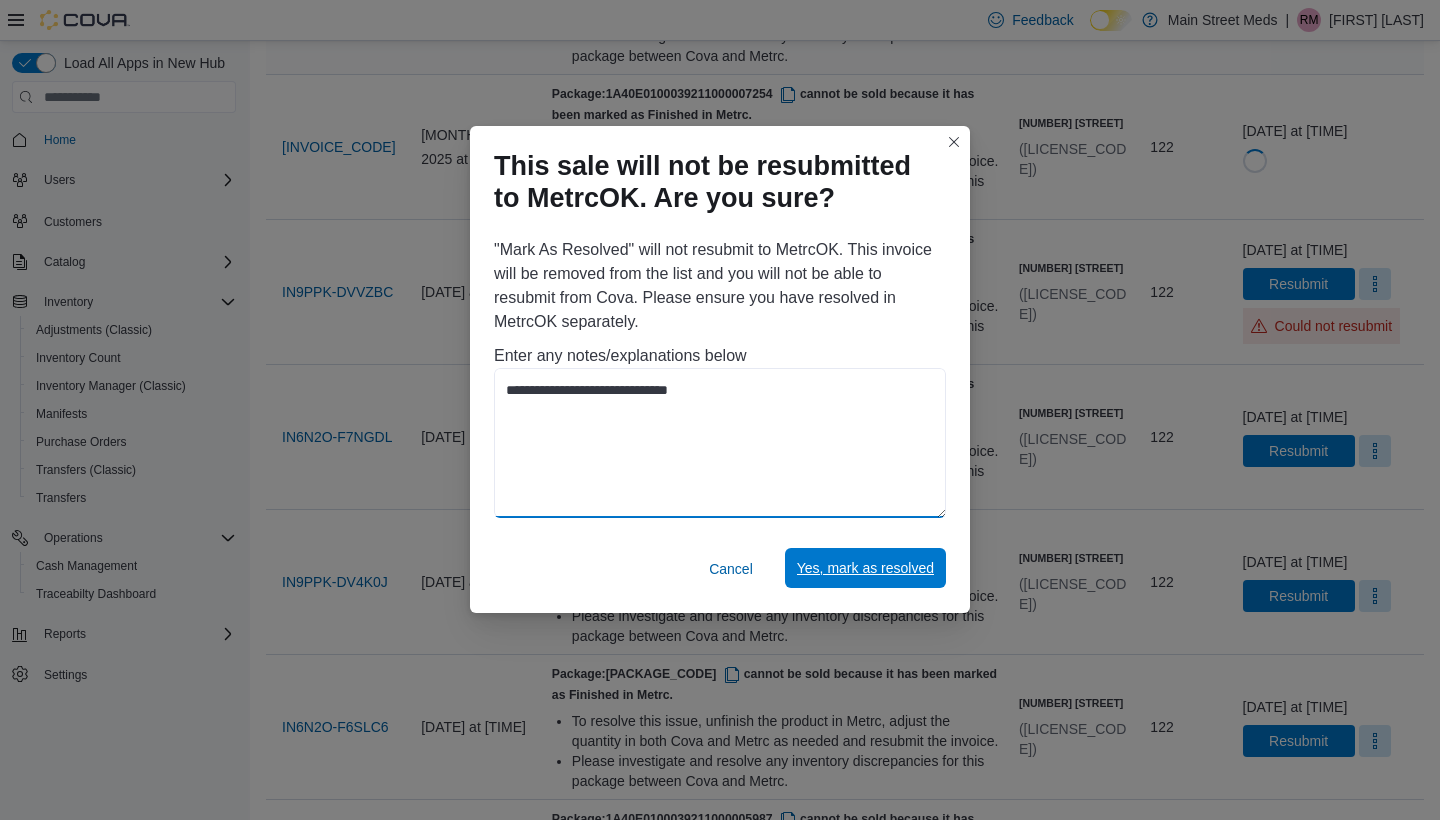 type on "**********" 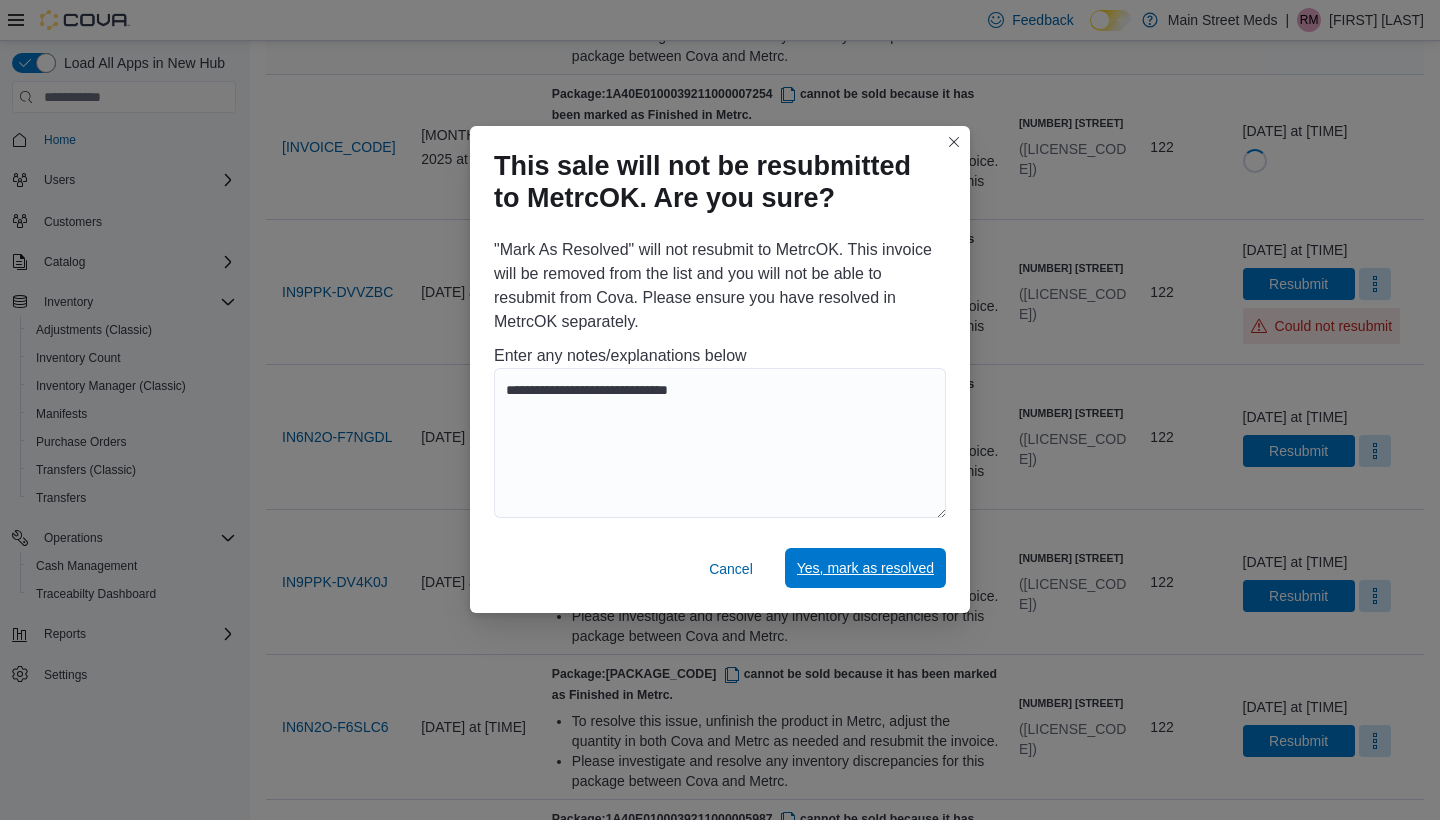 click on "Yes, mark as resolved" at bounding box center (865, 568) 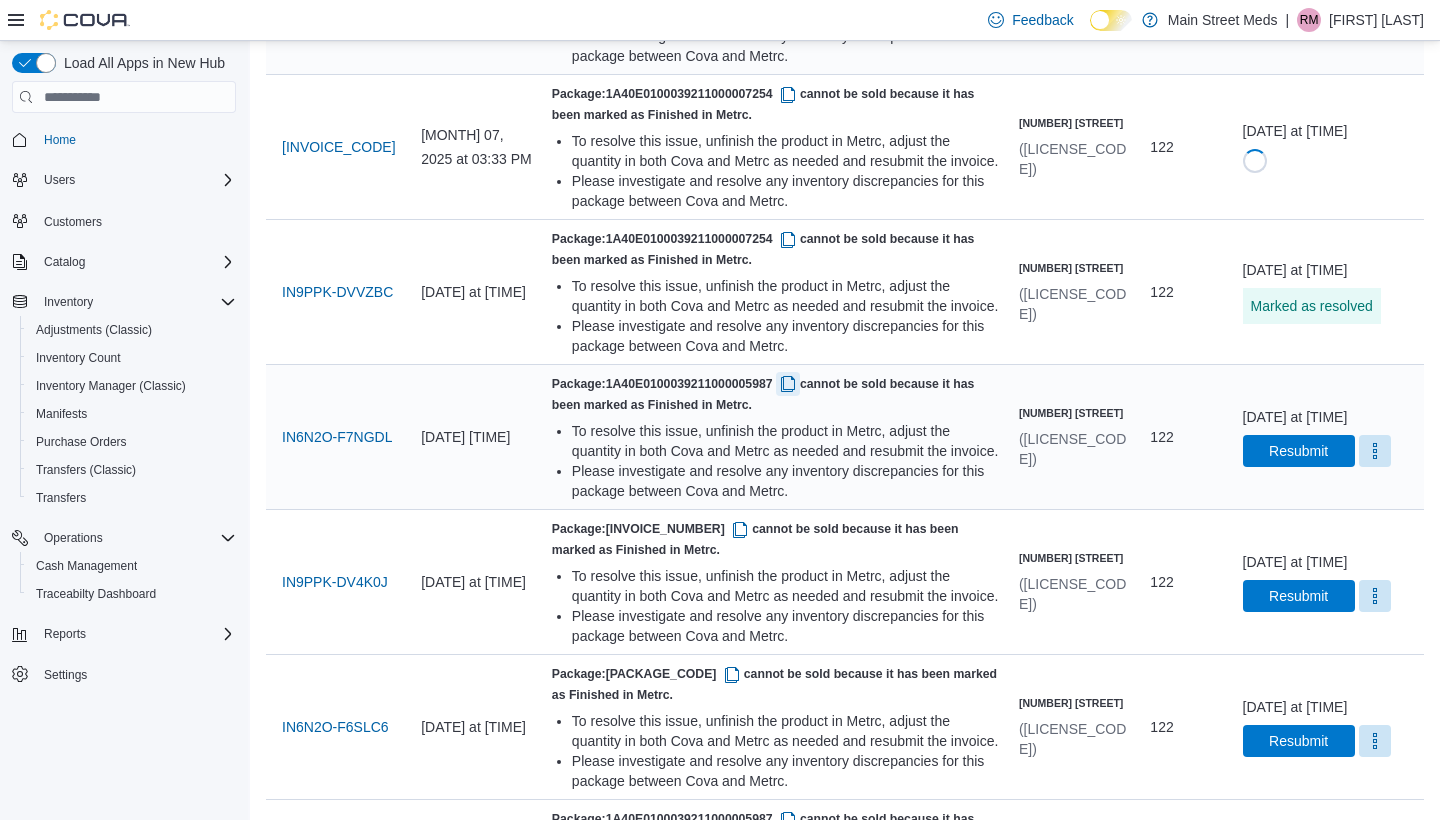 click at bounding box center [788, 384] 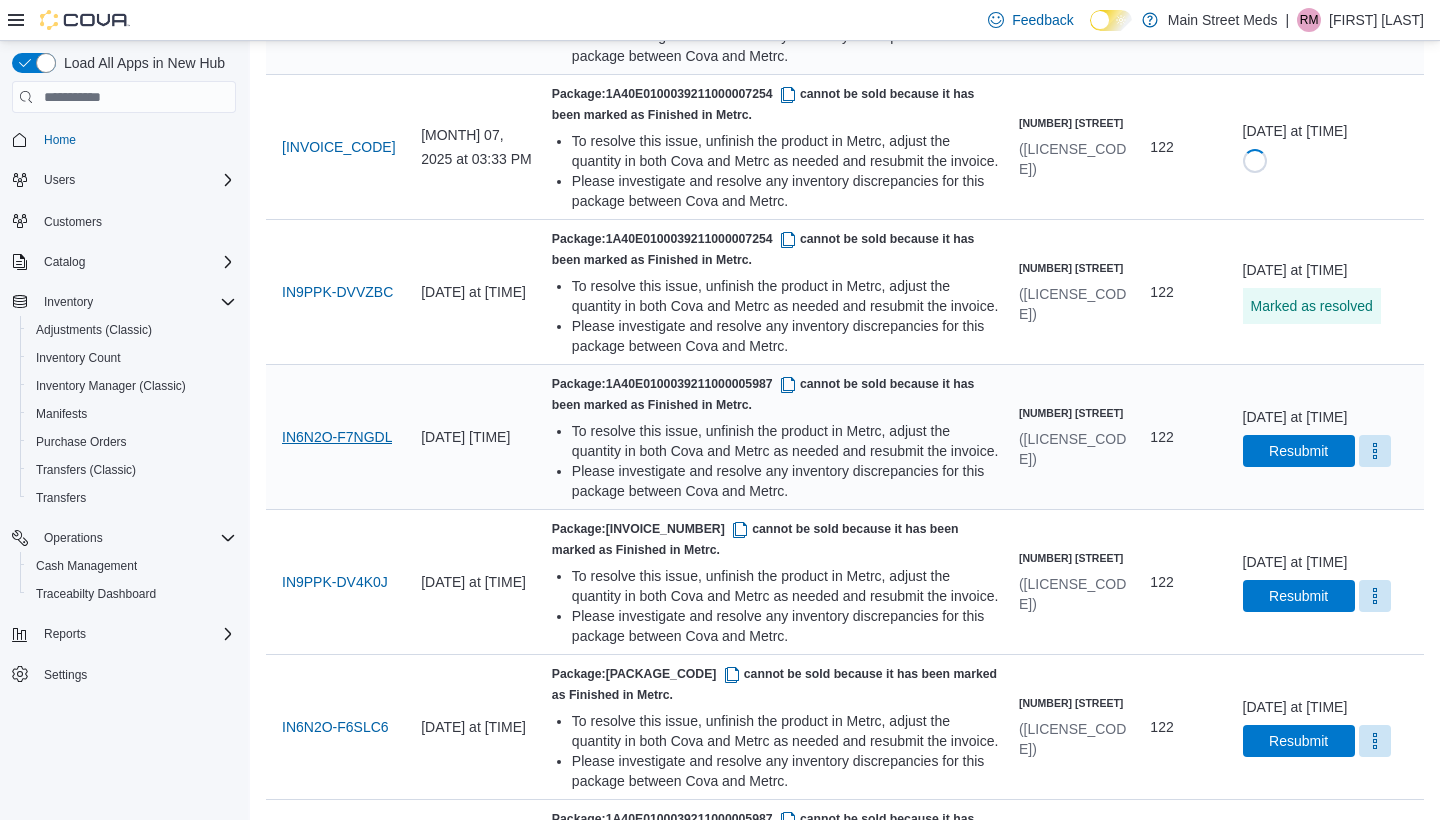 click on "IN6N2O-F7NGDL" at bounding box center [337, 437] 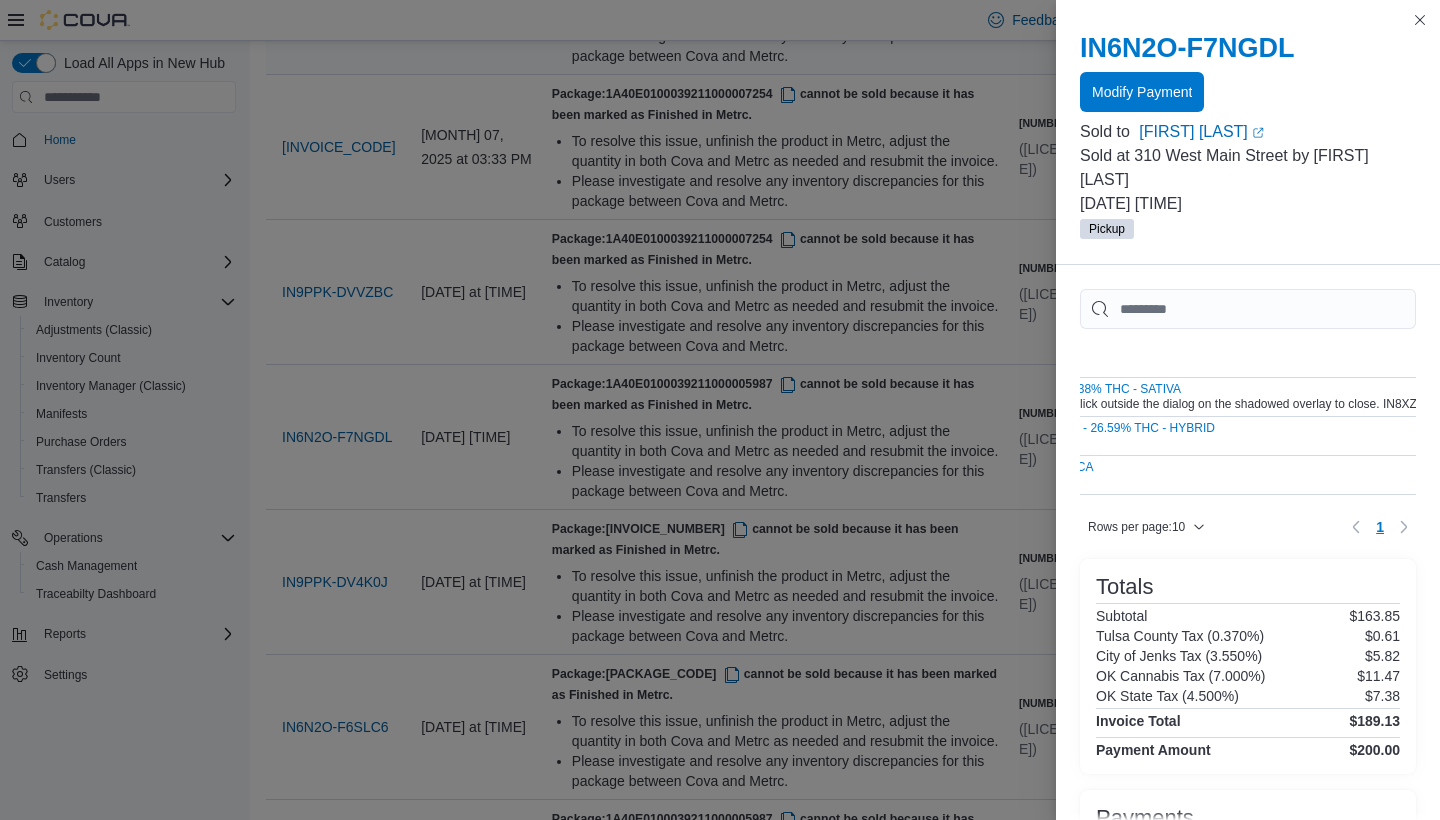scroll, scrollTop: 0, scrollLeft: 262, axis: horizontal 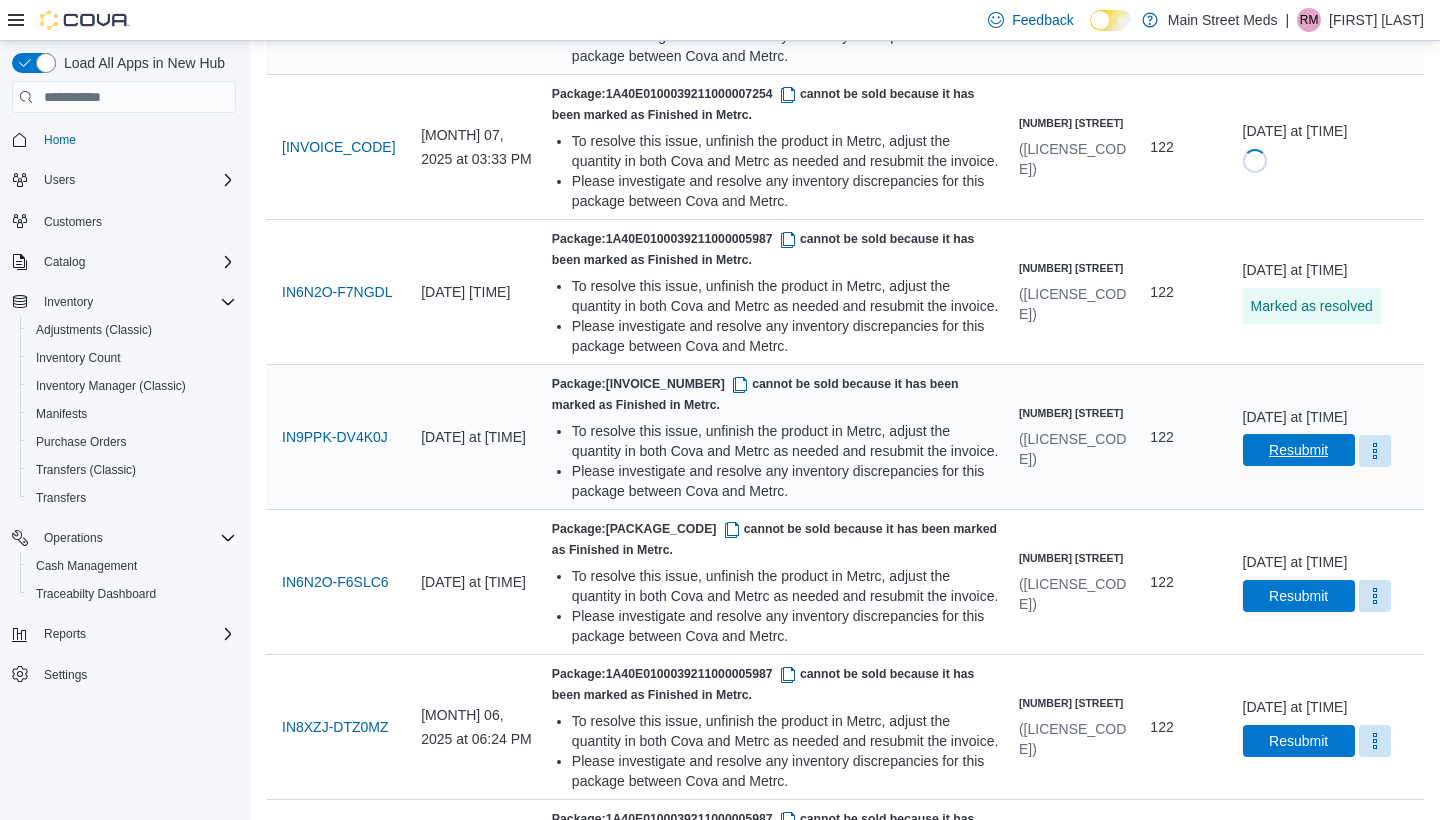 click on "Resubmit" at bounding box center (1299, 450) 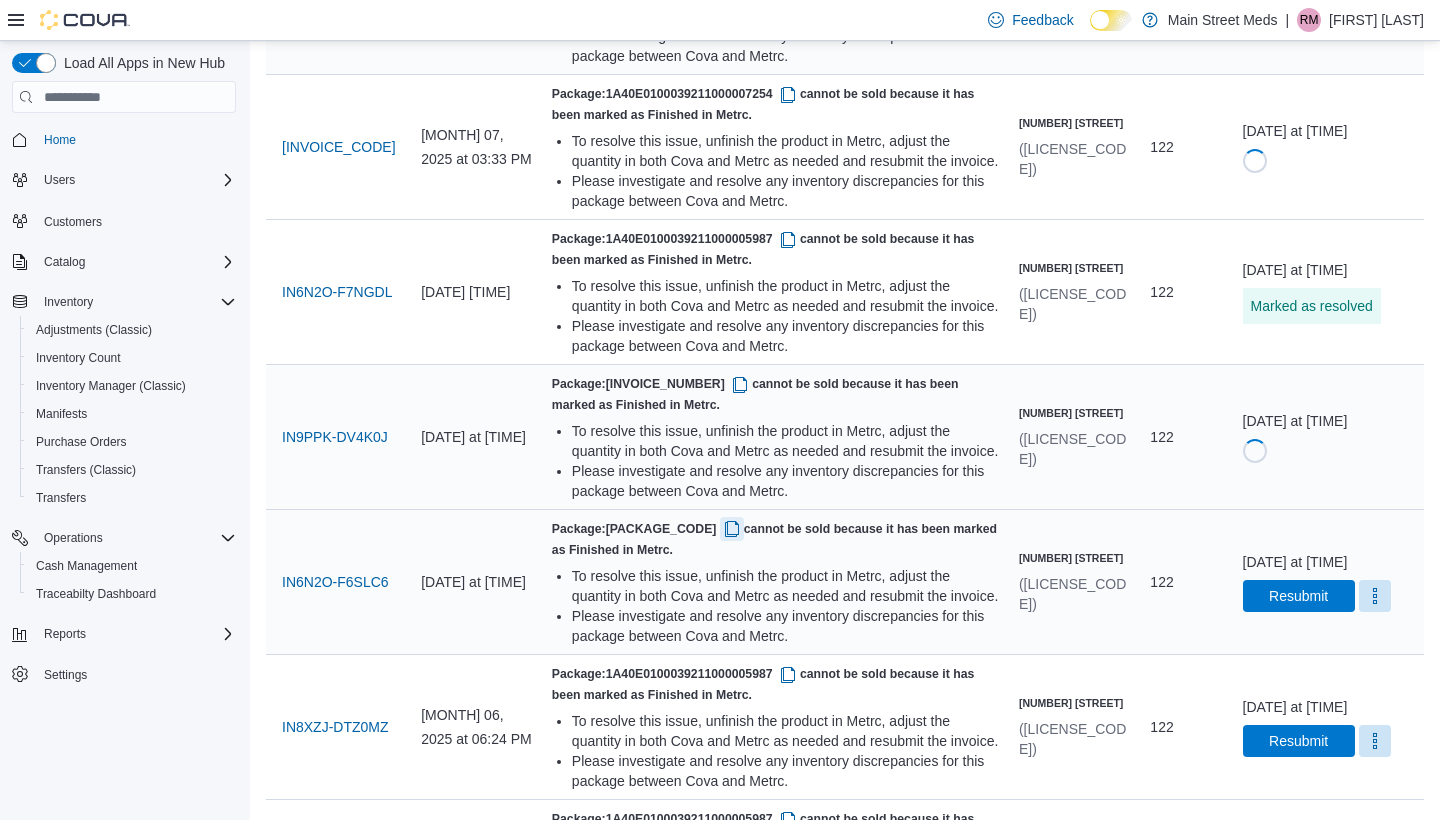 click at bounding box center [732, 529] 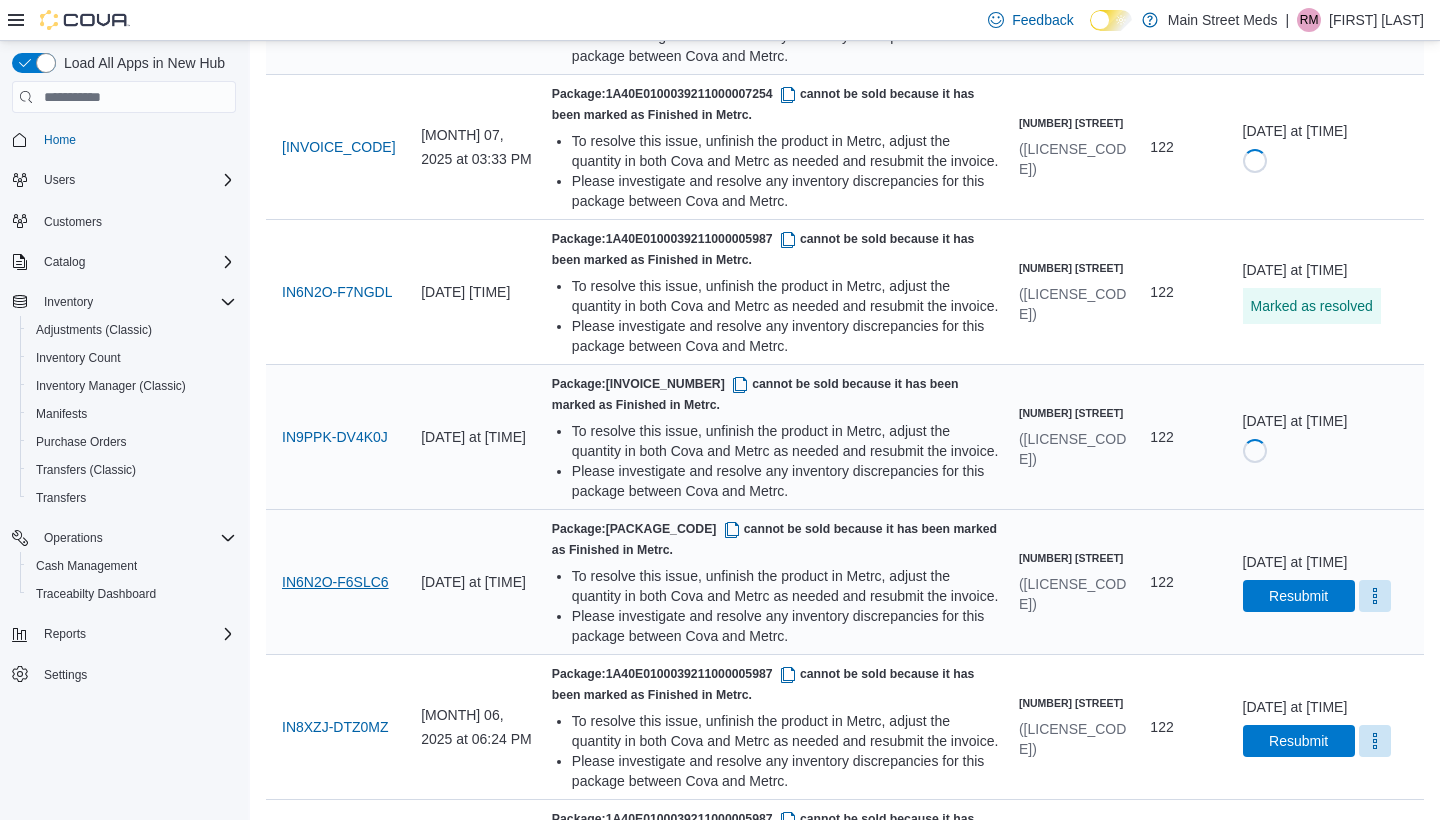 click on "IN6N2O-F6SLC6" at bounding box center (335, 582) 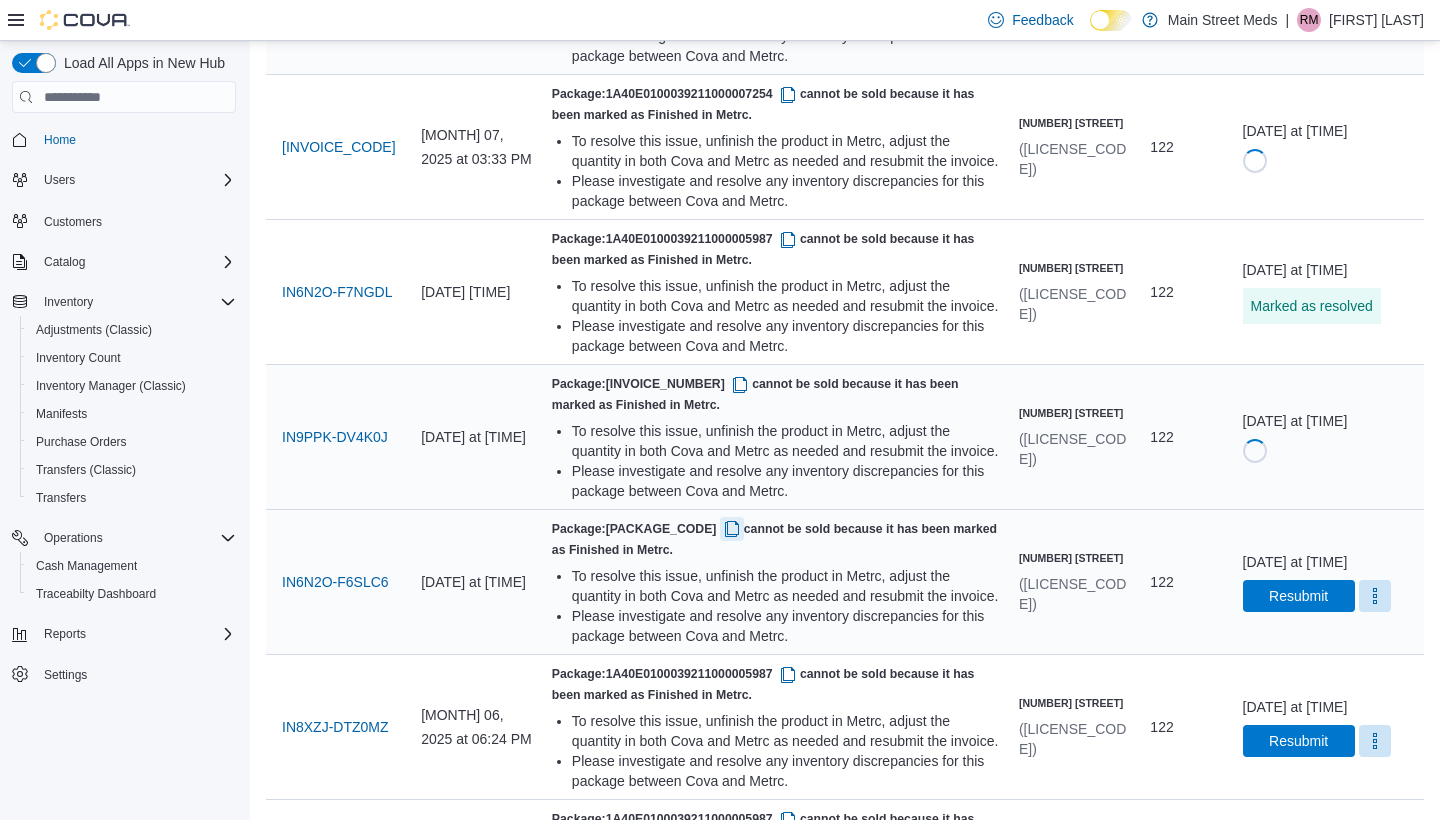 click at bounding box center (732, 529) 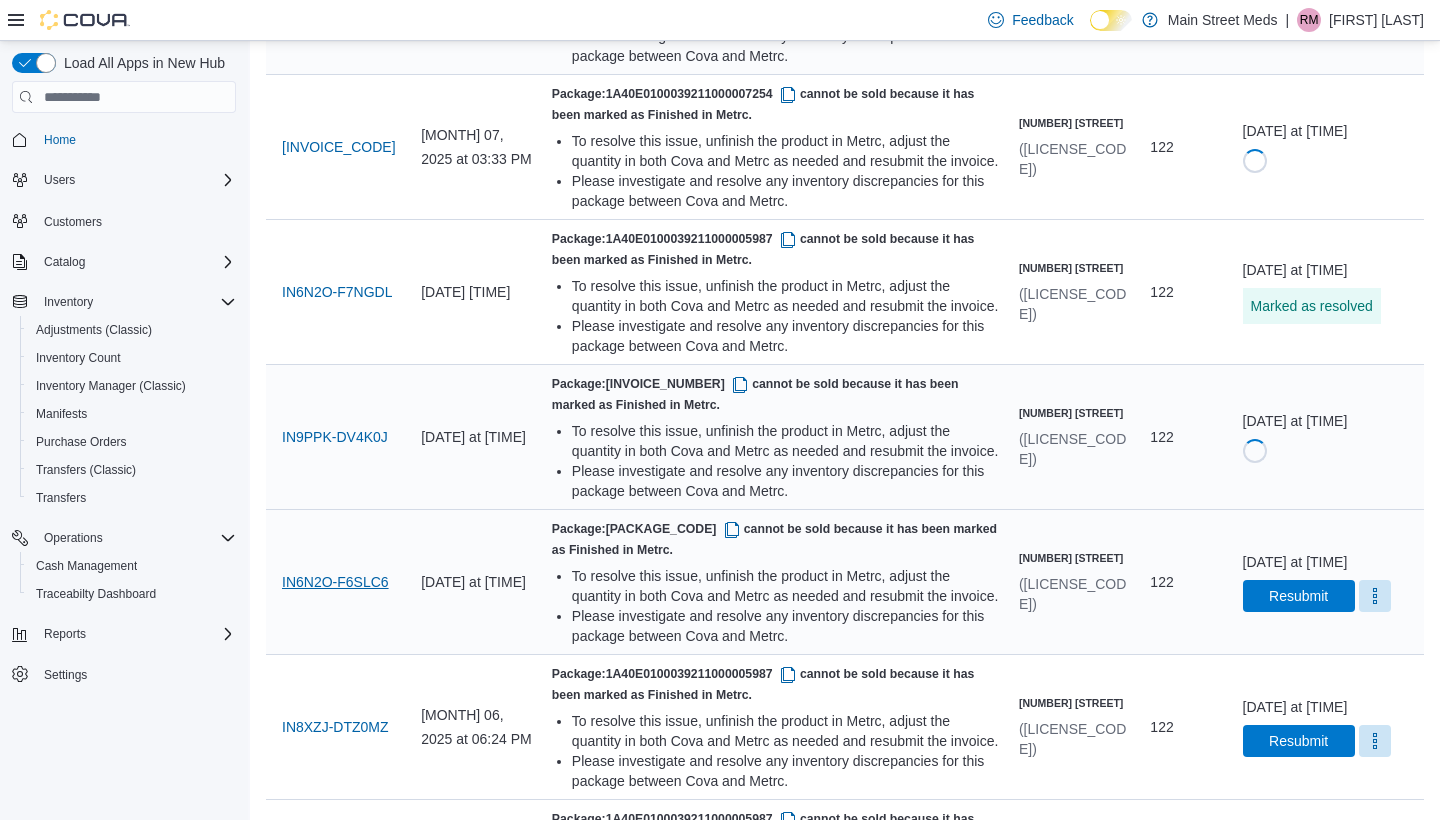 click on "IN6N2O-F6SLC6" at bounding box center [335, 582] 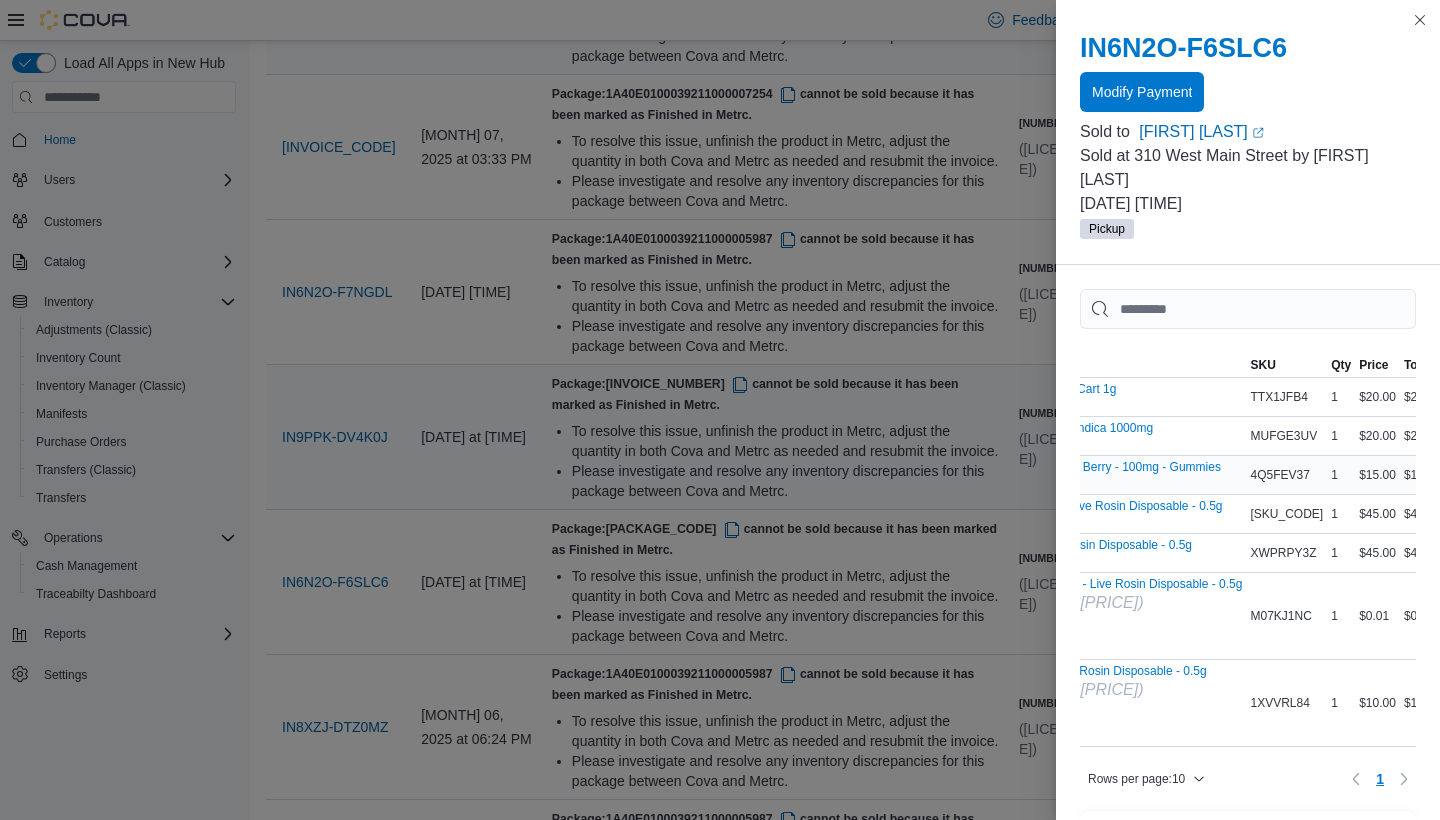 scroll, scrollTop: 0, scrollLeft: 211, axis: horizontal 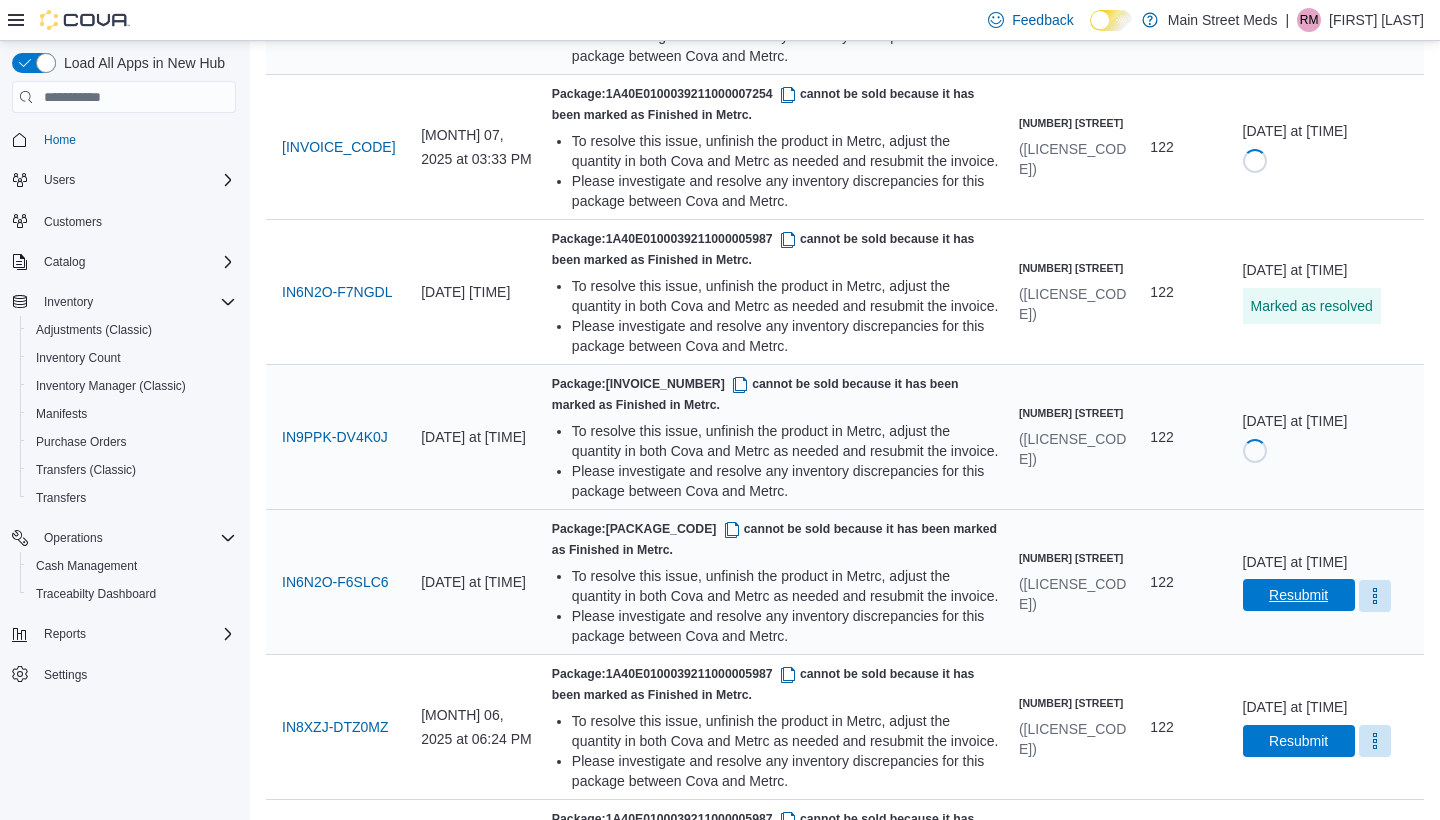 click on "Resubmit" at bounding box center [1298, 595] 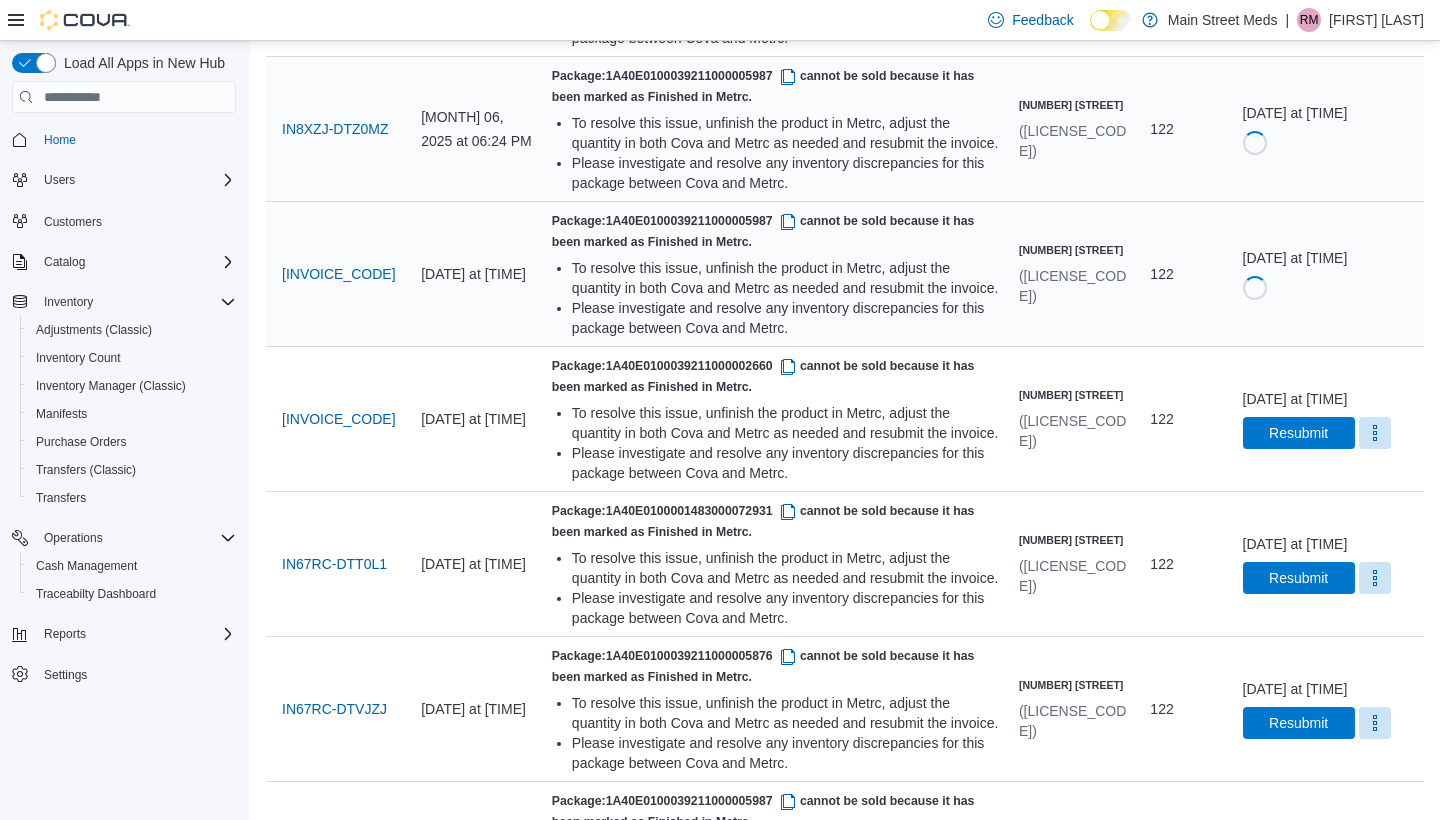 scroll, scrollTop: 2285, scrollLeft: 0, axis: vertical 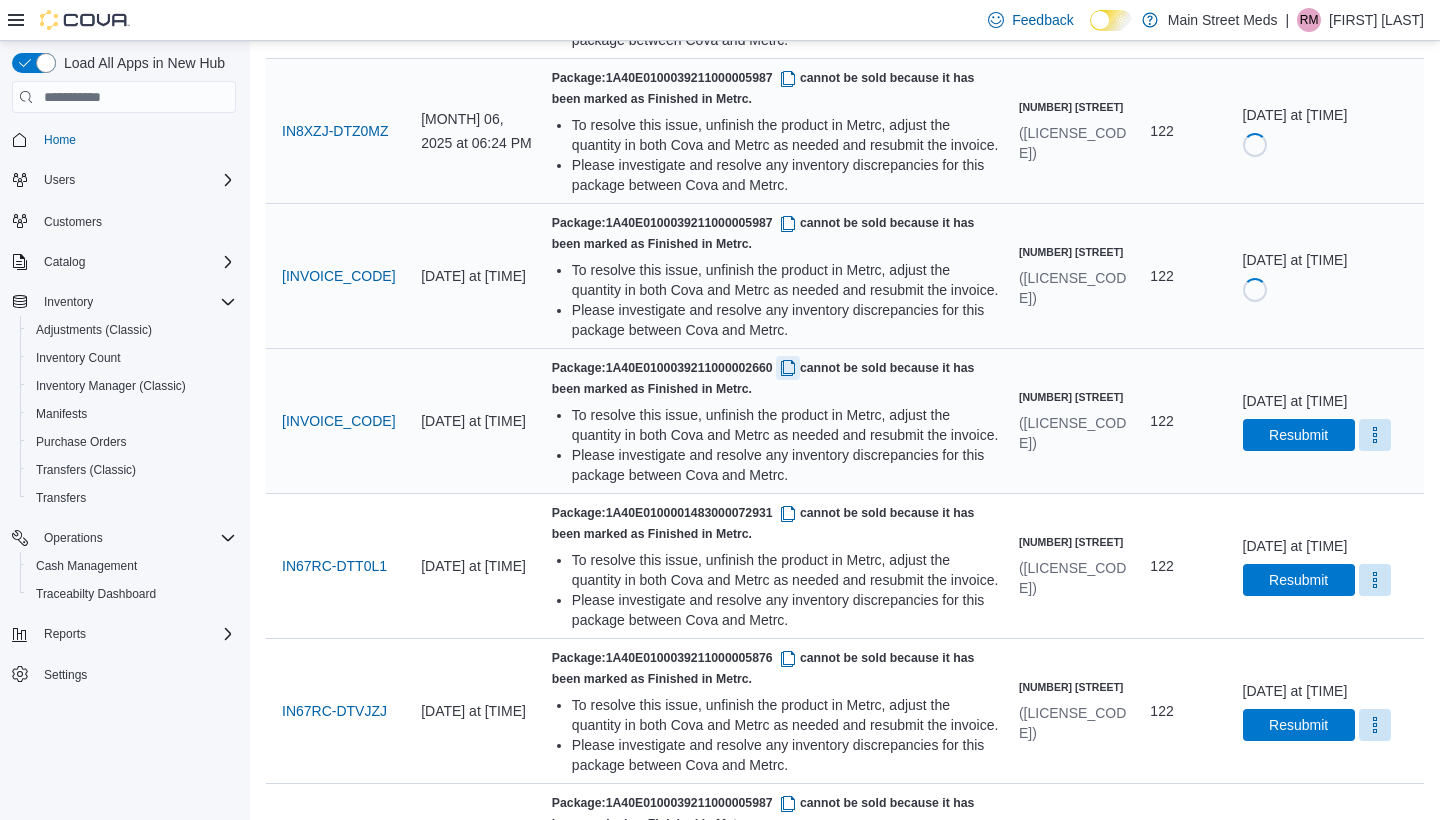 click at bounding box center (788, 368) 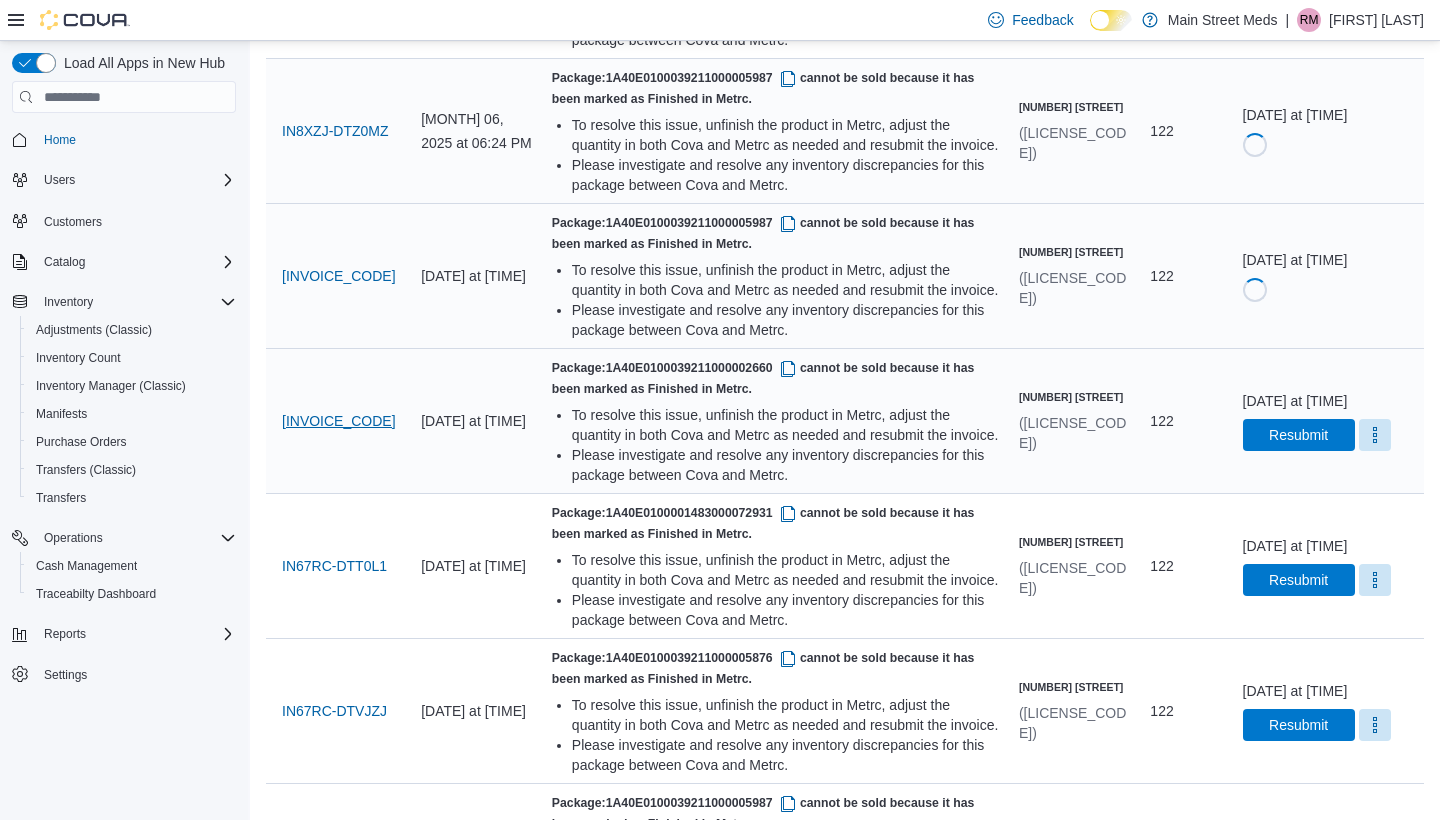 click on "[INVOICE_CODE]" at bounding box center (339, 421) 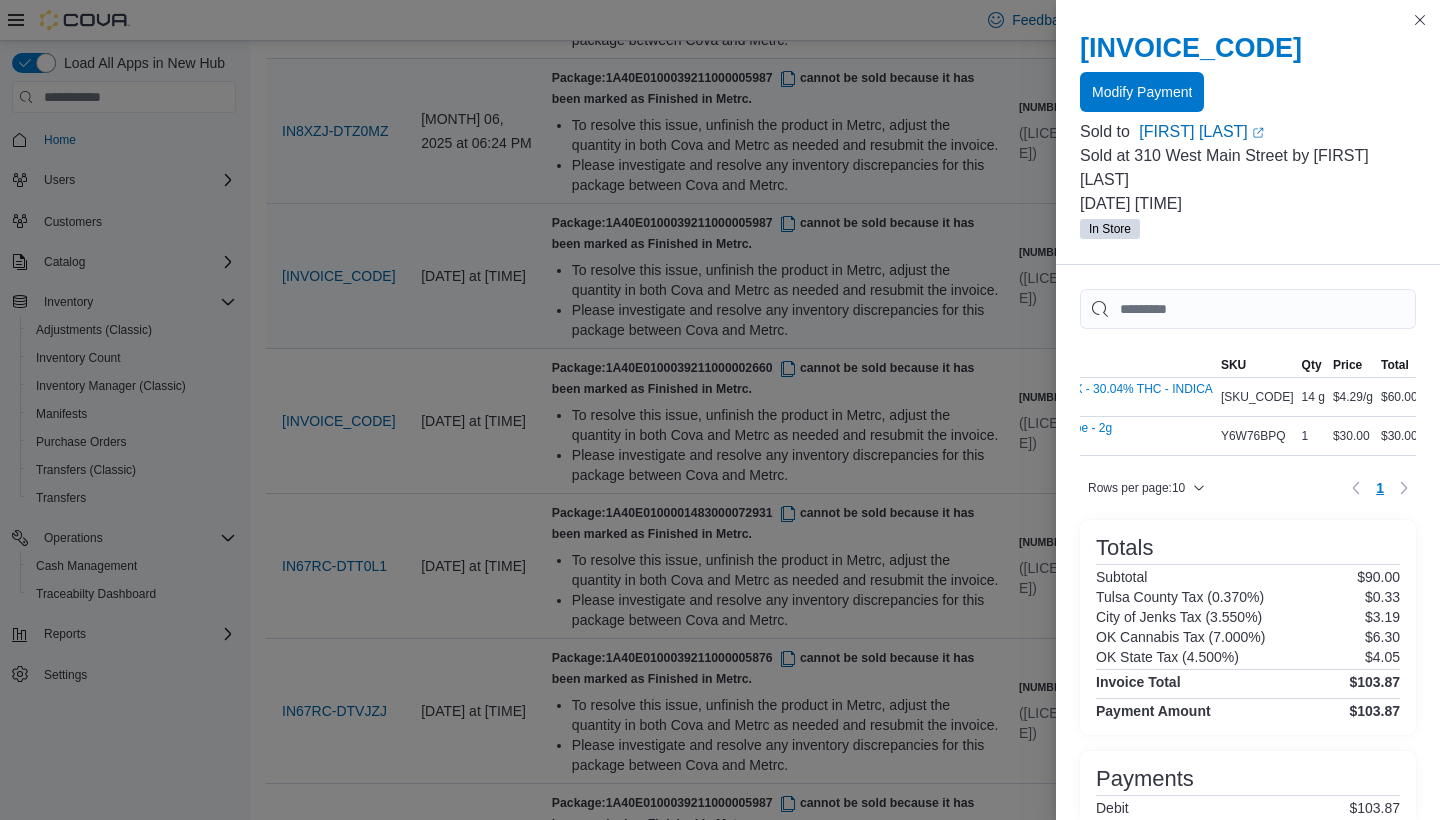 scroll, scrollTop: 0, scrollLeft: 198, axis: horizontal 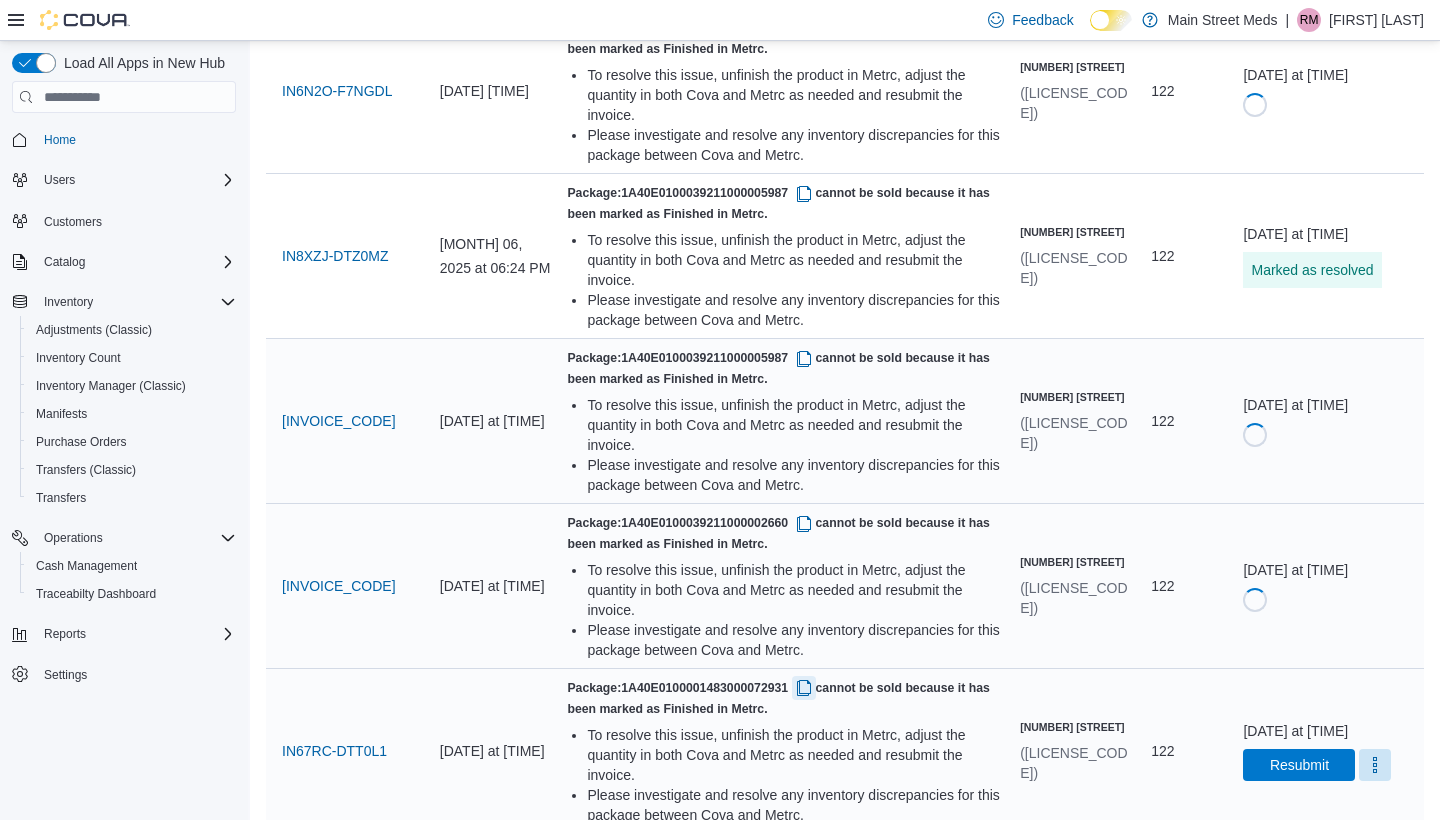 click at bounding box center (804, 688) 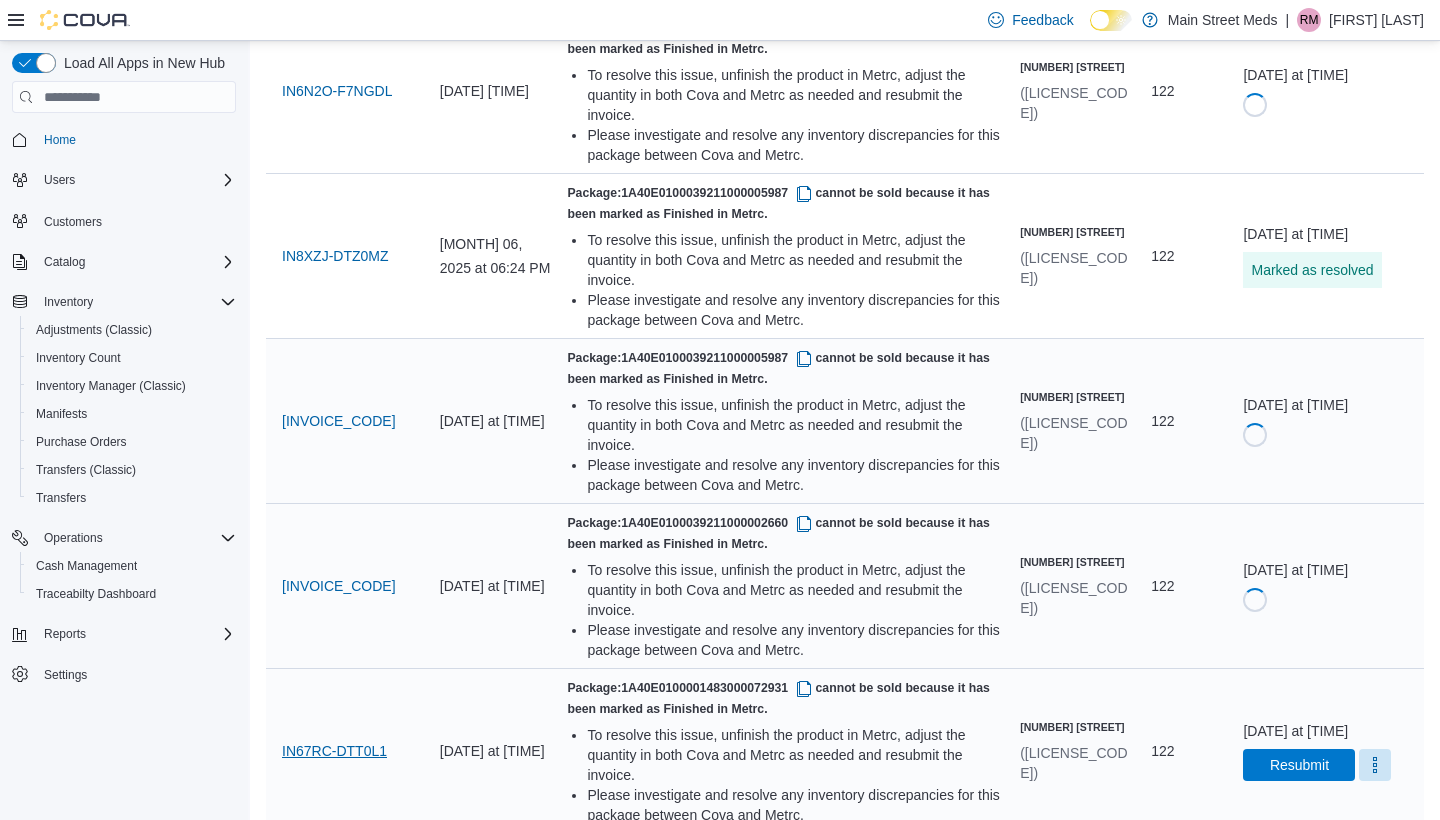 click on "IN67RC-DTT0L1" at bounding box center (334, 751) 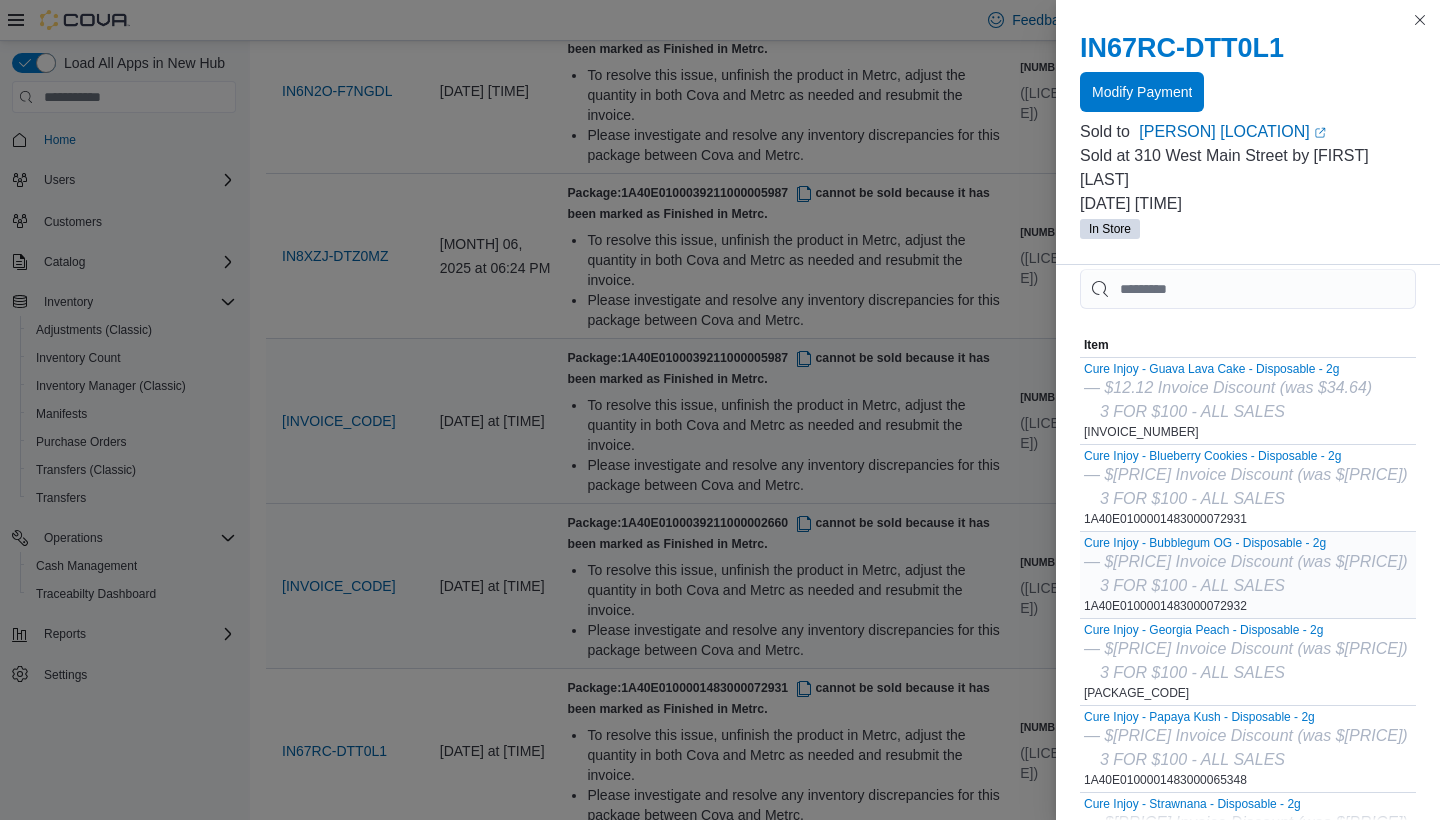 scroll, scrollTop: 32, scrollLeft: 0, axis: vertical 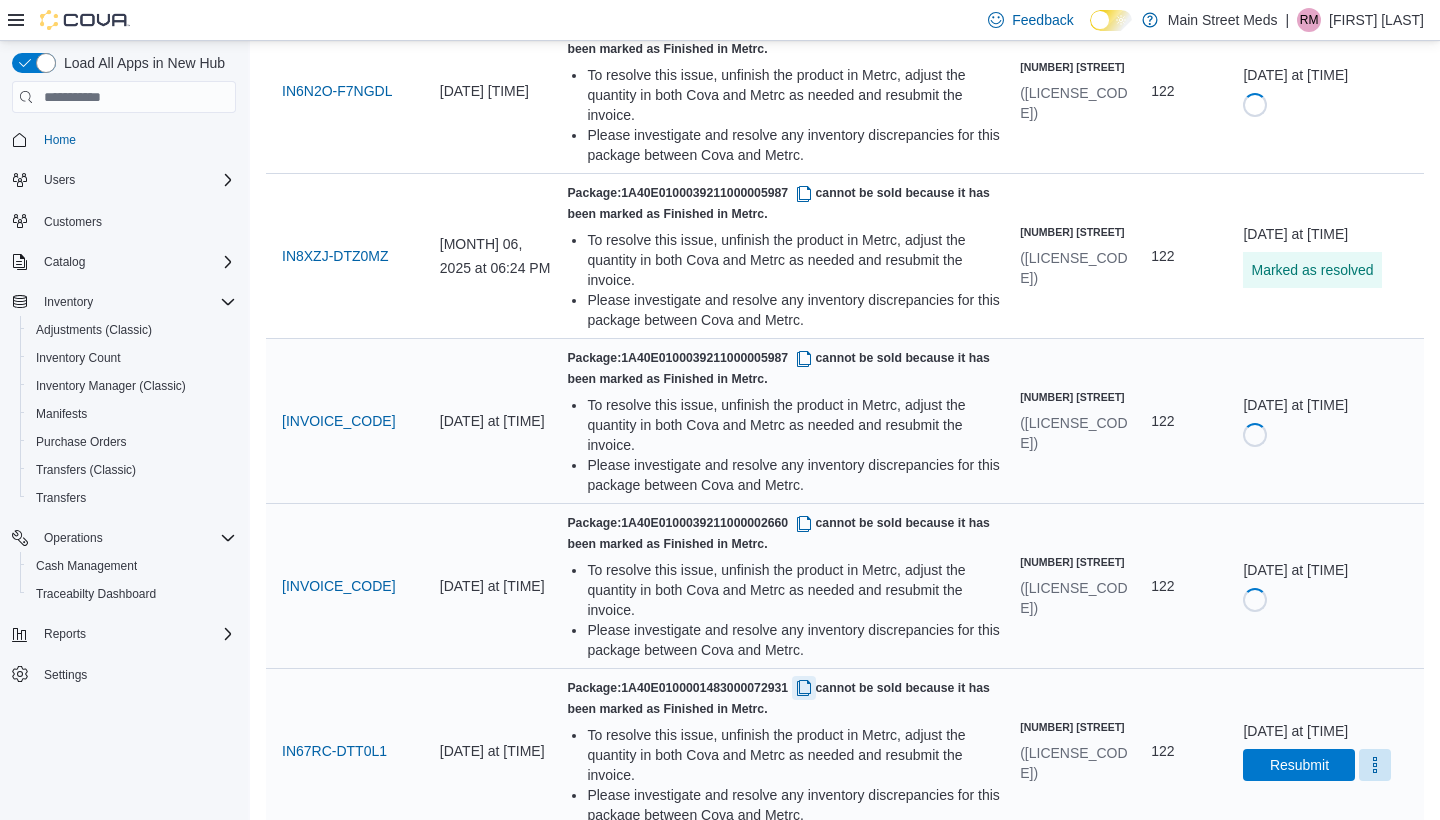 click at bounding box center [804, 688] 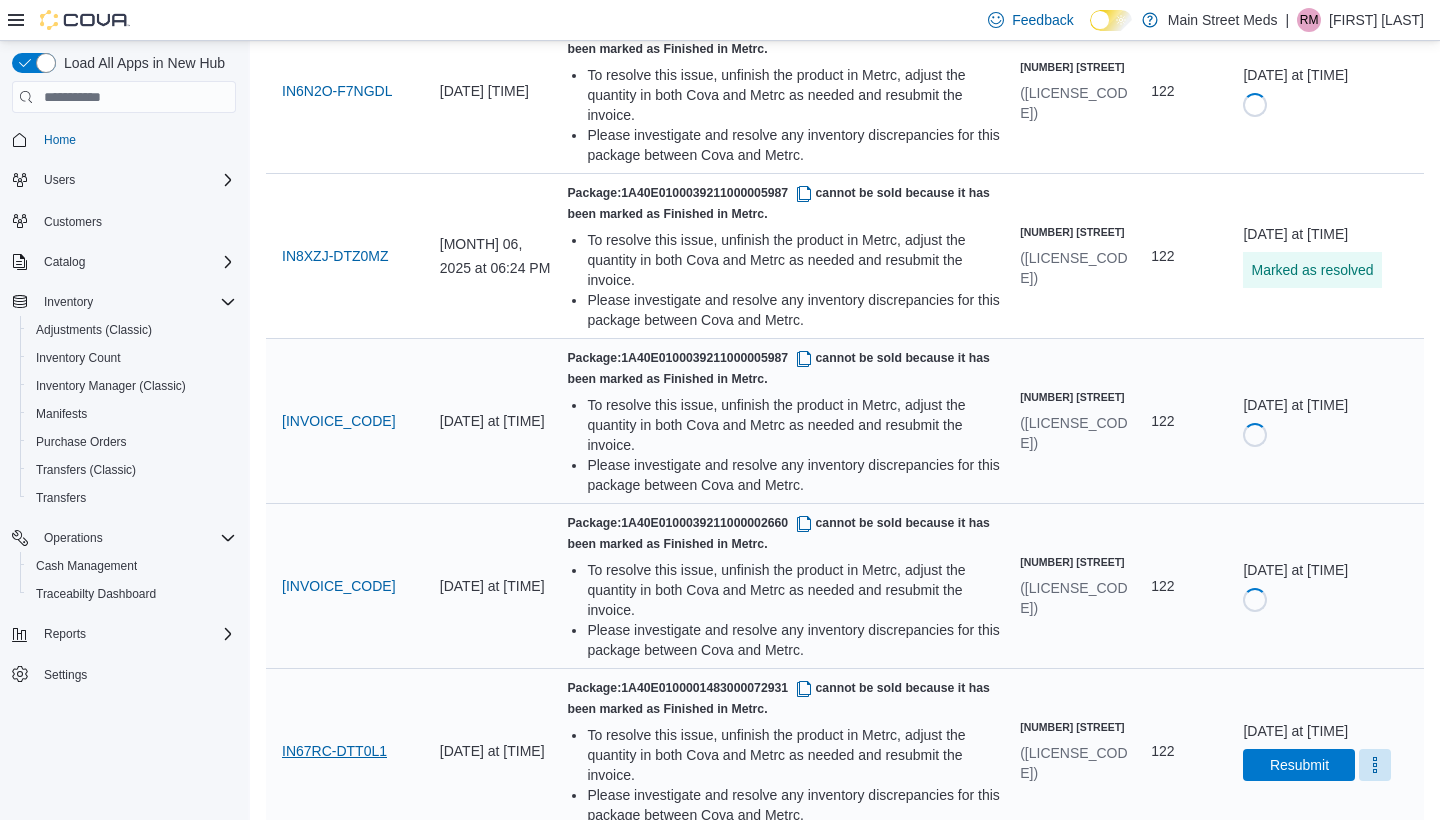click on "IN67RC-DTT0L1" at bounding box center [334, 751] 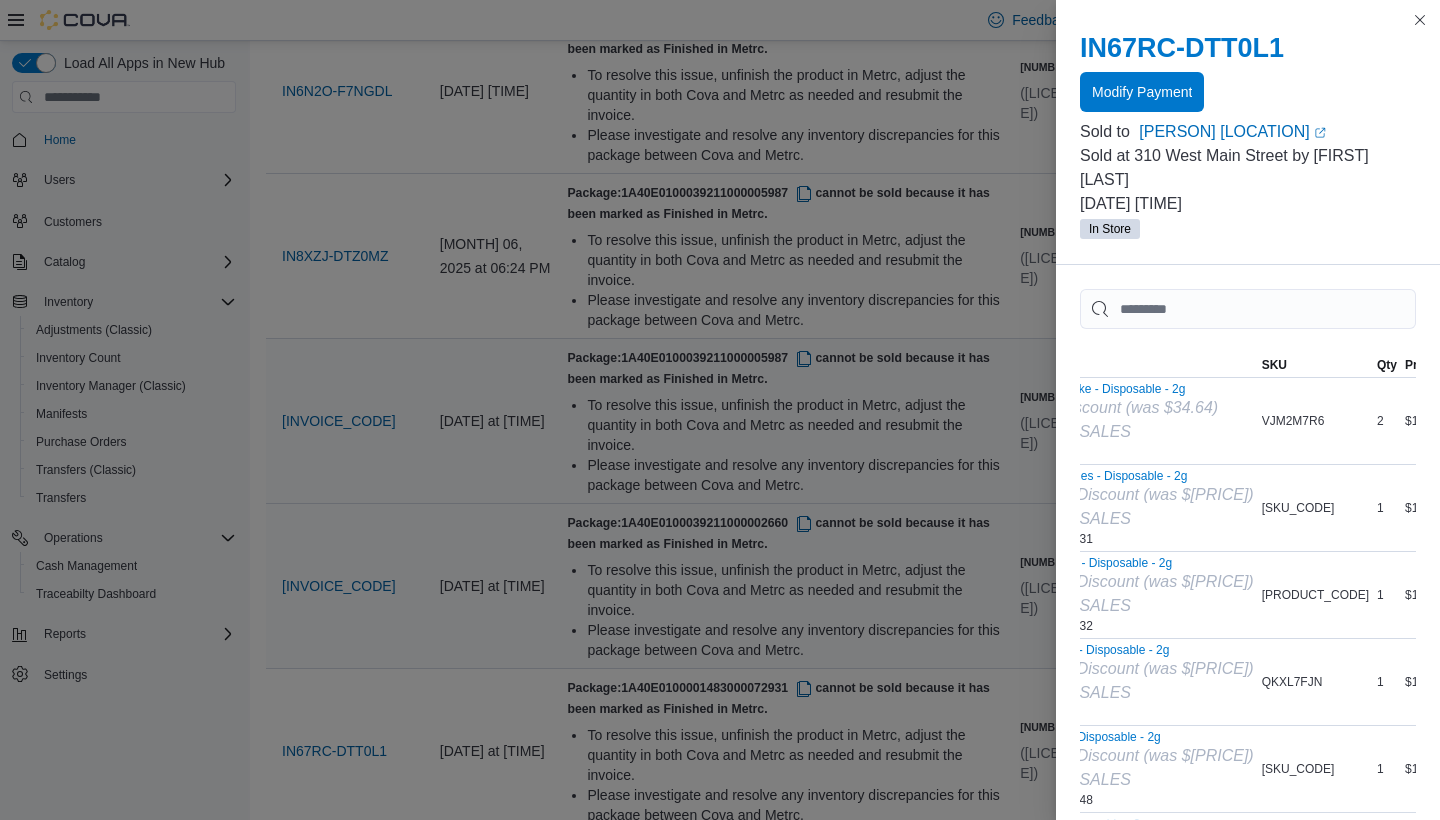 scroll, scrollTop: 0, scrollLeft: 153, axis: horizontal 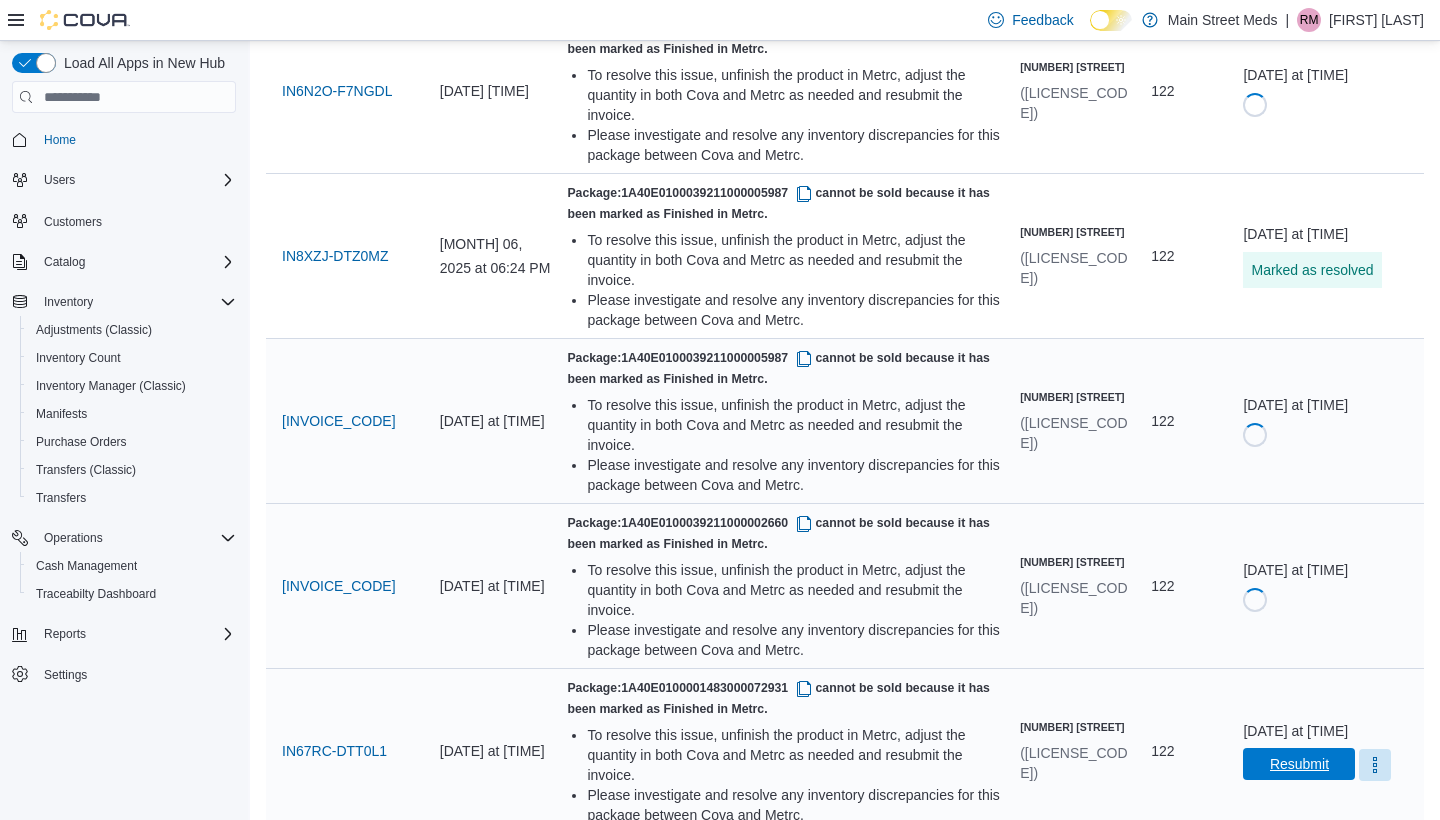 click on "Resubmit" at bounding box center [1299, 764] 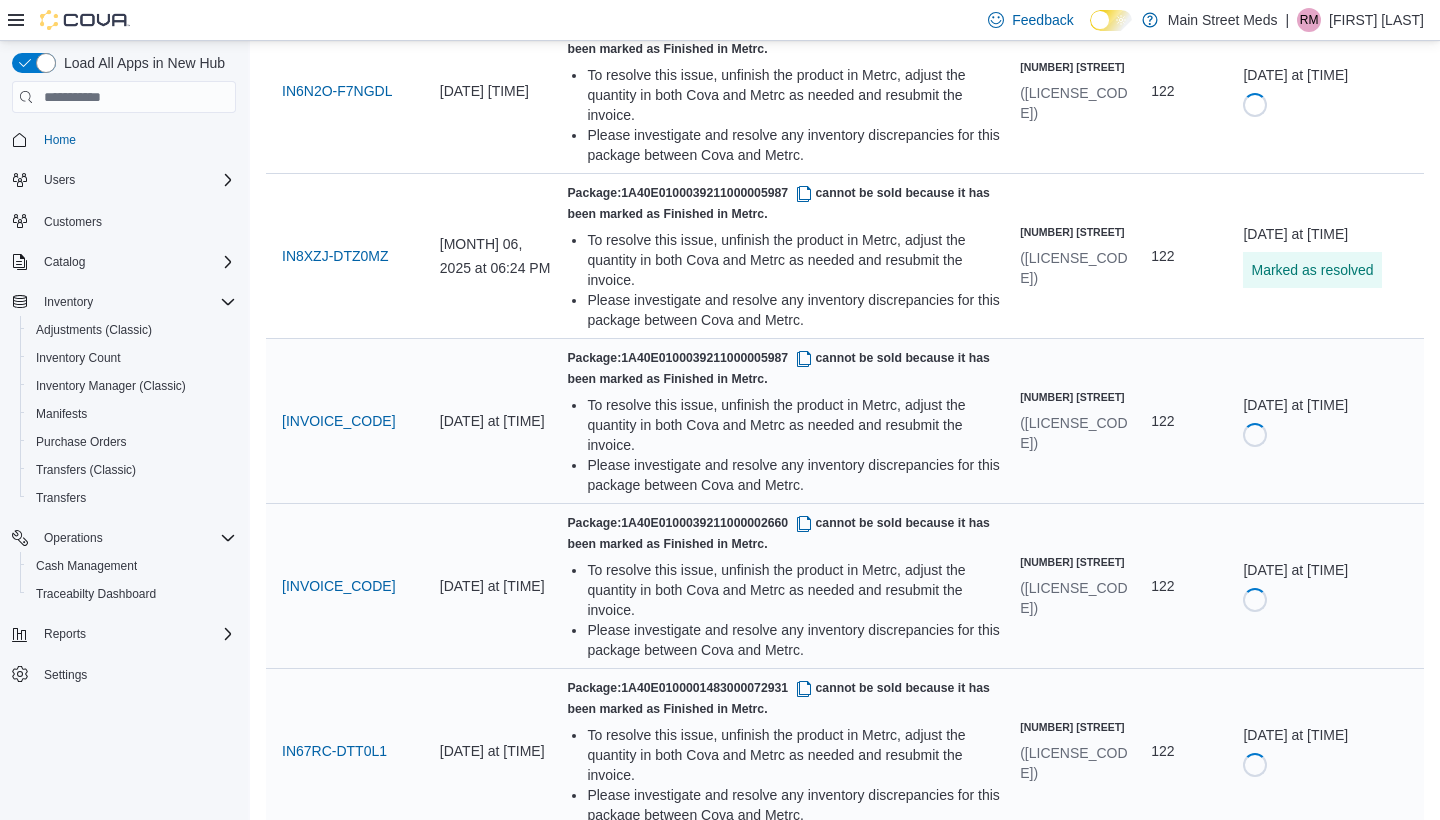 click at bounding box center [804, 853] 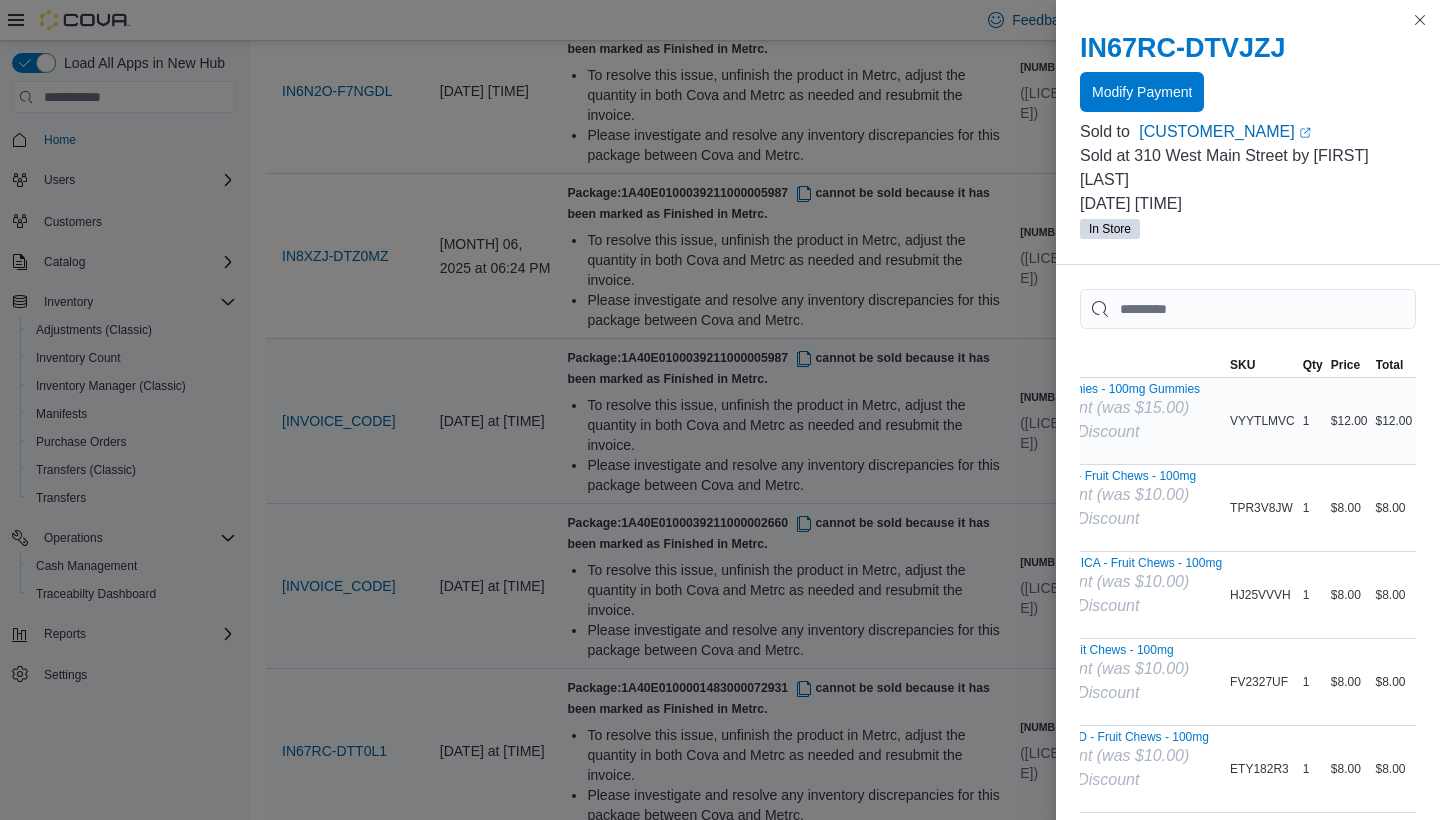 scroll, scrollTop: 0, scrollLeft: 174, axis: horizontal 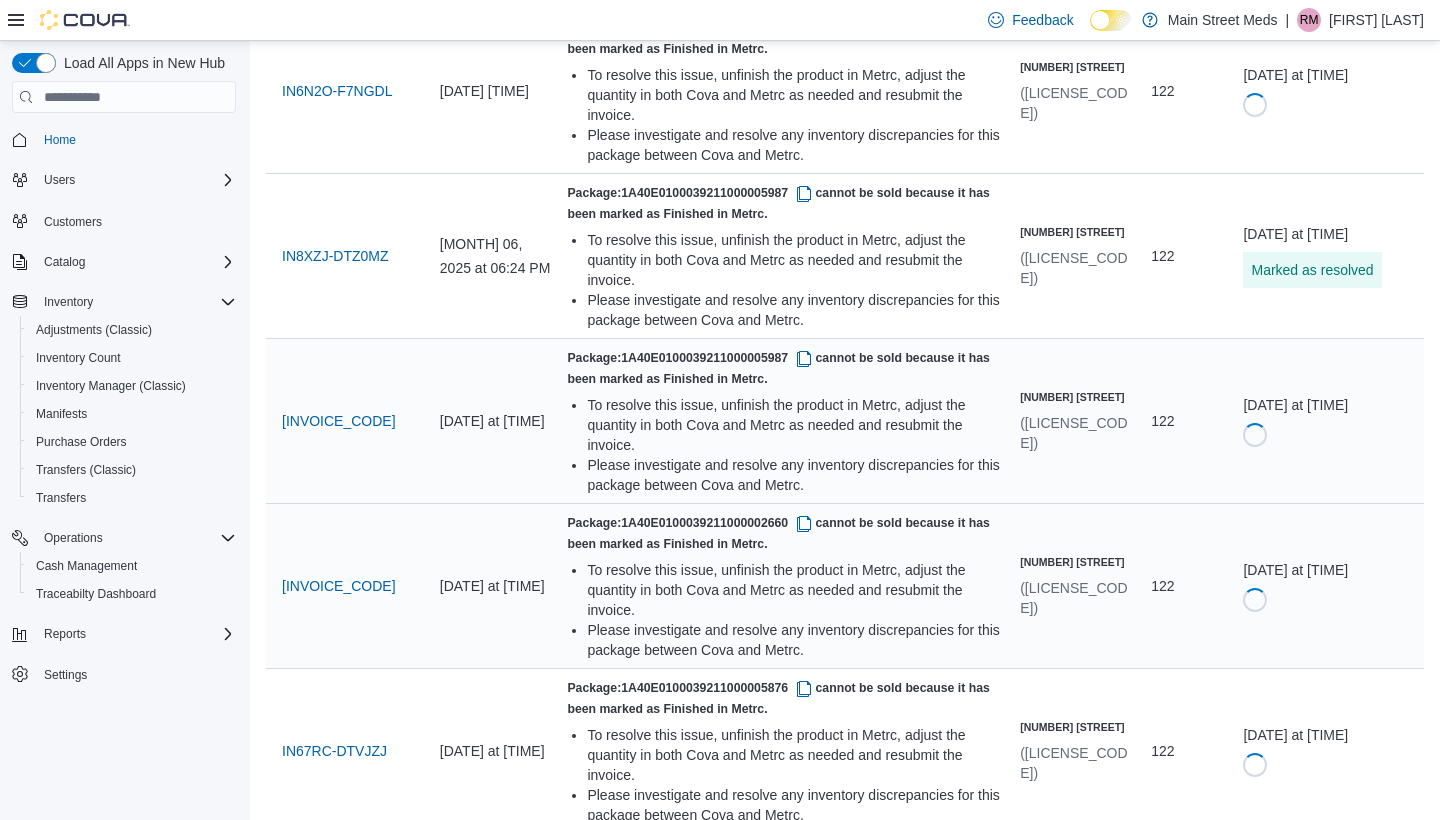 click at bounding box center [804, 853] 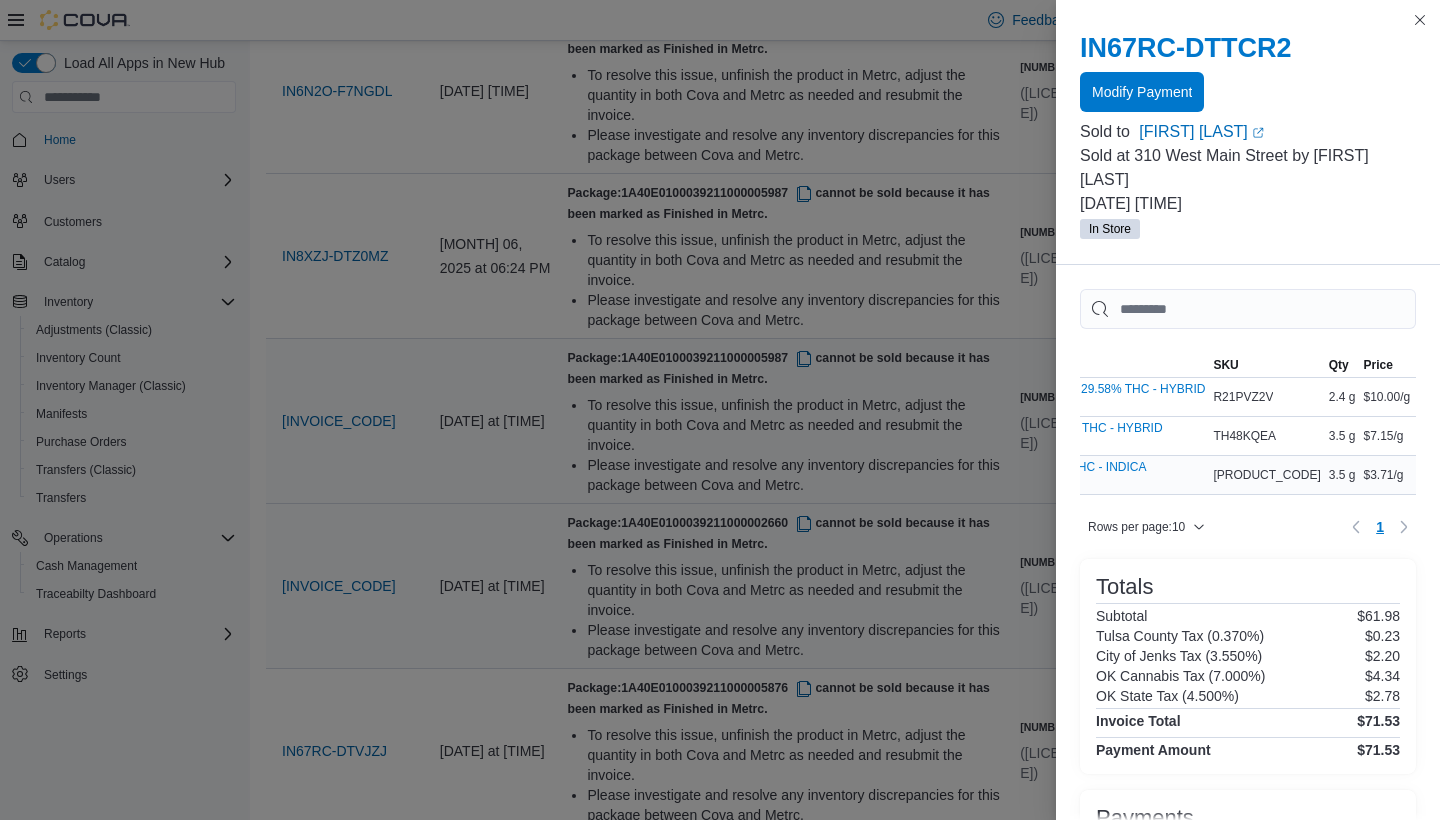 scroll, scrollTop: 0, scrollLeft: 209, axis: horizontal 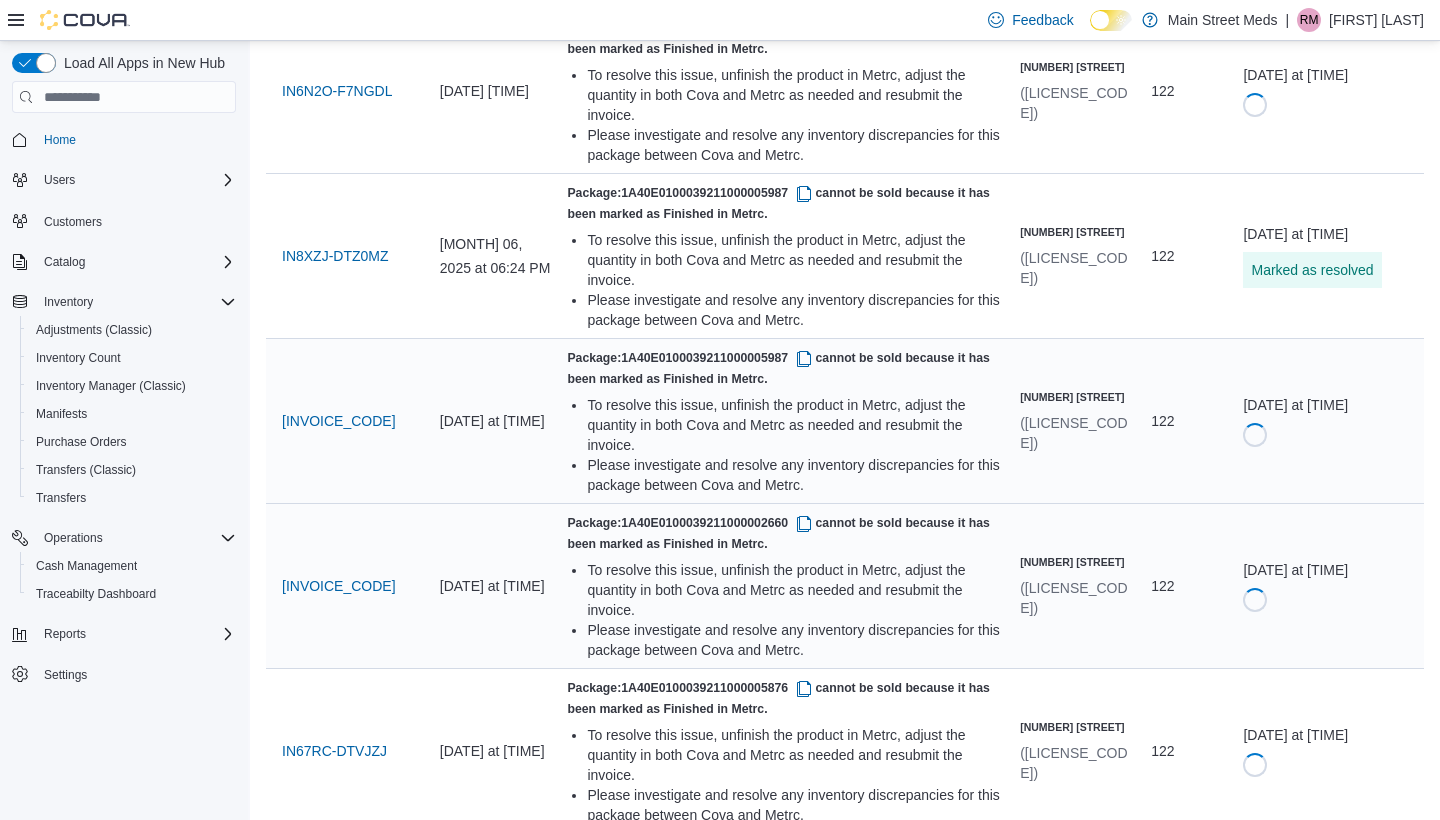 click on "Resubmit" at bounding box center [1299, 929] 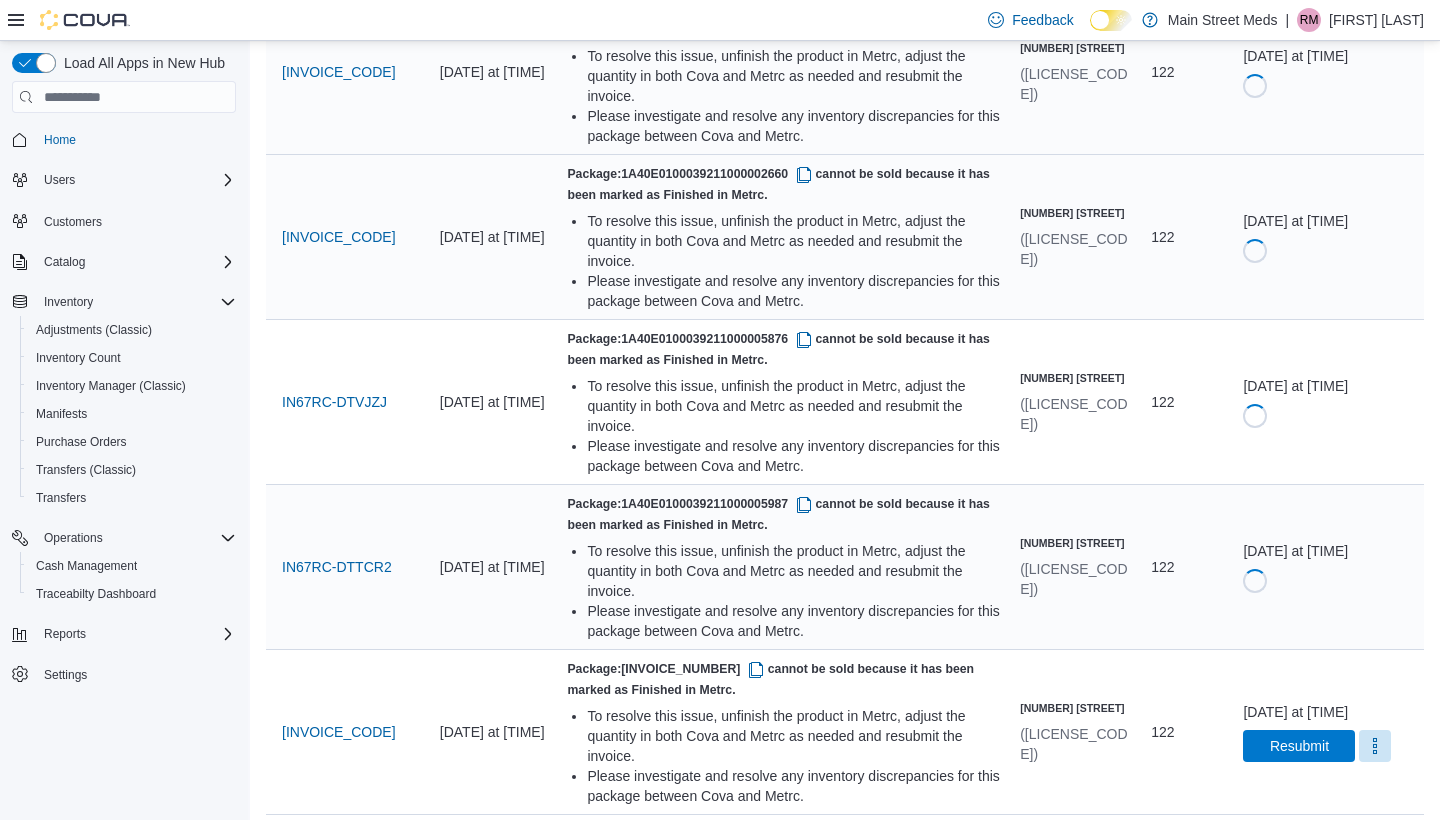 scroll, scrollTop: 2642, scrollLeft: 0, axis: vertical 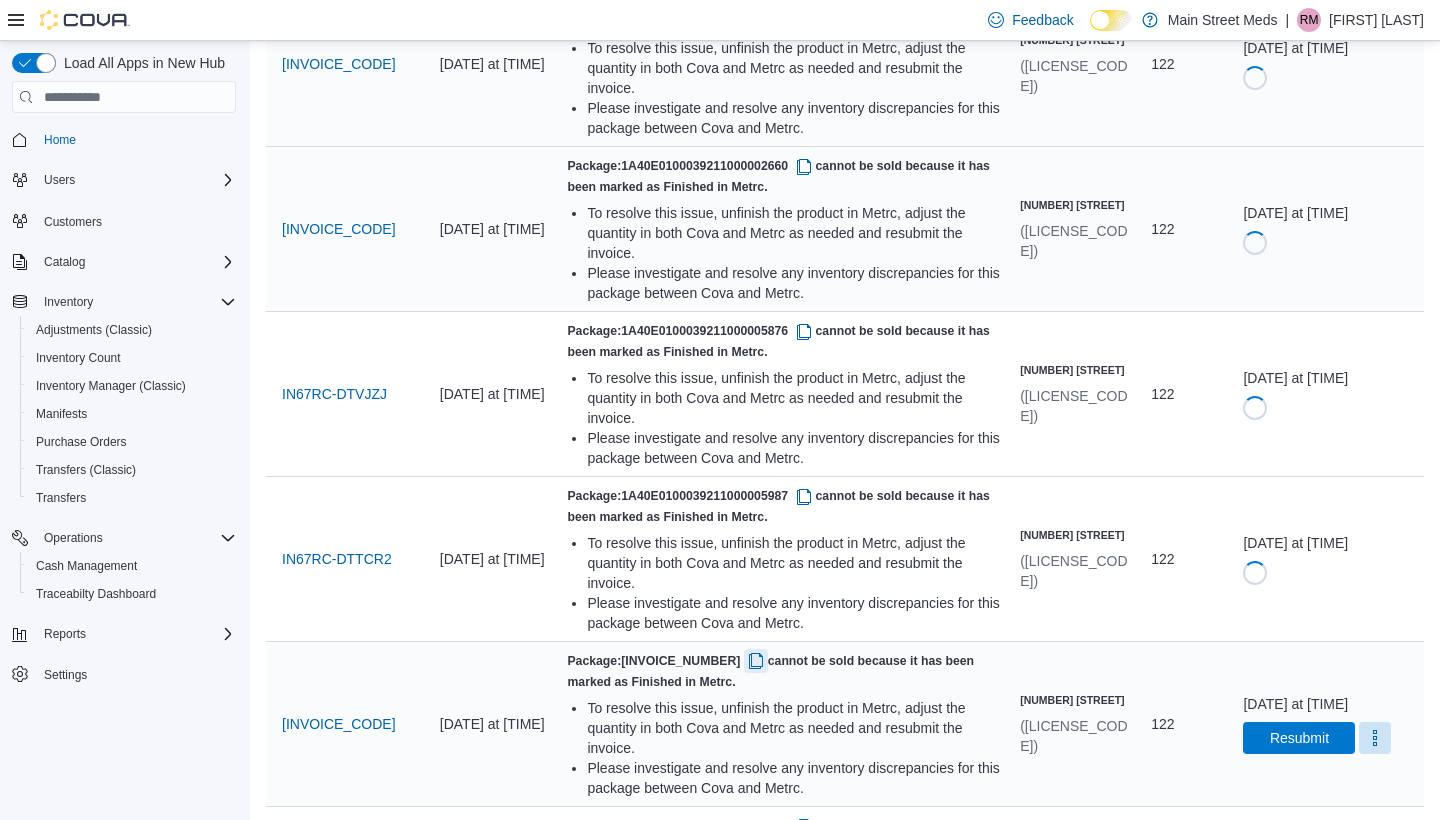 click at bounding box center [756, 661] 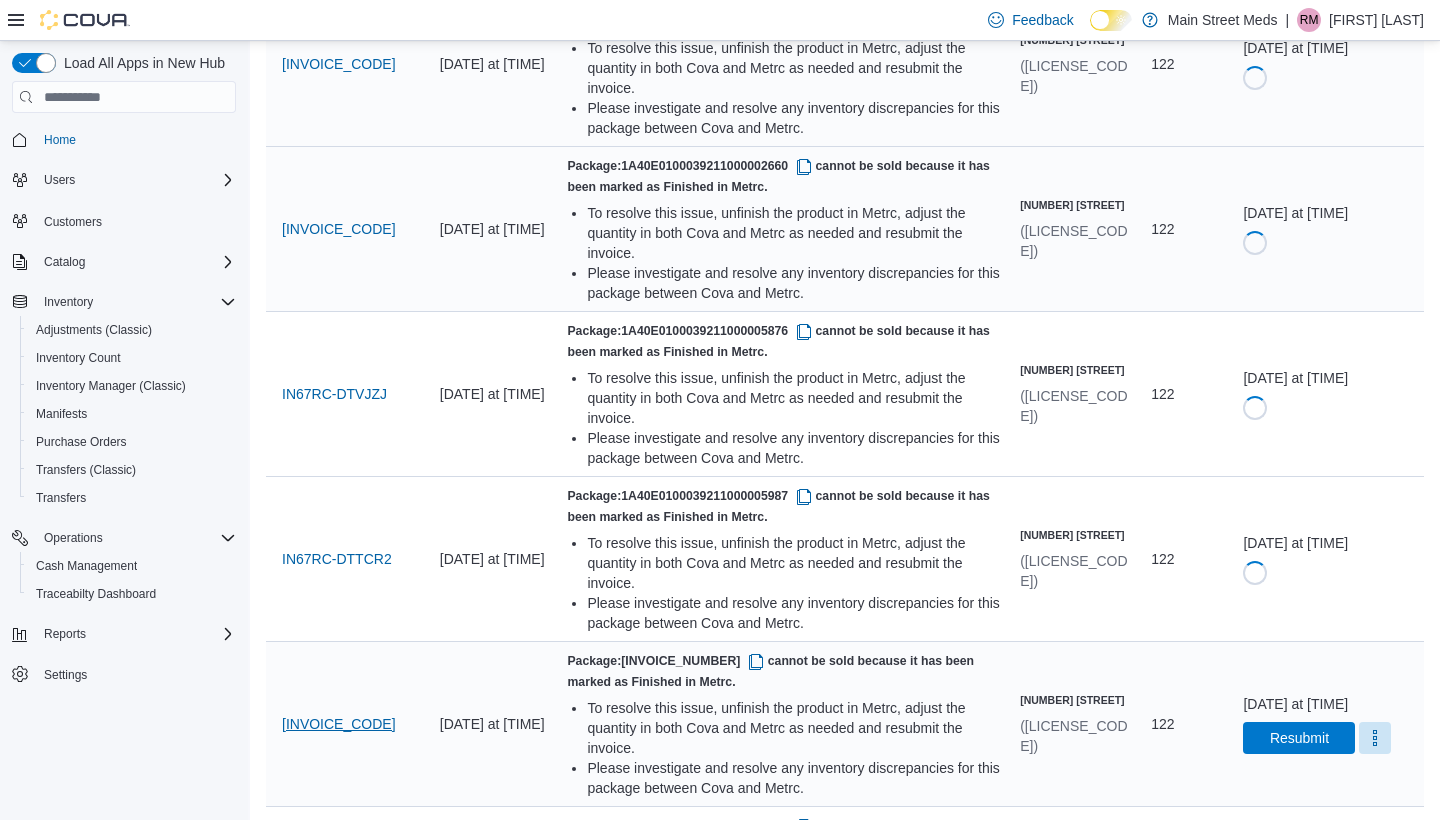 click on "[INVOICE_CODE]" at bounding box center (339, 724) 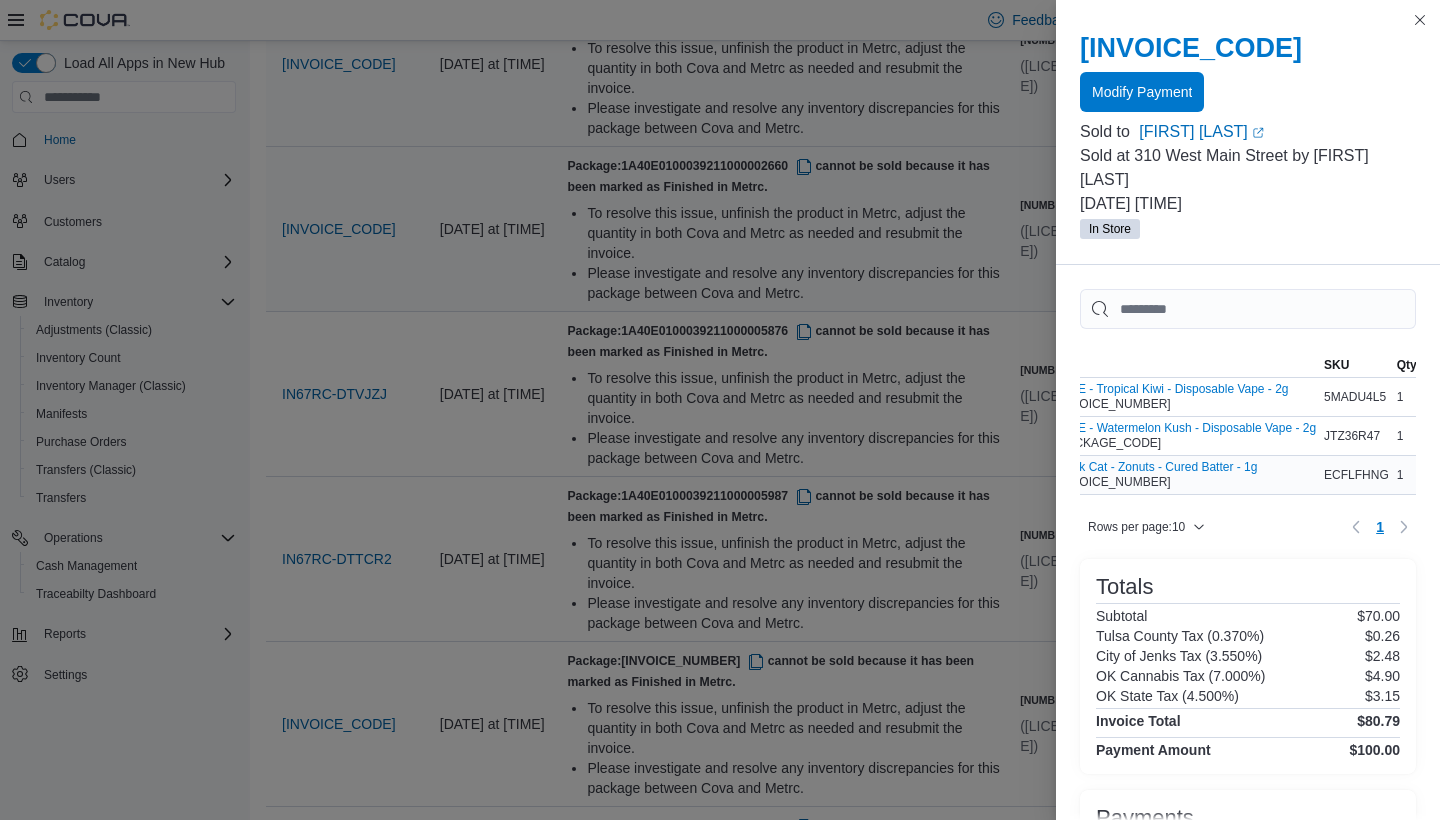 scroll, scrollTop: 0, scrollLeft: 9, axis: horizontal 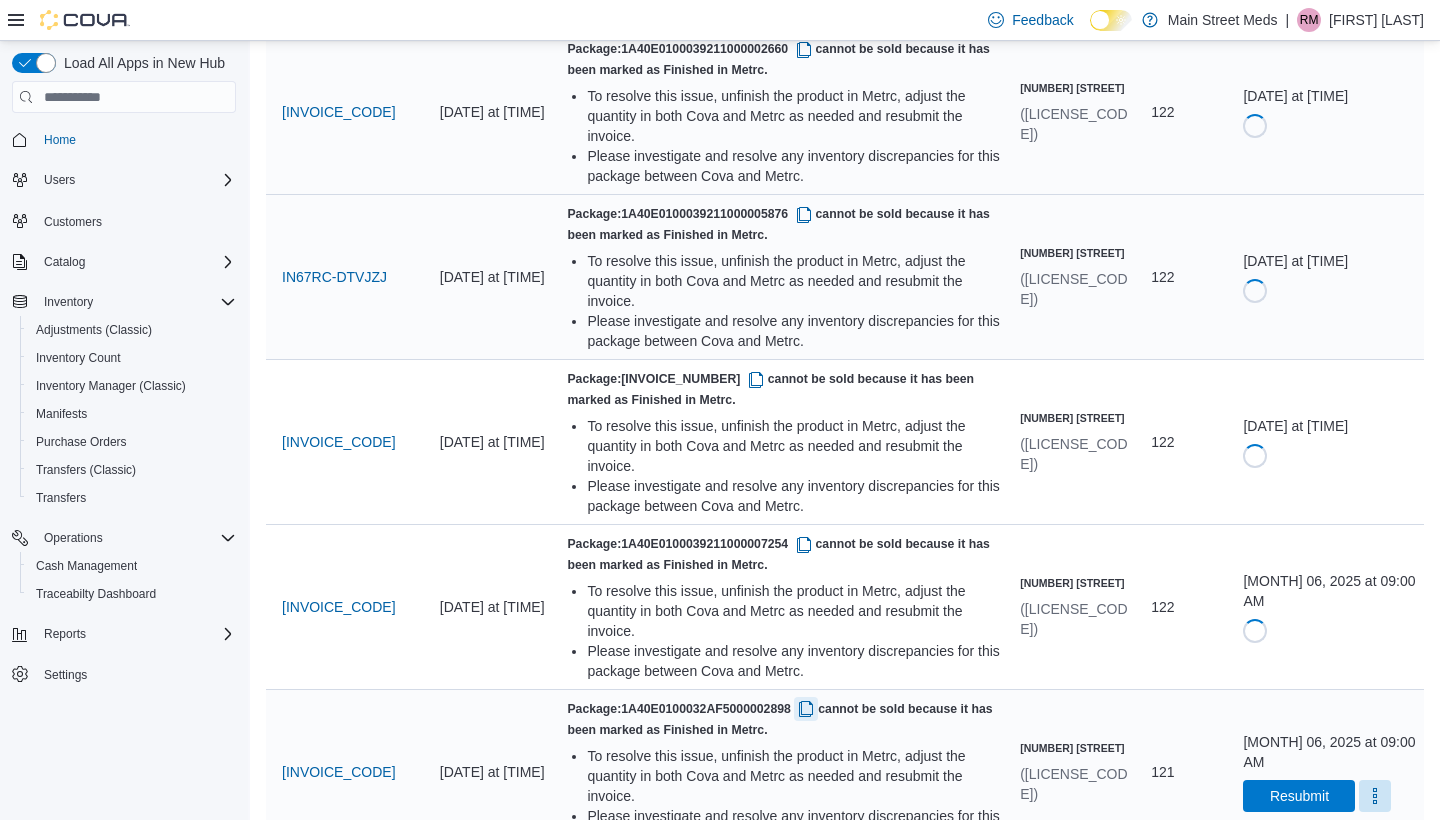 click at bounding box center [806, 709] 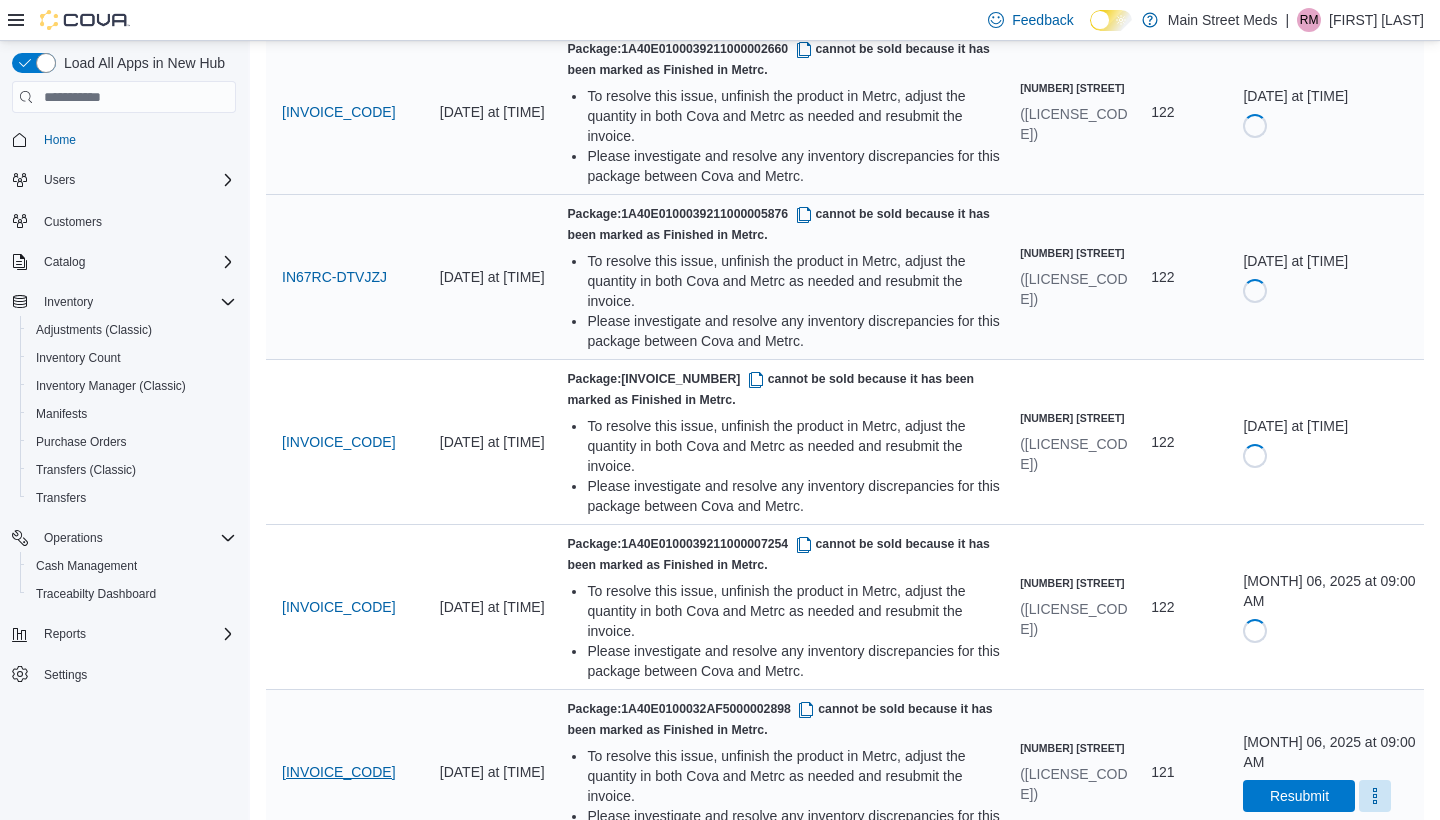 click on "[INVOICE_CODE]" at bounding box center (339, 772) 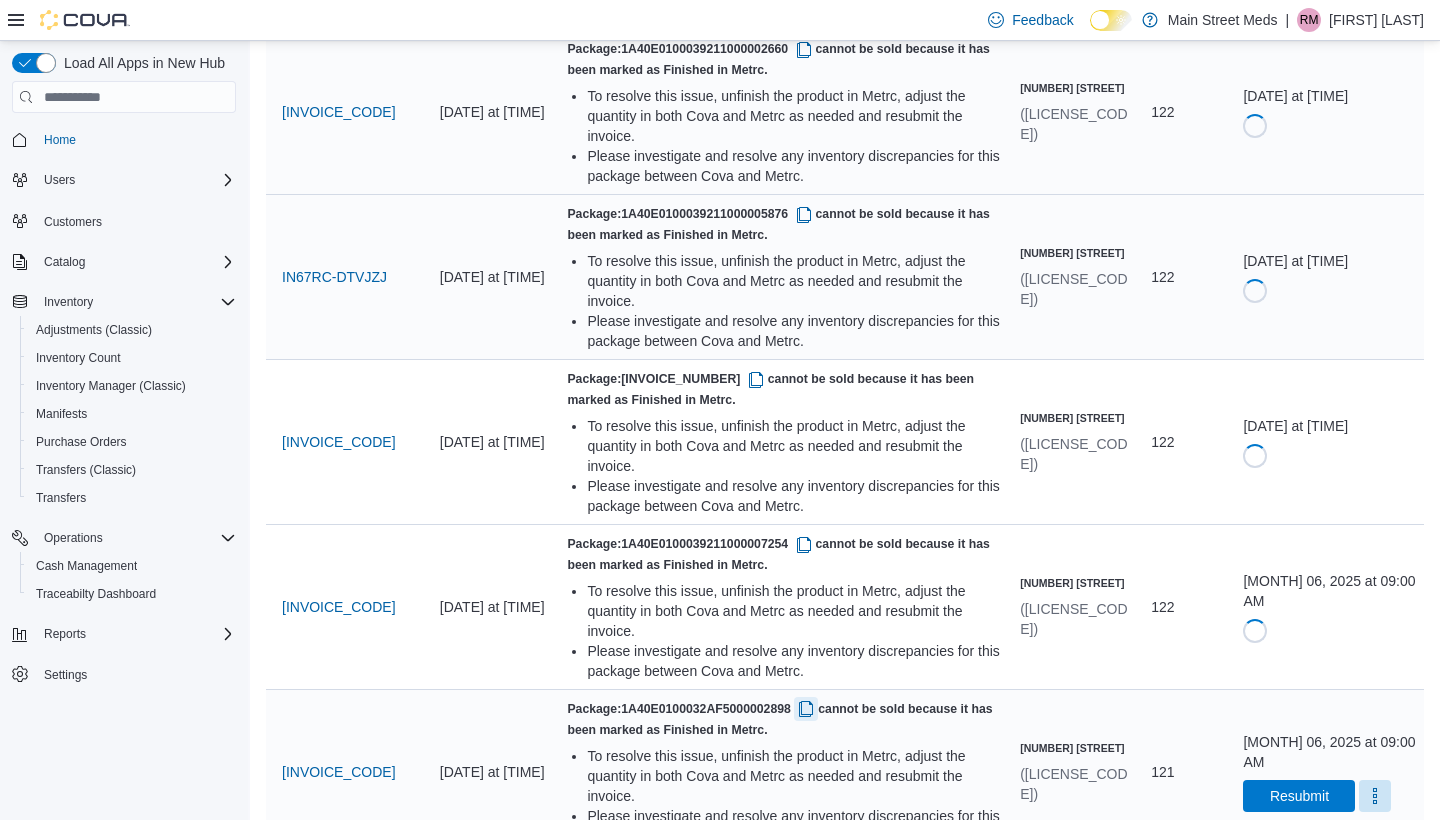 click at bounding box center (806, 709) 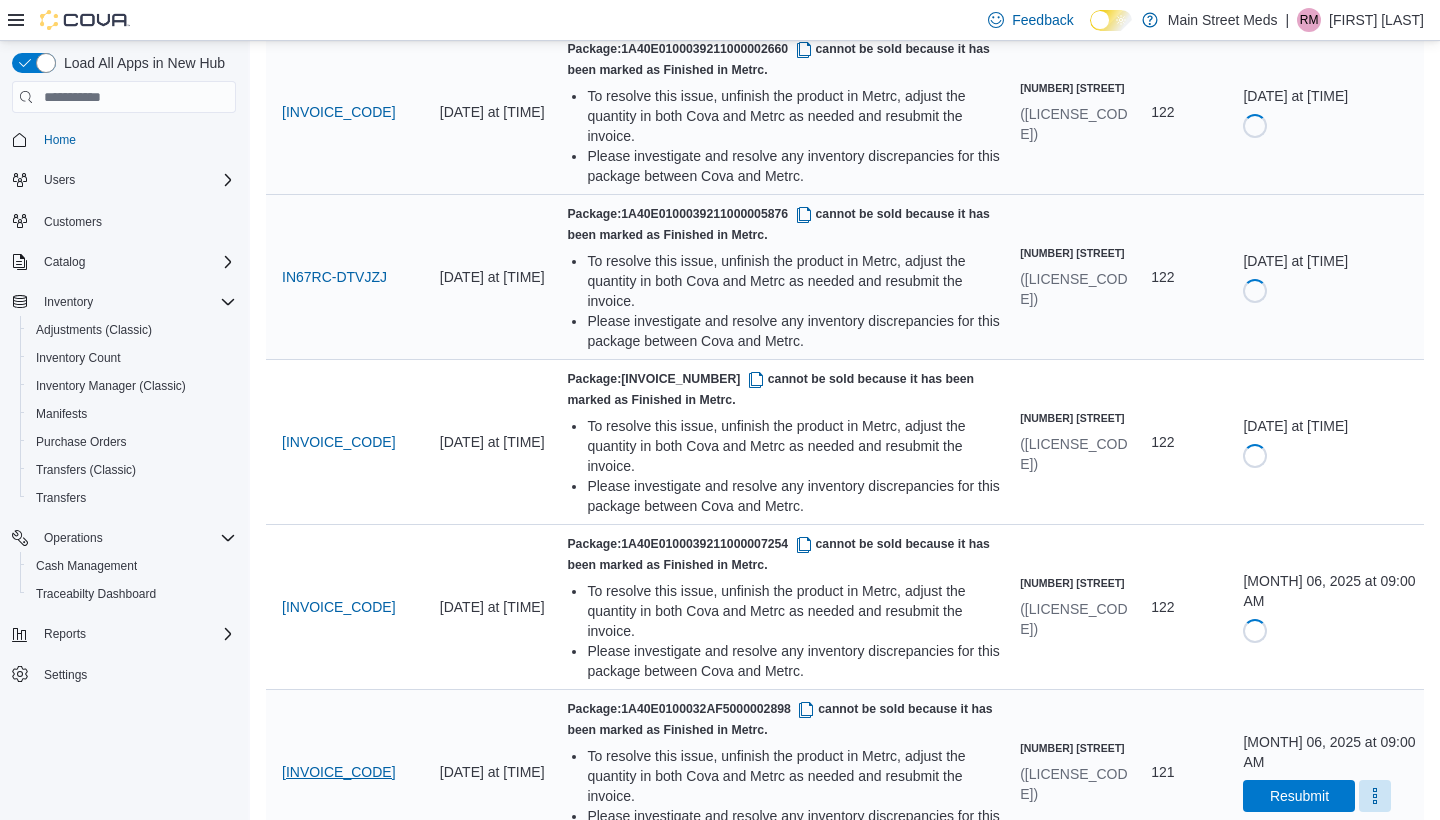 click on "[INVOICE_CODE]" at bounding box center (339, 772) 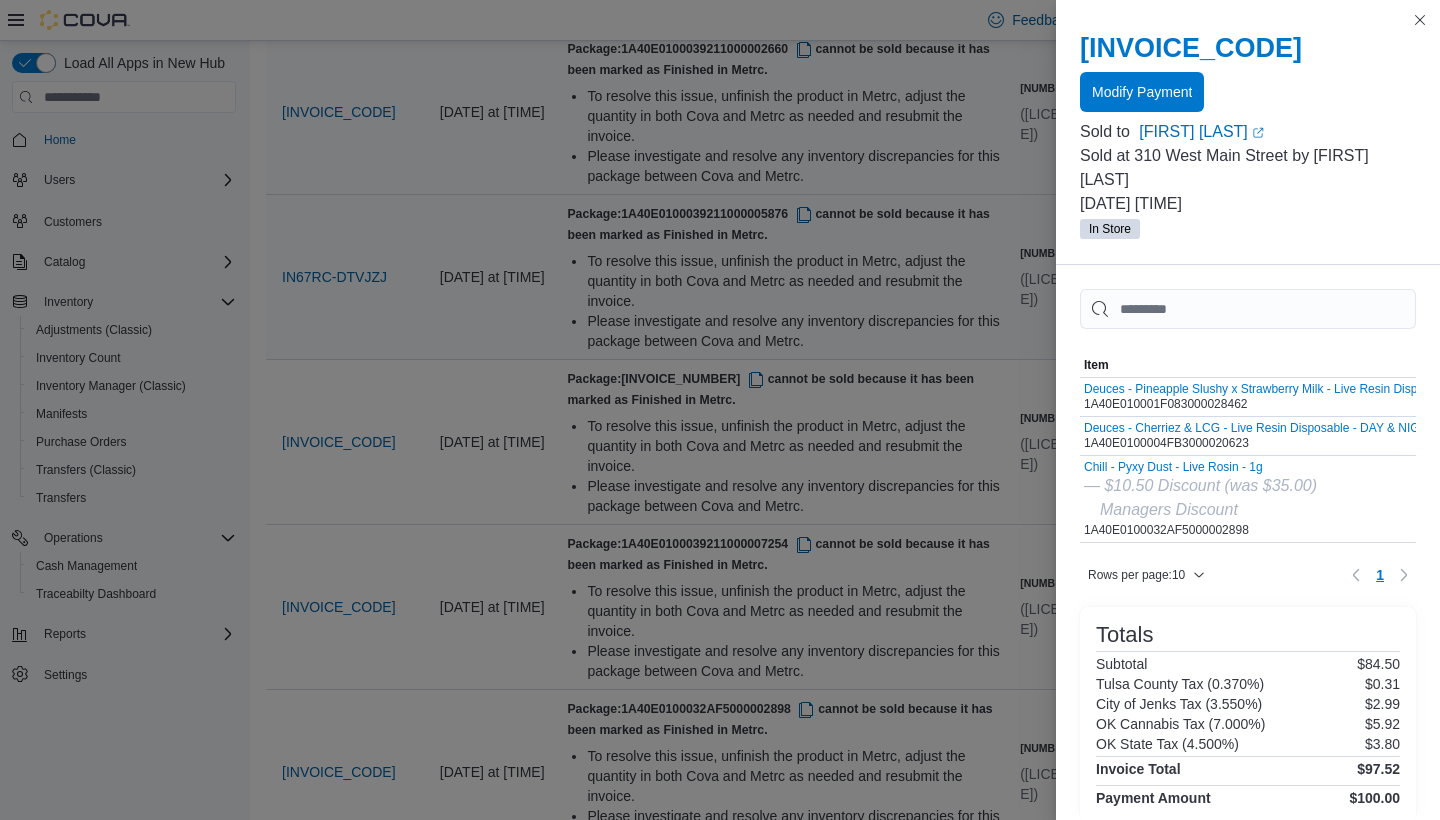 scroll, scrollTop: 0, scrollLeft: 0, axis: both 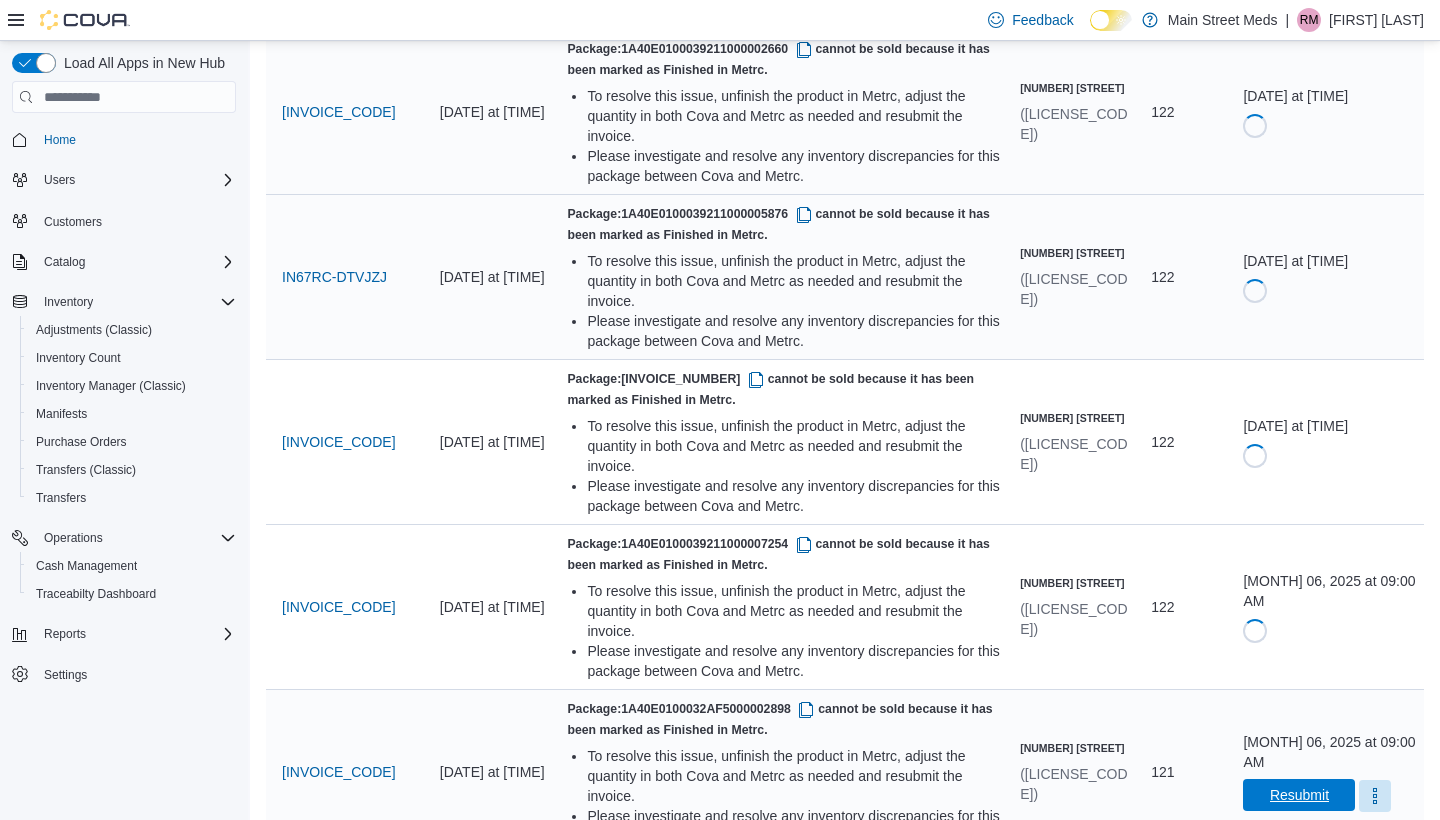 click on "Resubmit" at bounding box center [1299, 795] 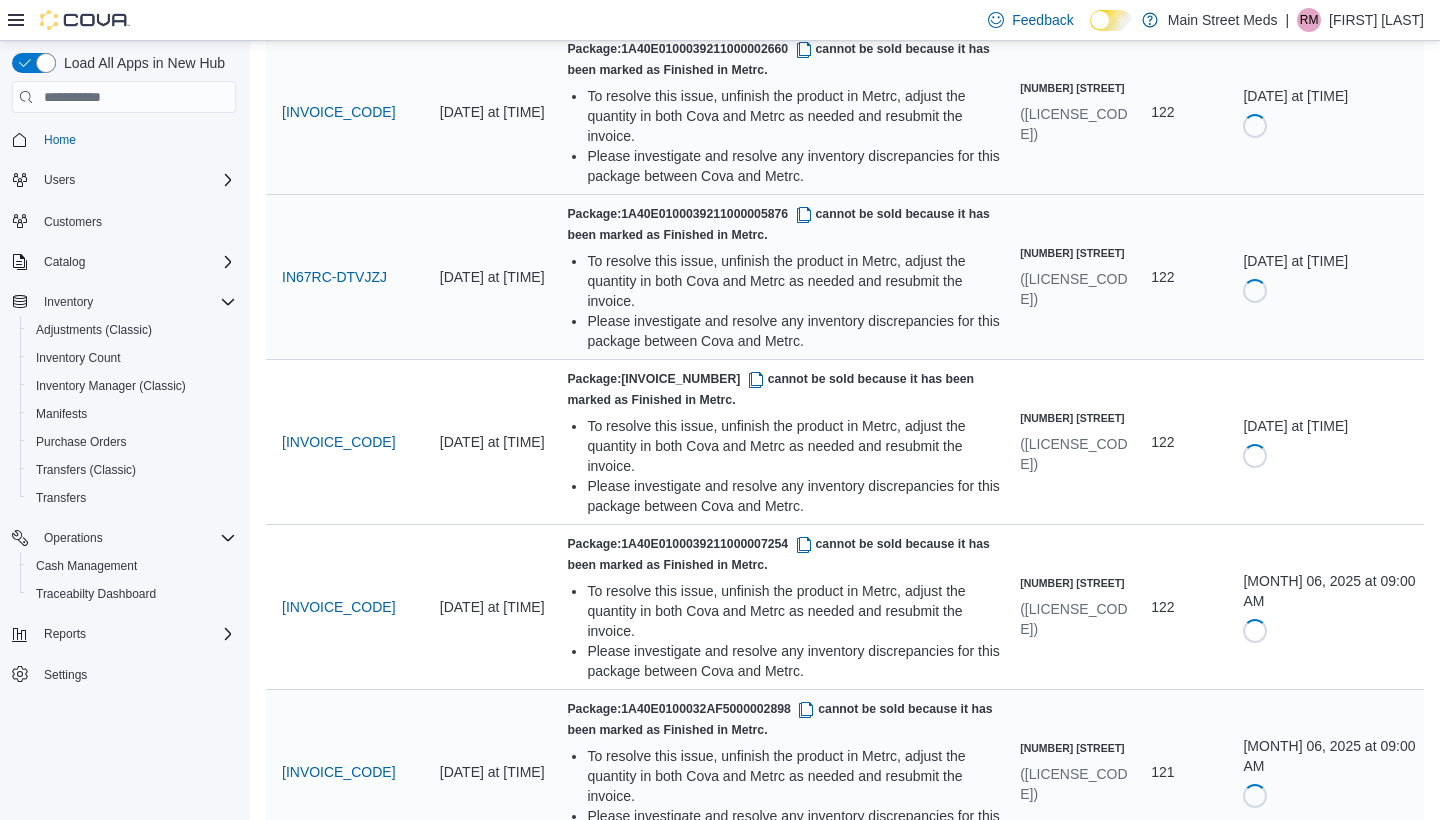click at bounding box center [806, 874] 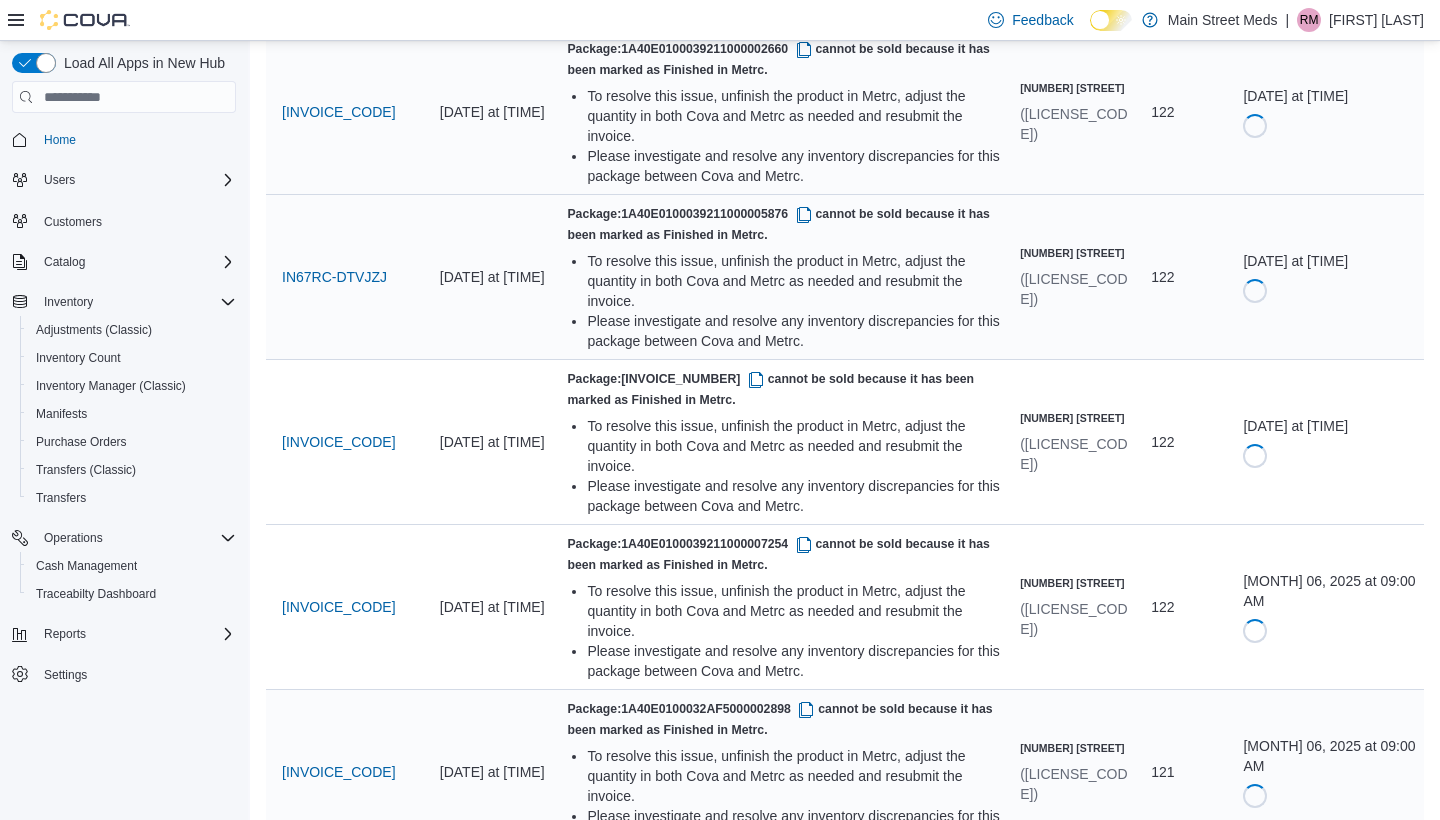 click on "IN6N2O-F5S4IA" at bounding box center (333, 937) 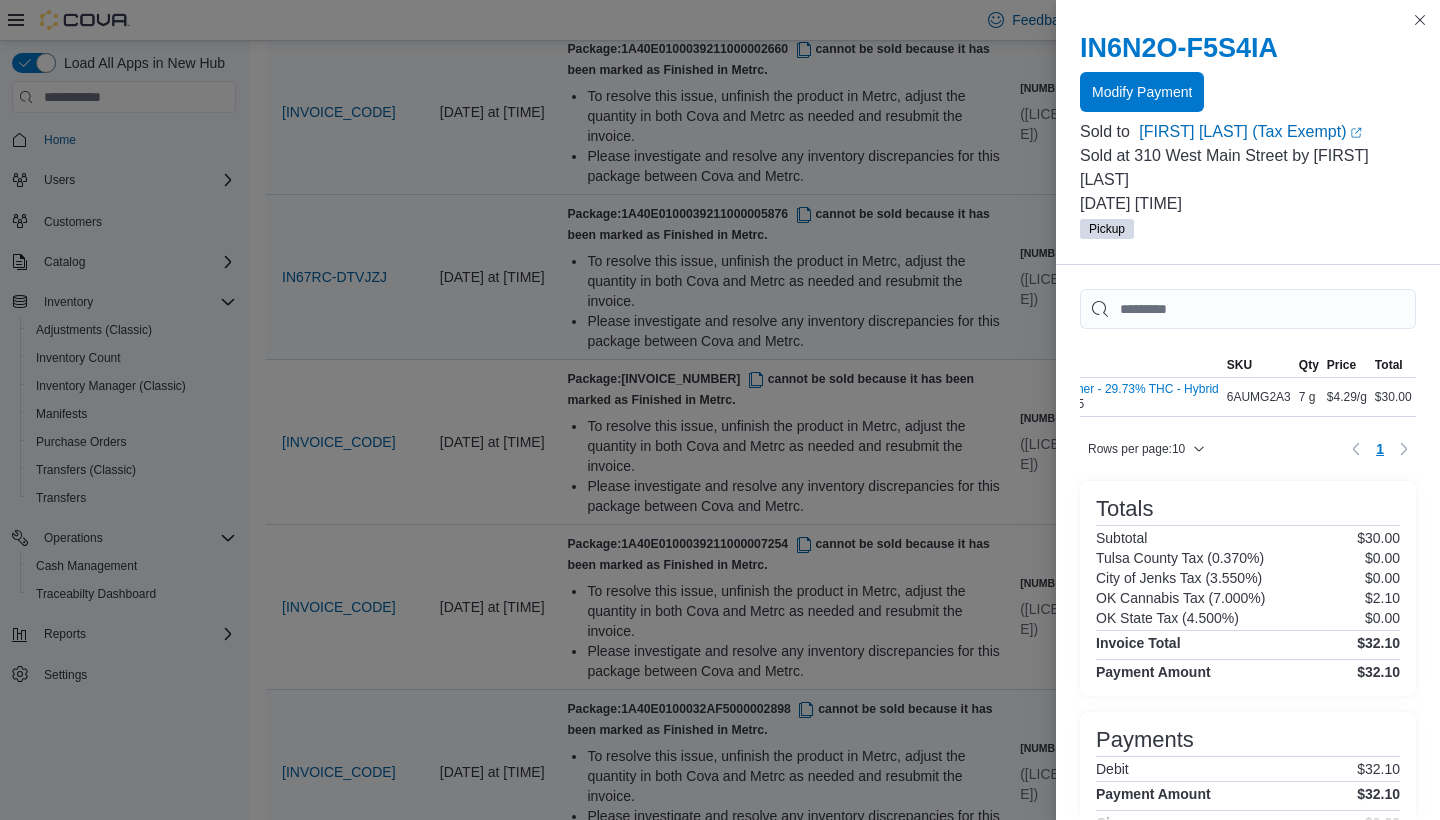 scroll, scrollTop: 0, scrollLeft: 164, axis: horizontal 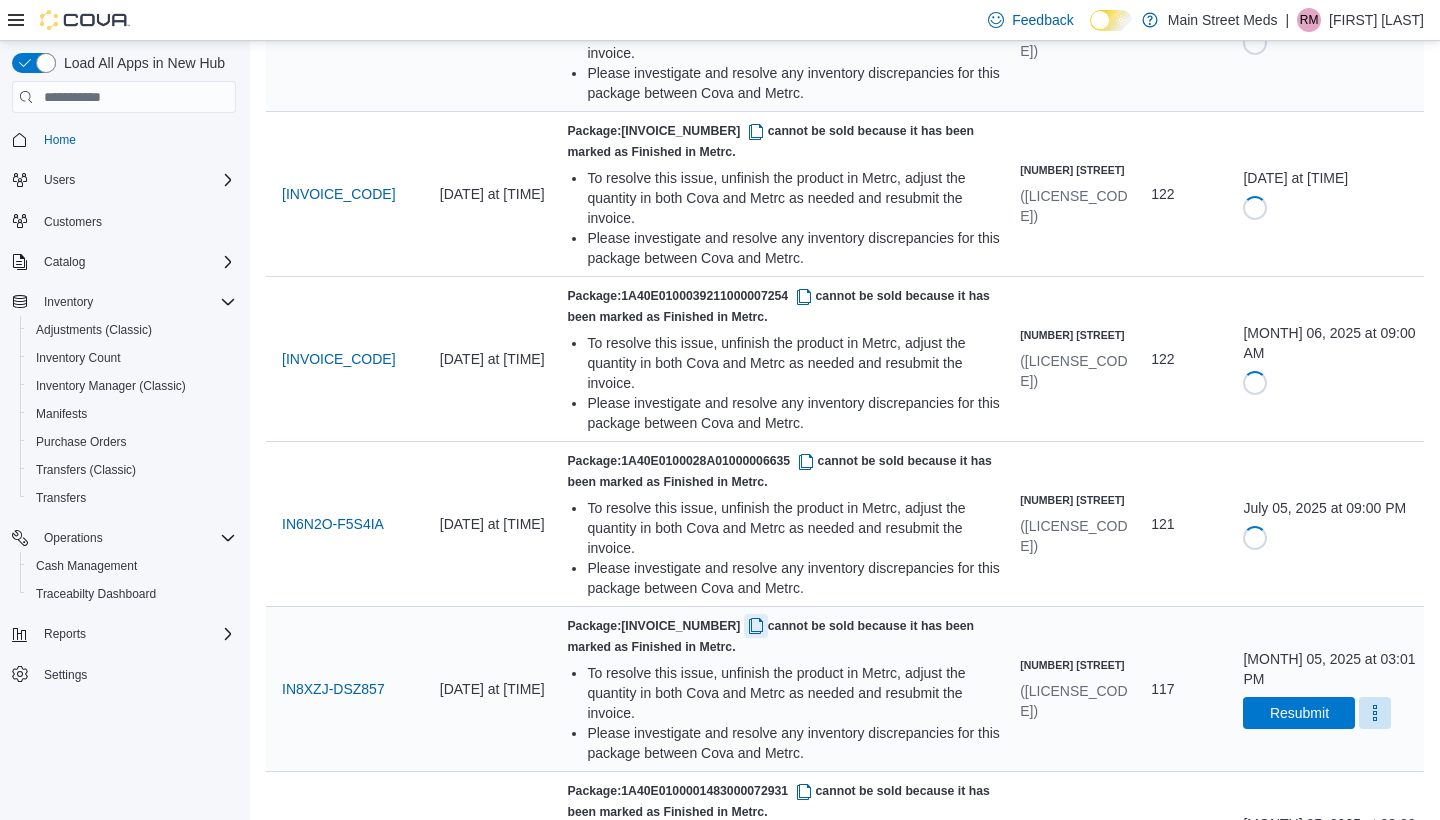 click at bounding box center (756, 626) 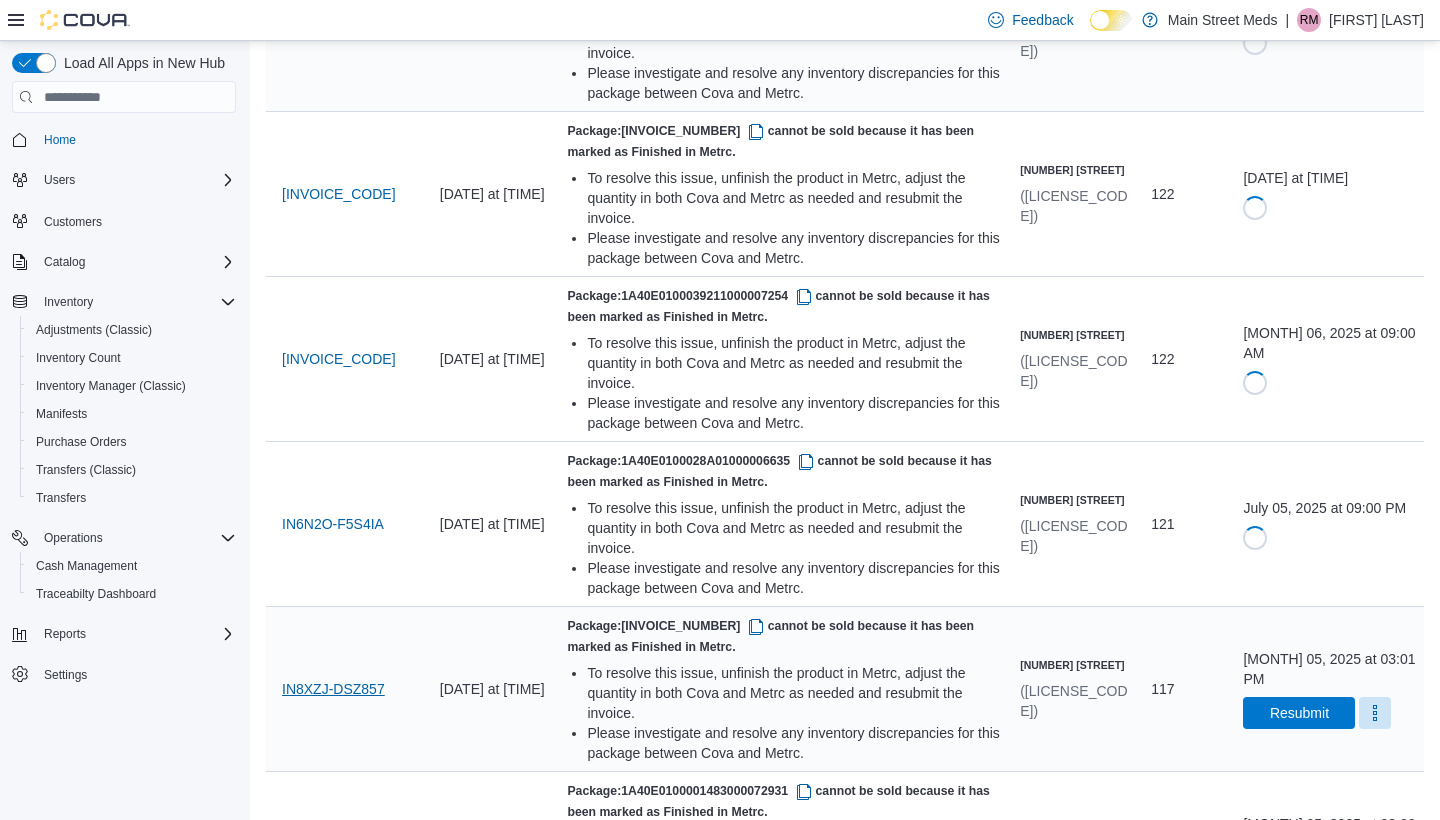 click on "IN8XZJ-DSZ857" at bounding box center [333, 689] 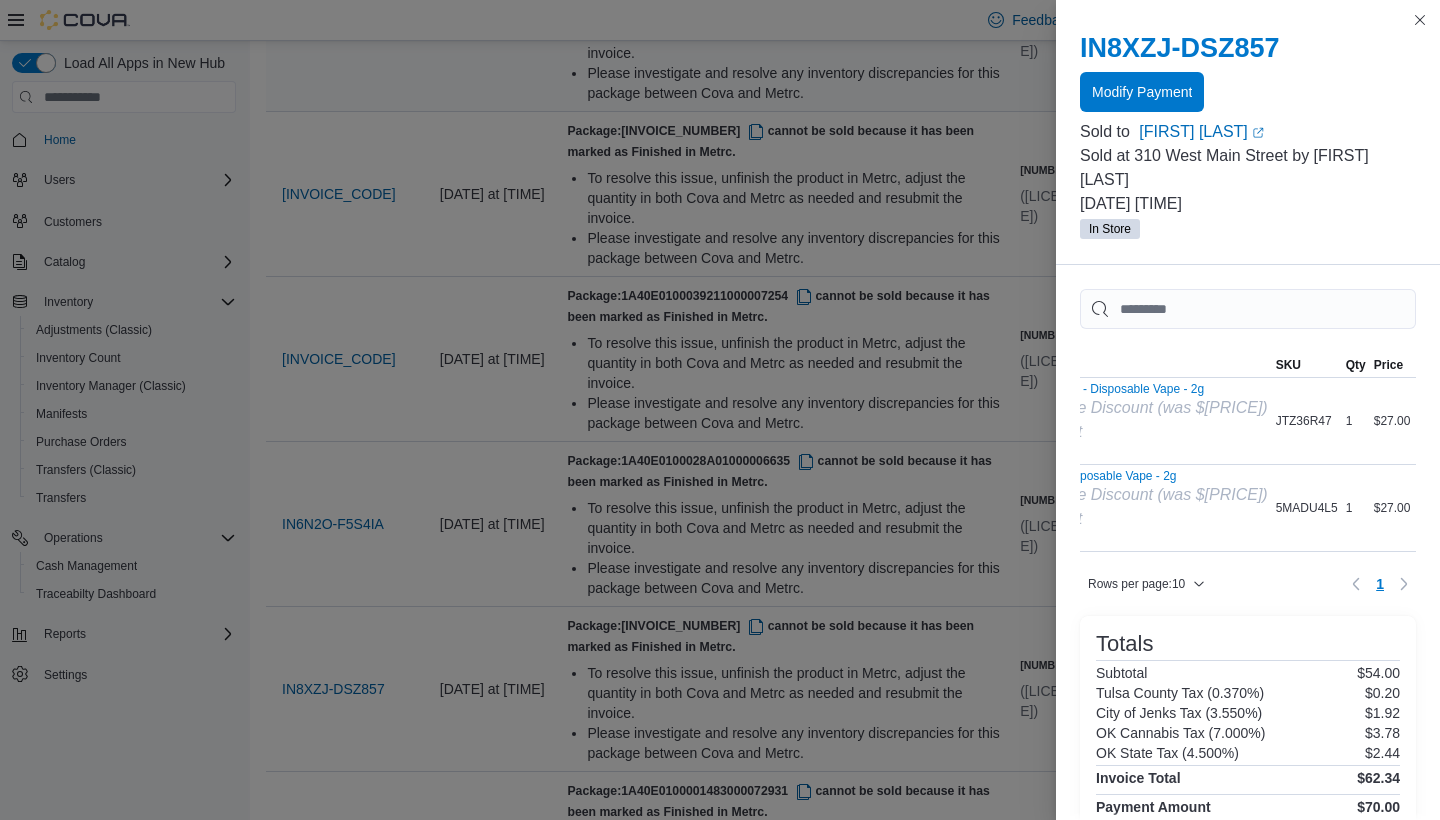 scroll, scrollTop: 0, scrollLeft: 139, axis: horizontal 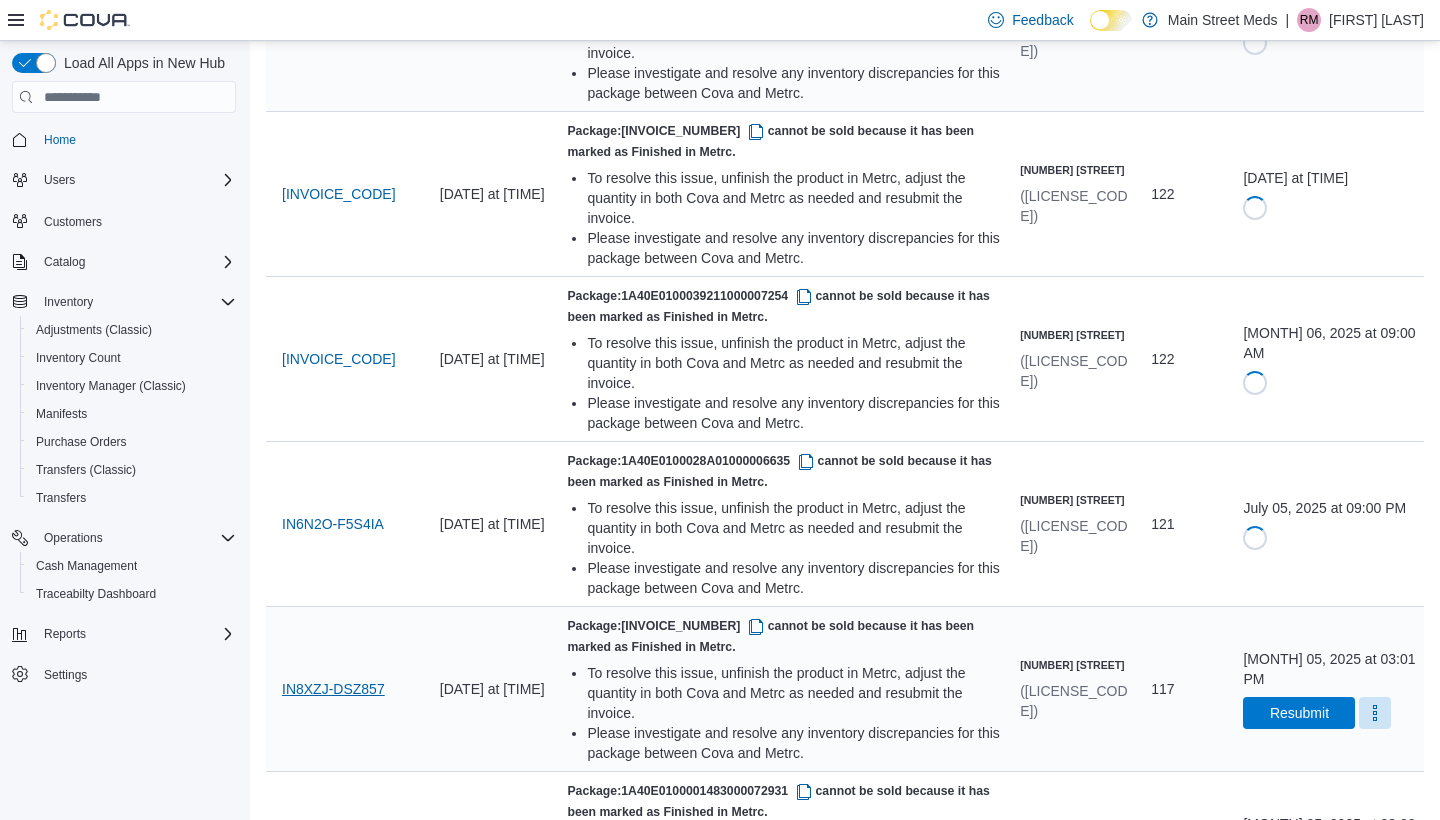 click on "IN8XZJ-DSZ857" at bounding box center (333, 689) 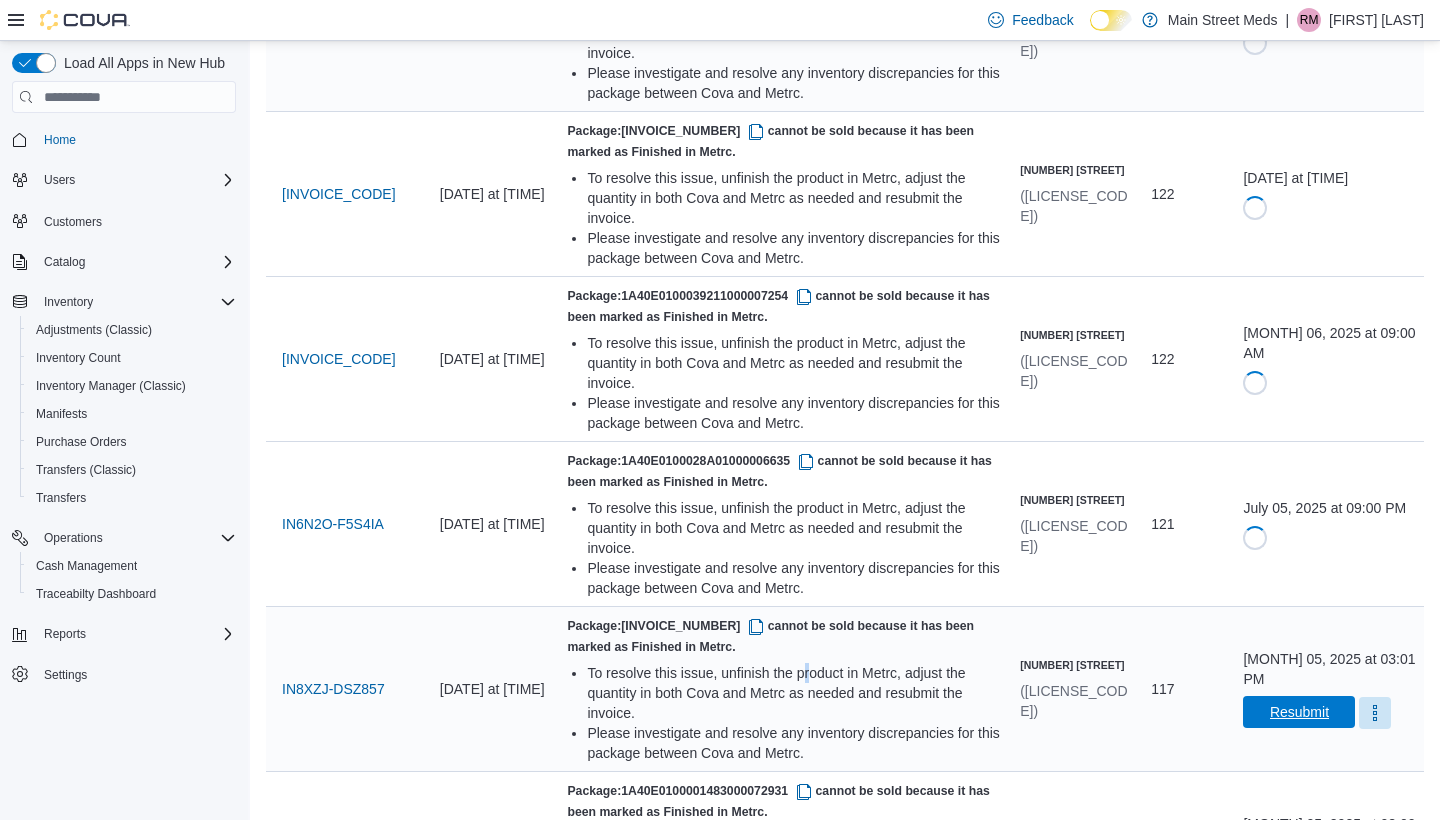 click on "Resubmit" at bounding box center (1299, 712) 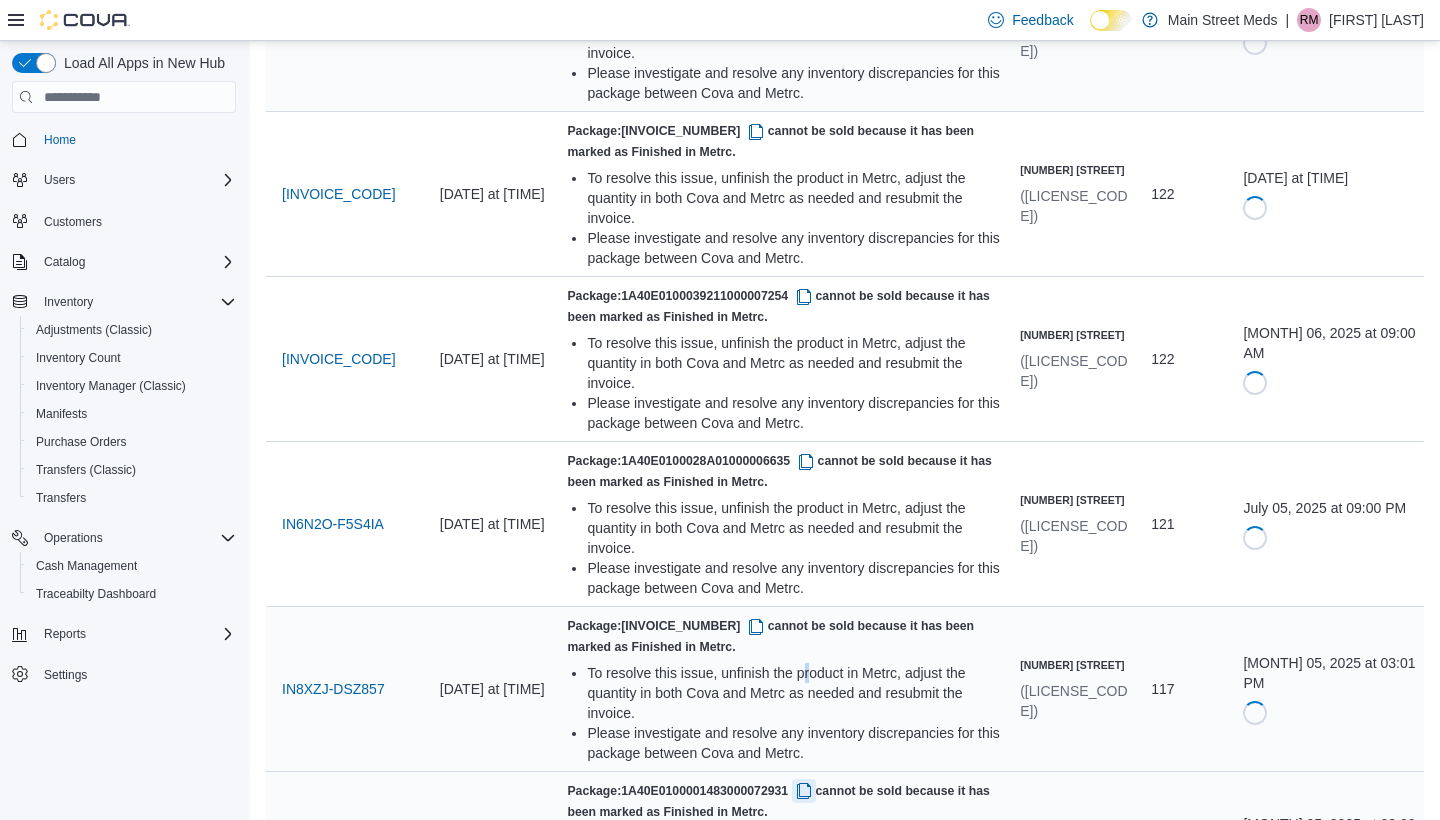 click at bounding box center (804, 791) 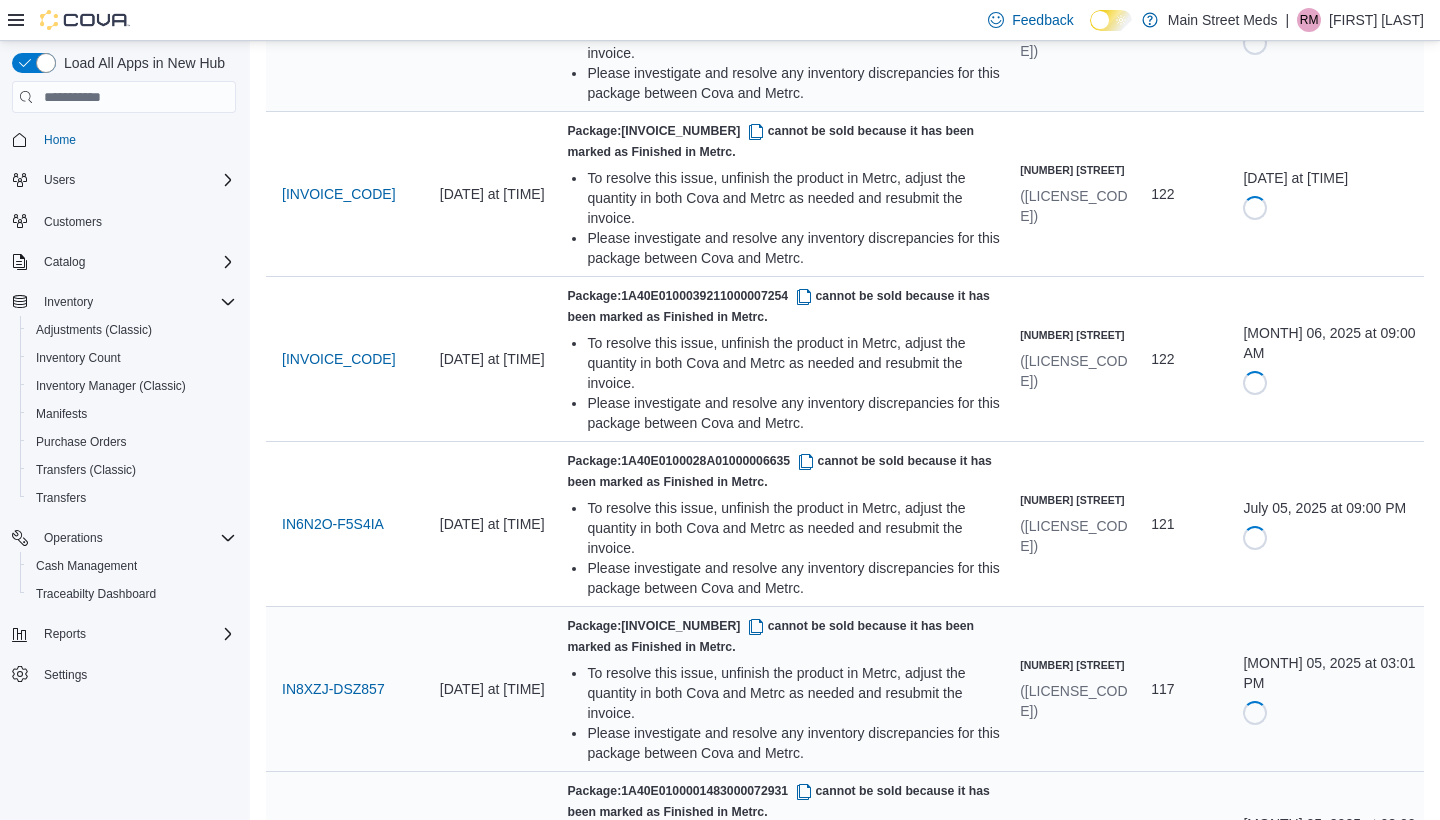 click on "[INVOICE_NUMBER]" at bounding box center (349, 854) 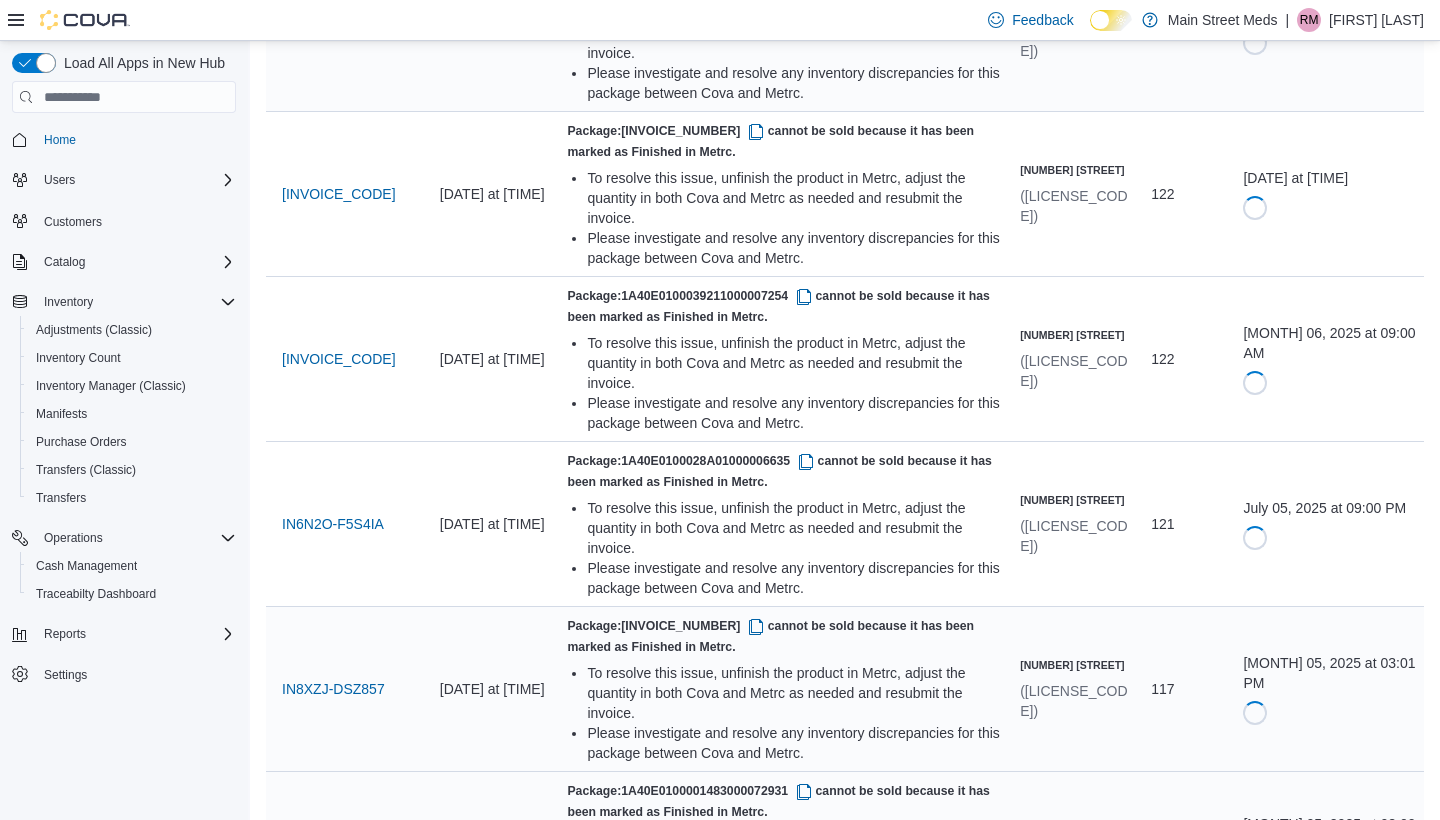 click on "Resubmit" at bounding box center [1299, 877] 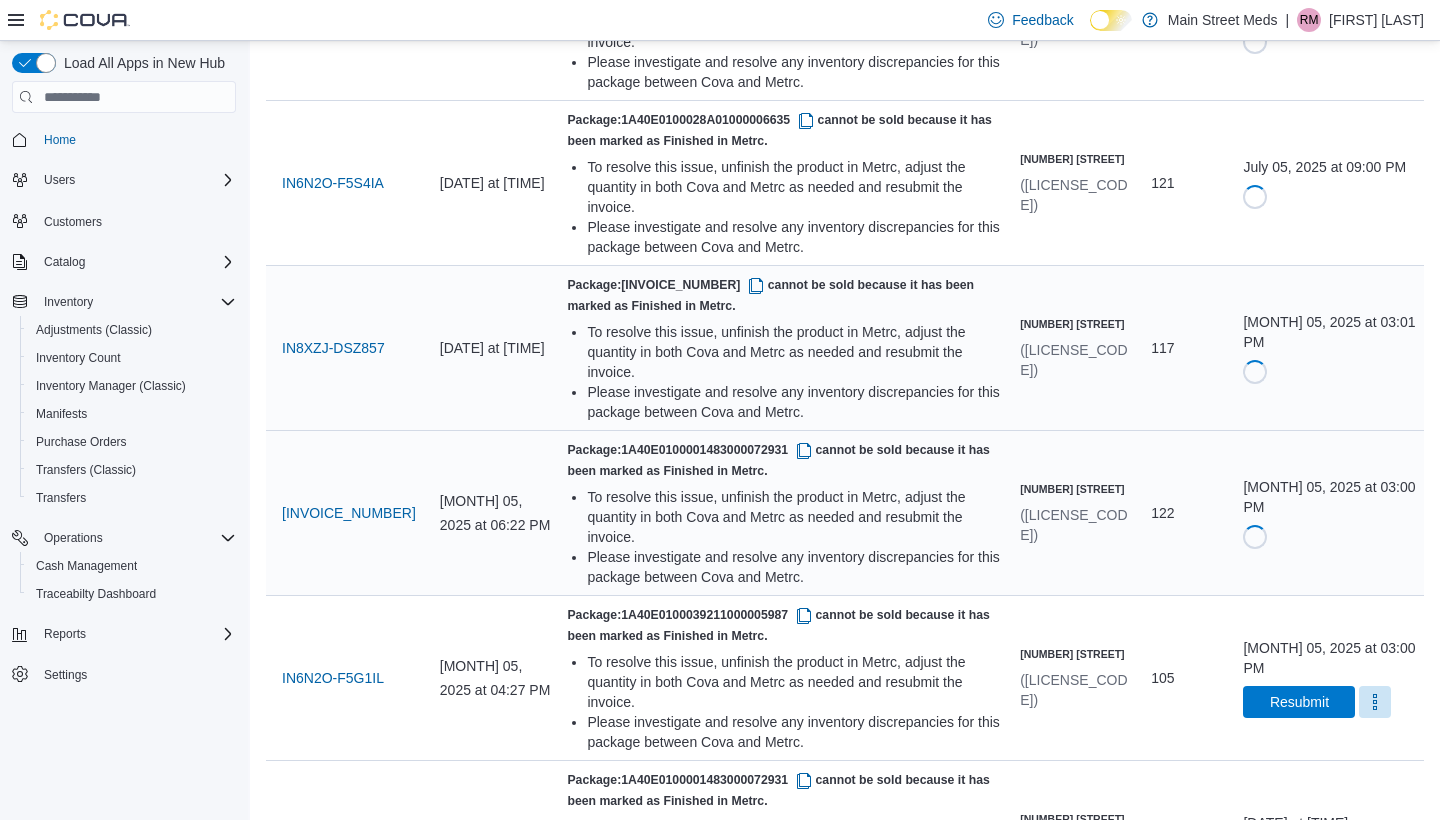 scroll, scrollTop: 3182, scrollLeft: 0, axis: vertical 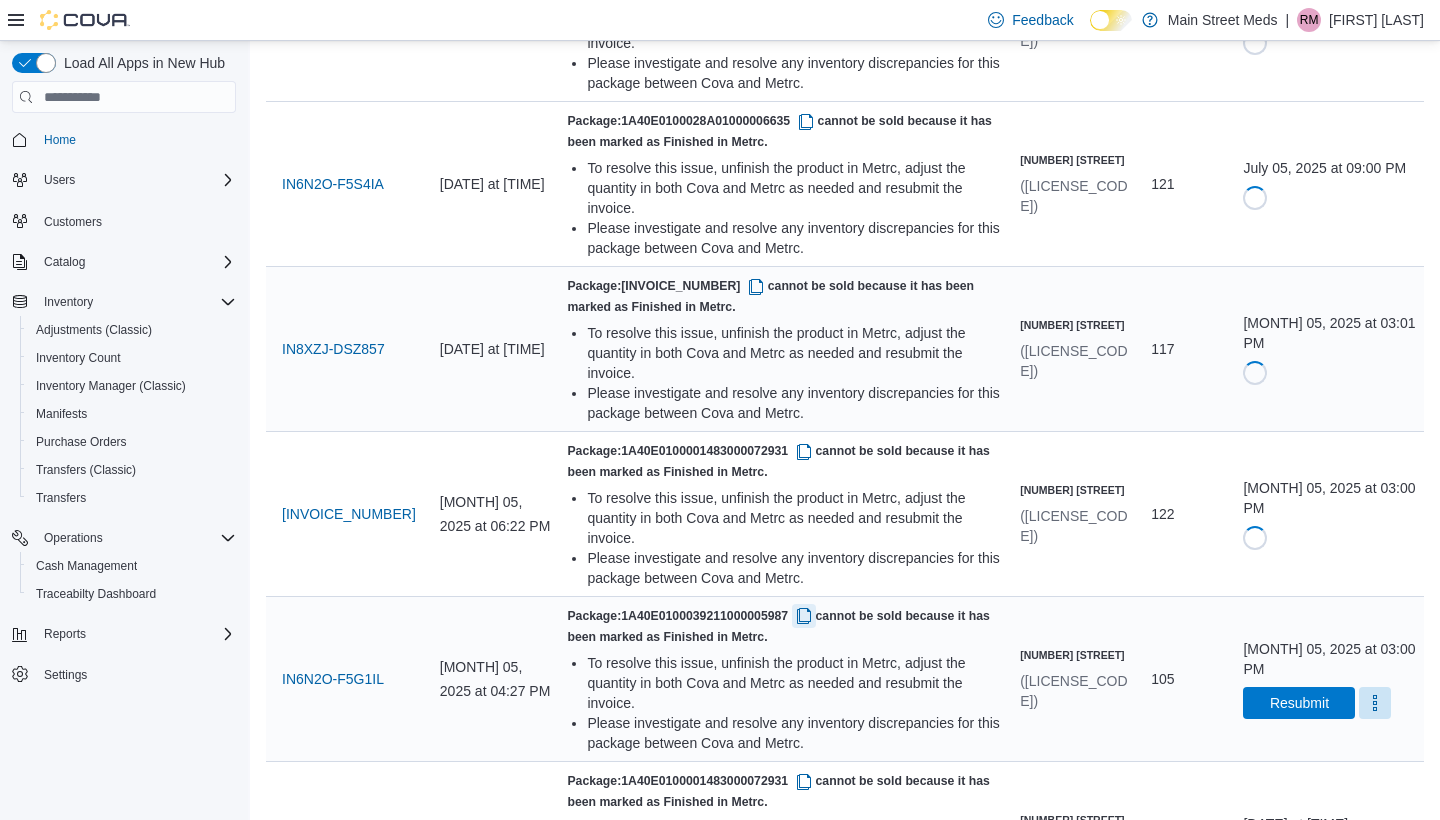 click at bounding box center [804, 616] 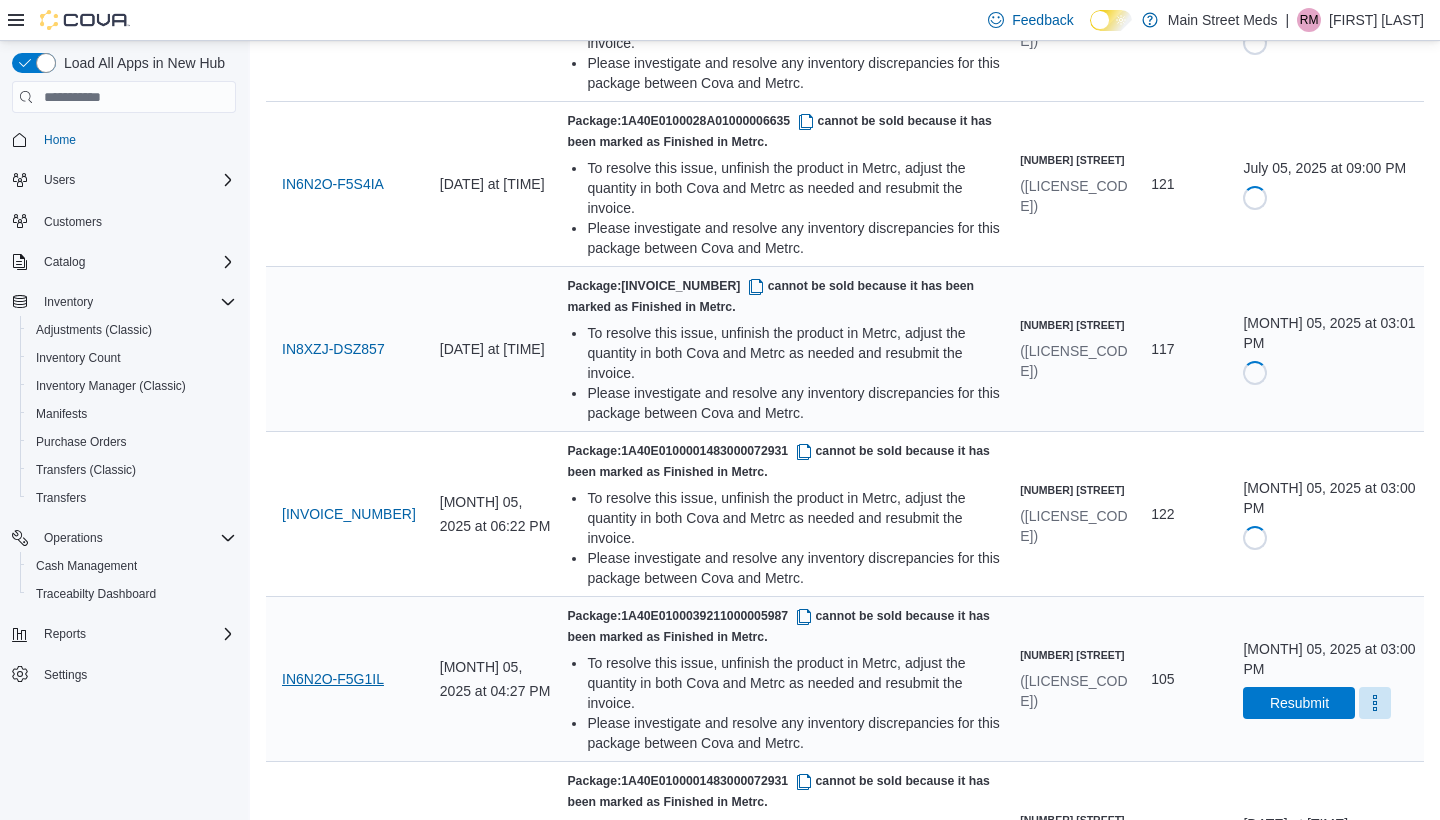 click on "IN6N2O-F5G1IL" at bounding box center (333, 679) 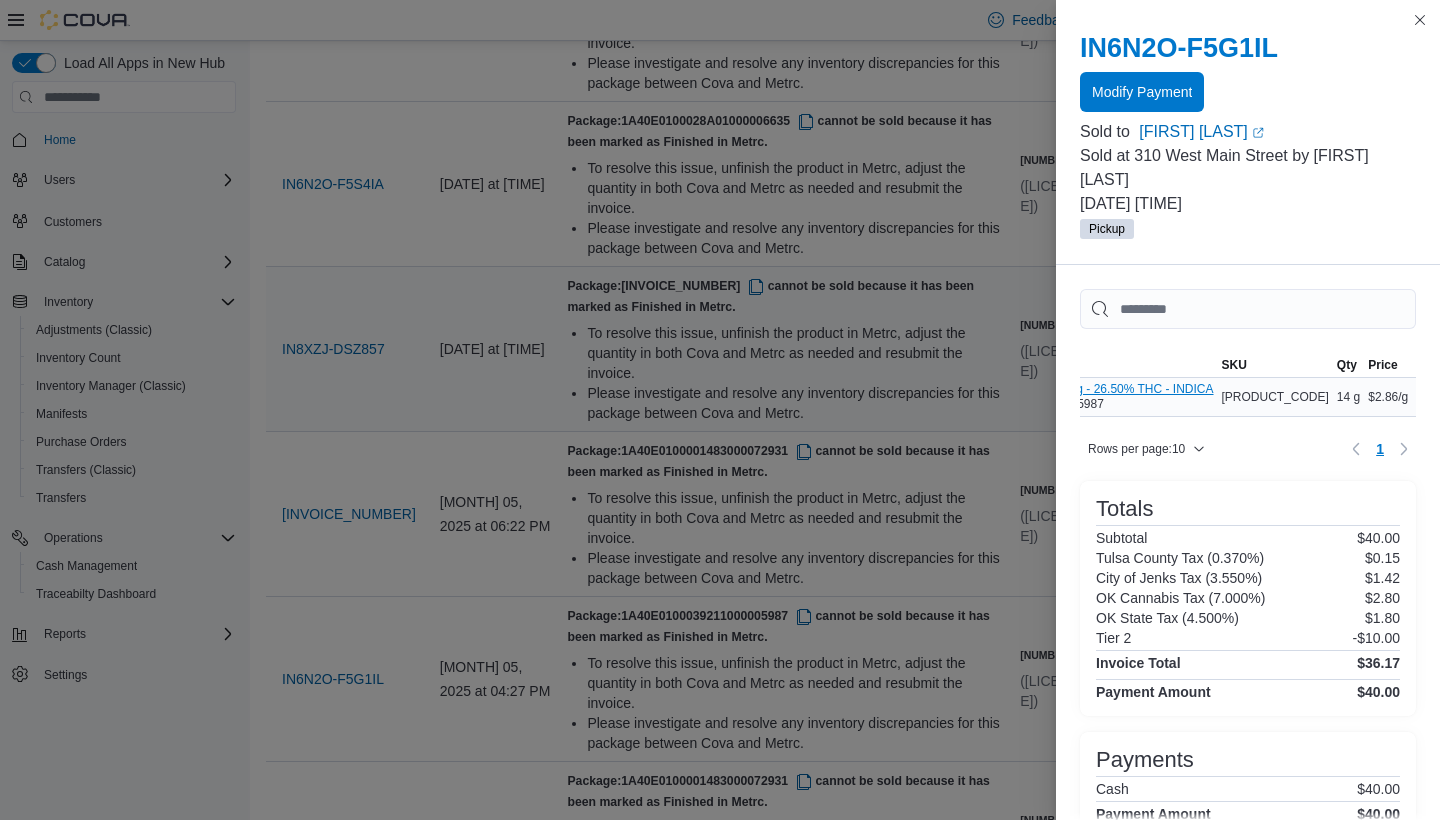 scroll, scrollTop: 0, scrollLeft: 138, axis: horizontal 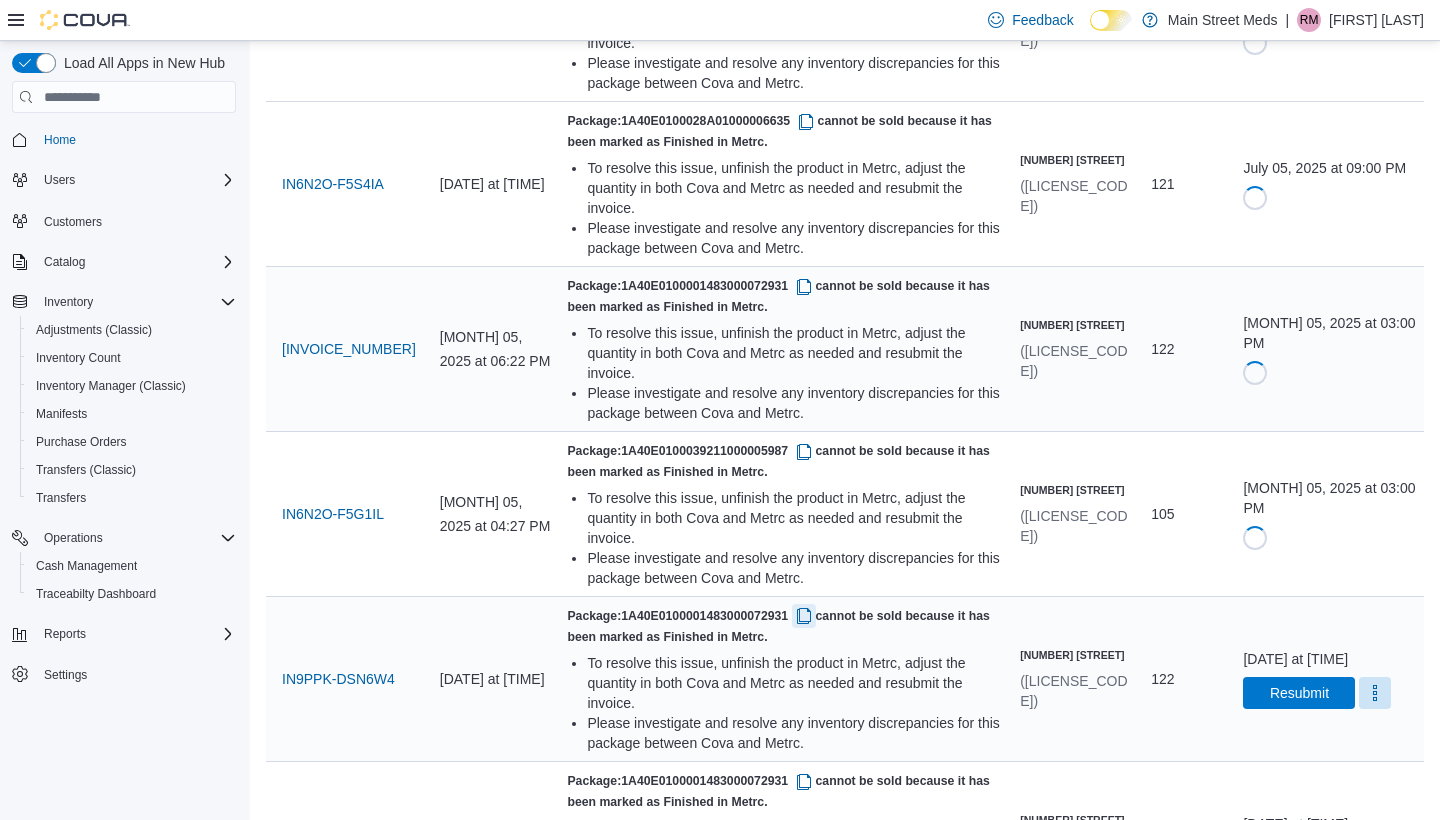 click at bounding box center (804, 616) 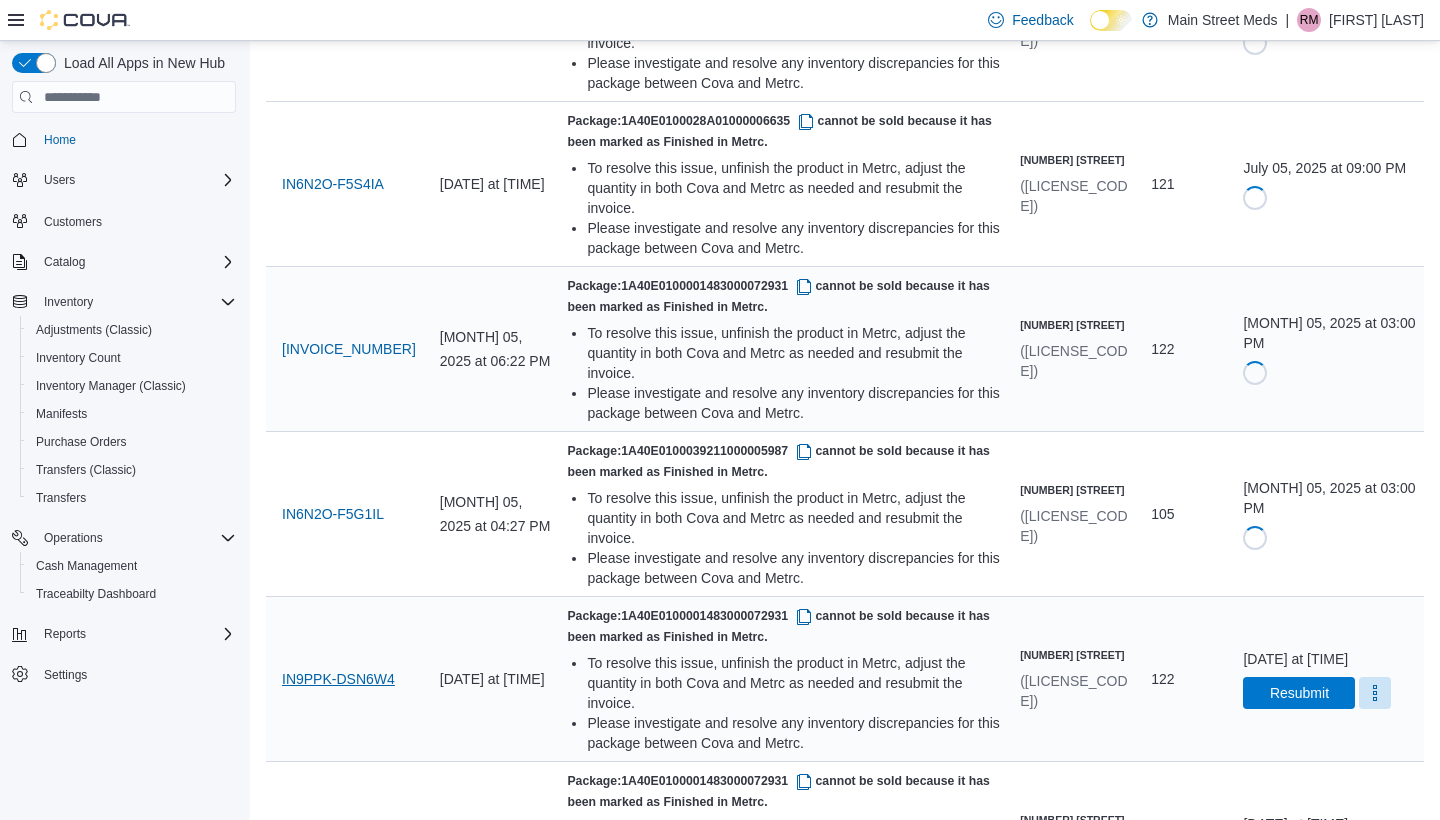 click on "IN9PPK-DSN6W4" at bounding box center [338, 679] 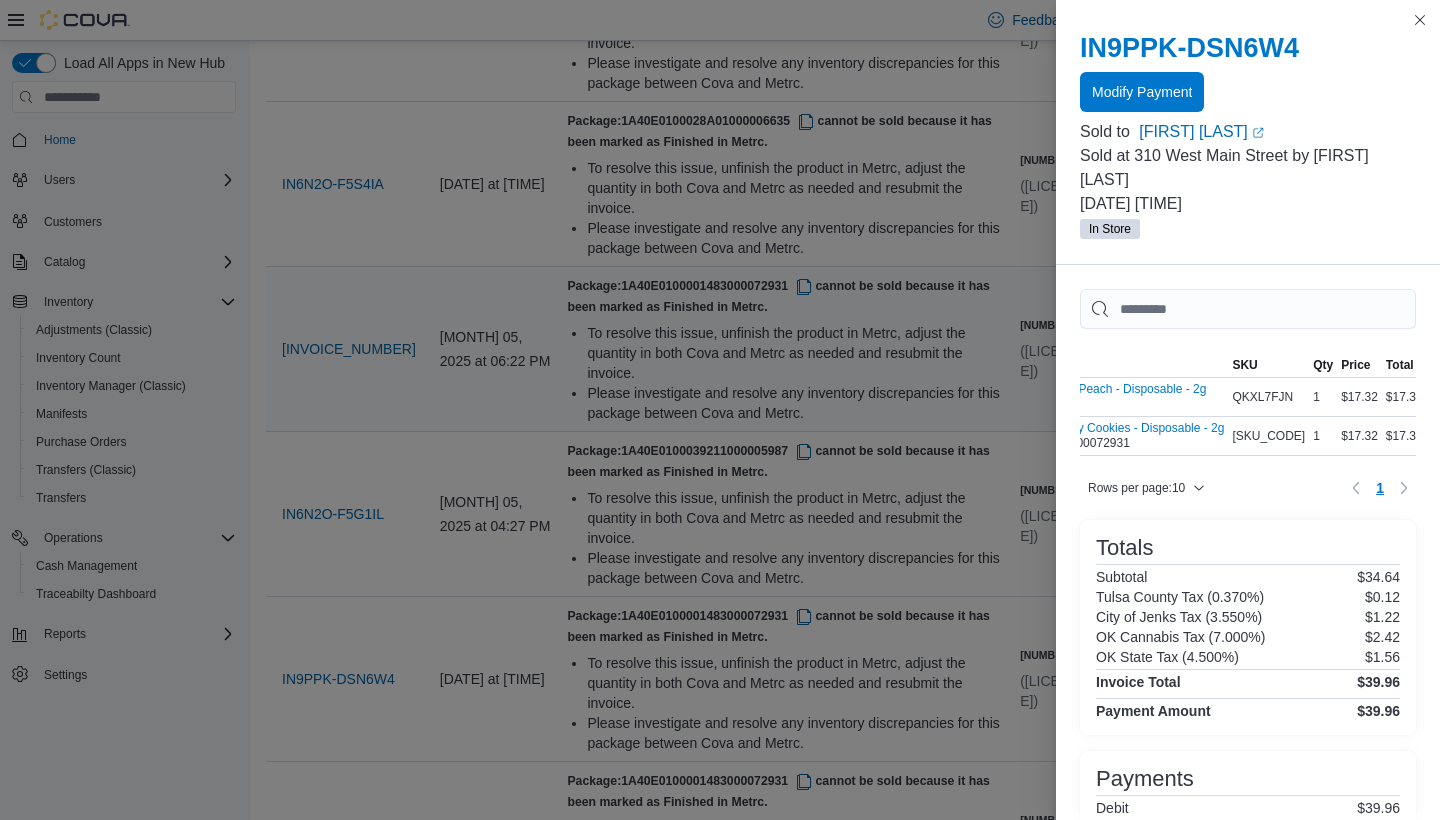 scroll, scrollTop: 0, scrollLeft: 116, axis: horizontal 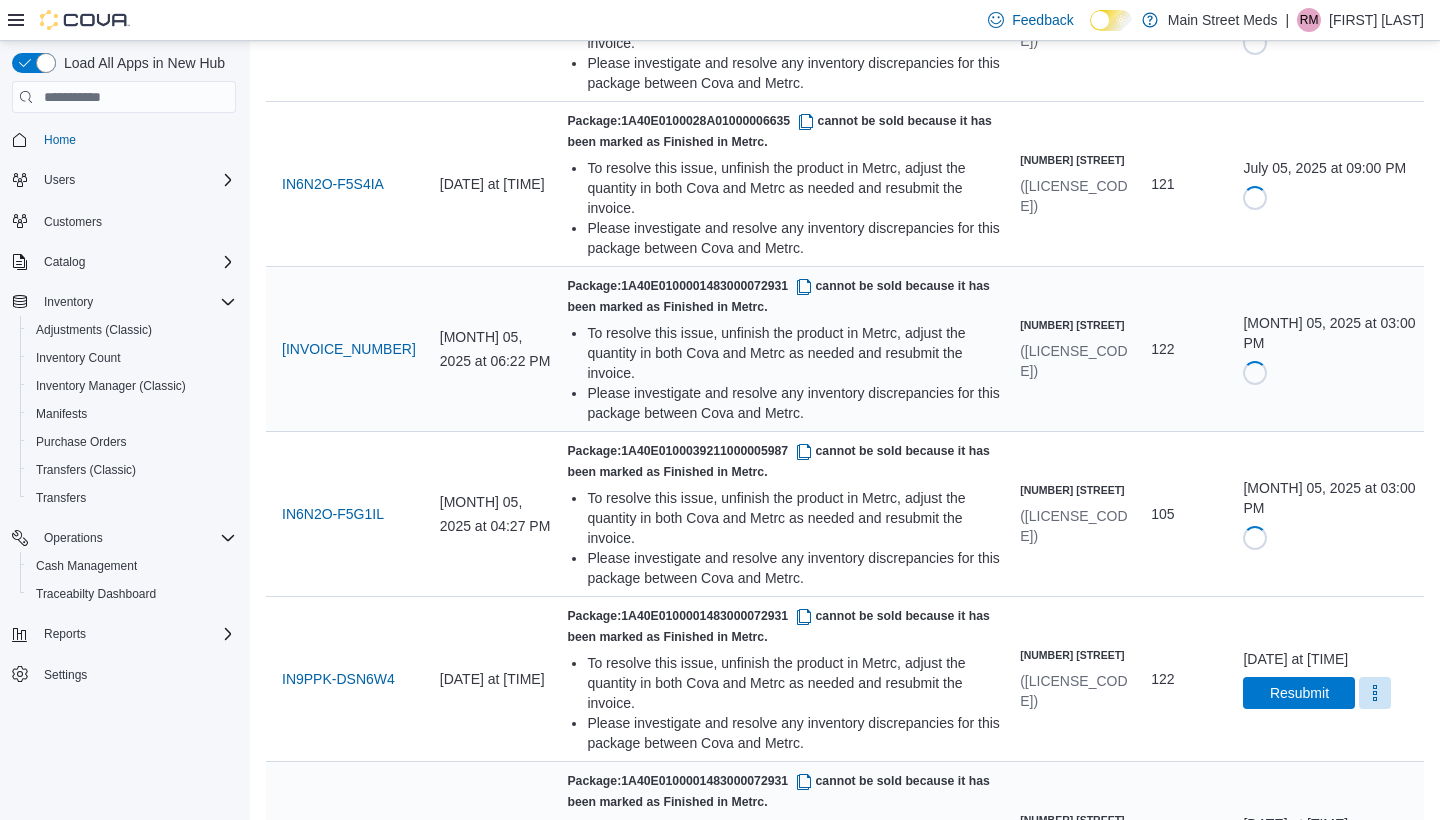 click on "IN9PPK-DSMGKZ" at bounding box center [339, 844] 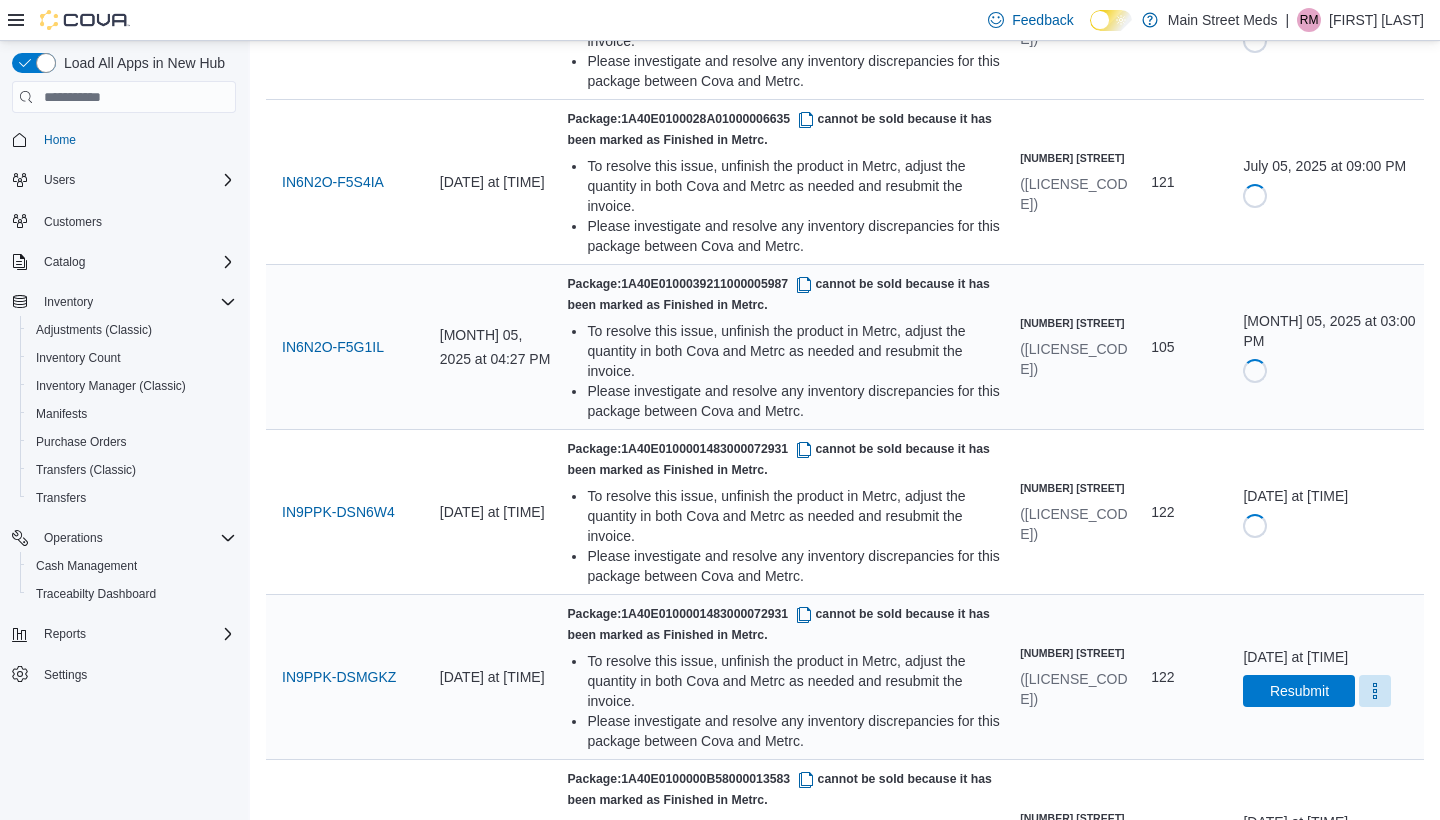 scroll, scrollTop: 3182, scrollLeft: 0, axis: vertical 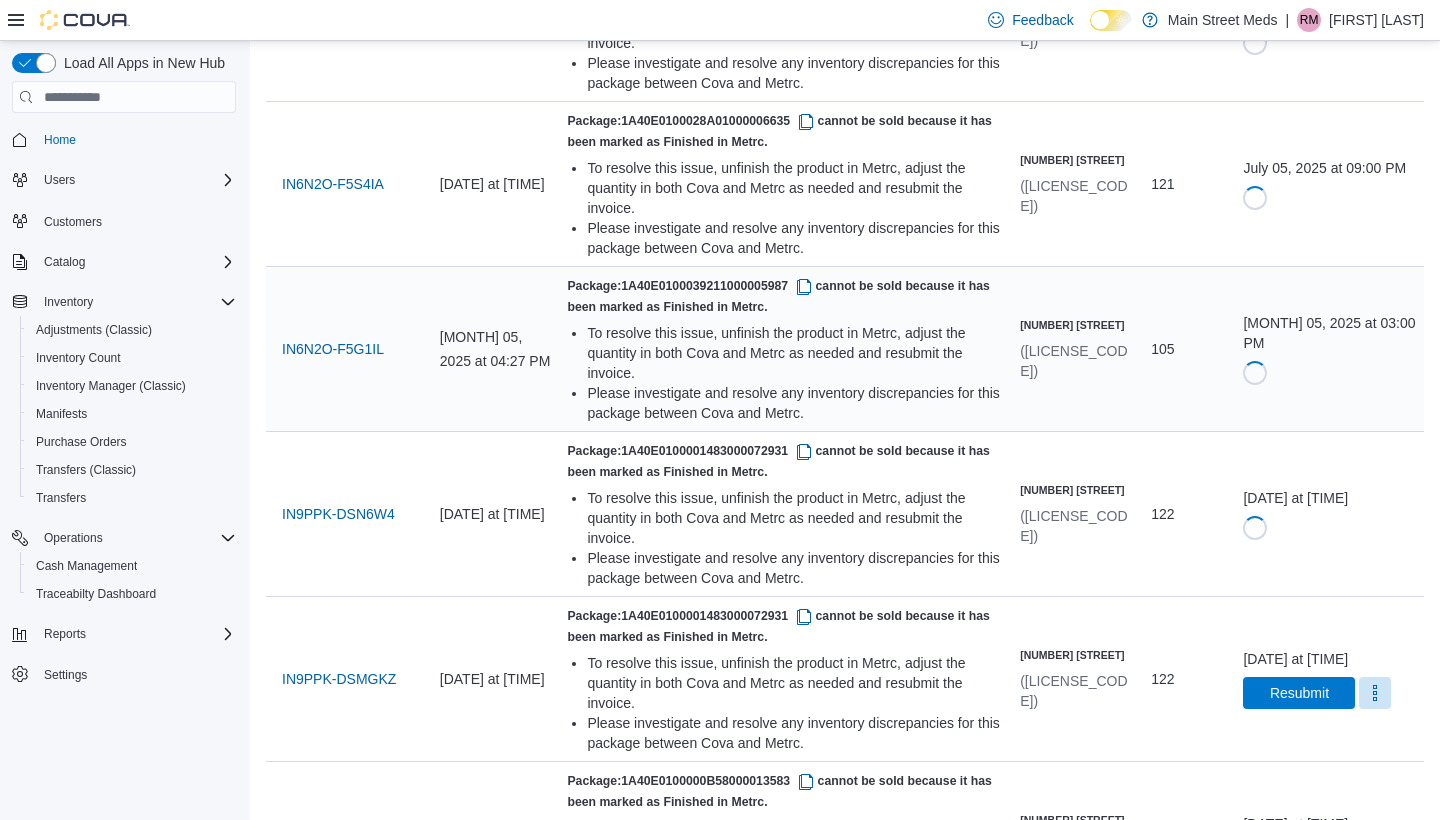 drag, startPoint x: 352, startPoint y: 685, endPoint x: 474, endPoint y: 498, distance: 223.27785 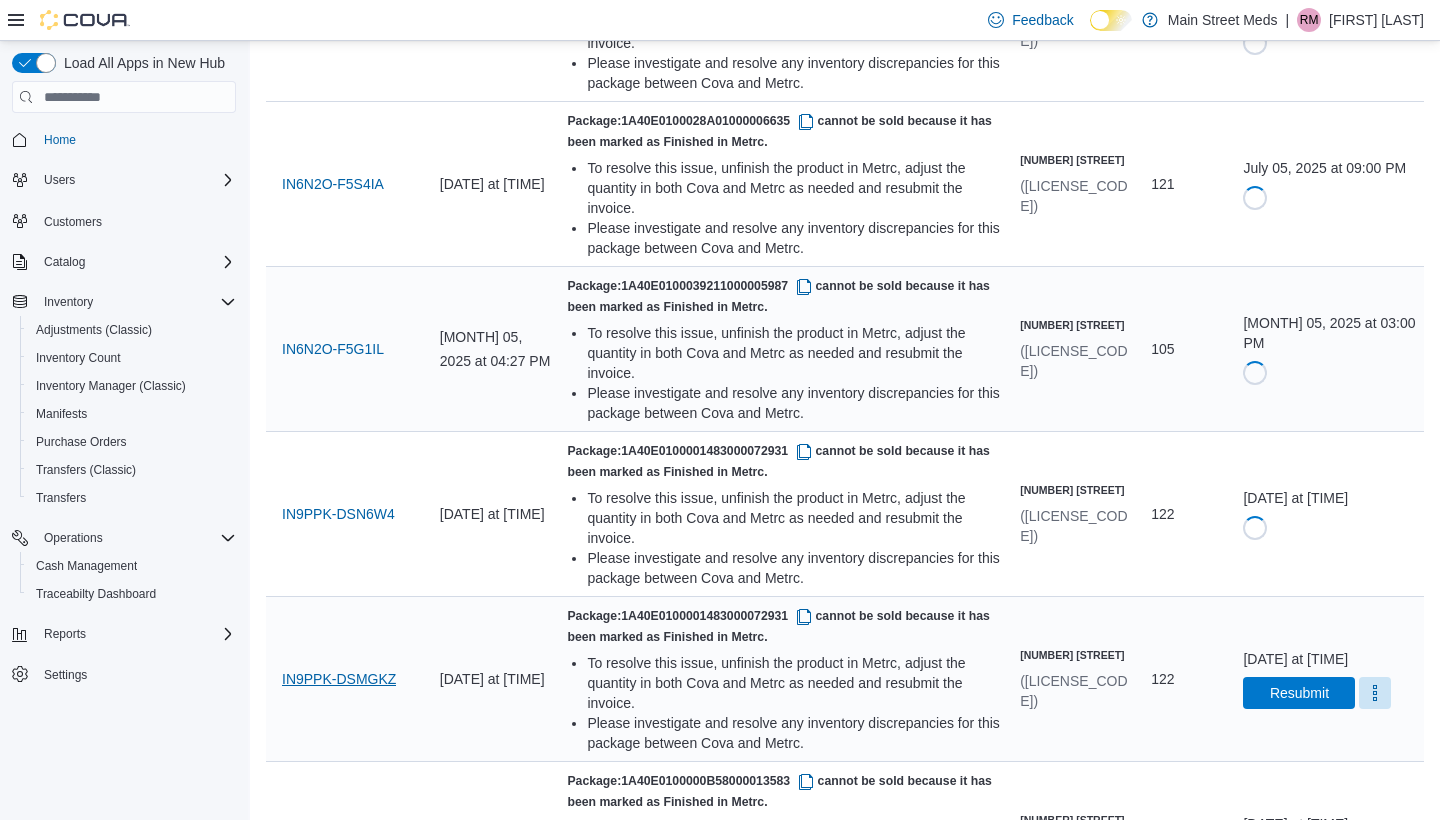 click on "IN9PPK-DSMGKZ" at bounding box center (339, 679) 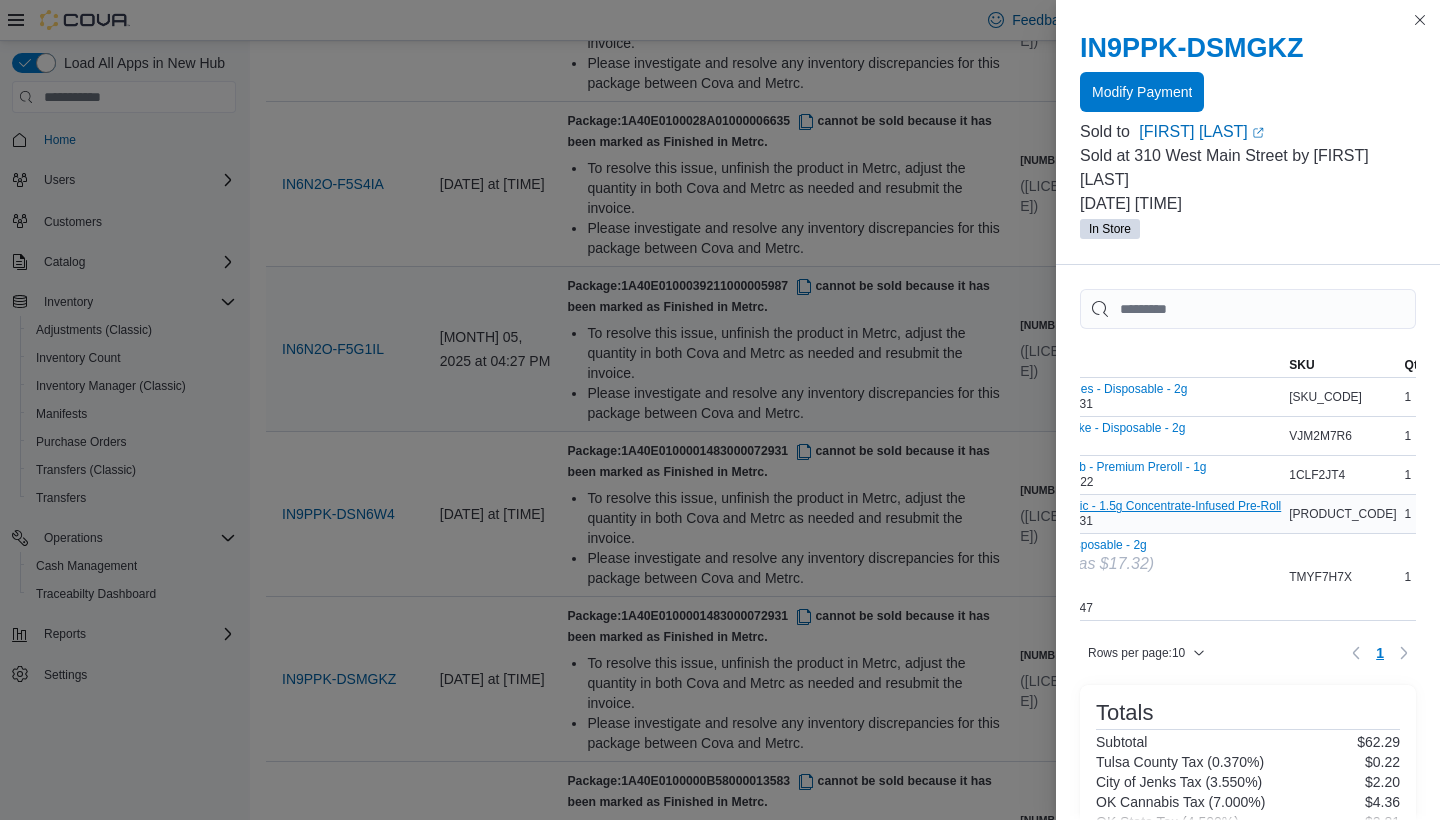scroll, scrollTop: 0, scrollLeft: 174, axis: horizontal 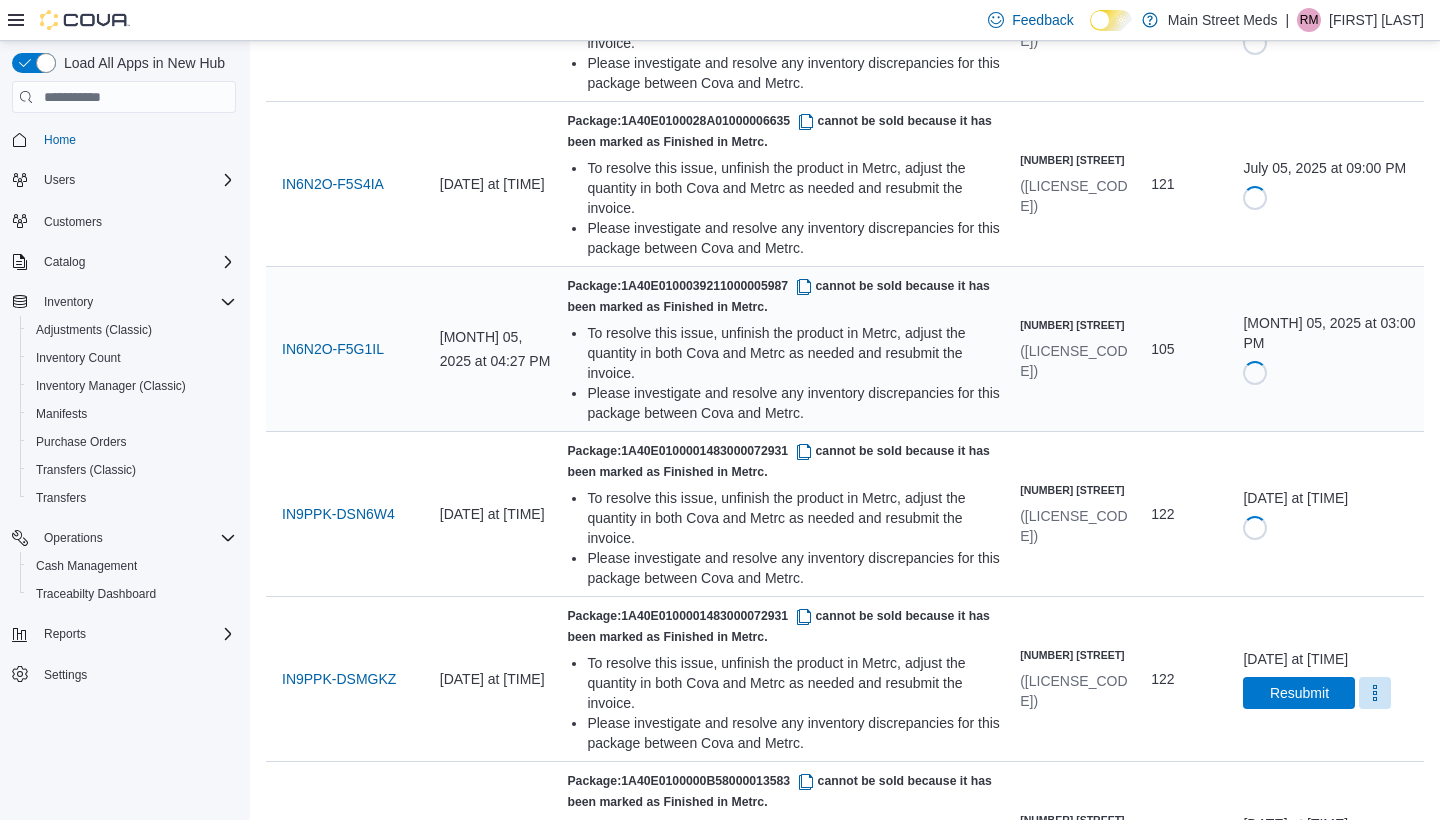 click on "[INVOICE_NUMBER]" at bounding box center (349, 1174) 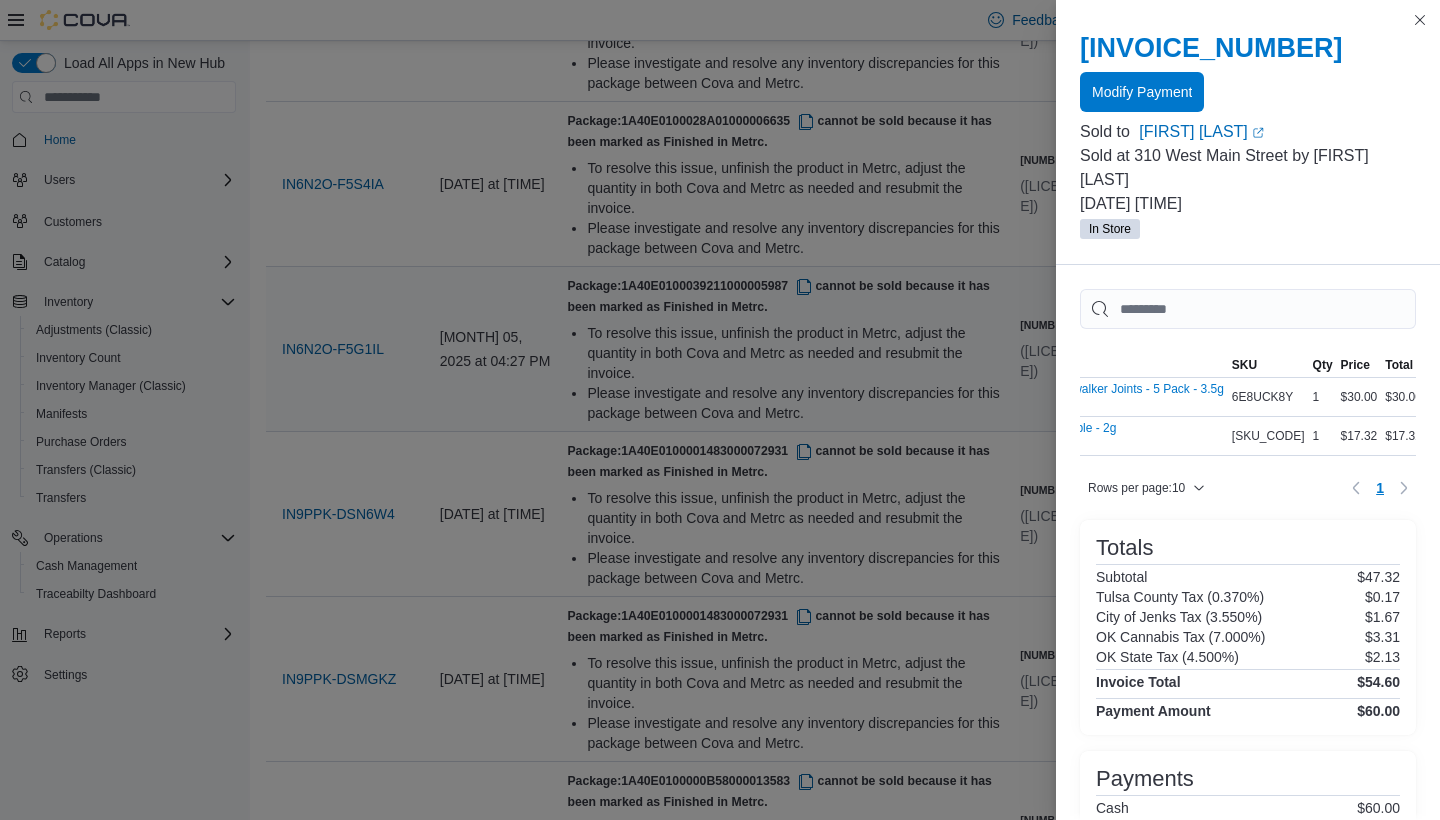 scroll, scrollTop: 0, scrollLeft: 224, axis: horizontal 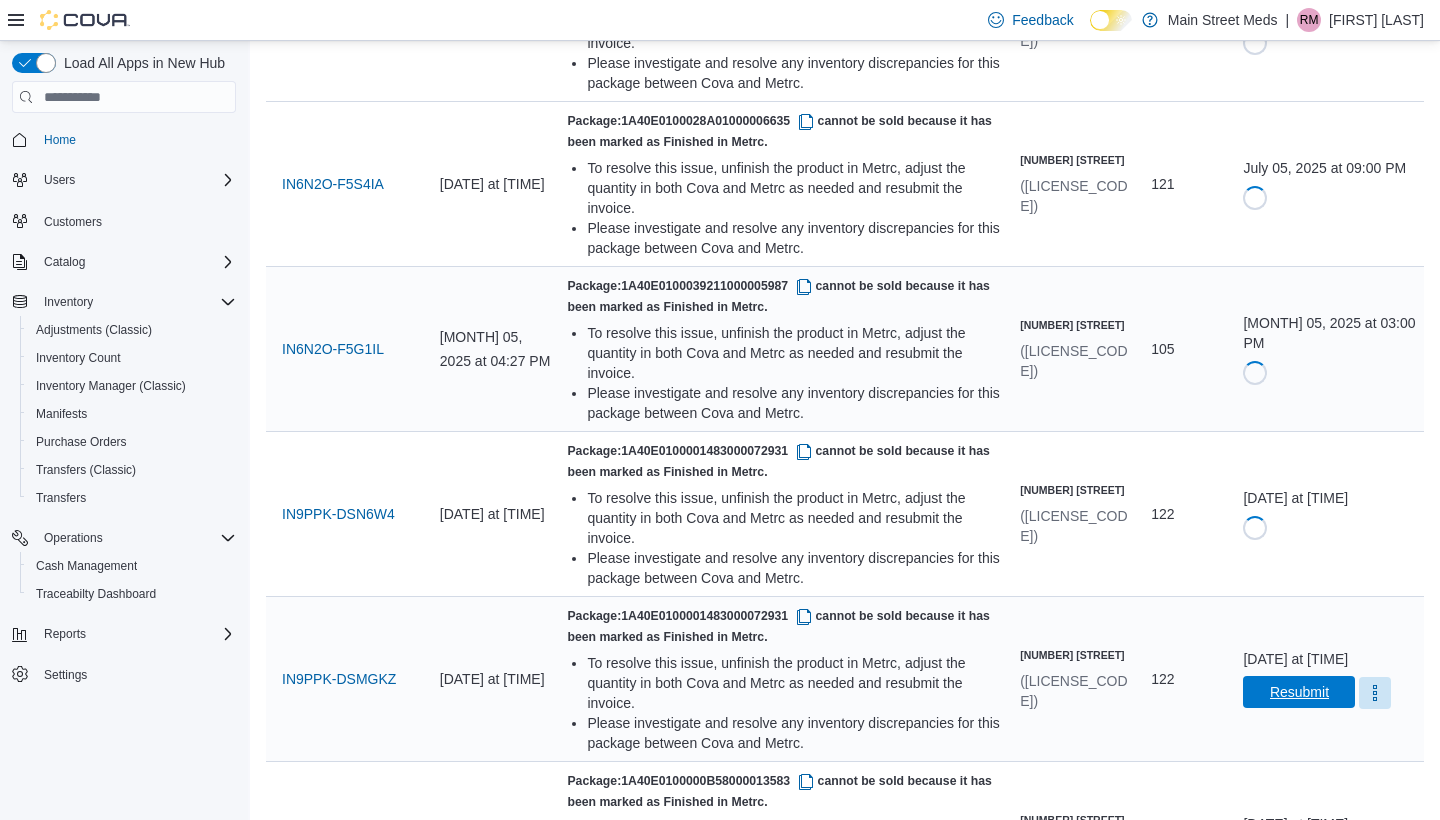 click on "Resubmit" at bounding box center (1299, 692) 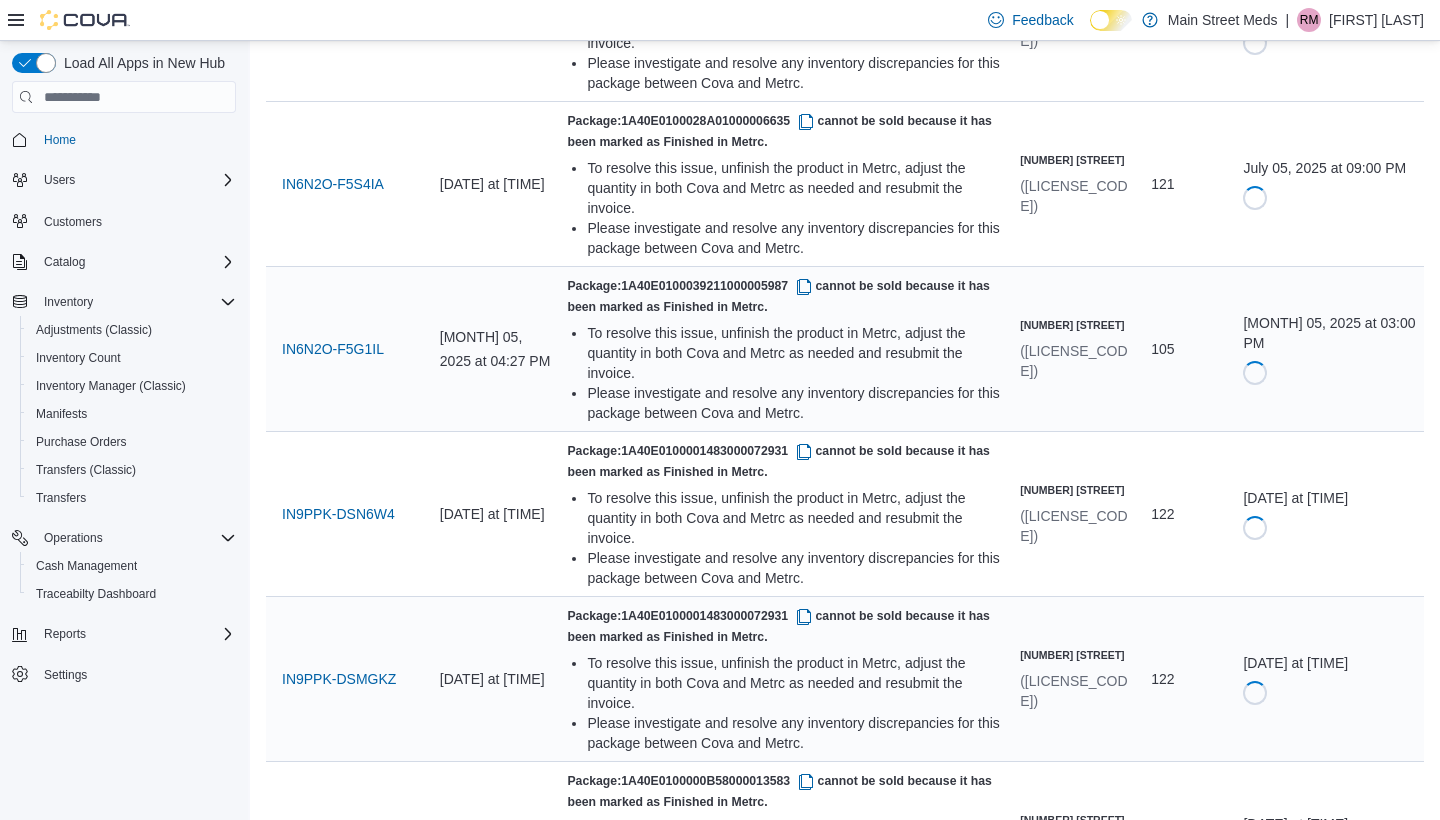 click on "Resubmit" at bounding box center [1299, 1187] 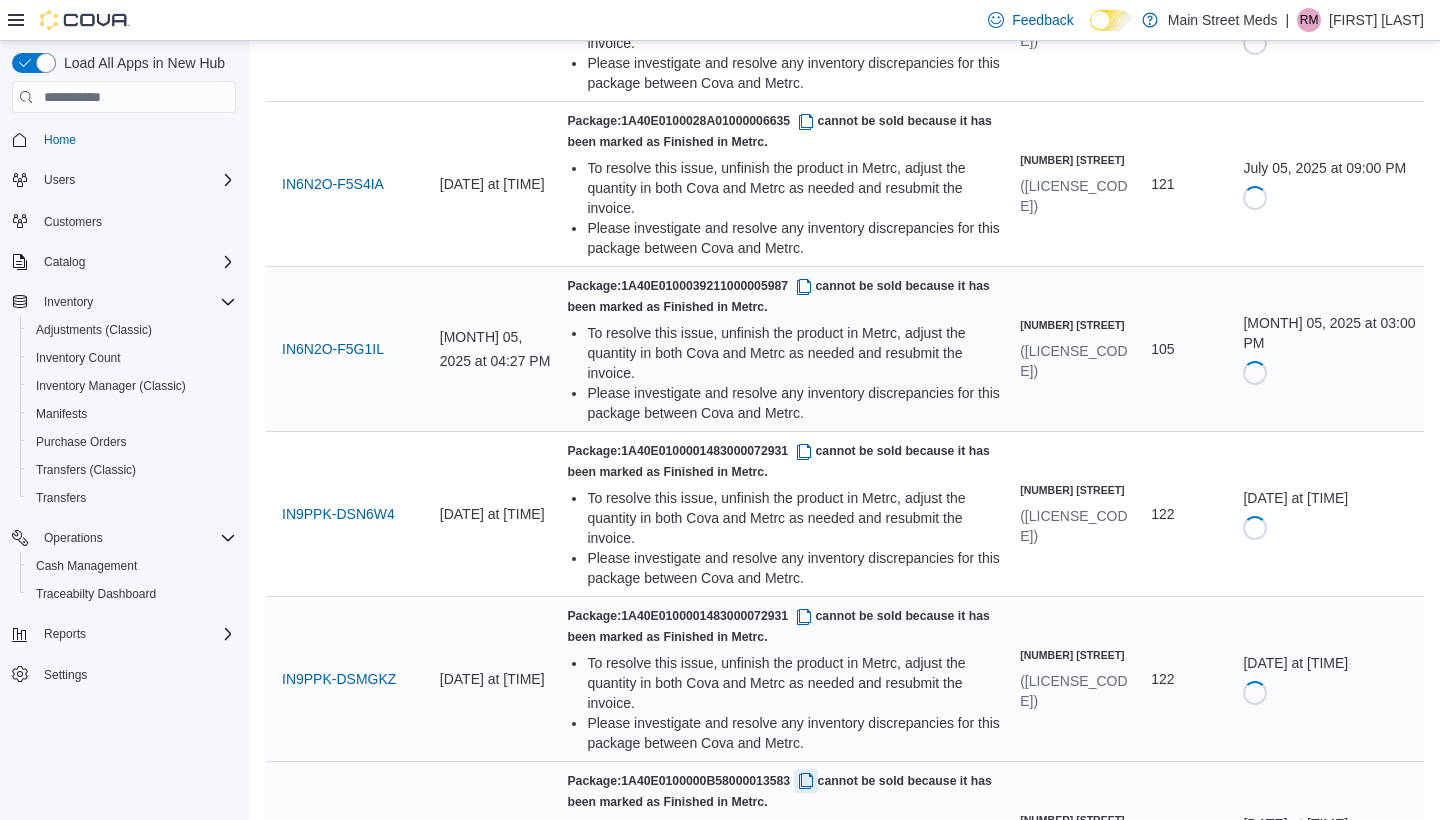 click at bounding box center [806, 781] 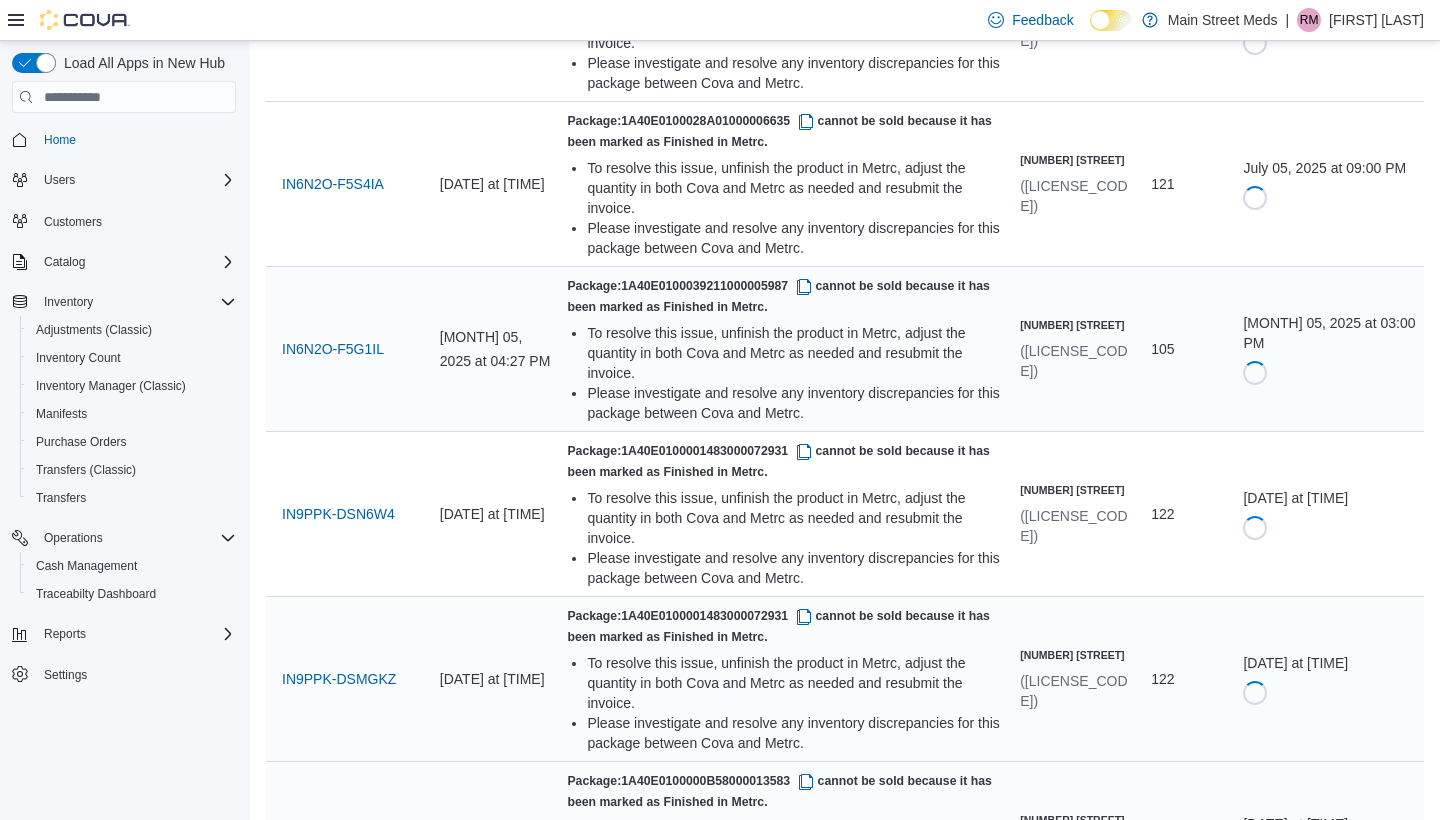 click on "IN8XZJ-DSK836" at bounding box center [333, 844] 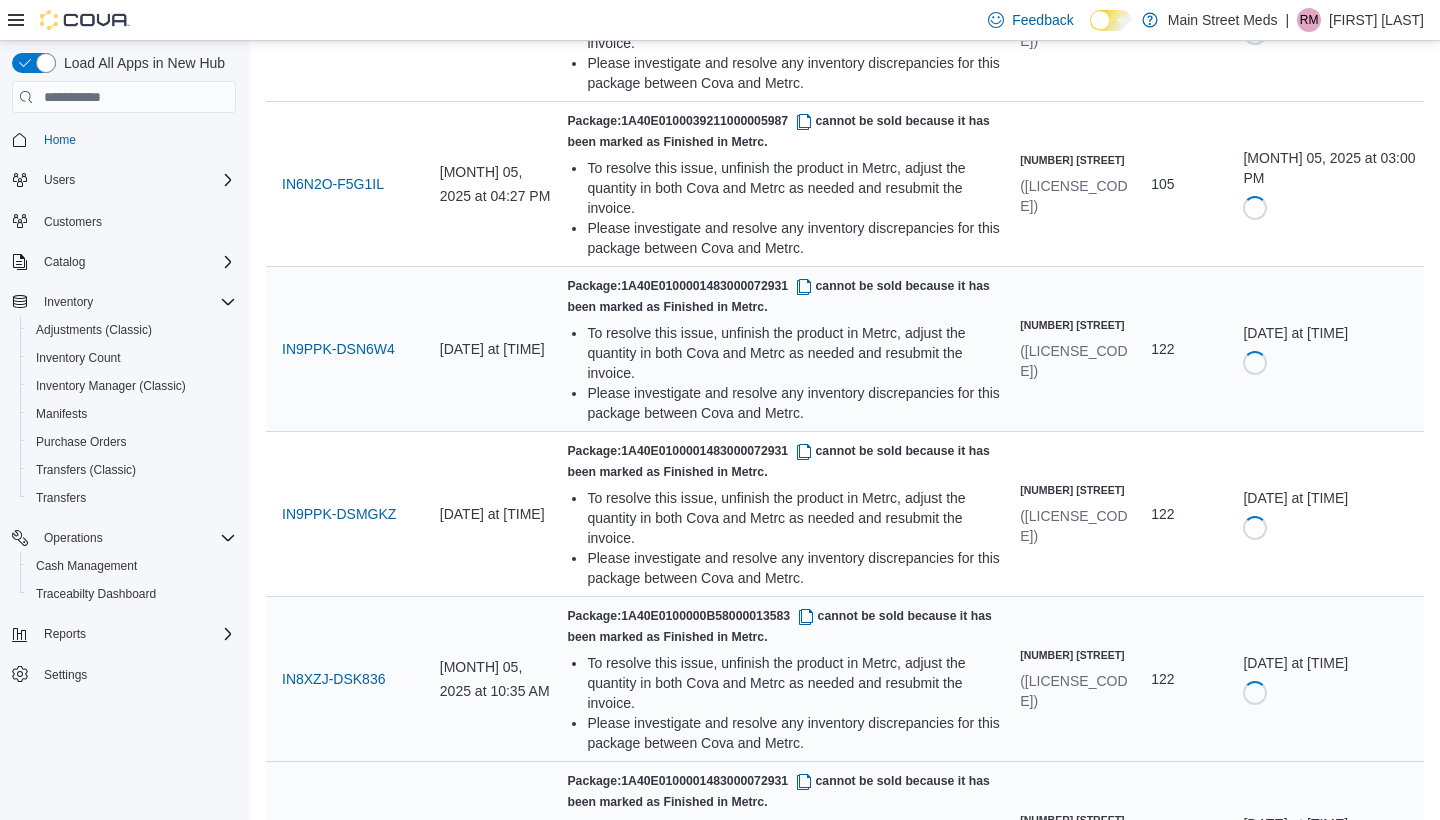 click on "[INVOICE_CODE]" at bounding box center (339, 844) 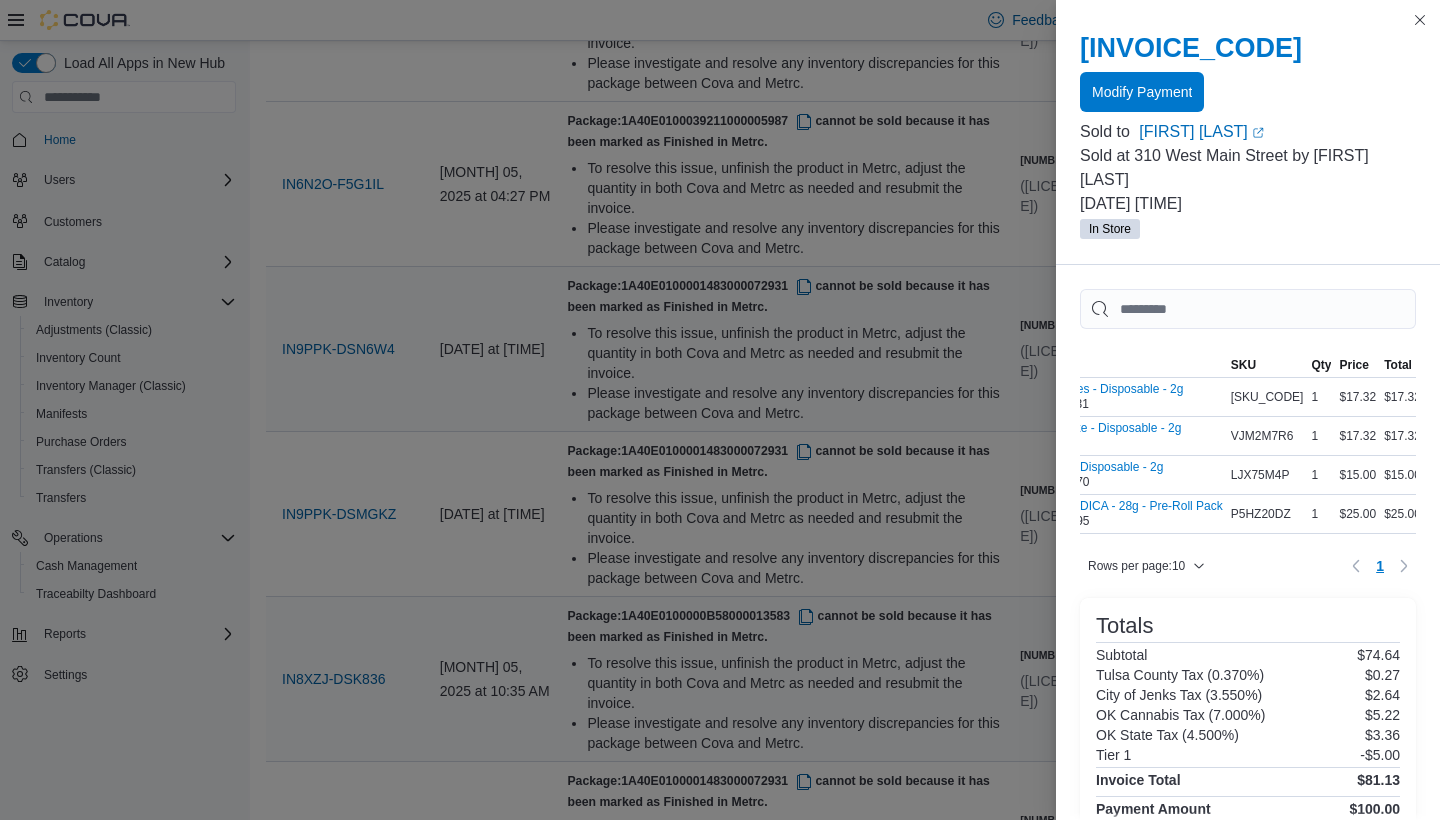 scroll, scrollTop: 0, scrollLeft: 157, axis: horizontal 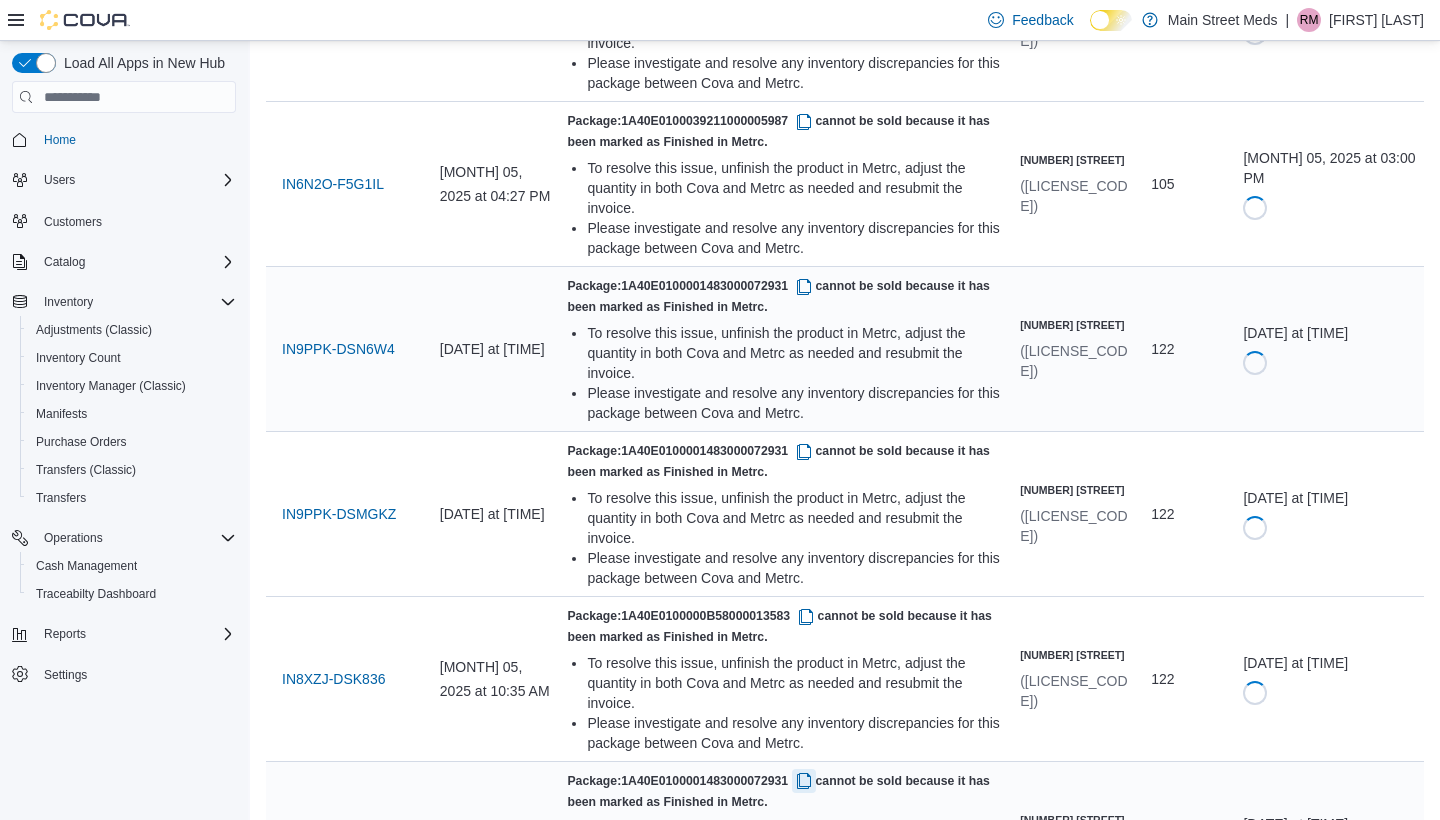 click at bounding box center (804, 781) 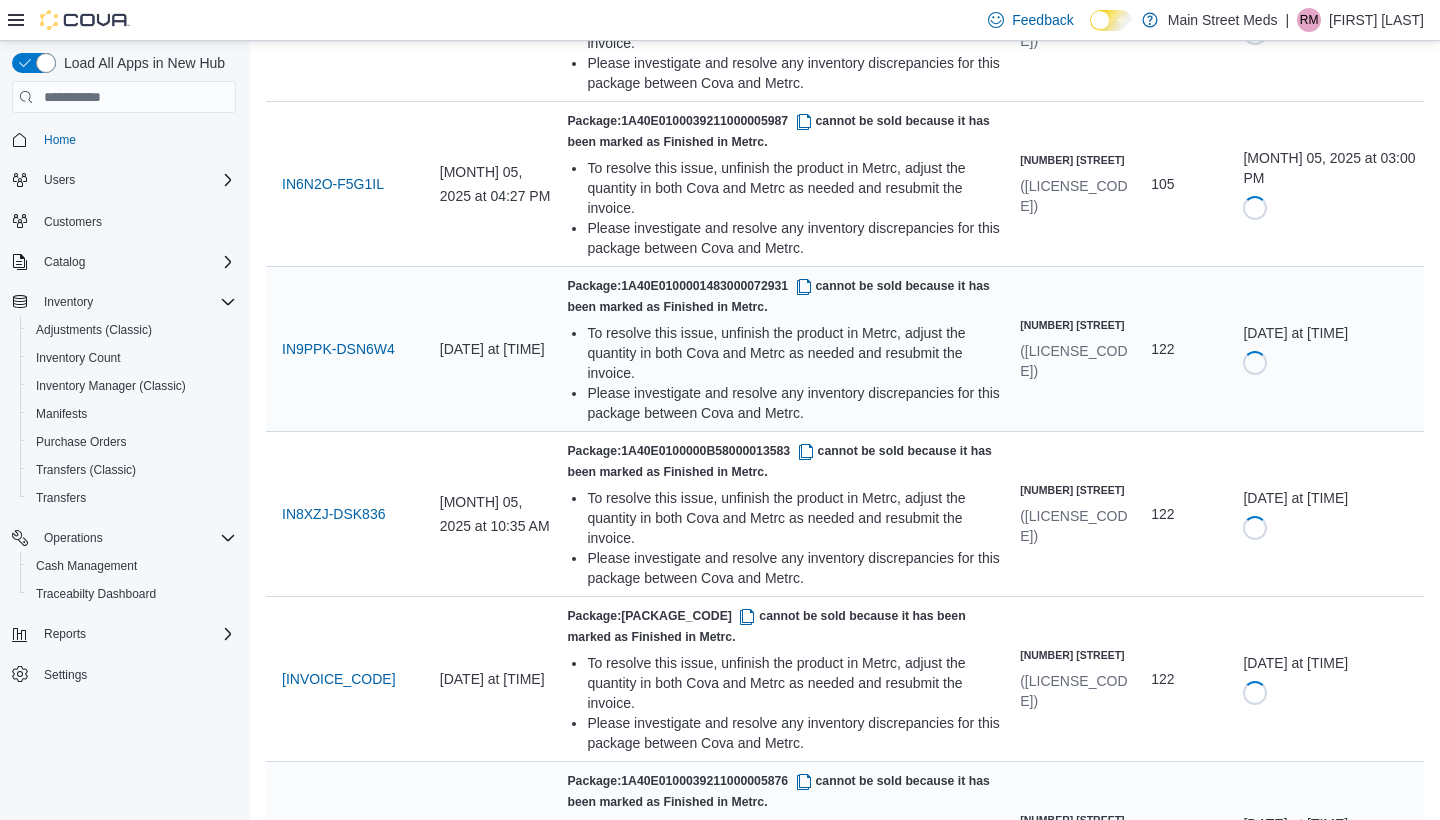 click on "[DATE] [TIME] Resubmit" at bounding box center [1329, 844] 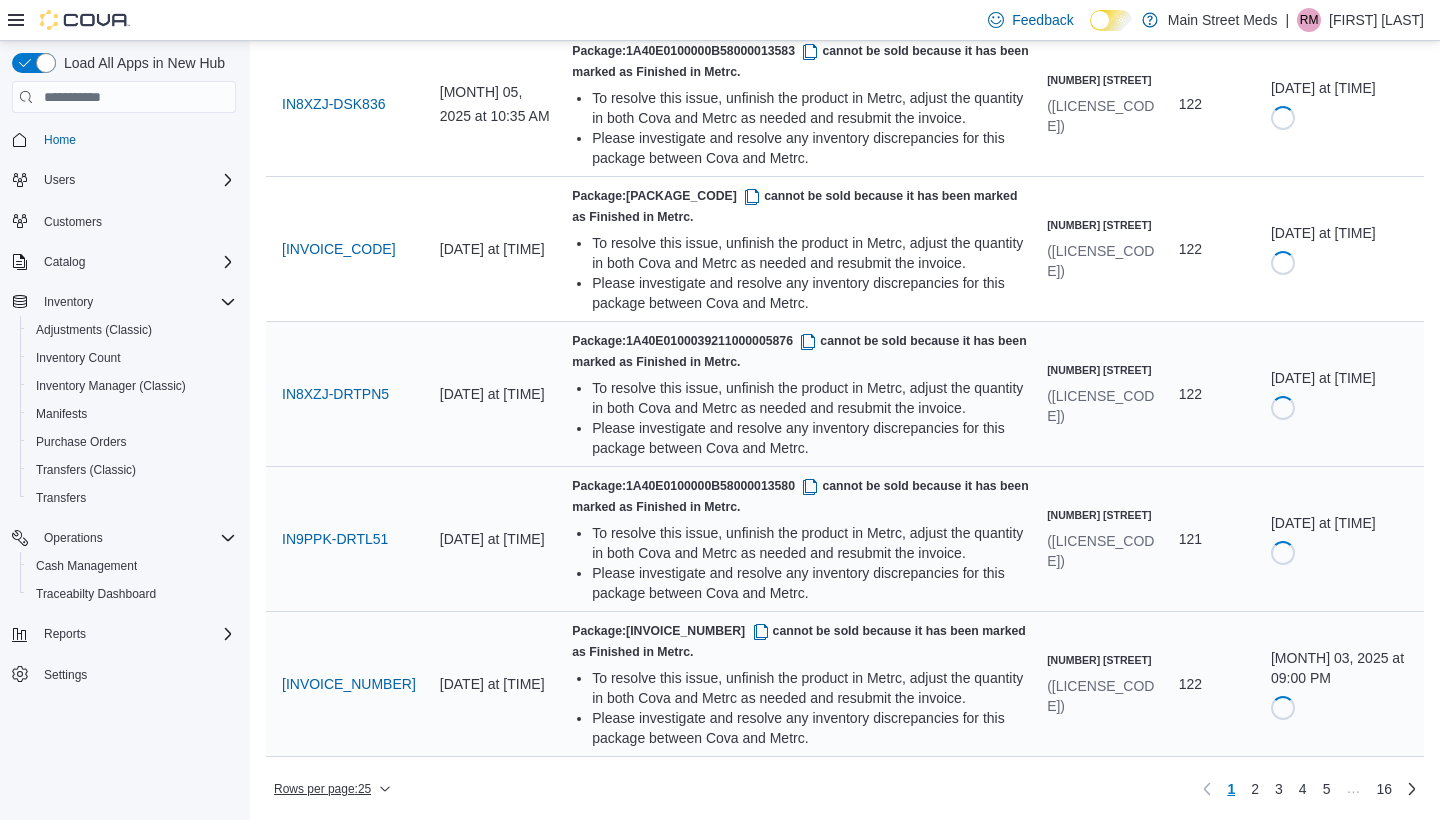 click 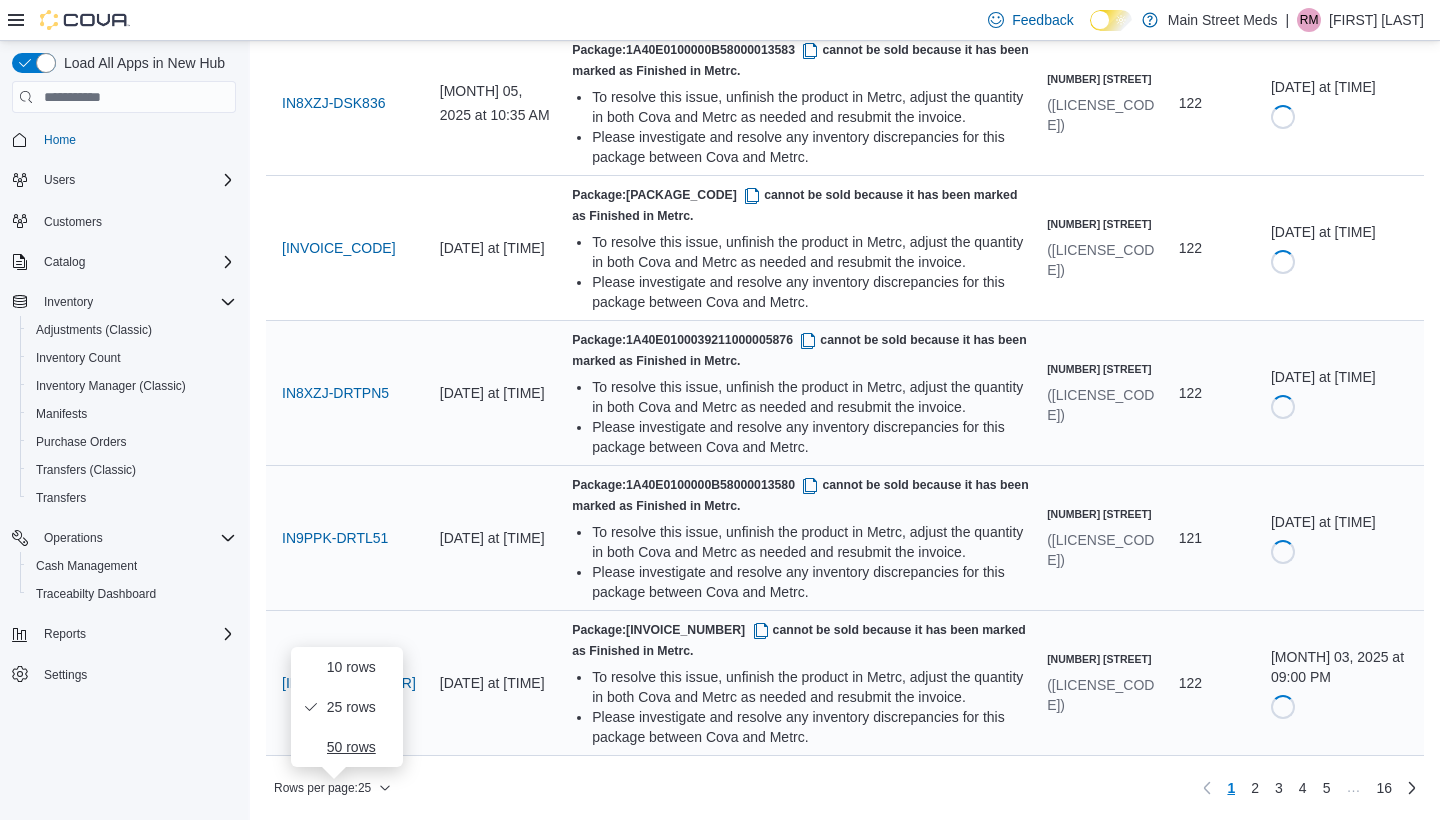 scroll, scrollTop: 3182, scrollLeft: 0, axis: vertical 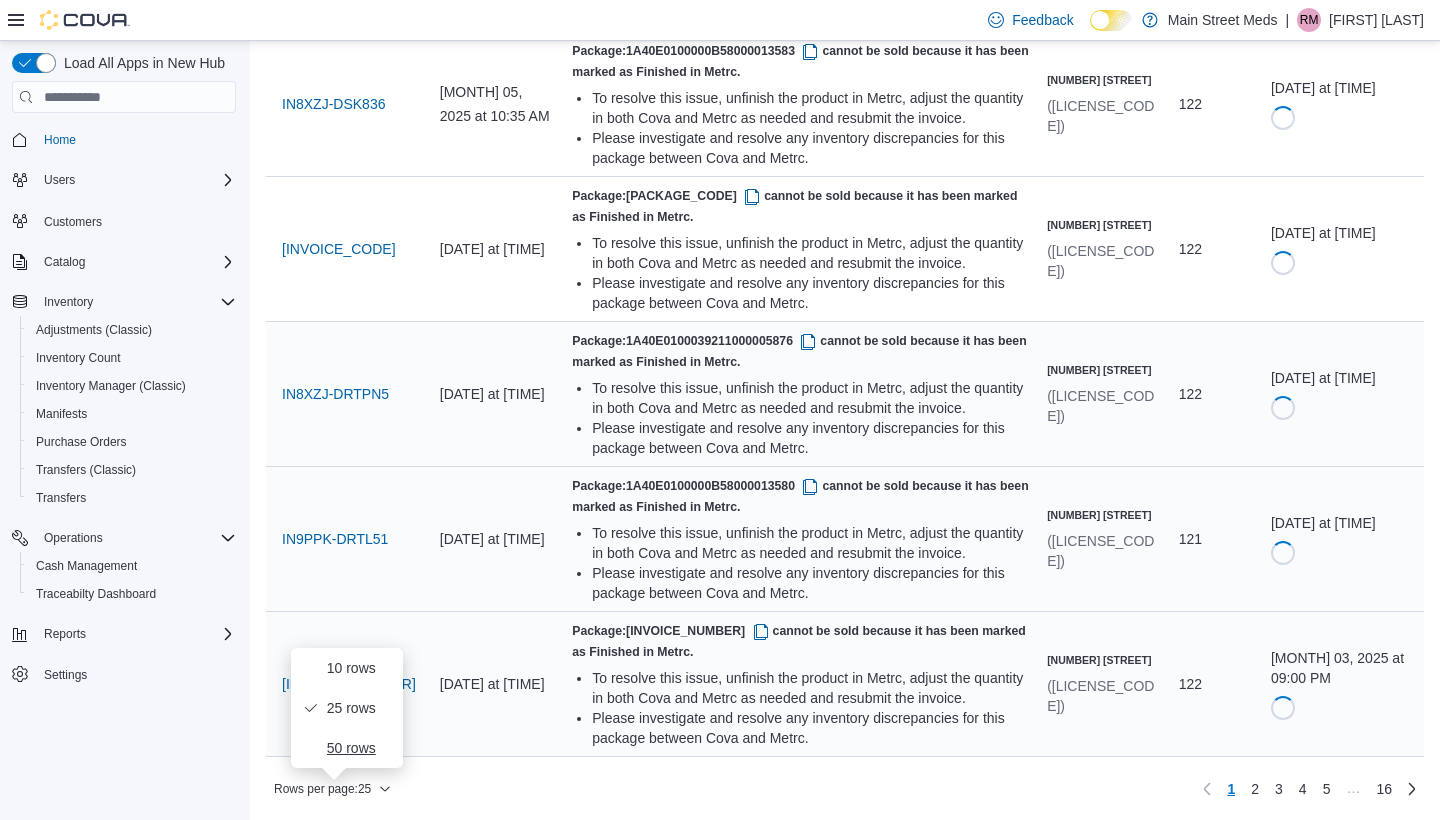 click on "50 rows" at bounding box center (359, 748) 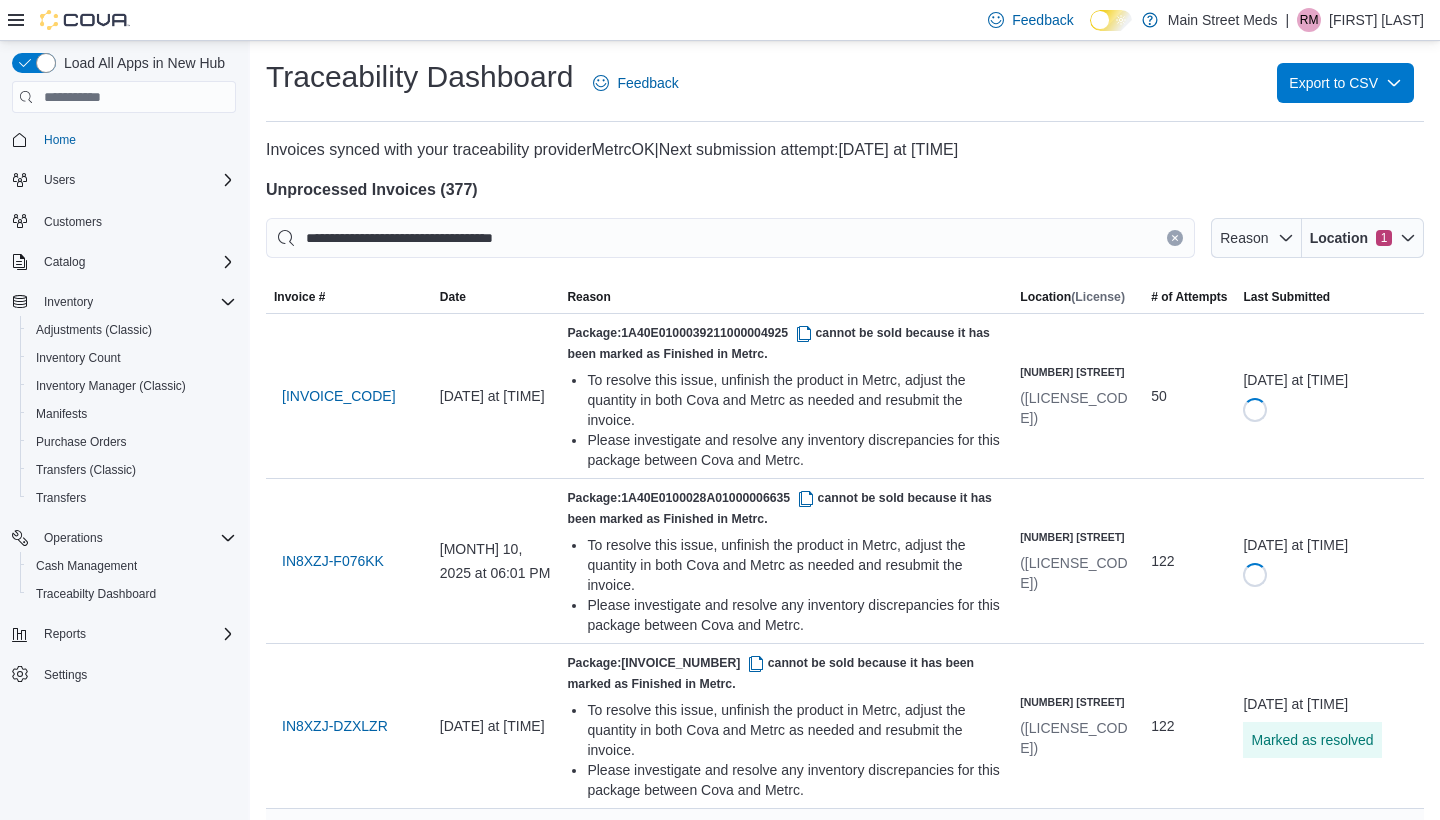 scroll, scrollTop: 0, scrollLeft: 0, axis: both 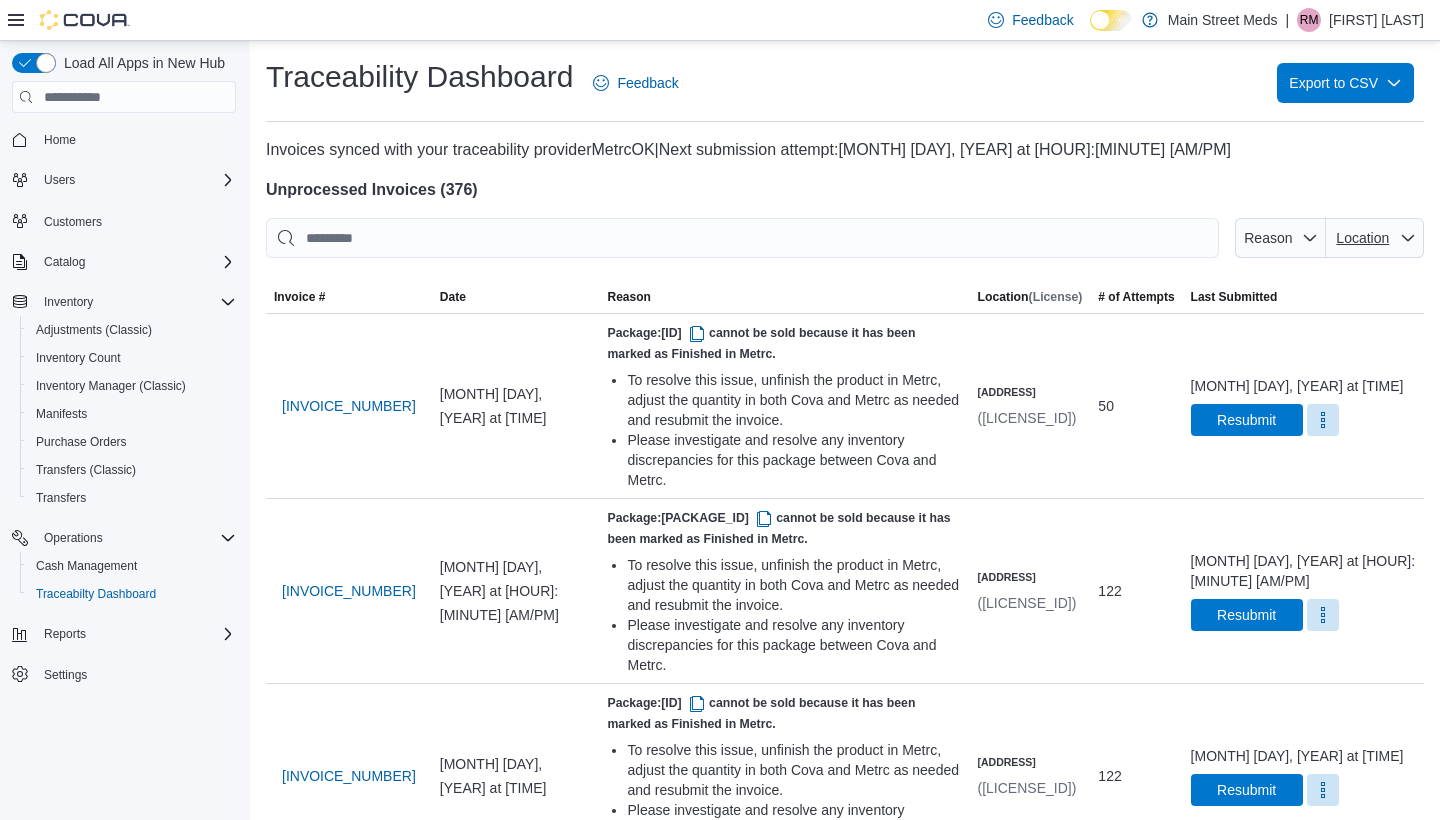 click on "Location" at bounding box center (1362, 238) 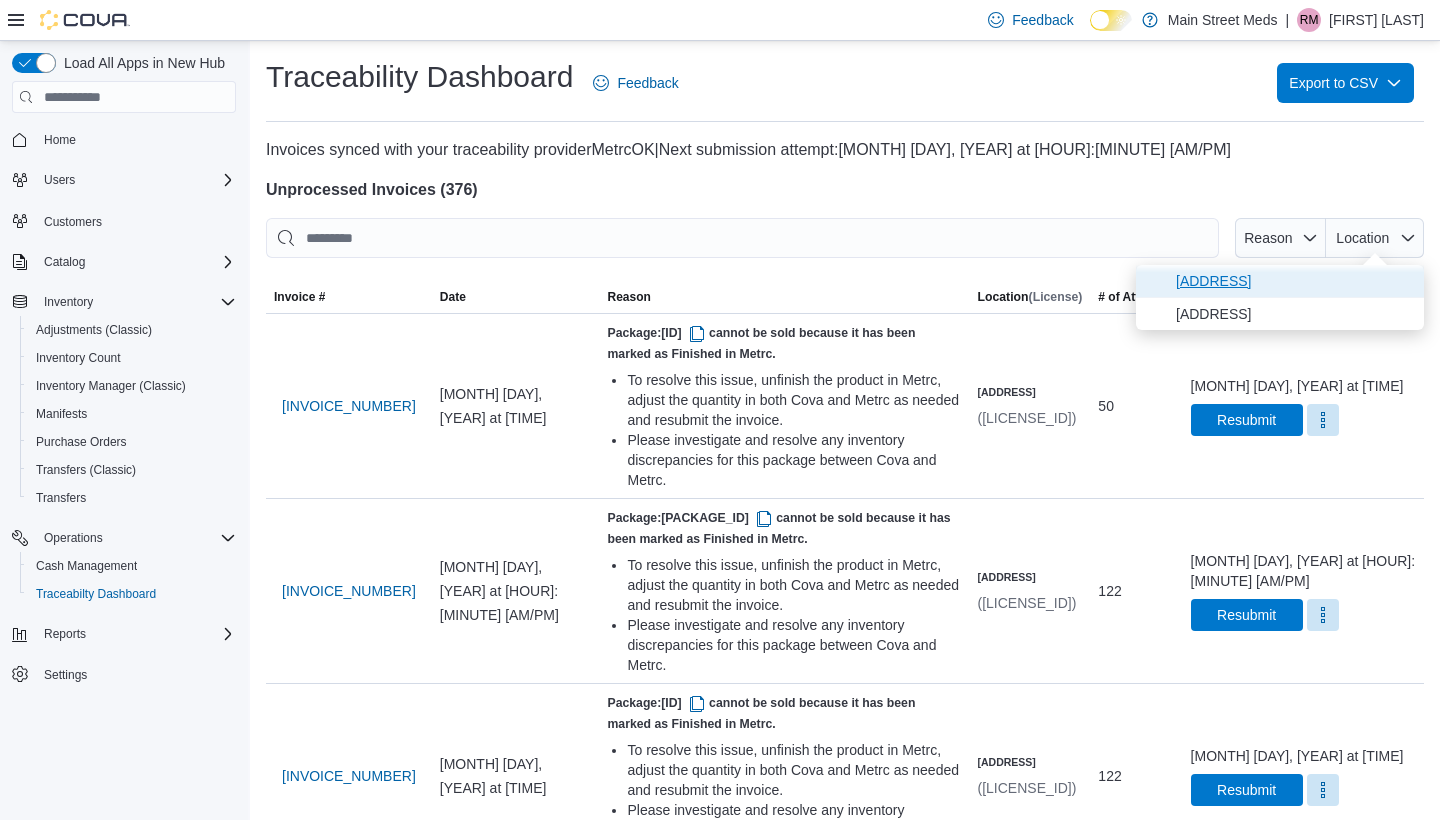 click on "[ADDRESS]" at bounding box center (1294, 281) 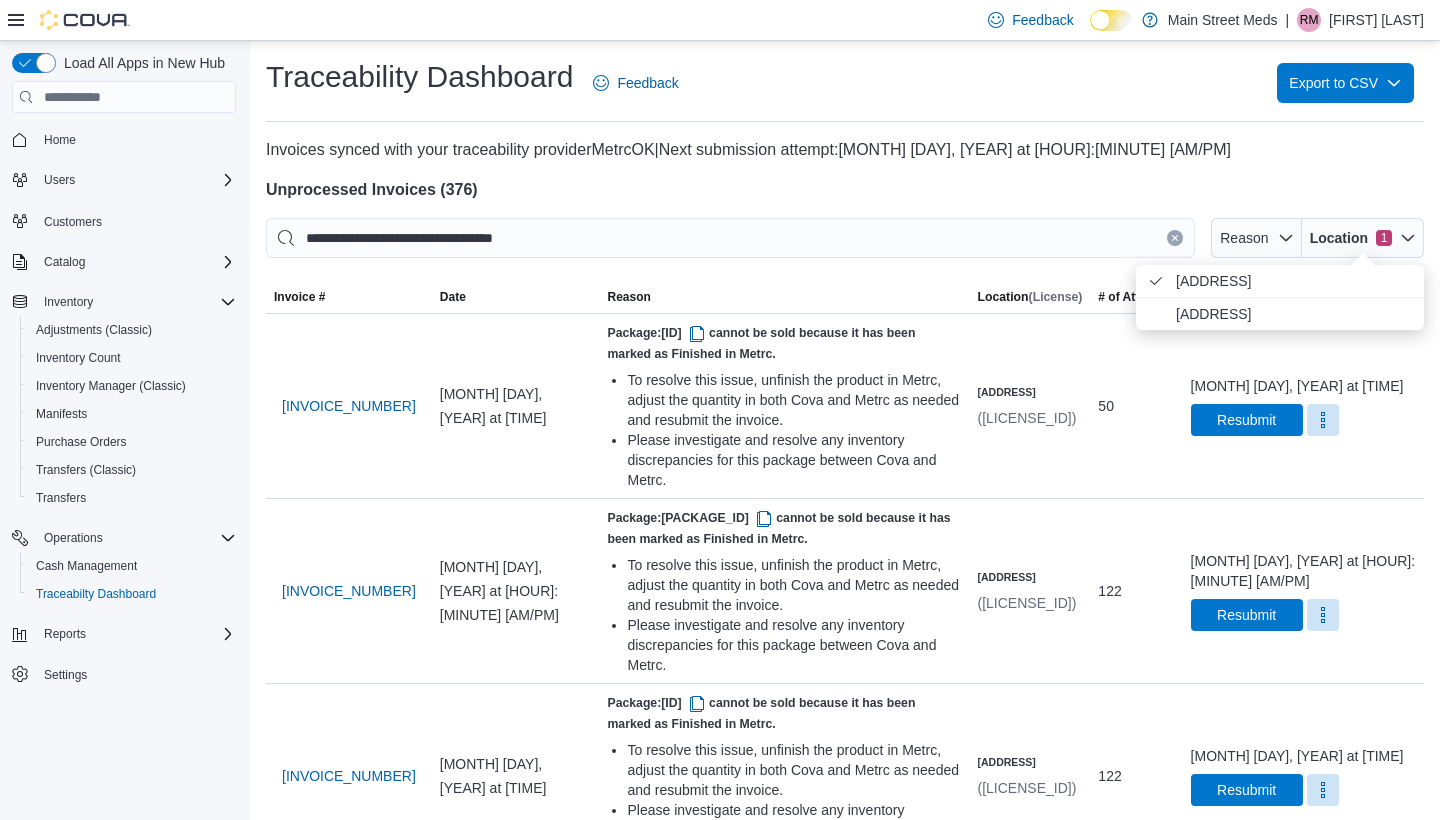 click on "**********" at bounding box center (845, 2522) 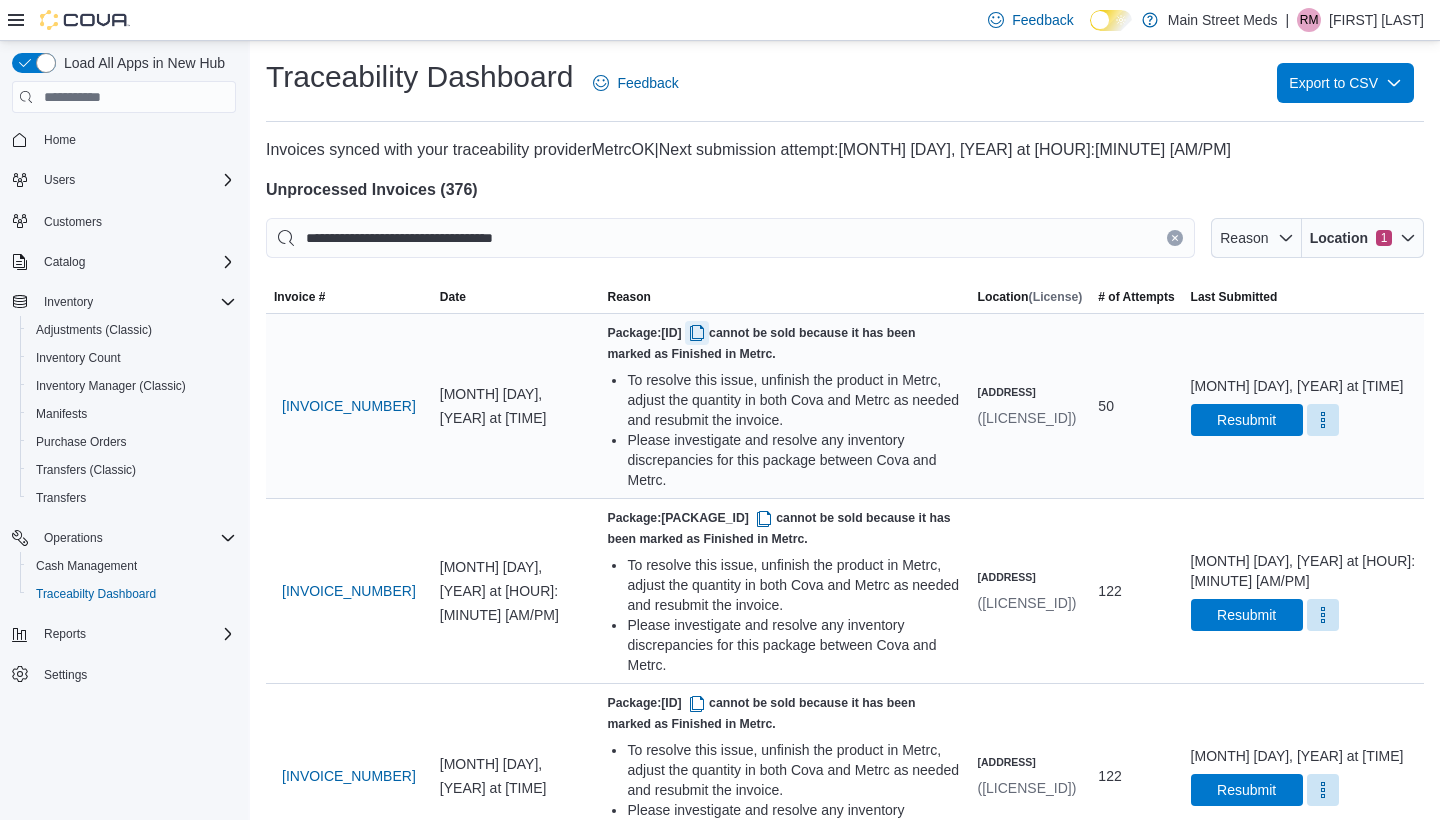 click at bounding box center [697, 333] 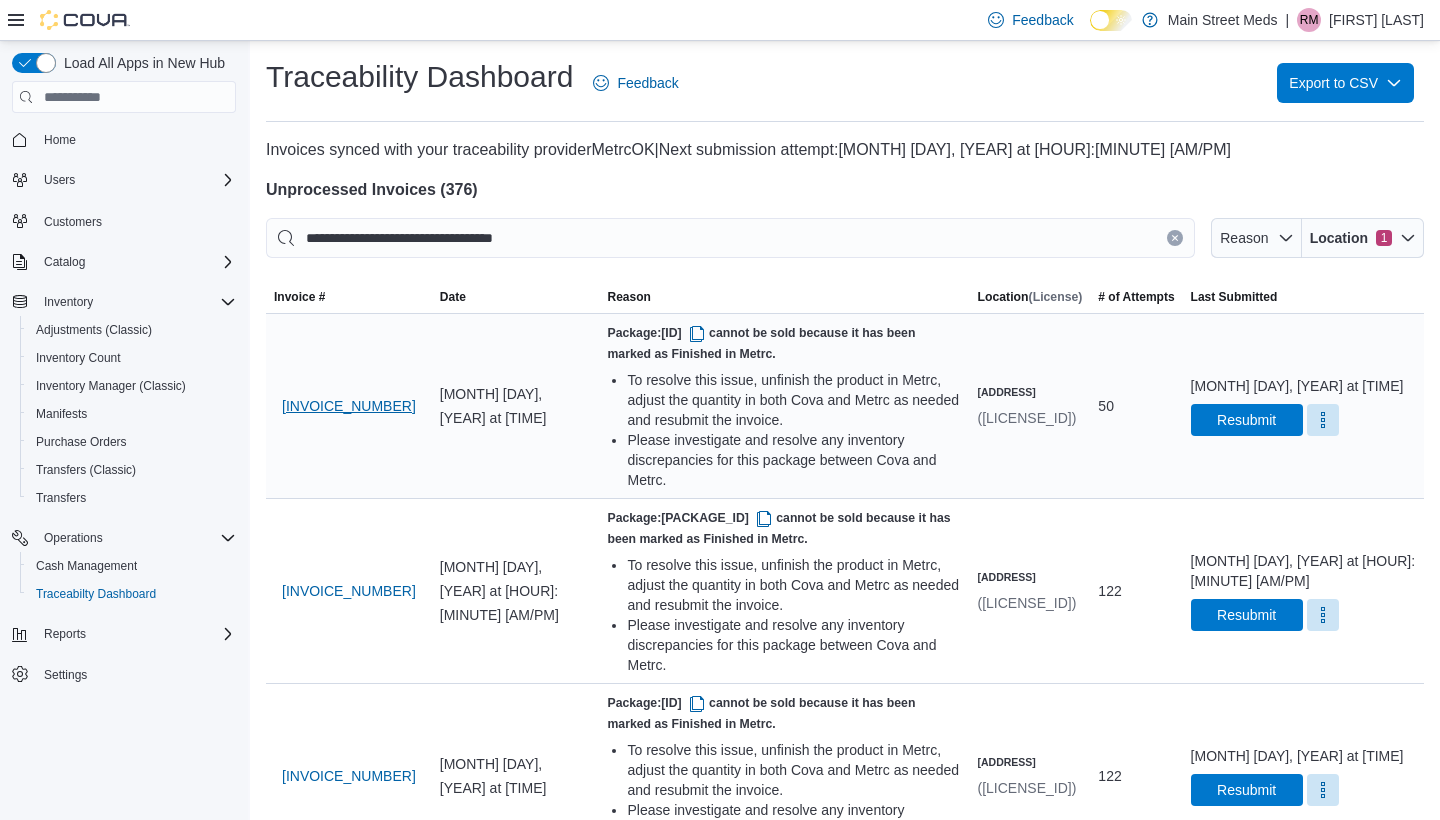 click on "IN8XZJ-FL46H7" at bounding box center (349, 406) 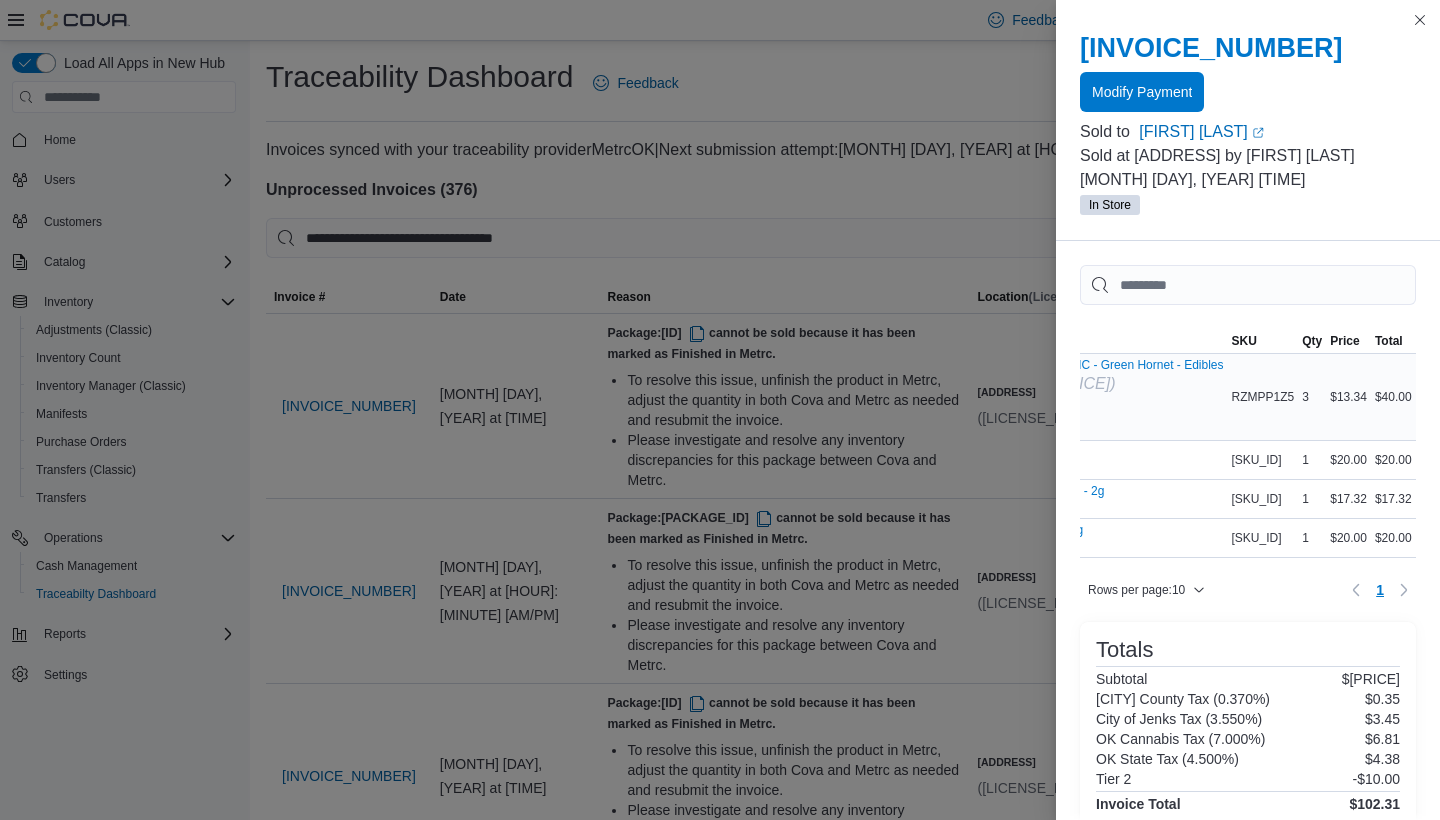 scroll, scrollTop: 0, scrollLeft: 241, axis: horizontal 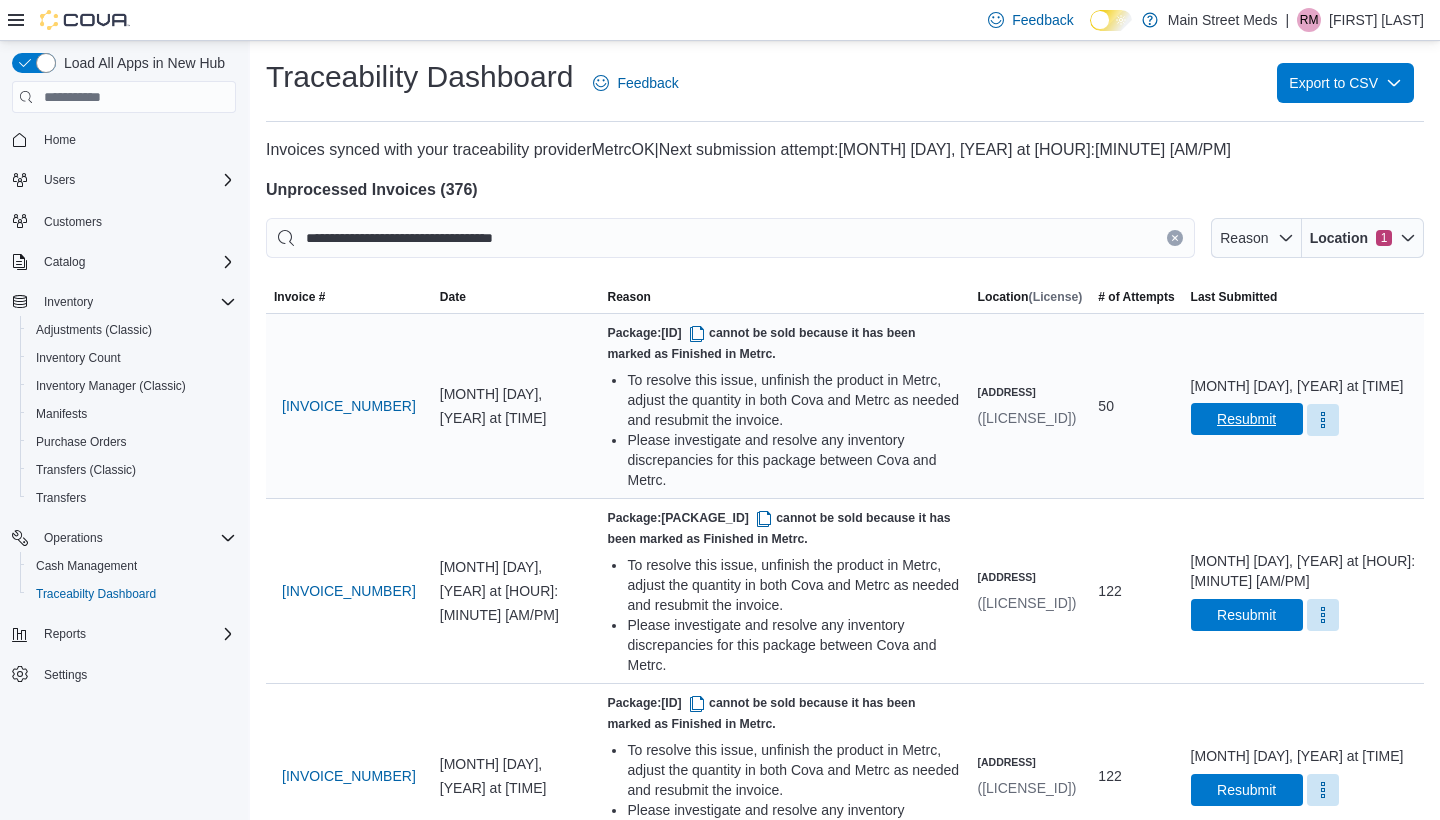click on "Resubmit" at bounding box center (1246, 419) 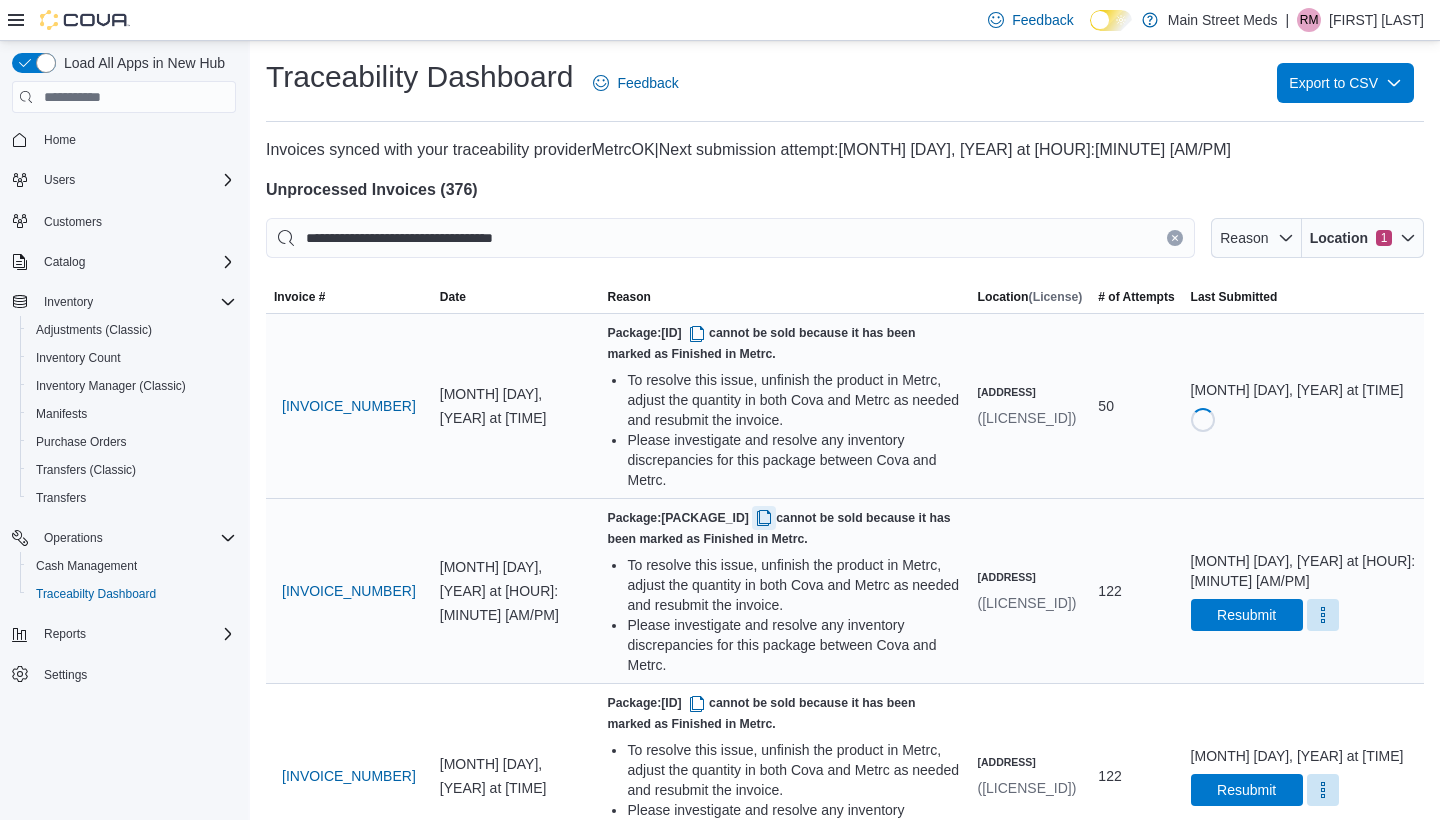 click at bounding box center [764, 518] 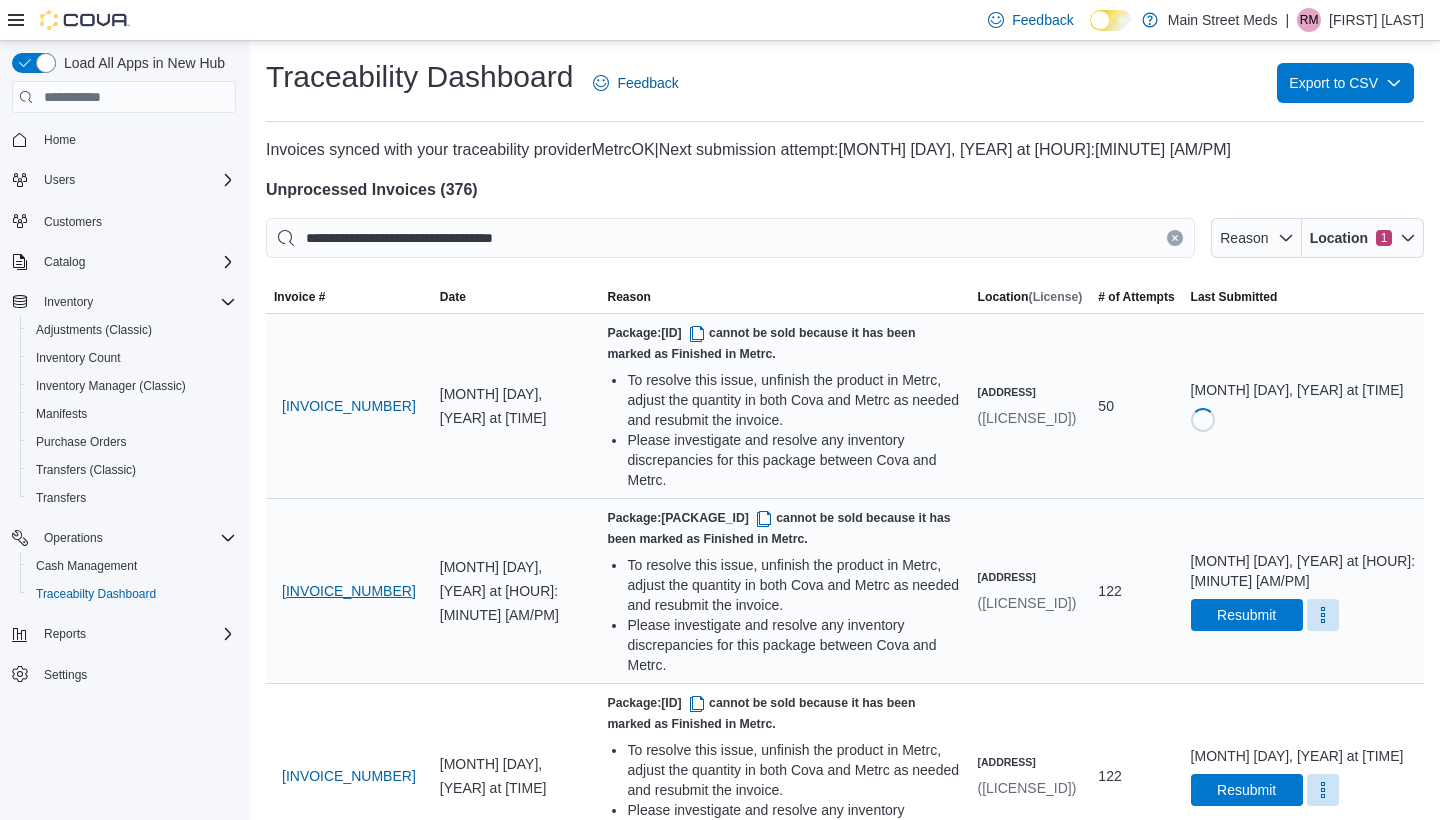 click on "IN8XZJ-F076KK" at bounding box center [349, 591] 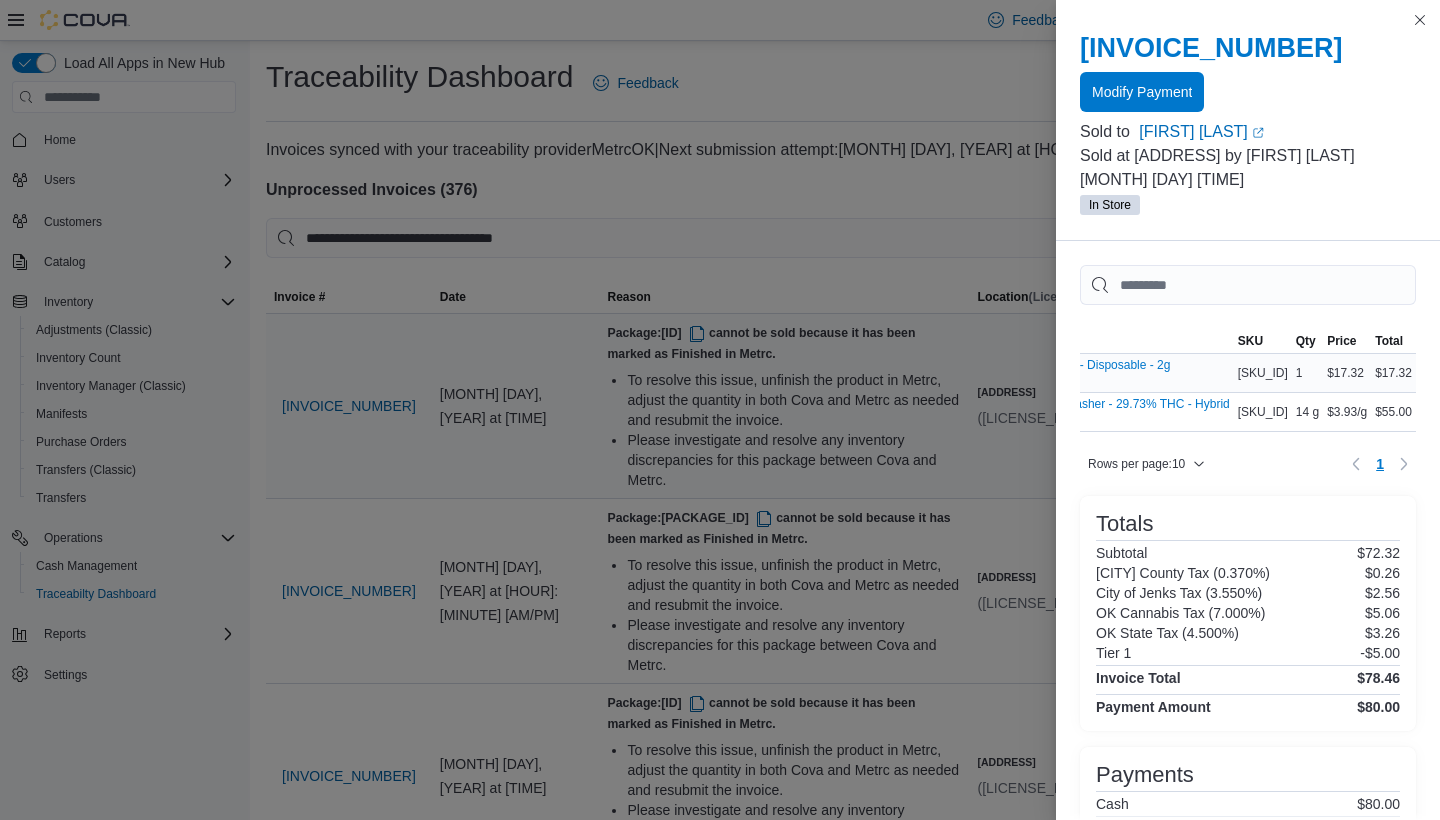 scroll, scrollTop: 0, scrollLeft: 167, axis: horizontal 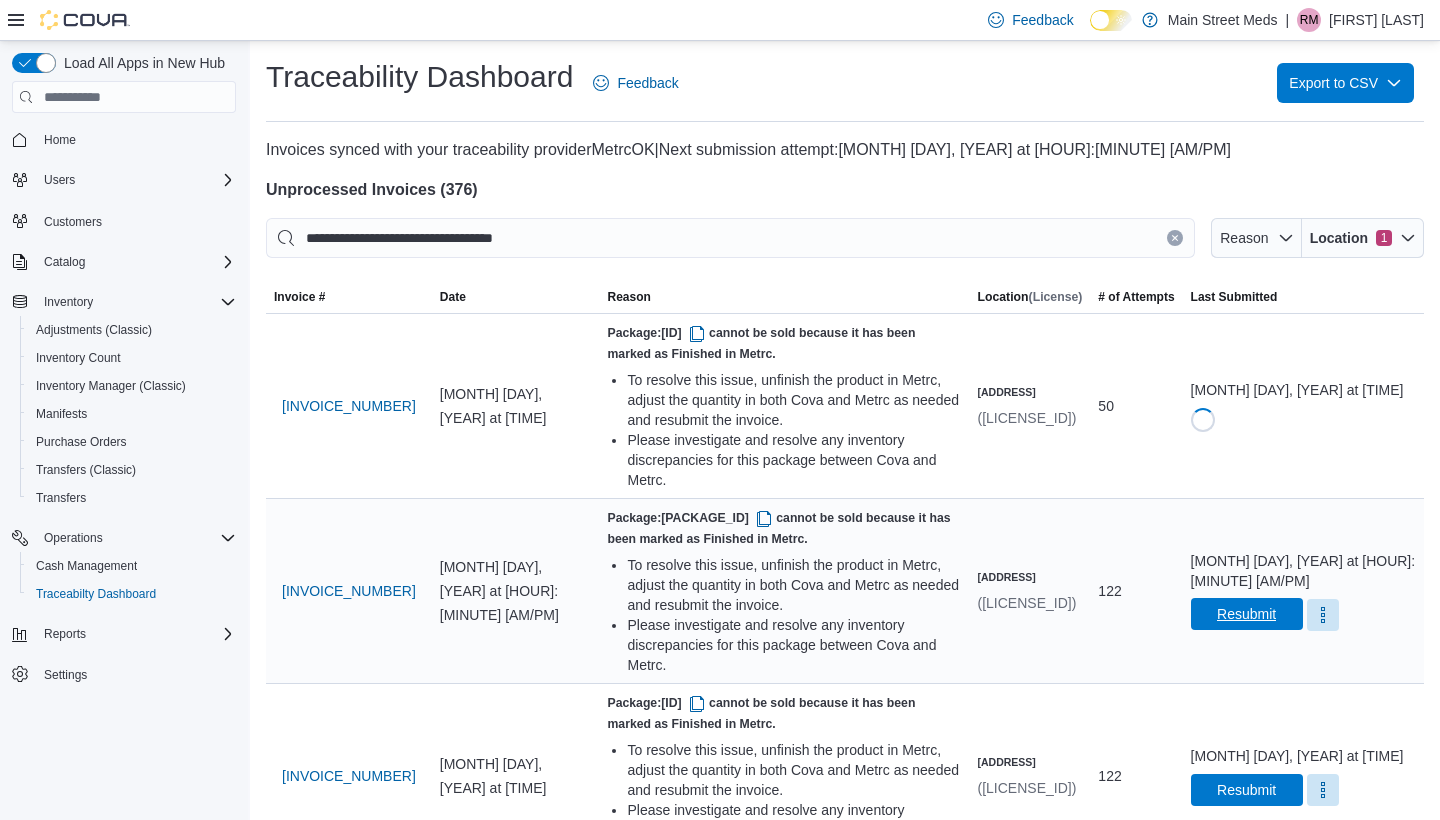 click on "Resubmit" at bounding box center [1247, 614] 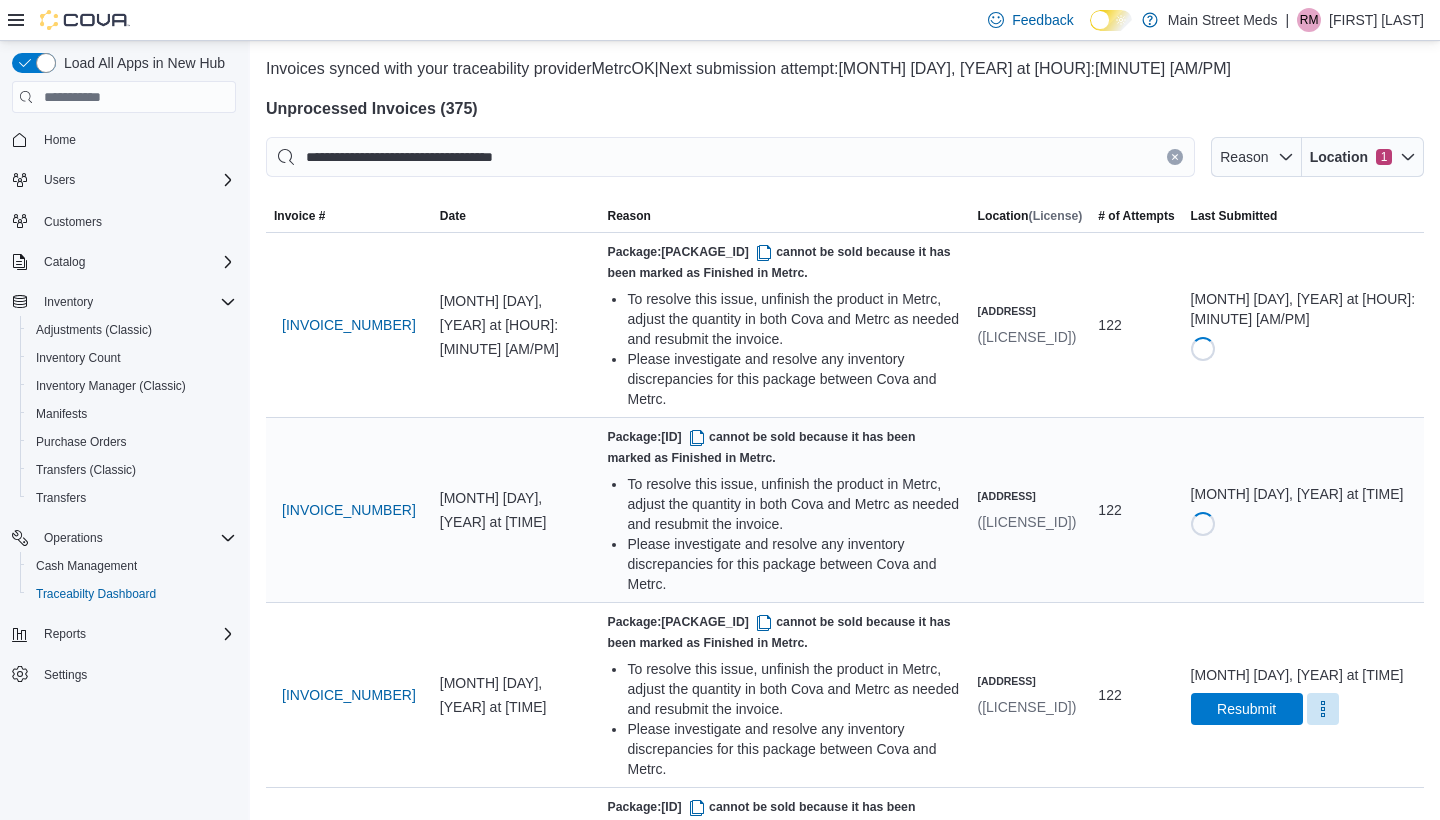 scroll, scrollTop: 142, scrollLeft: 0, axis: vertical 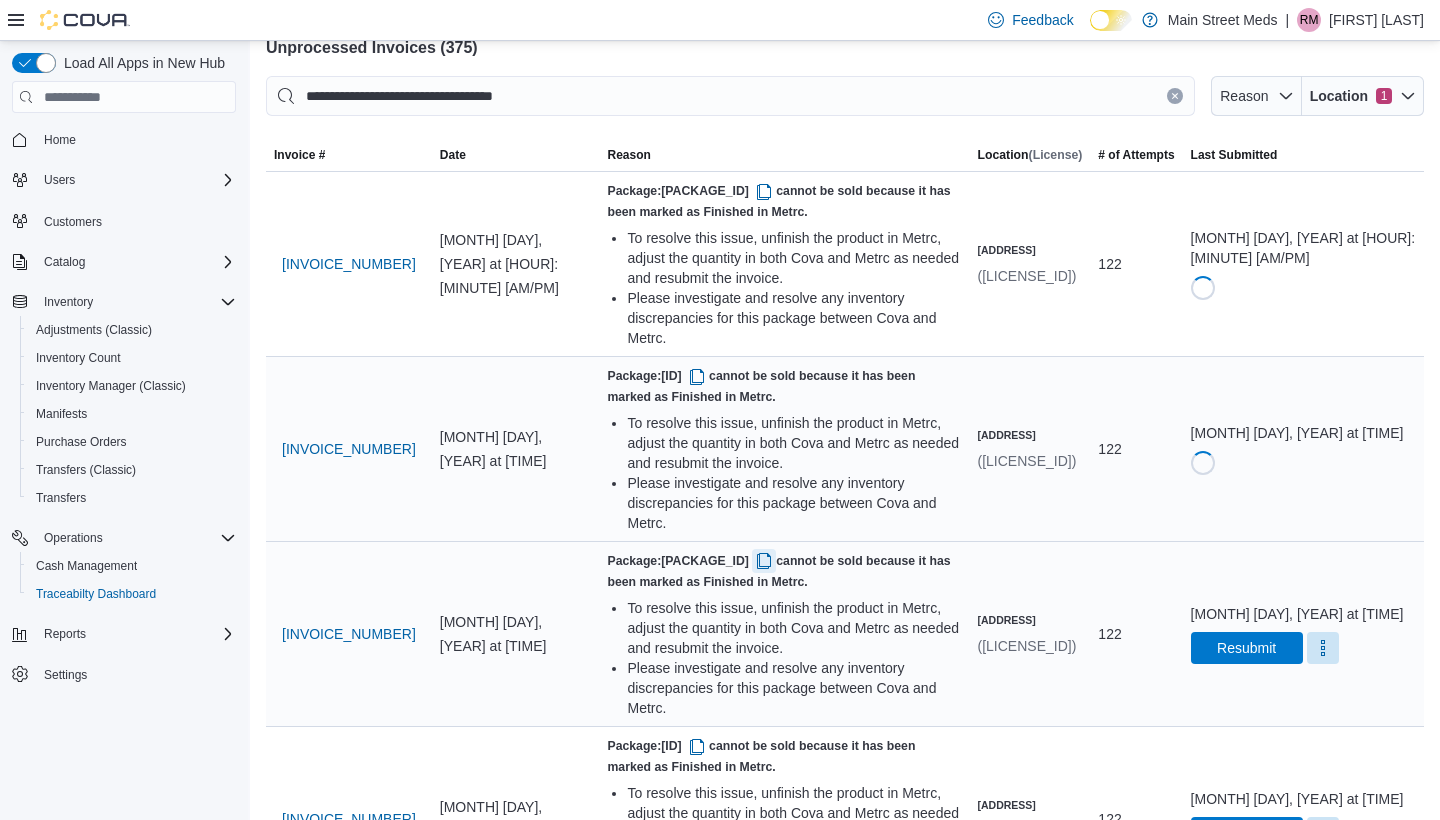 click at bounding box center (764, 561) 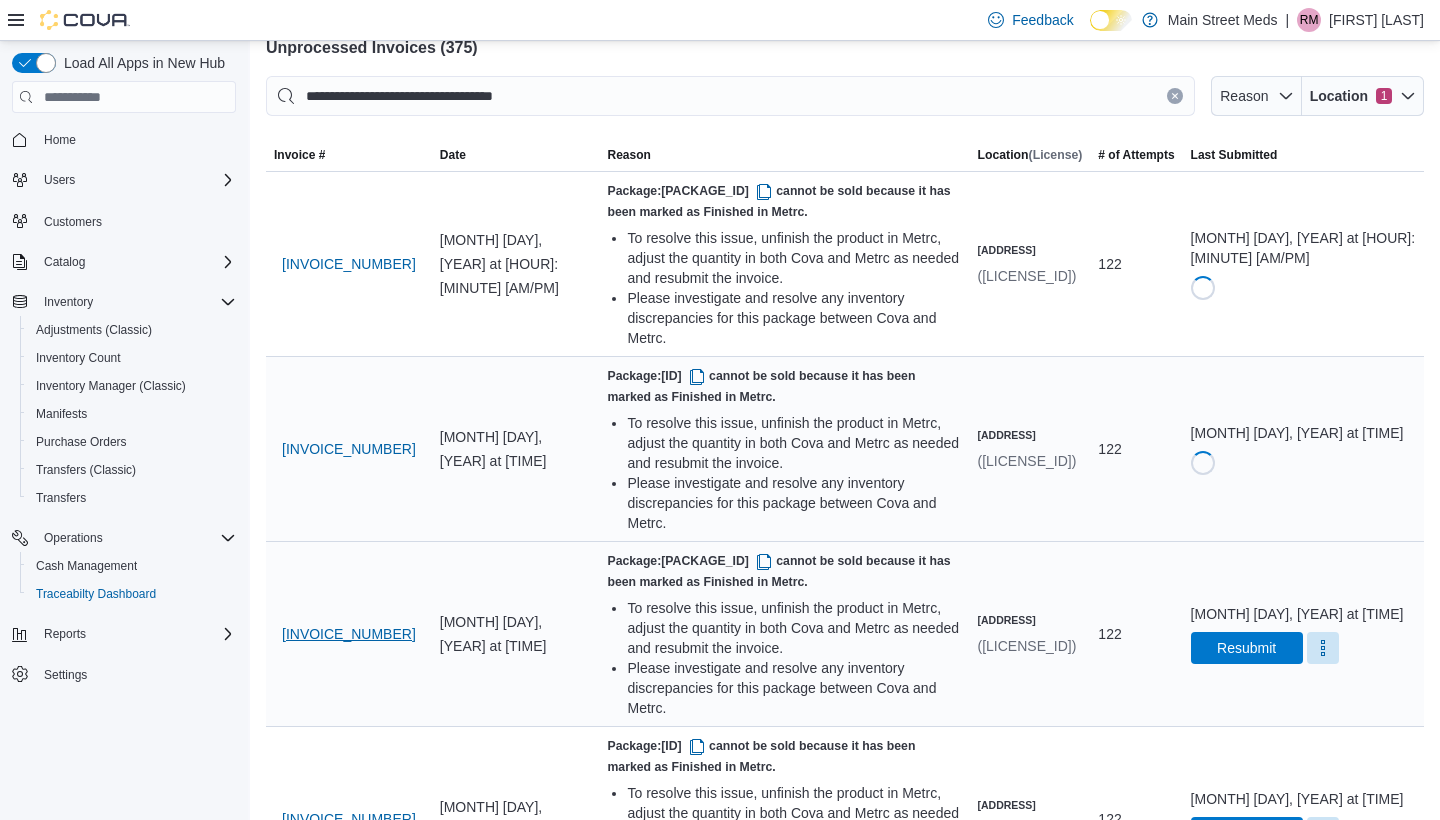 click on "[INVOICE_CODE]" at bounding box center [349, 634] 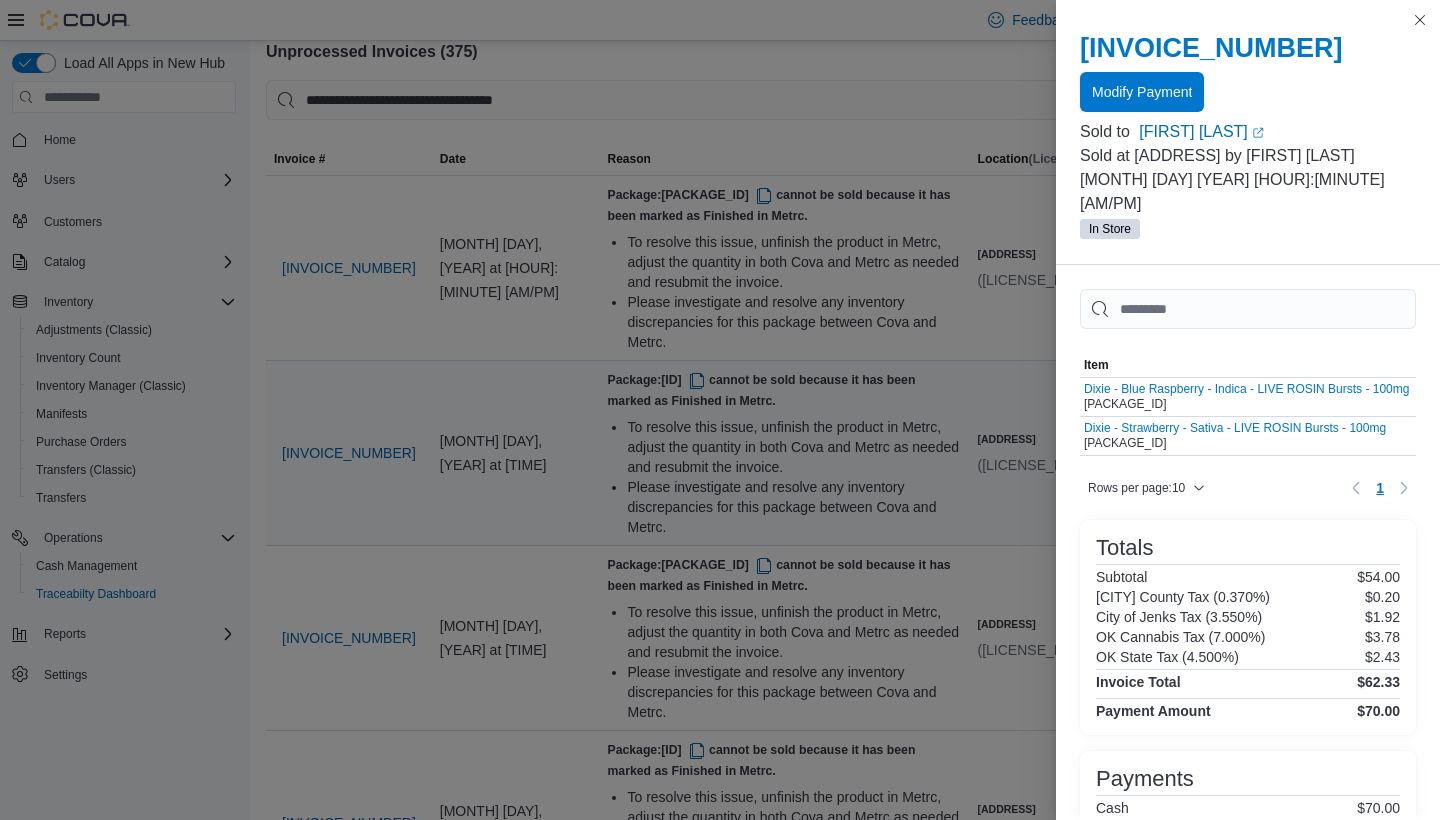 scroll, scrollTop: 138, scrollLeft: 0, axis: vertical 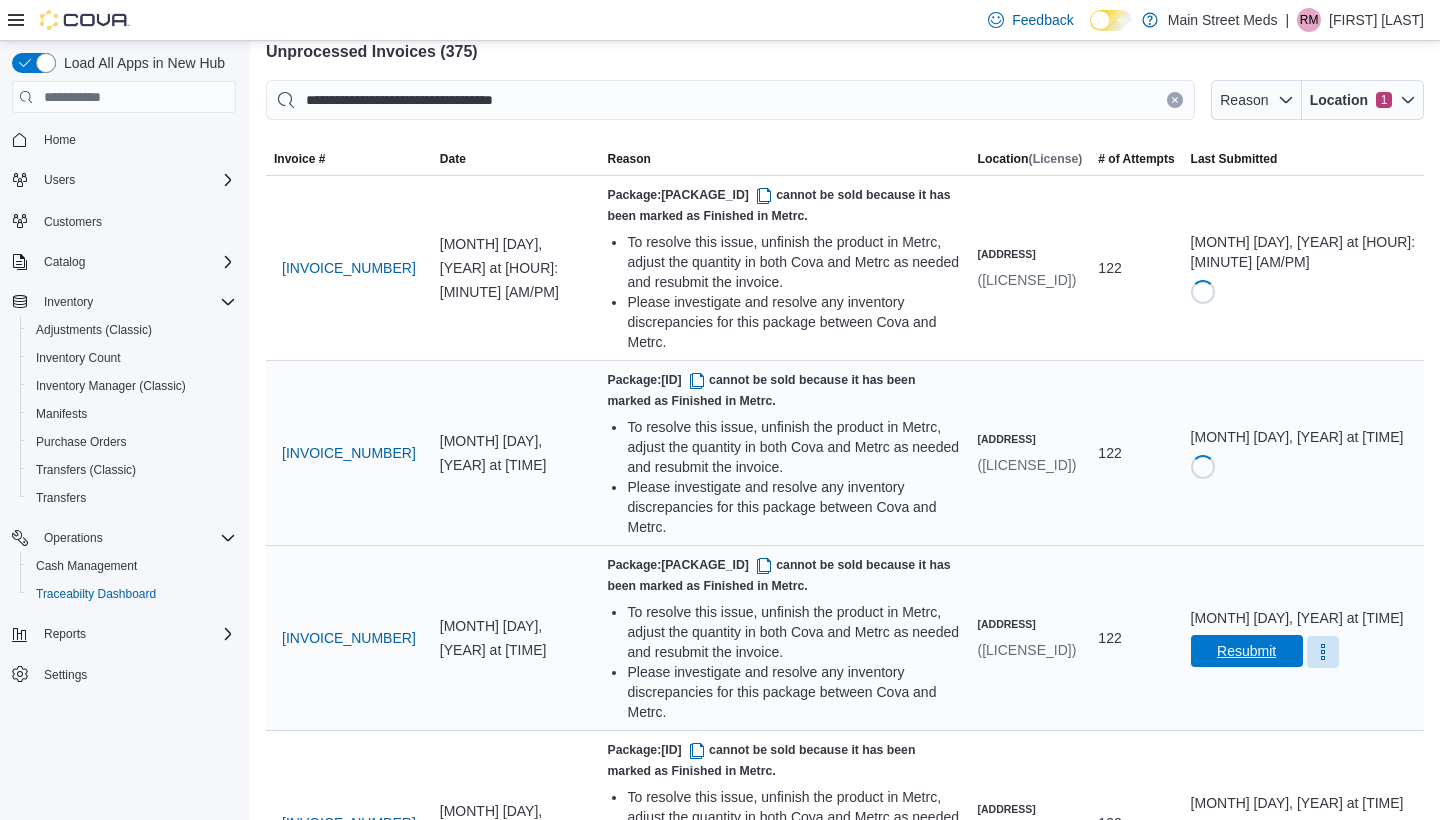 click on "Resubmit" at bounding box center [1247, 651] 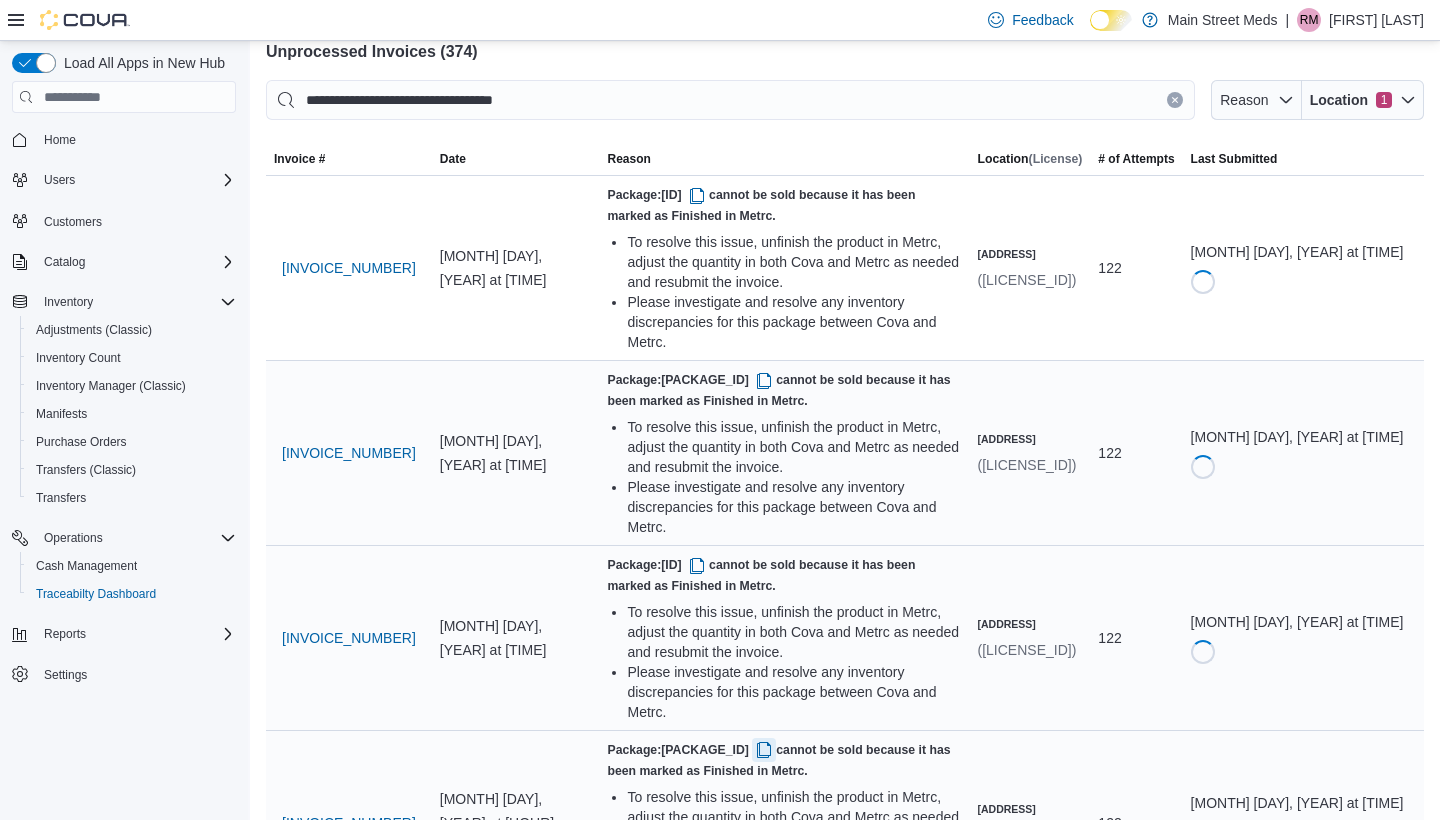 click at bounding box center [764, 750] 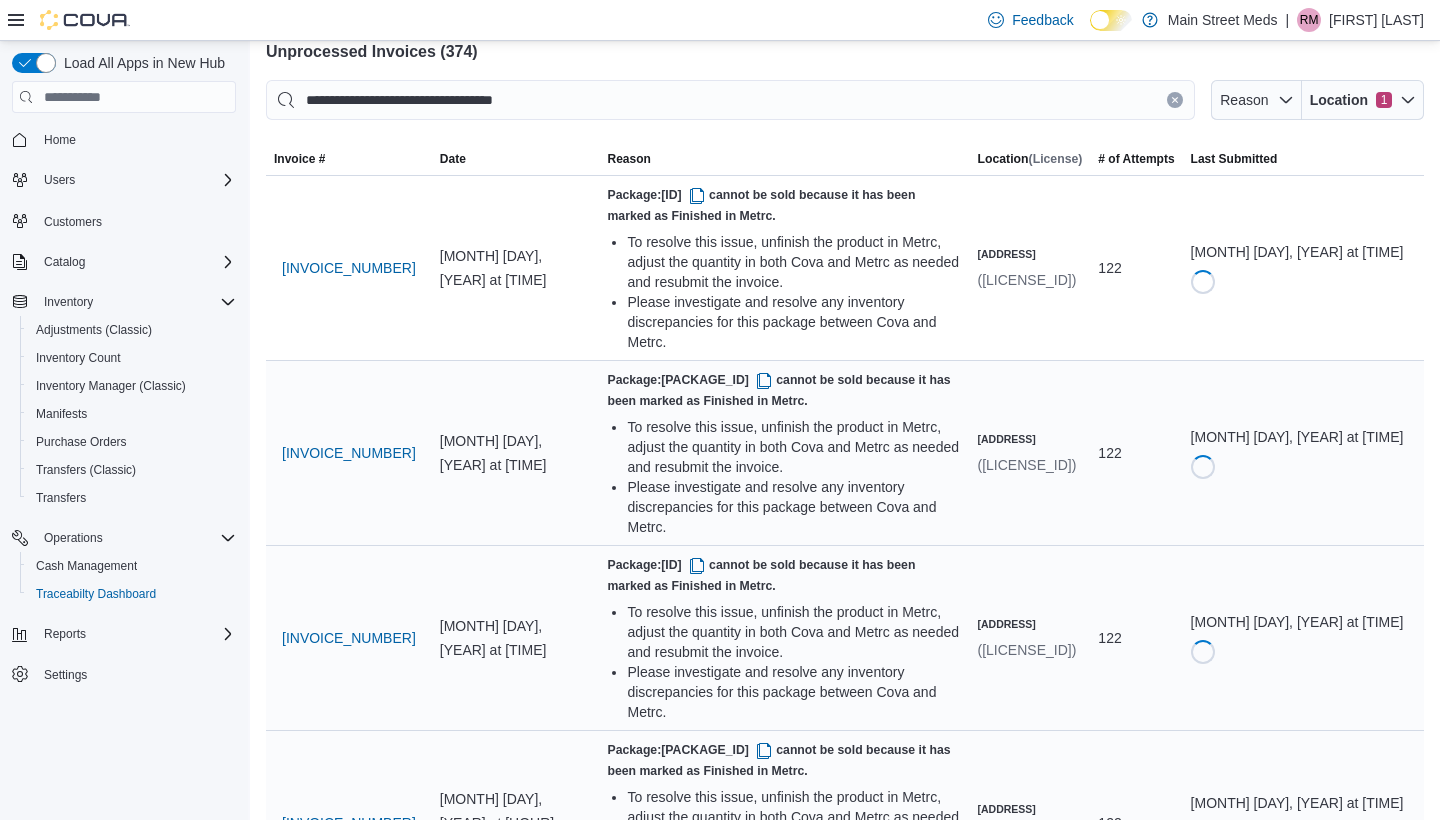 click on "IN9PPK-DX7L8B" at bounding box center (349, 823) 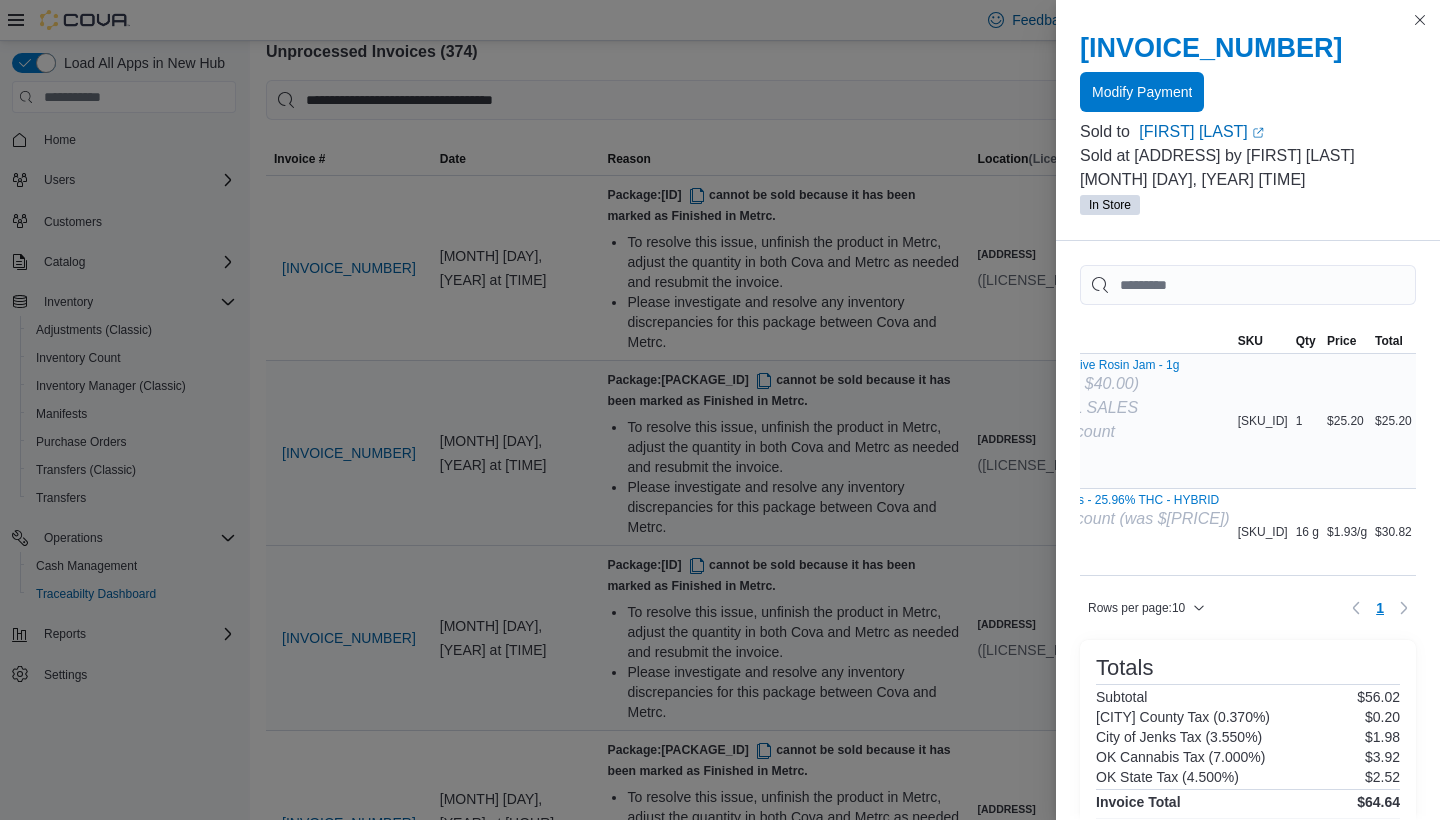 scroll, scrollTop: 0, scrollLeft: 191, axis: horizontal 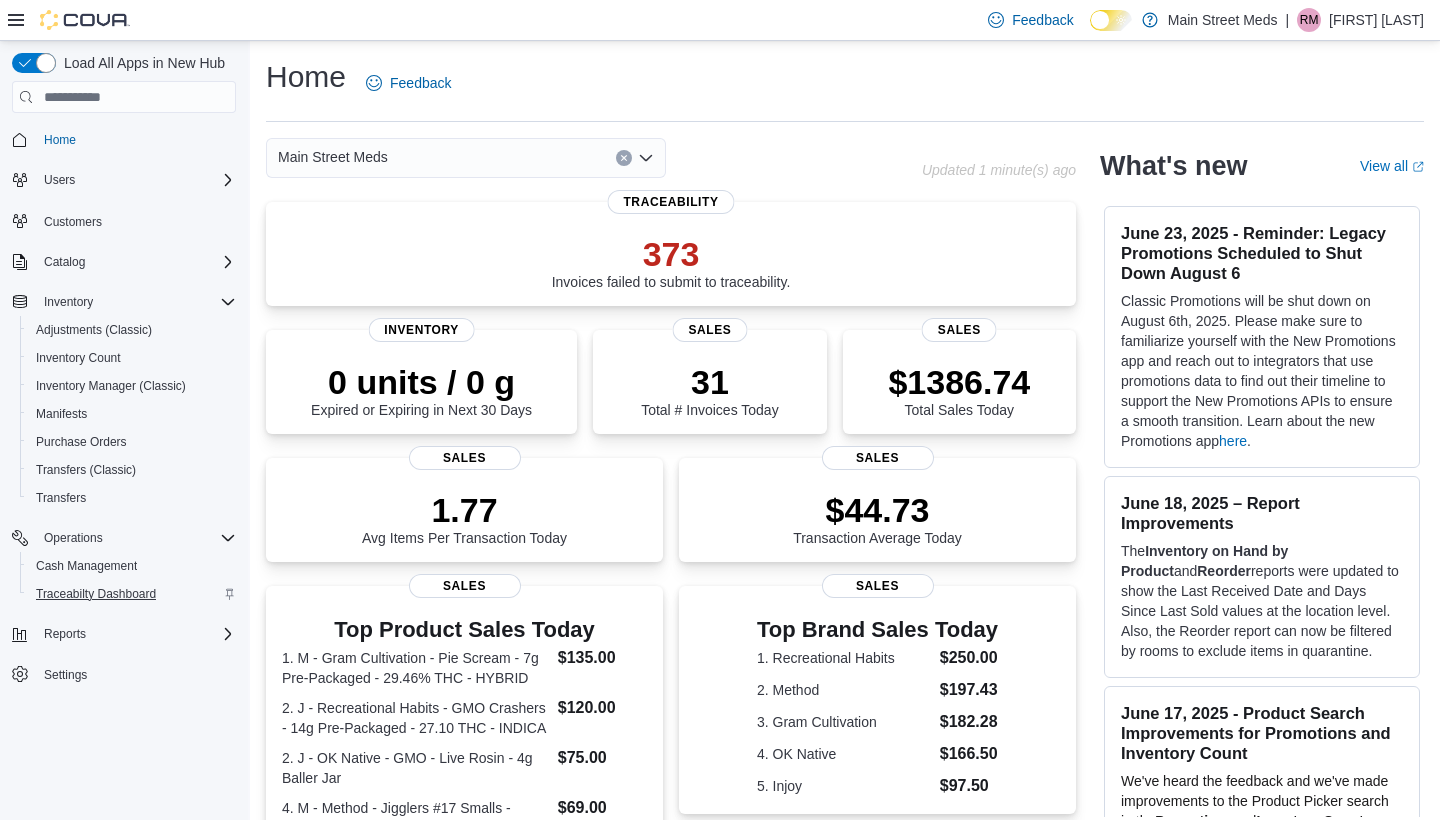 click on "Traceabilty Dashboard" at bounding box center (96, 594) 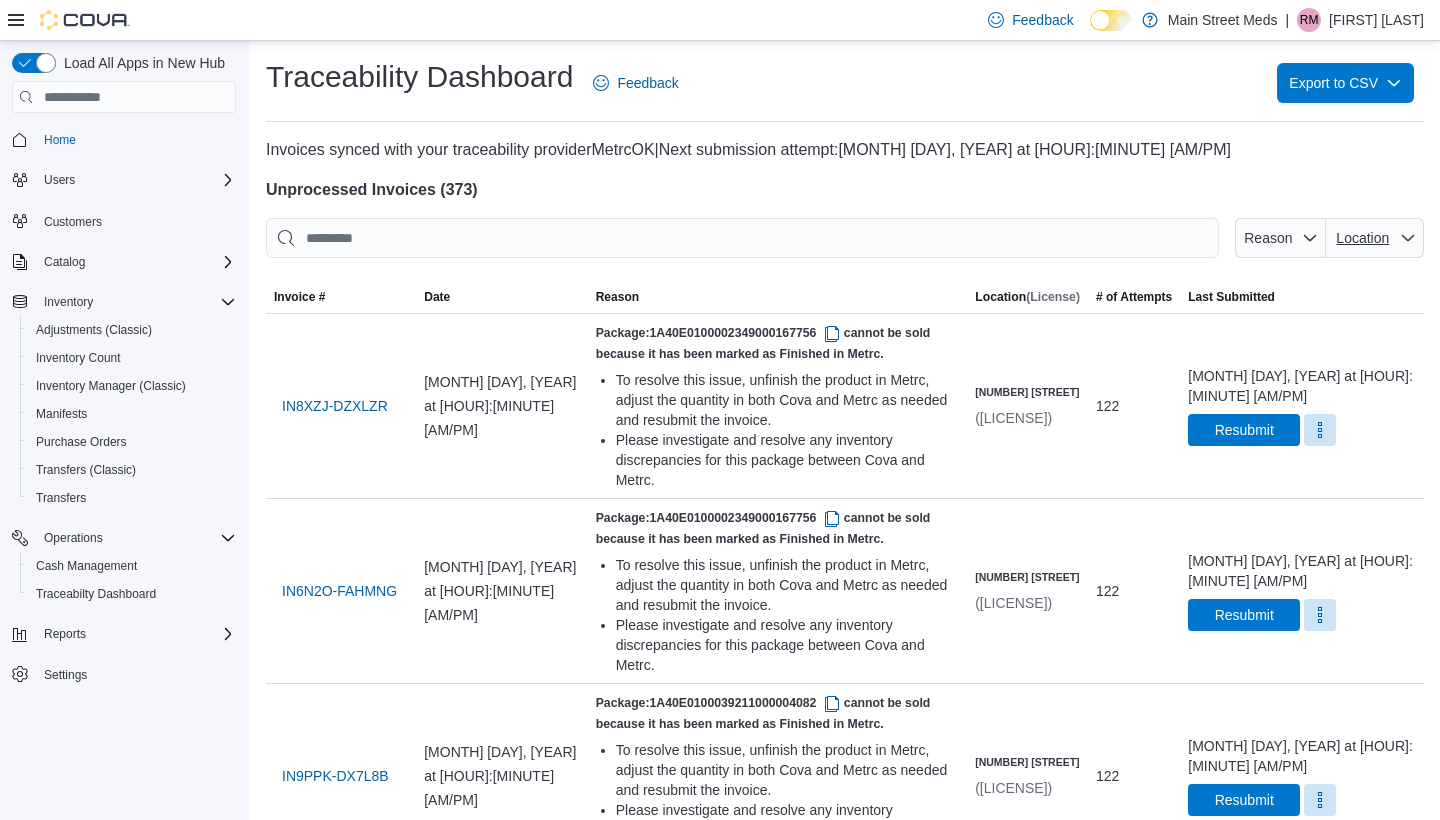 click on "Location" at bounding box center [1375, 238] 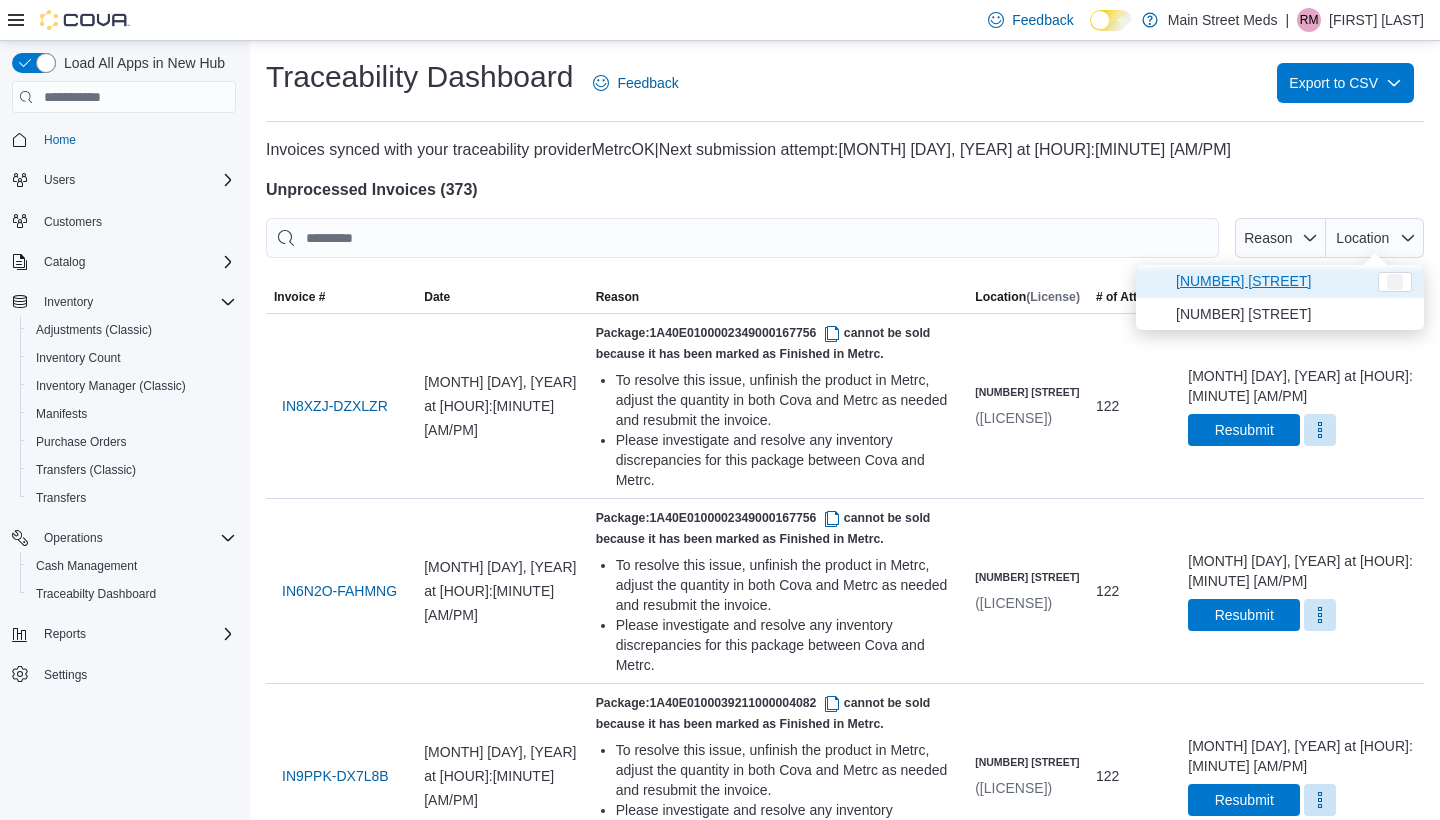 click on "[NUMBER] [STREET]" at bounding box center (1271, 281) 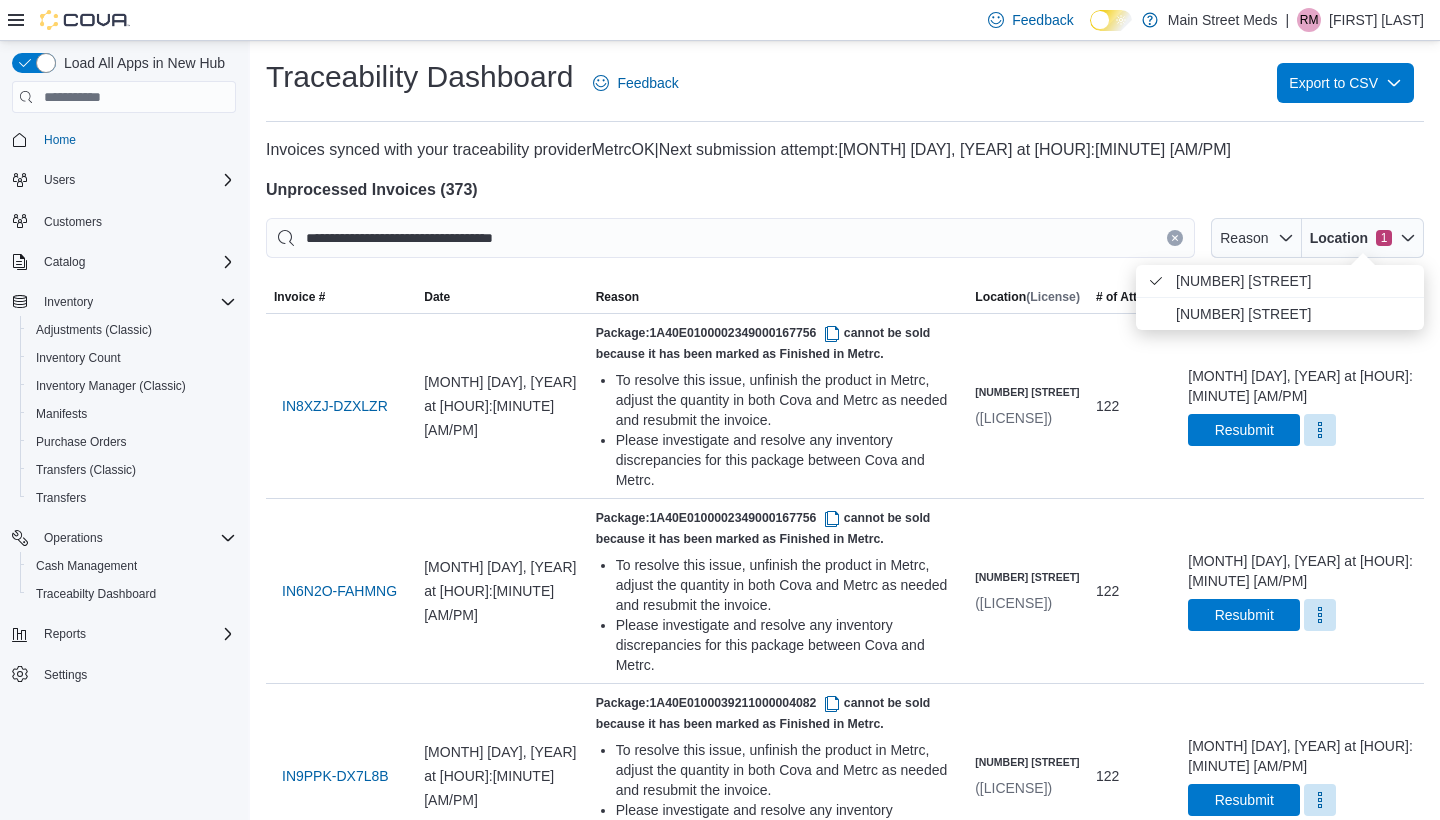 click on "Traceability Dashboard Feedback Export to CSV" at bounding box center [845, 83] 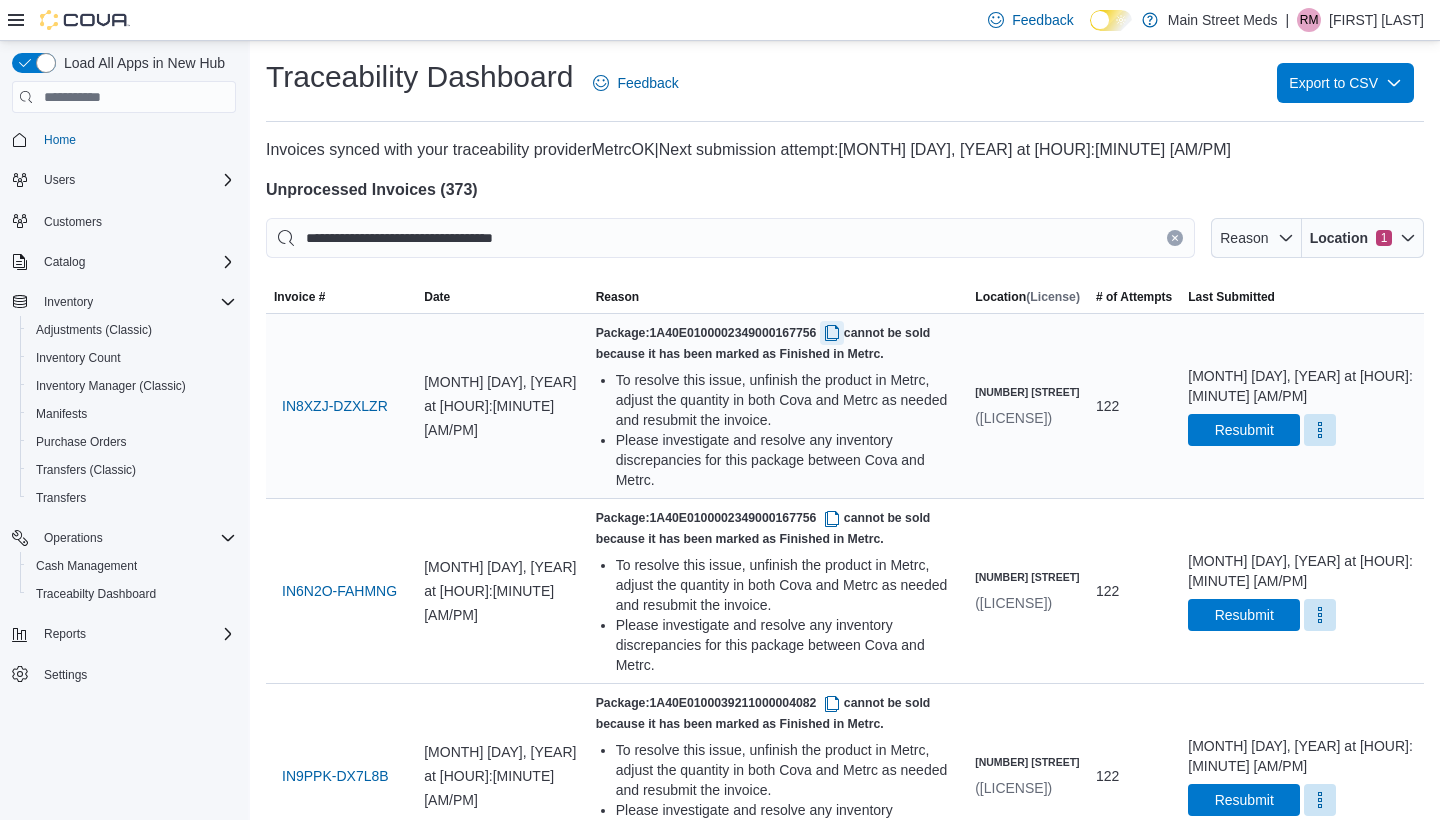 click at bounding box center (832, 333) 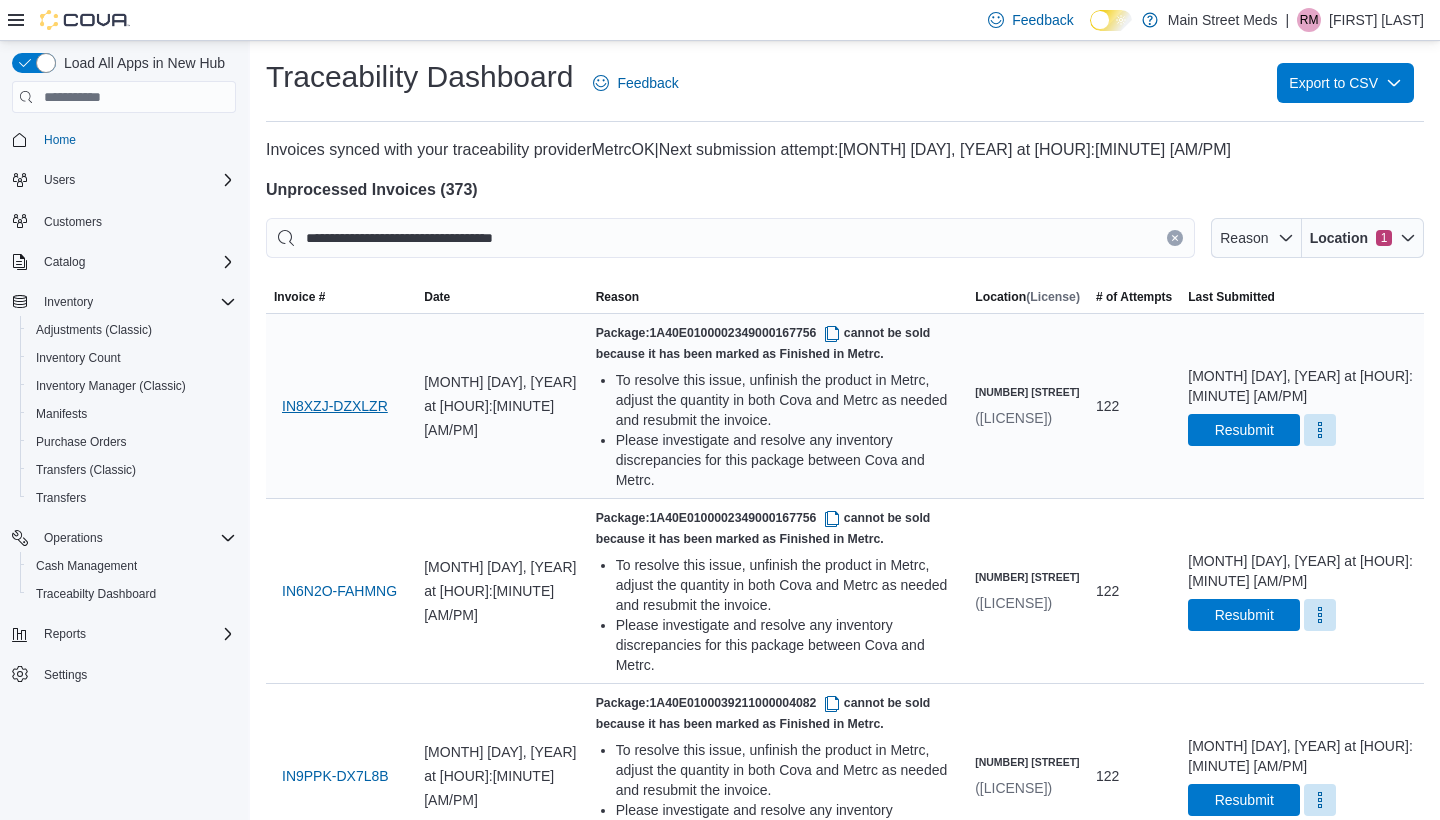 click on "IN8XZJ-DZXLZR" at bounding box center [335, 406] 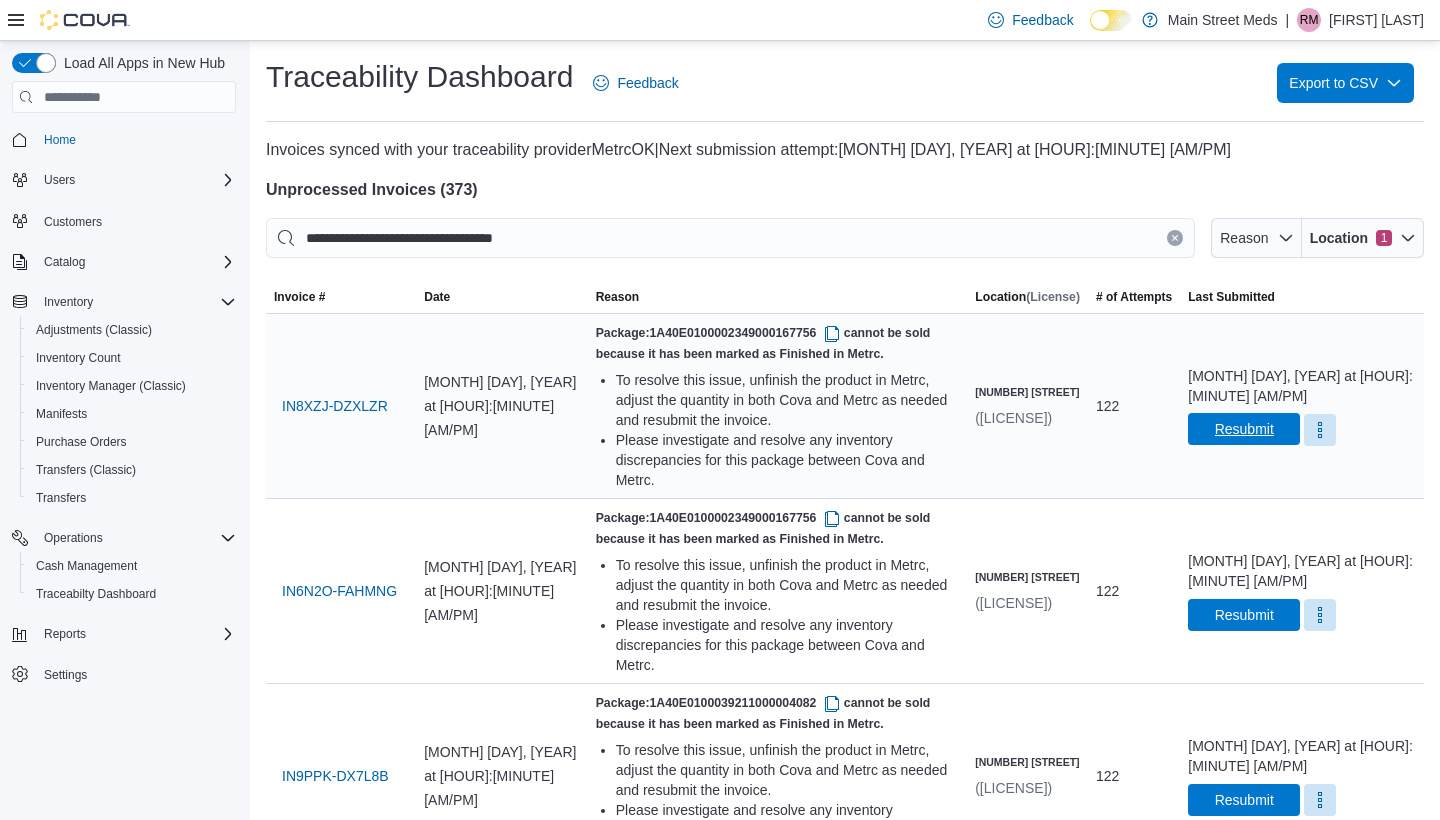 click on "Resubmit" at bounding box center [1244, 429] 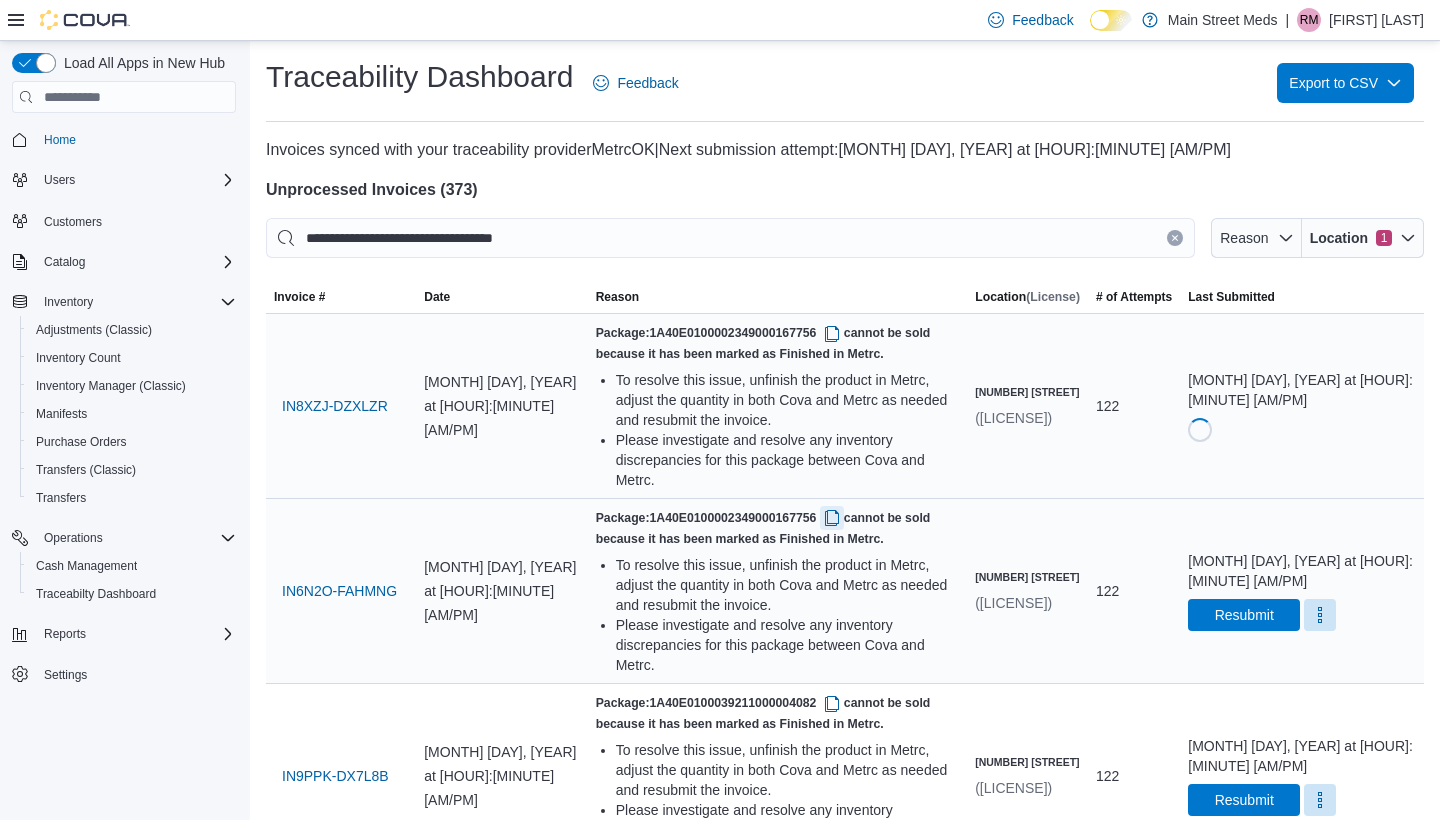 click at bounding box center [832, 518] 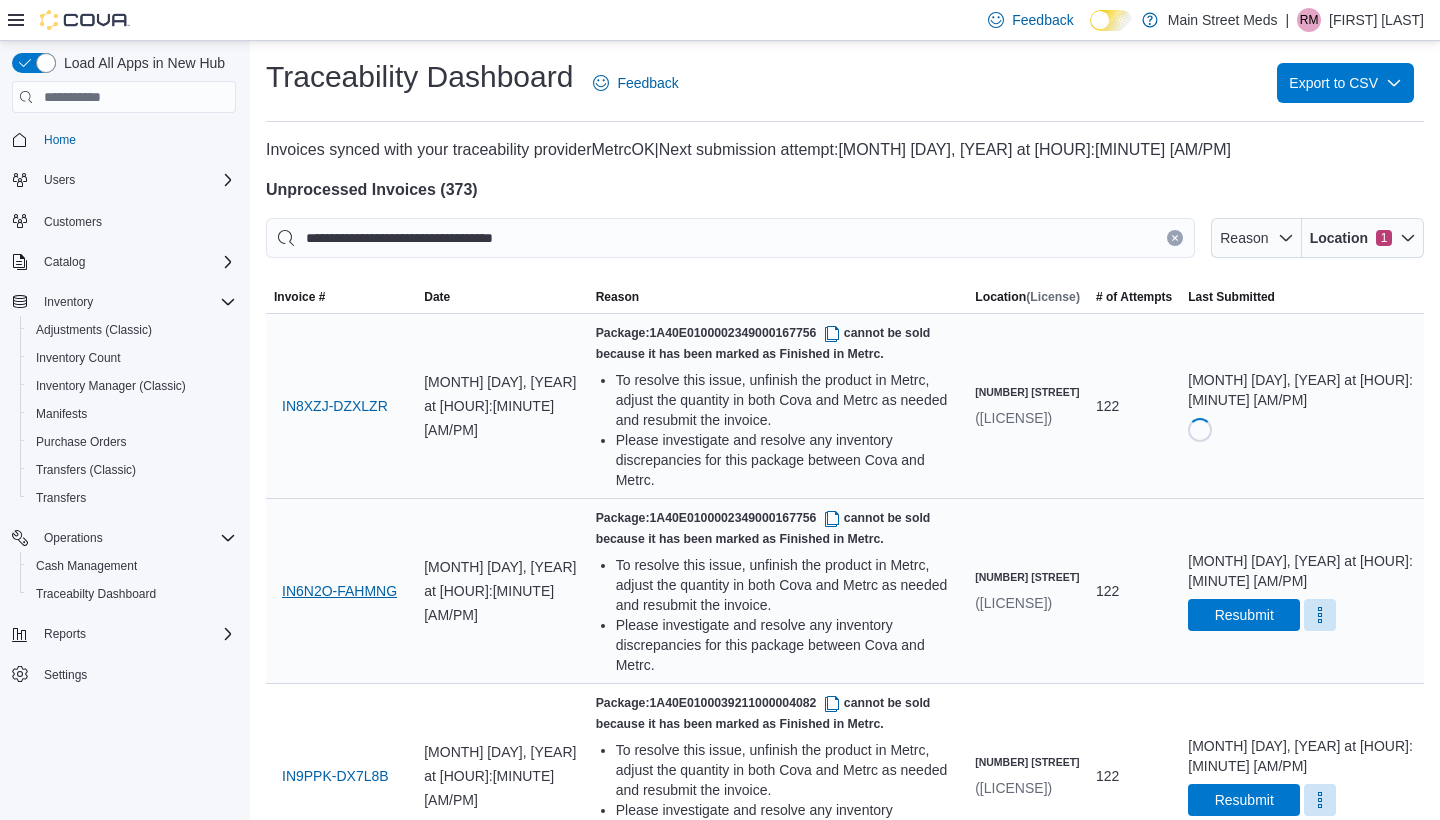 click on "IN6N2O-FAHMNG" at bounding box center [339, 591] 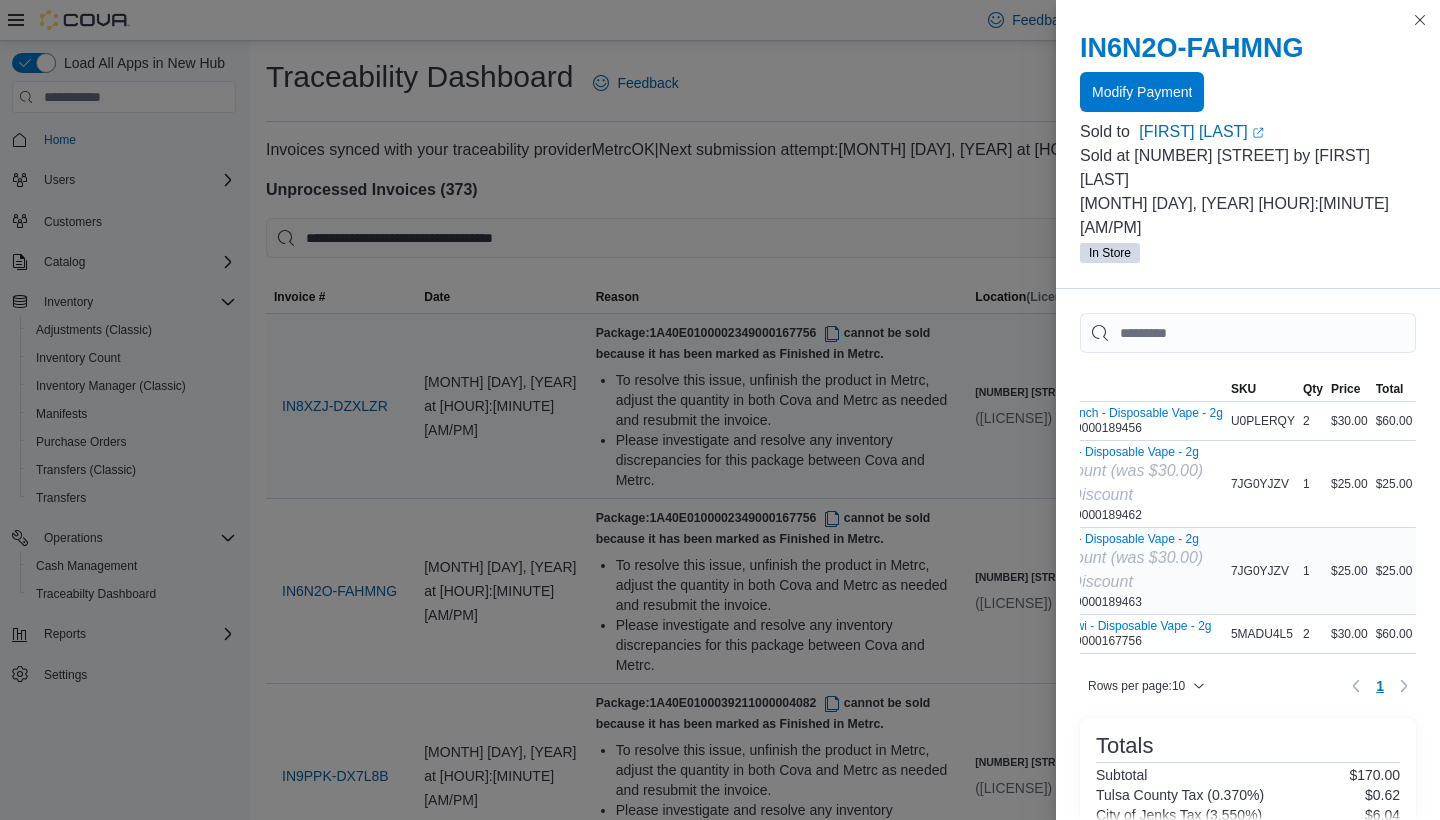 scroll, scrollTop: 0, scrollLeft: 105, axis: horizontal 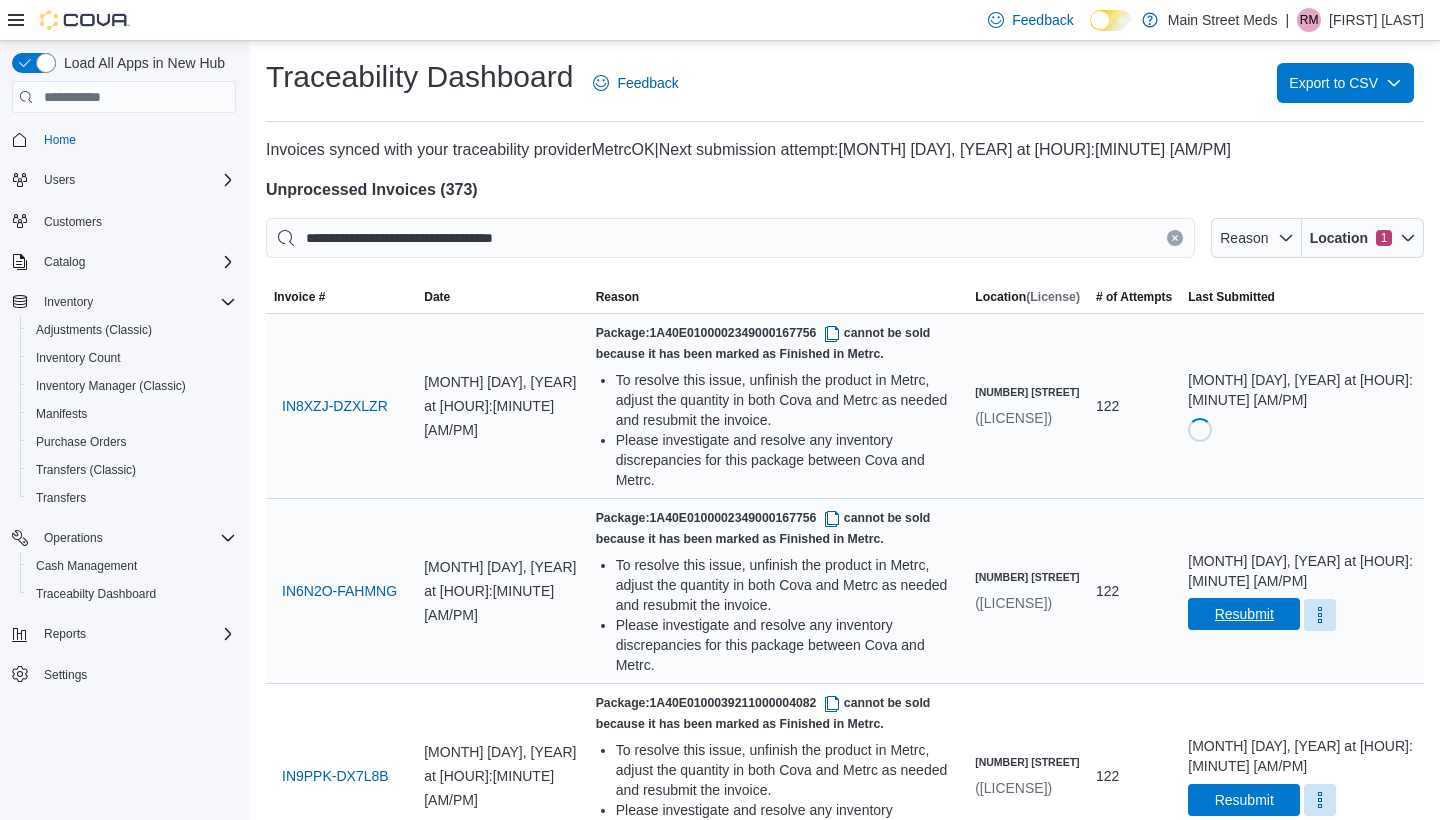 click on "Resubmit" at bounding box center (1244, 614) 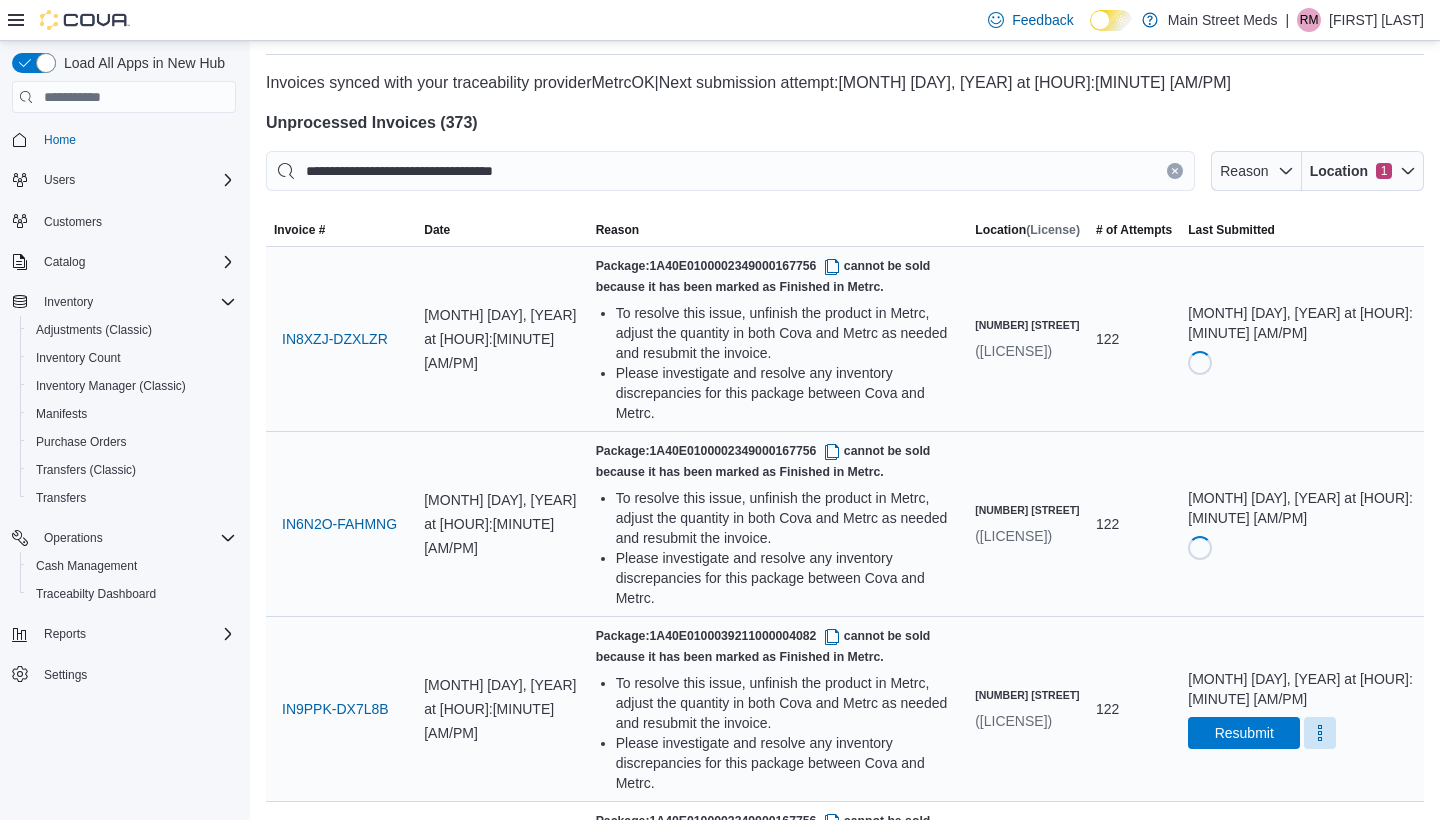 scroll, scrollTop: 98, scrollLeft: 0, axis: vertical 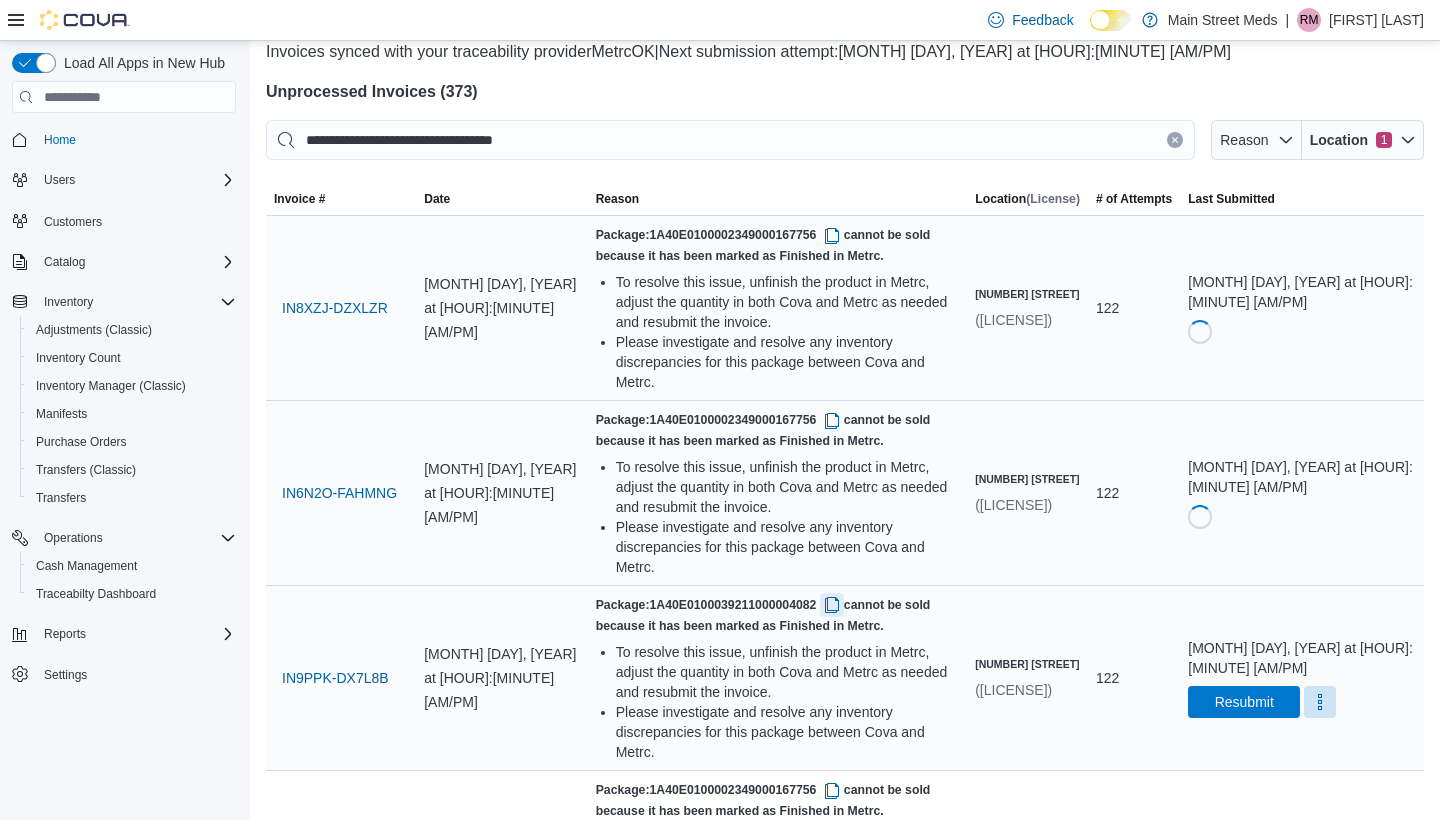 click at bounding box center [832, 605] 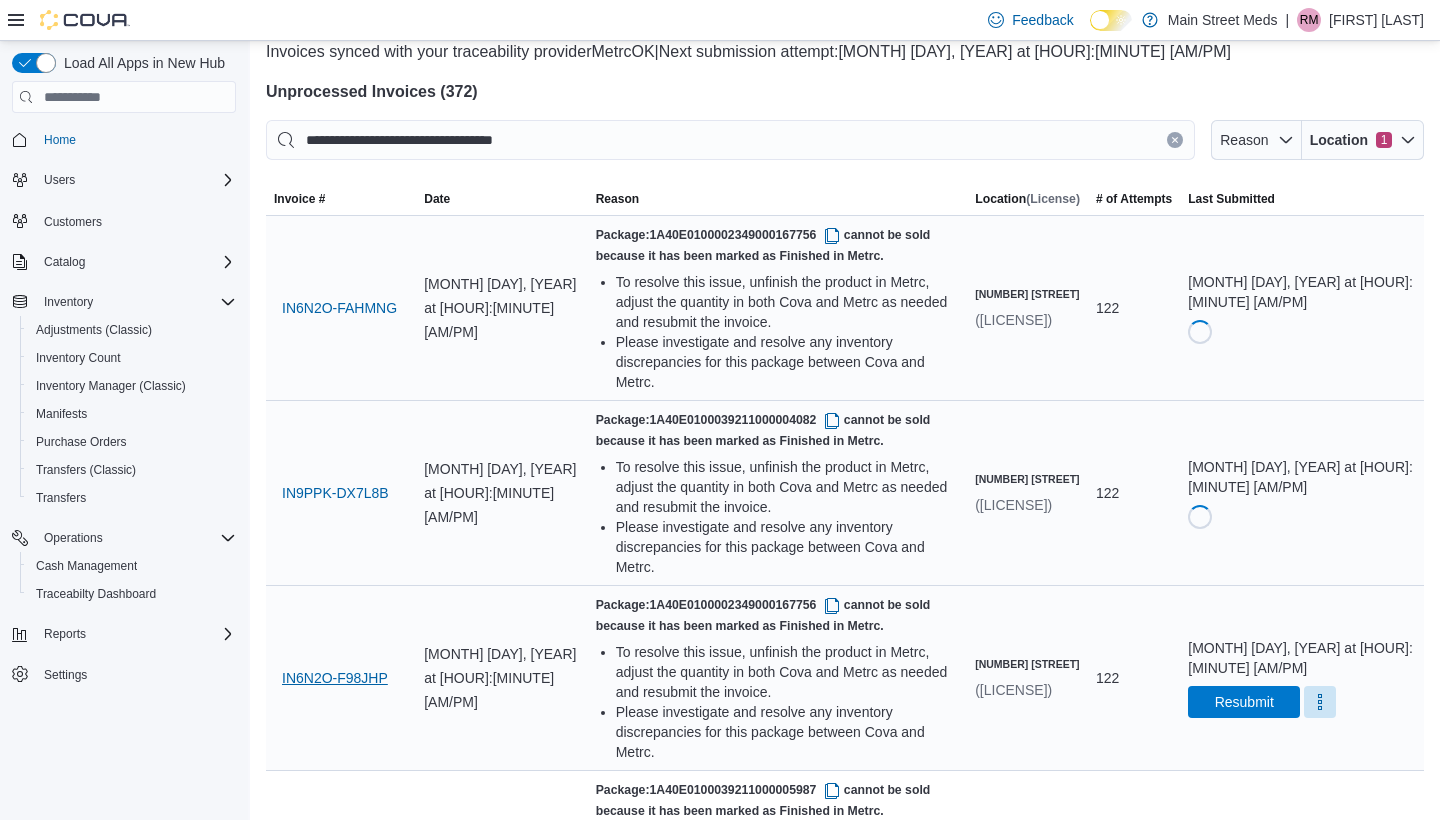 click on "IN6N2O-F98JHP" at bounding box center (335, 678) 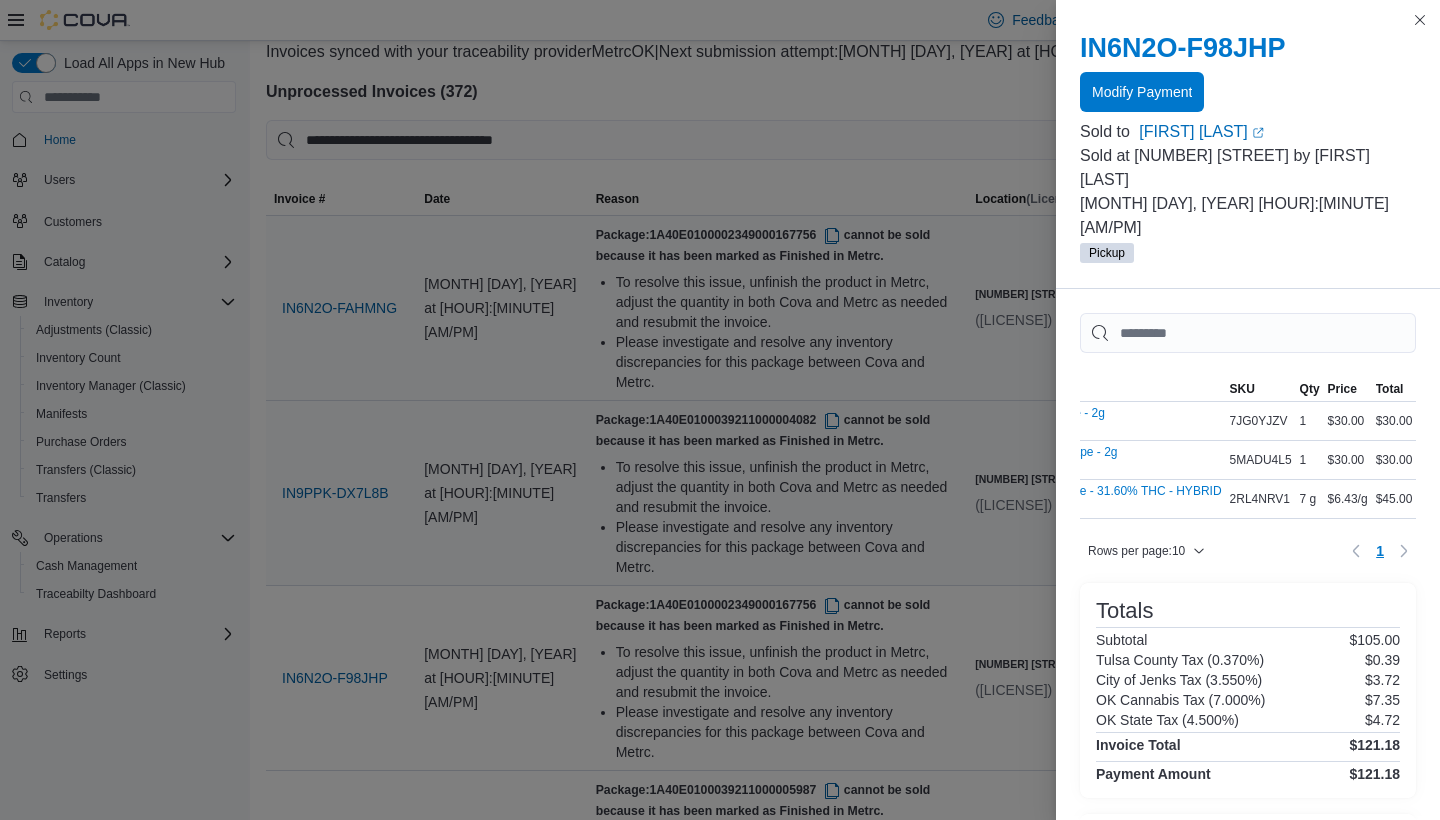 scroll, scrollTop: 0, scrollLeft: 200, axis: horizontal 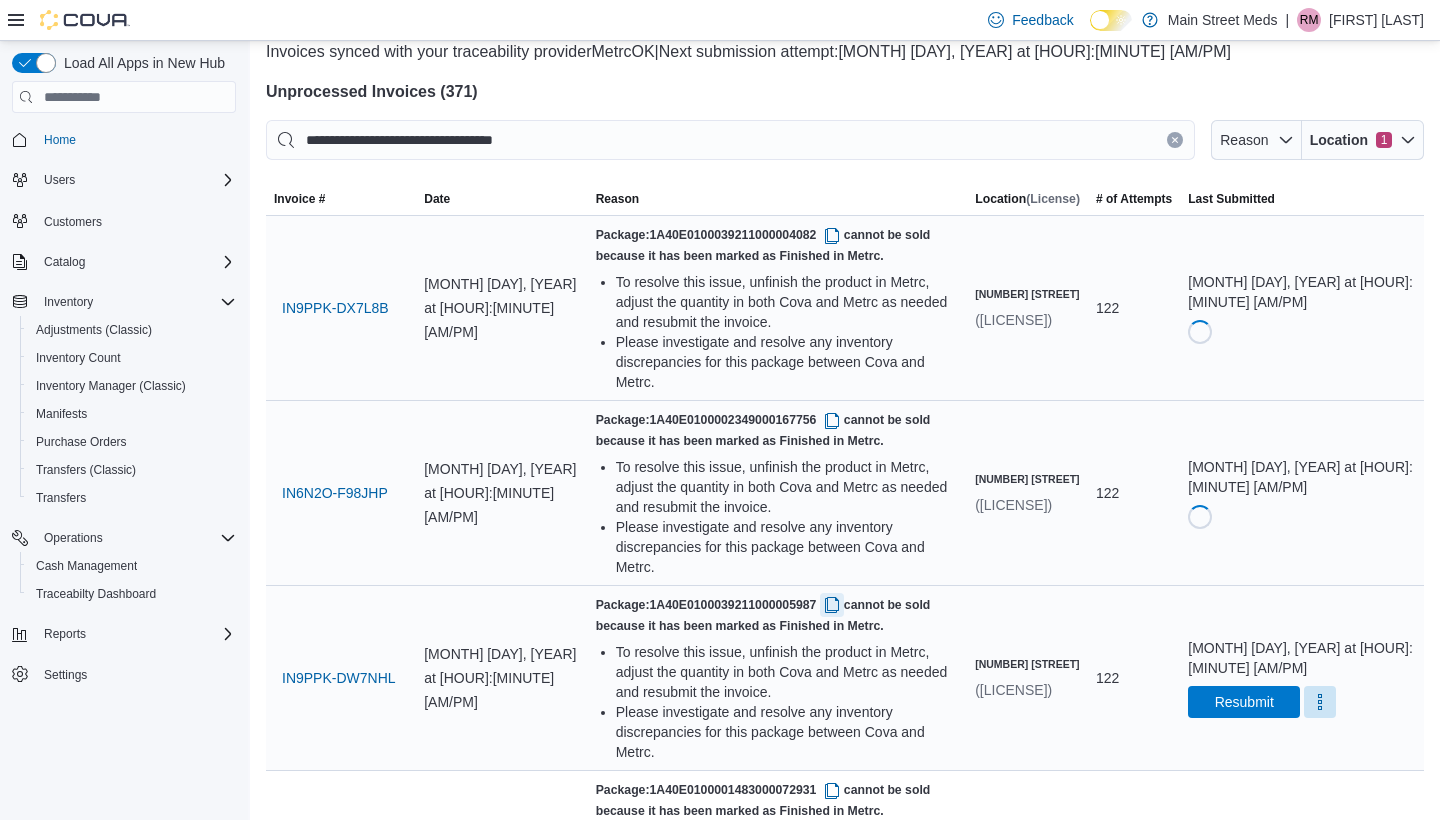 click at bounding box center (832, 605) 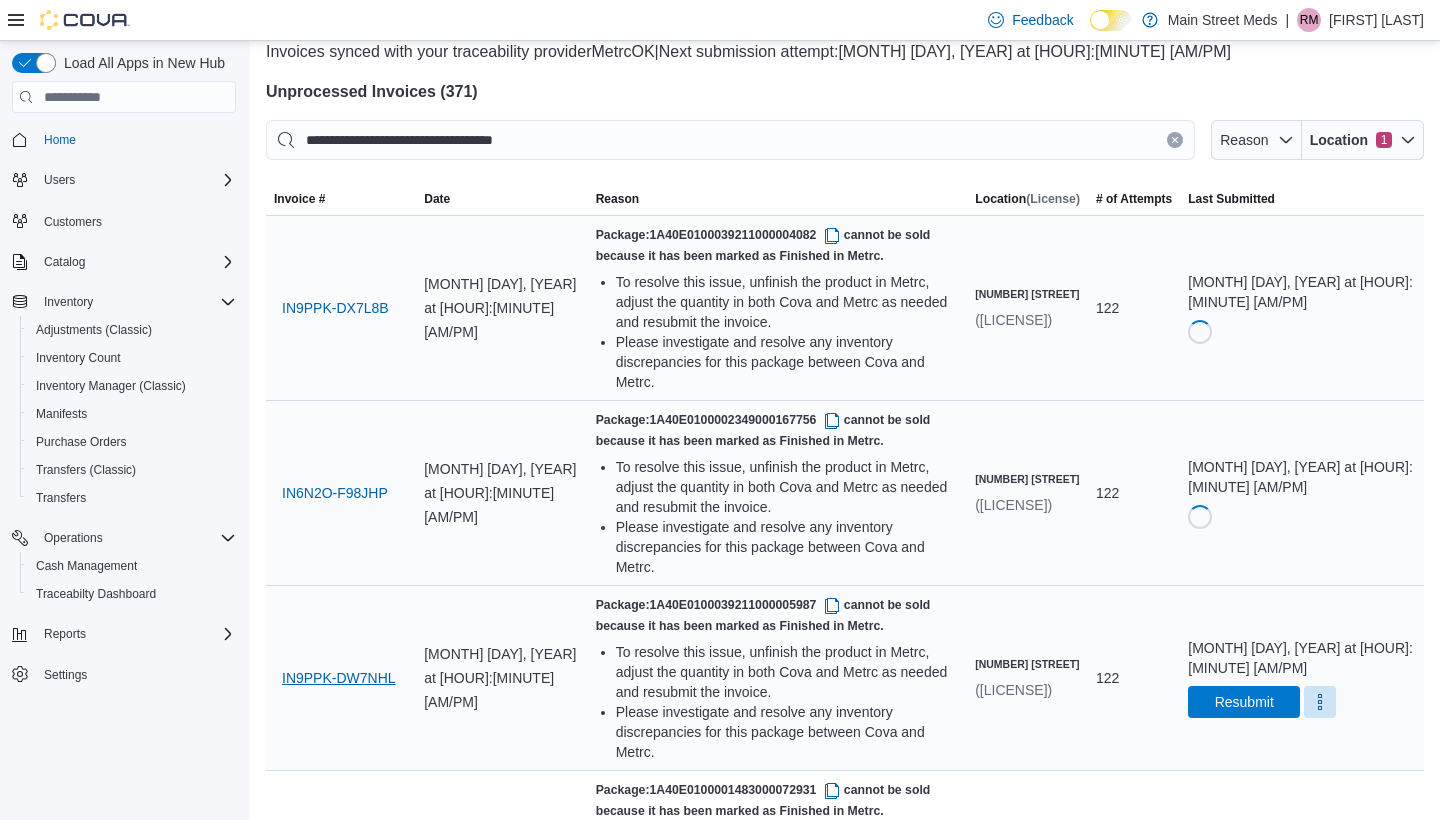 click on "IN9PPK-DW7NHL" at bounding box center [339, 678] 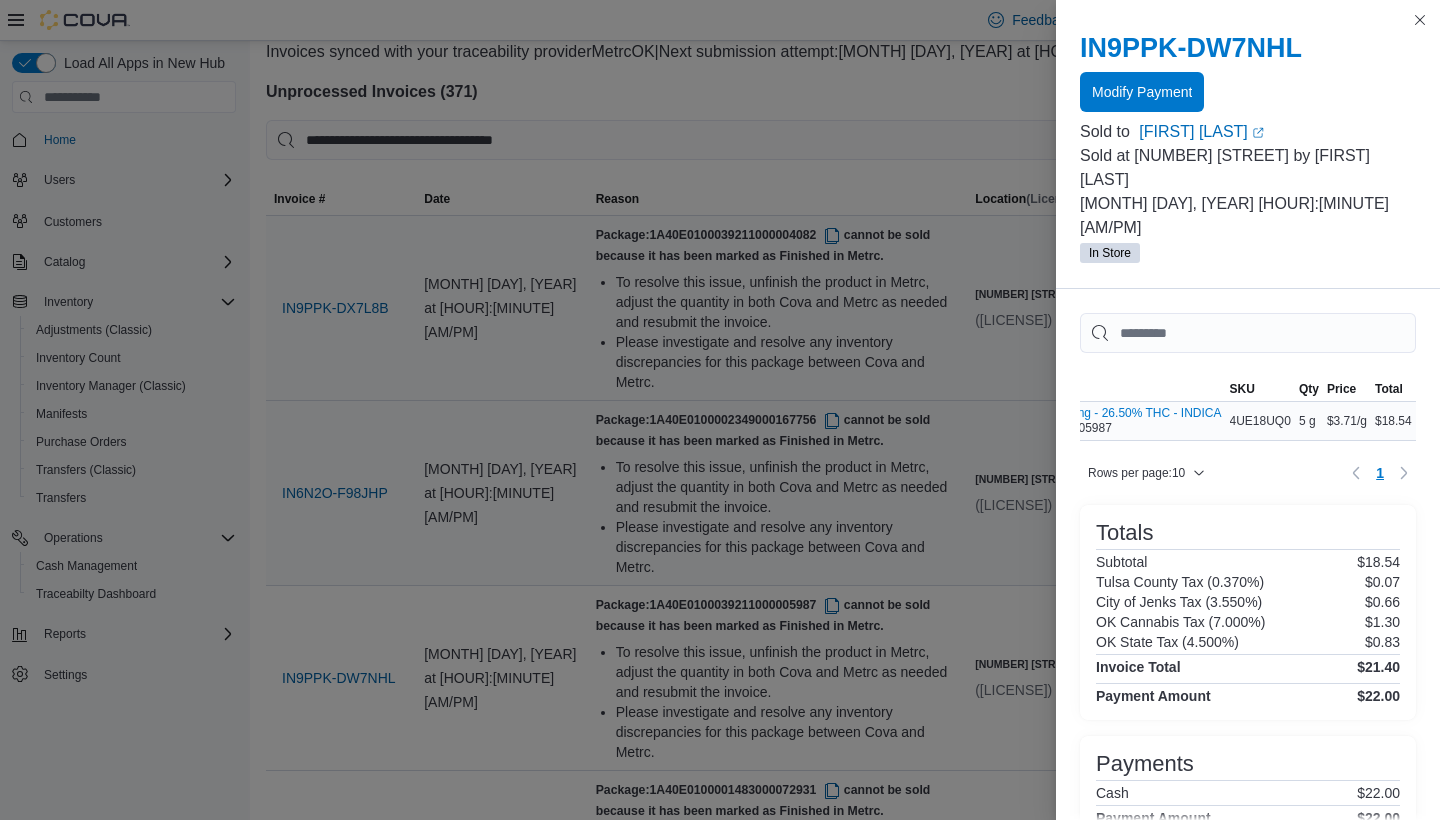 scroll, scrollTop: 0, scrollLeft: 135, axis: horizontal 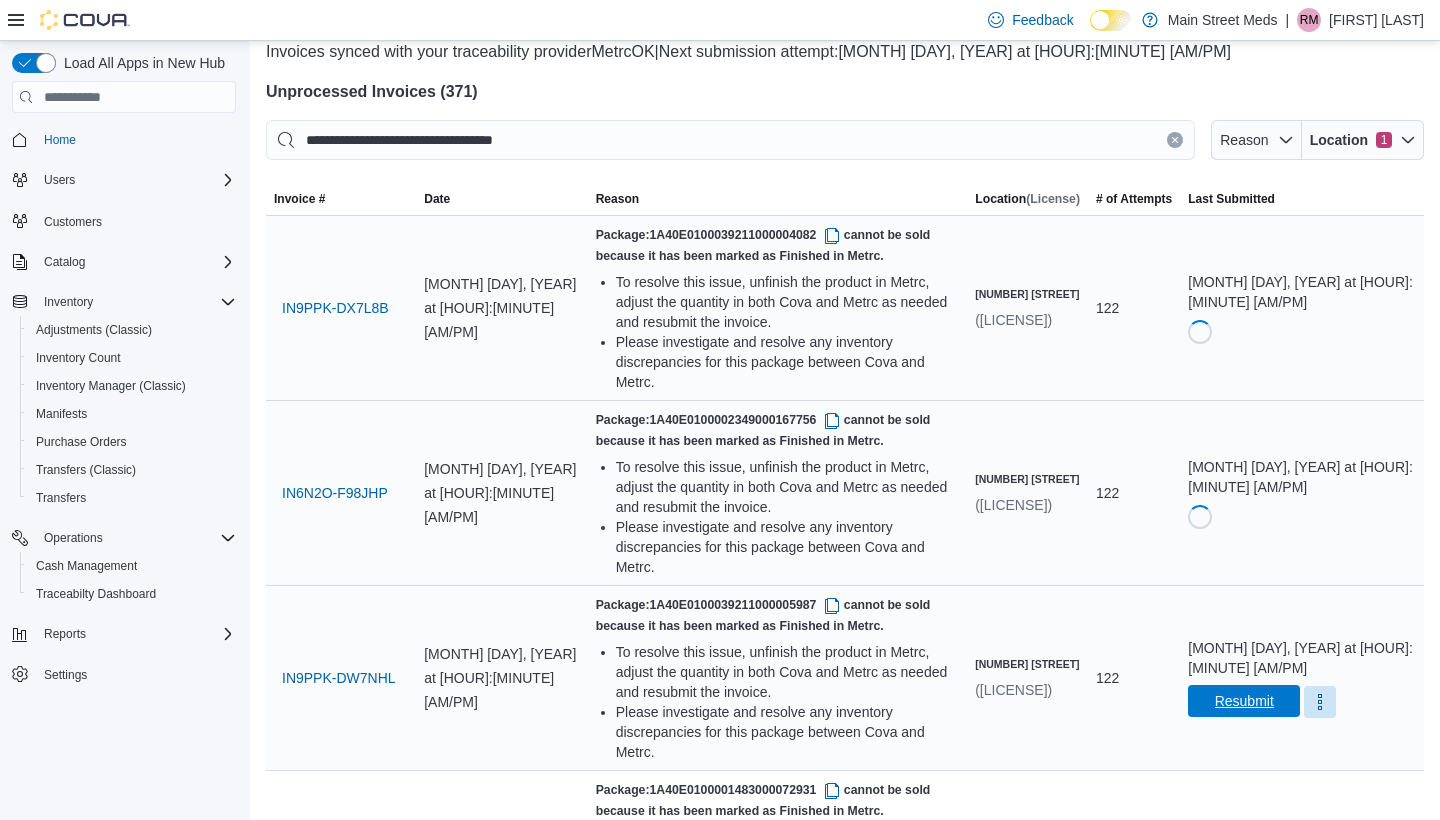 click on "Resubmit" at bounding box center [1244, 701] 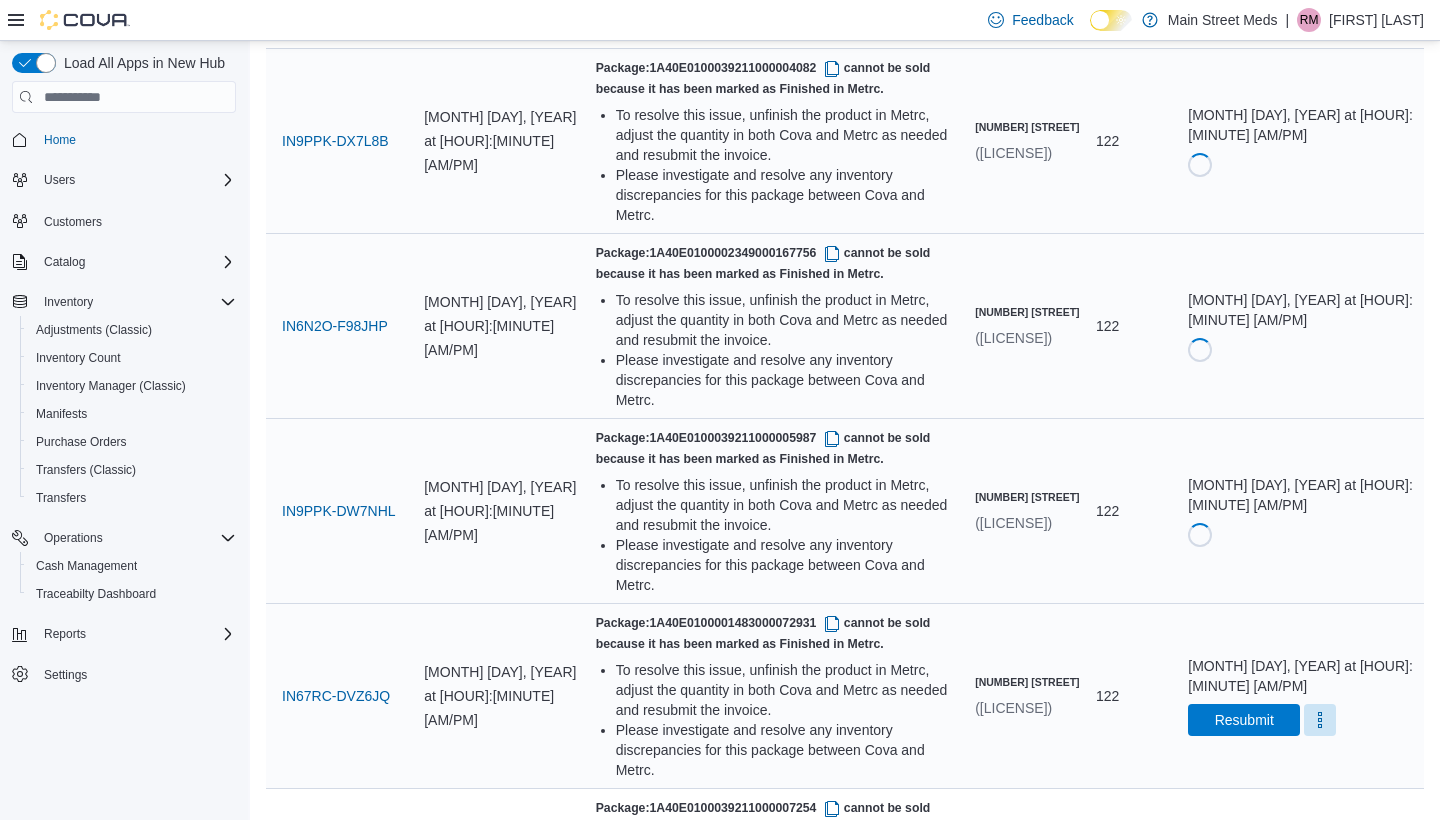 scroll, scrollTop: 273, scrollLeft: 0, axis: vertical 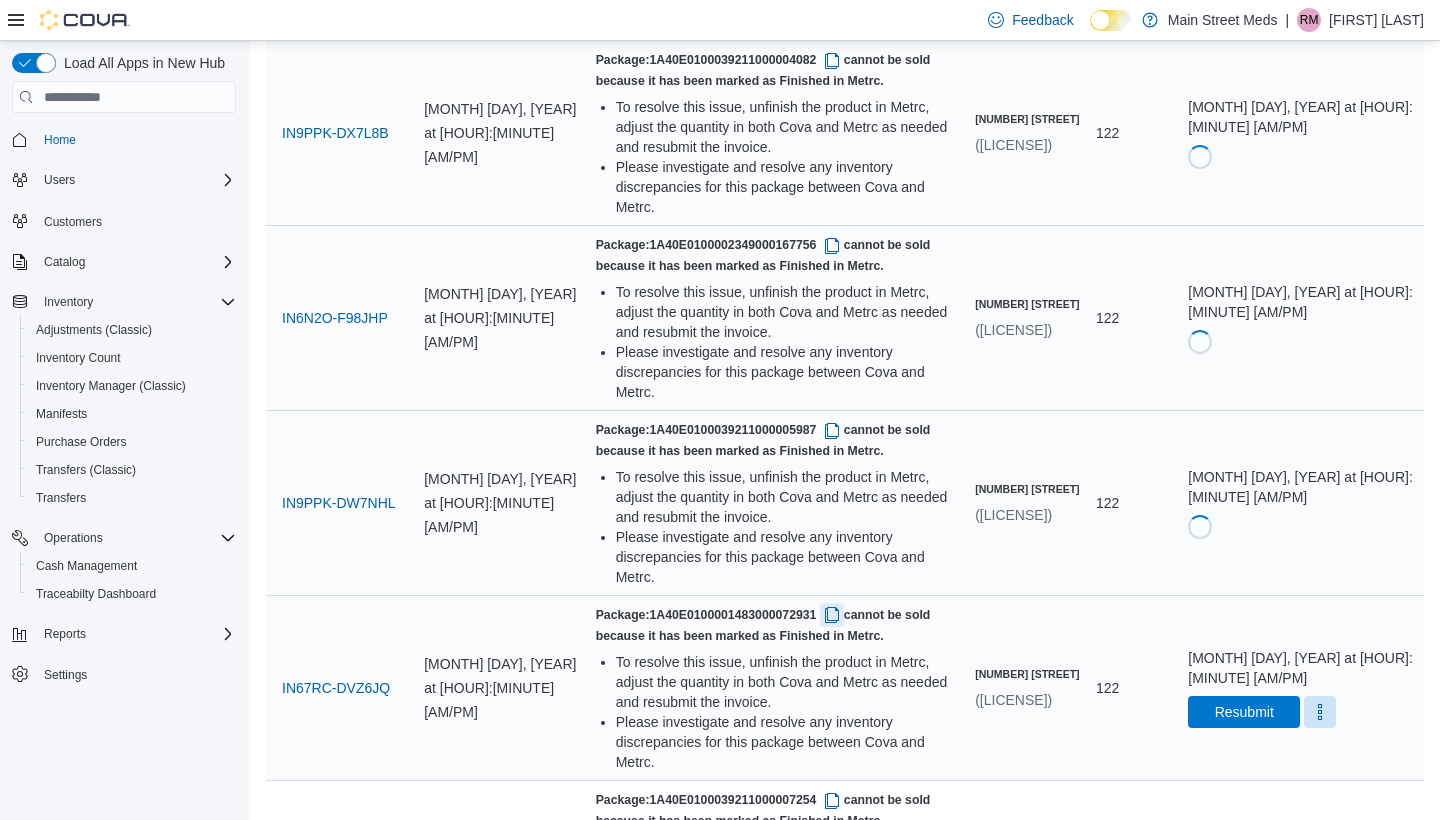 click at bounding box center [832, 615] 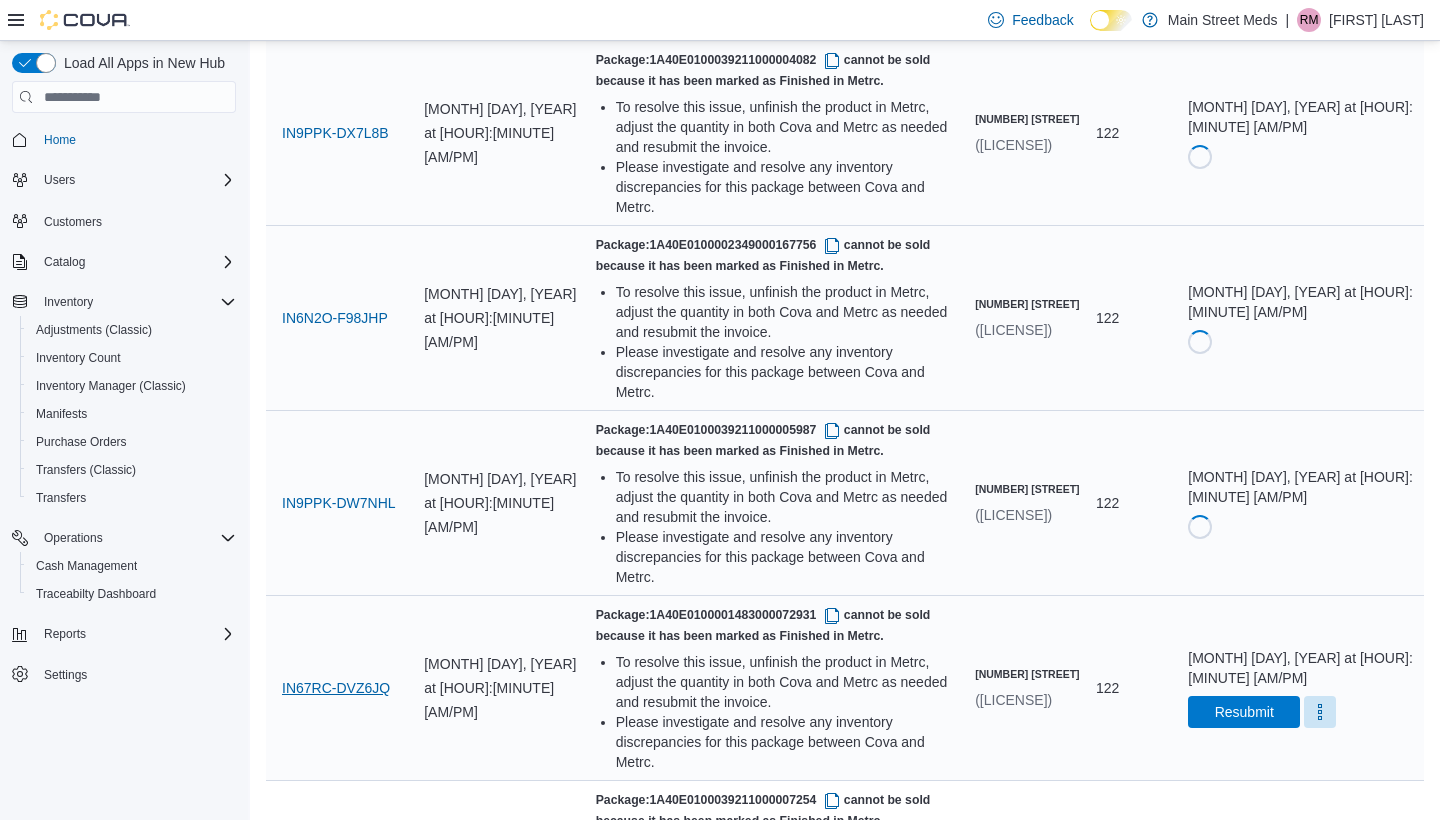 click on "IN67RC-DVZ6JQ" at bounding box center (336, 688) 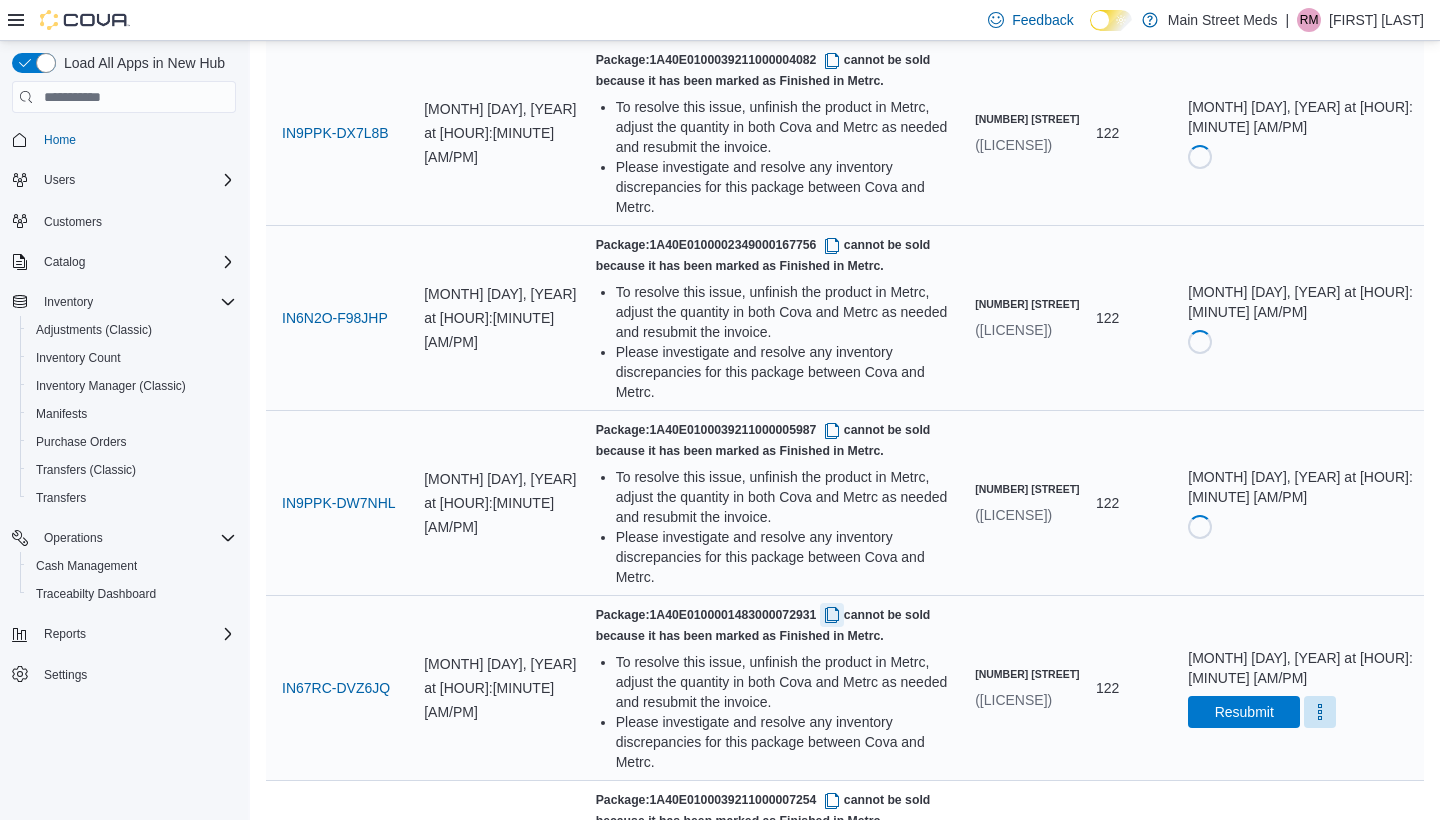 click at bounding box center [832, 615] 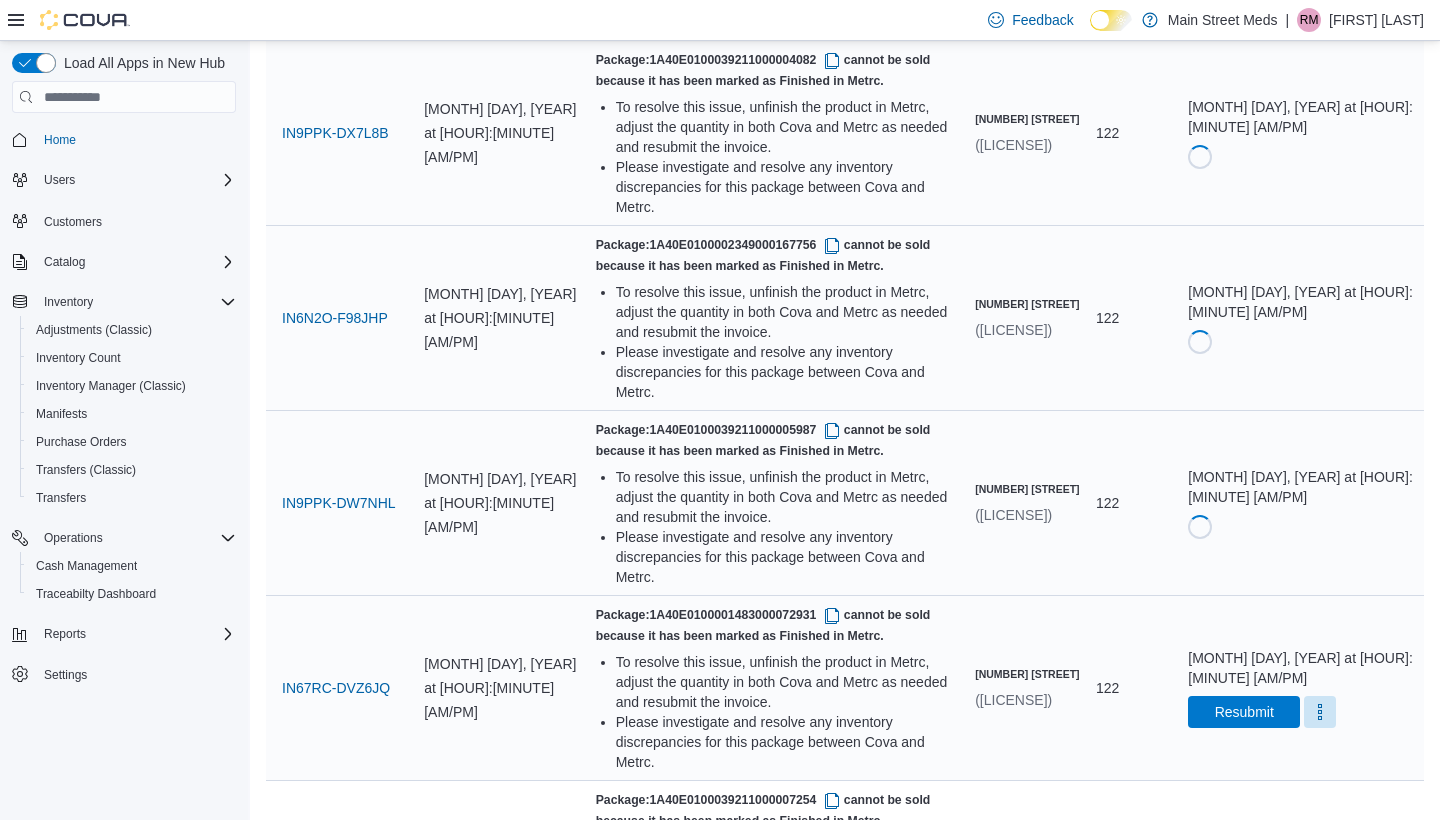 click on "July 07, 2025 at 03:00 PM Resubmit" at bounding box center (1302, 688) 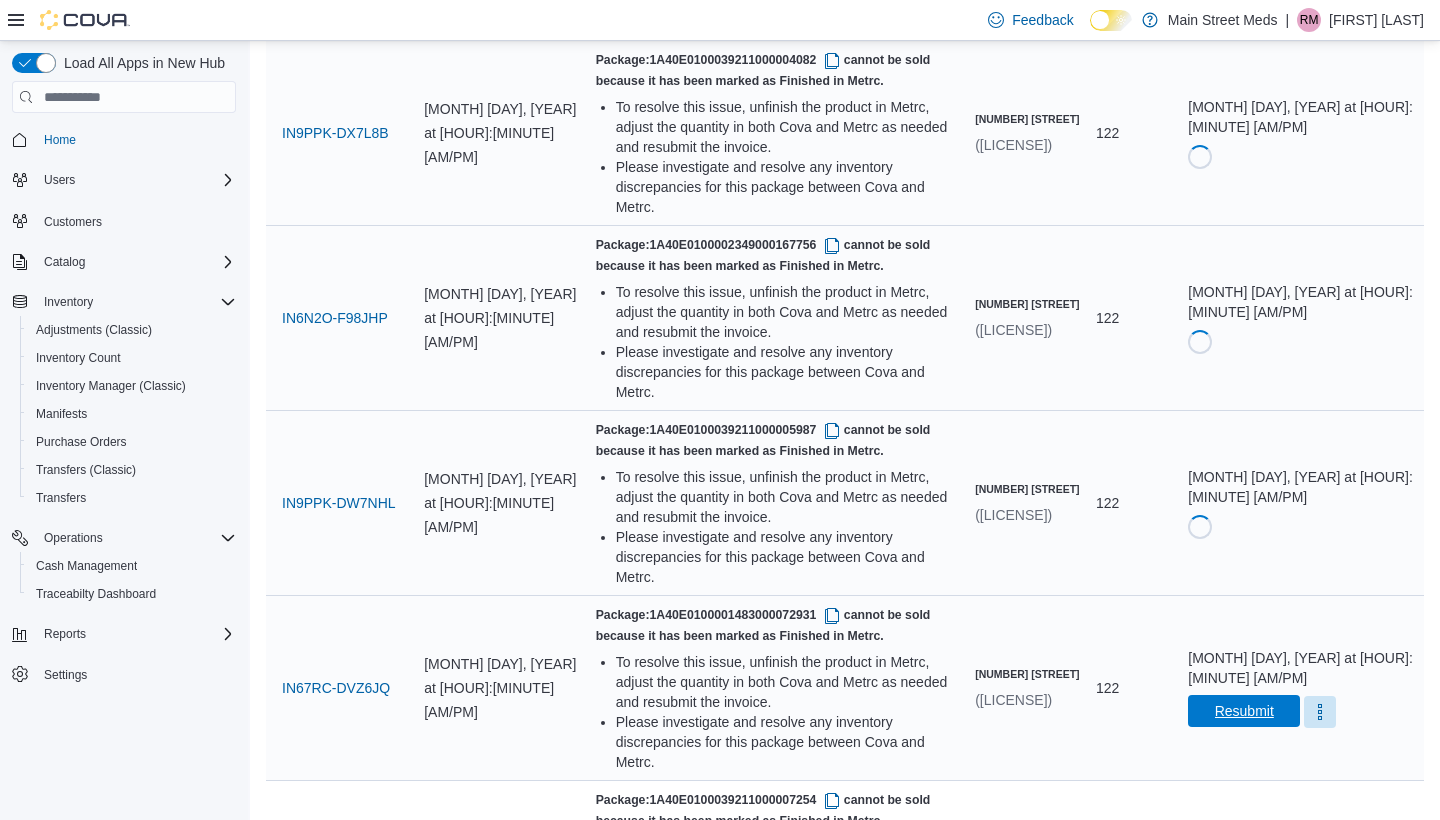 click on "Resubmit" at bounding box center [1244, 711] 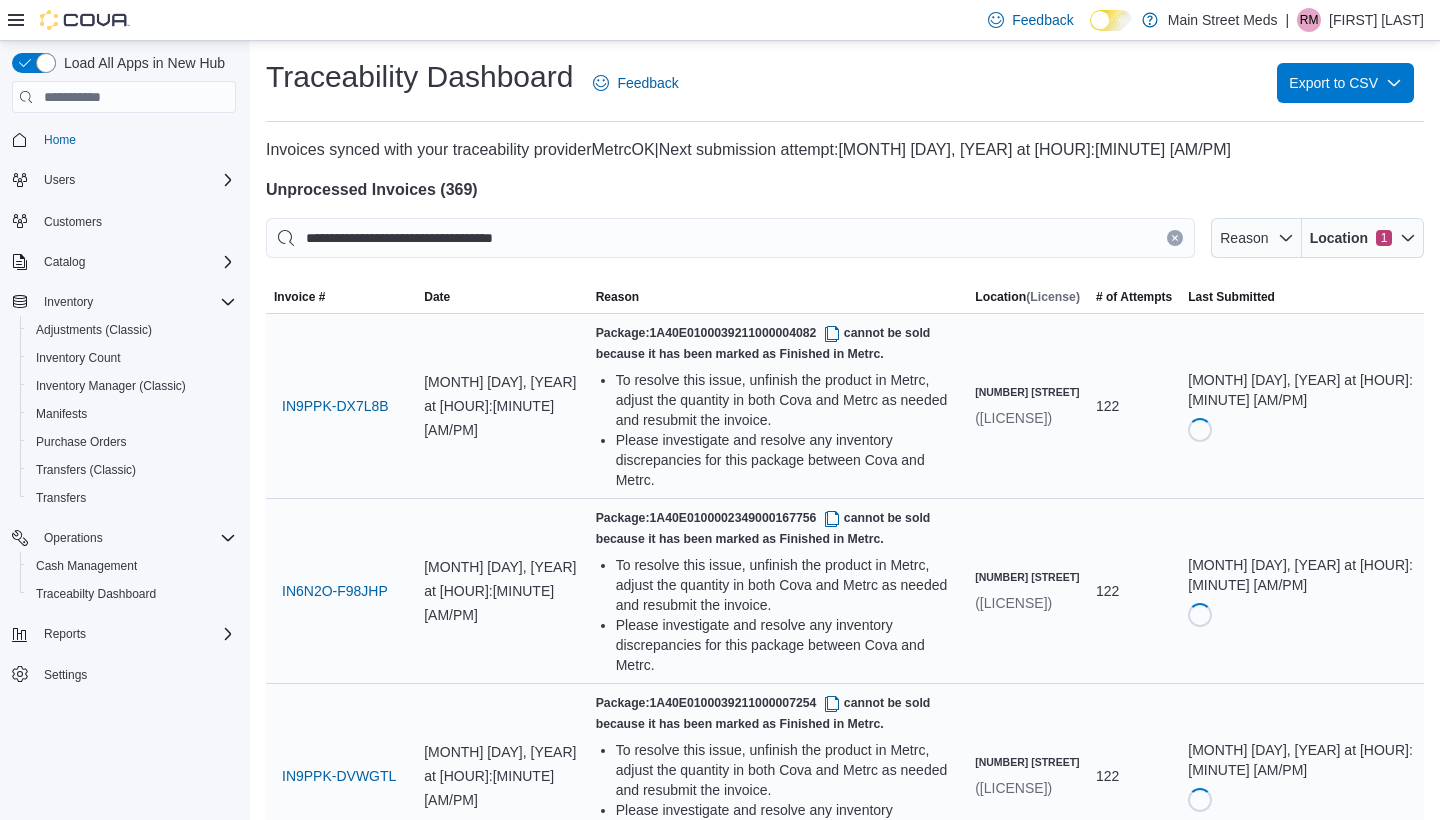 scroll, scrollTop: 0, scrollLeft: 0, axis: both 